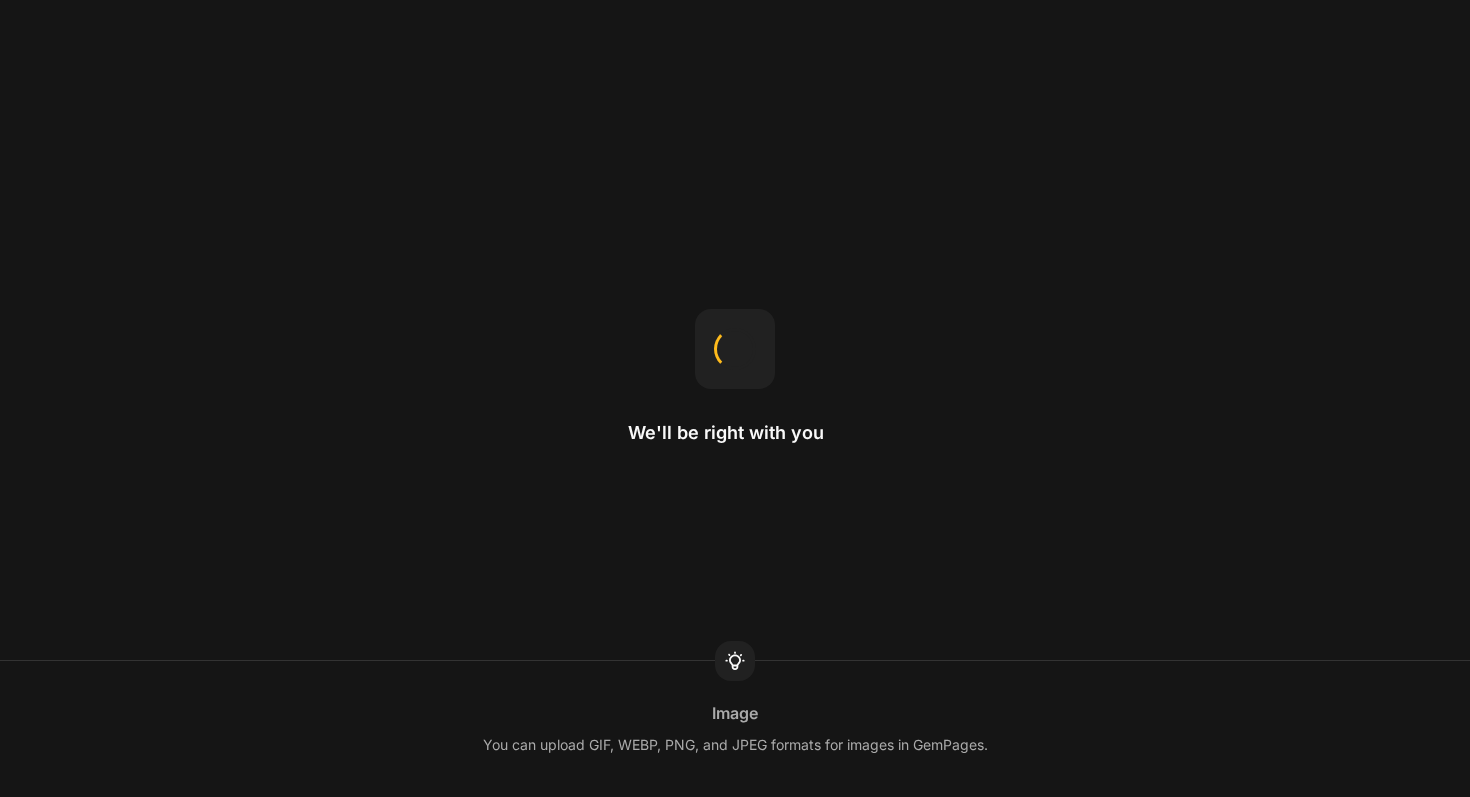 scroll, scrollTop: 0, scrollLeft: 0, axis: both 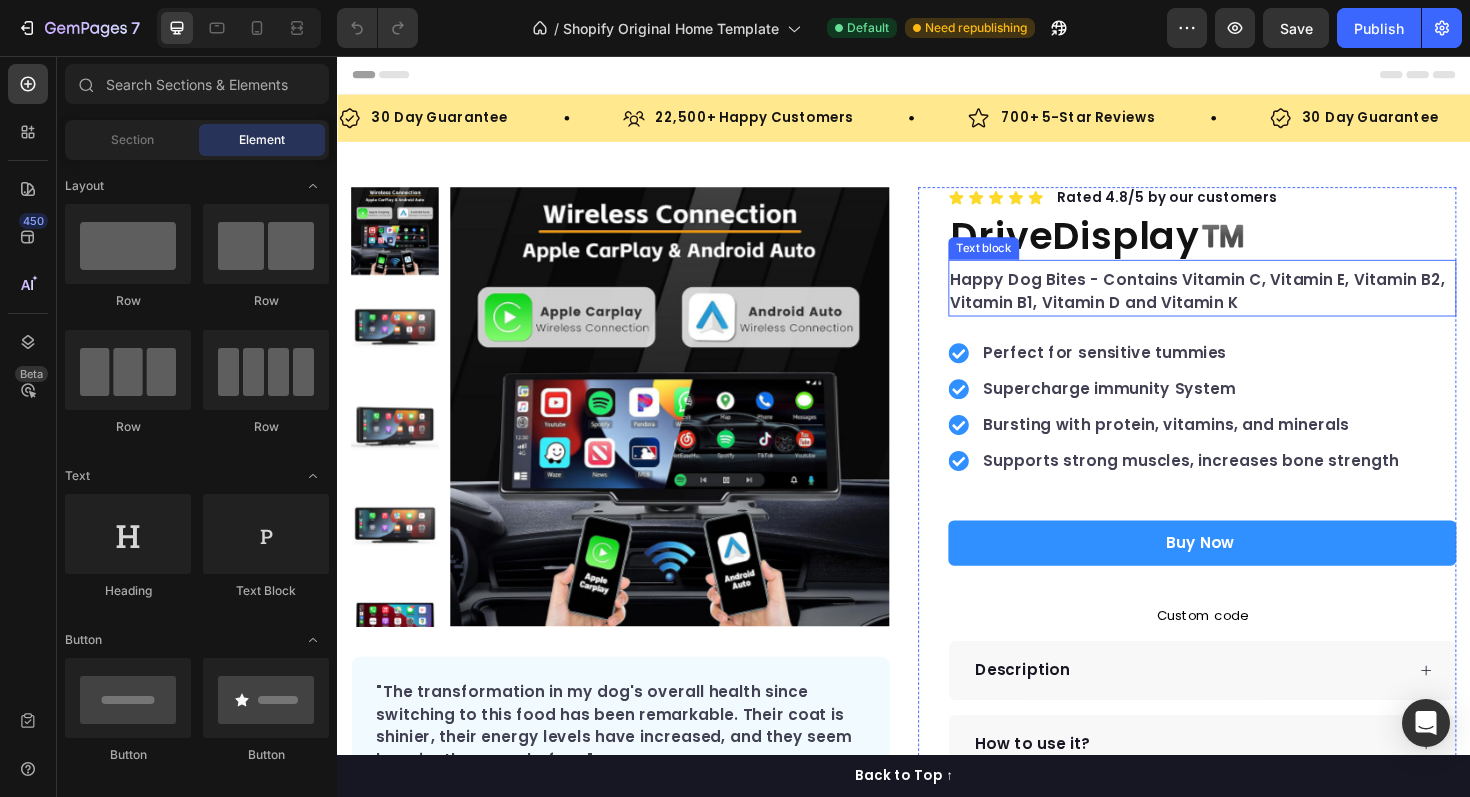 click on "DriveDisplay™️" at bounding box center [1253, 246] 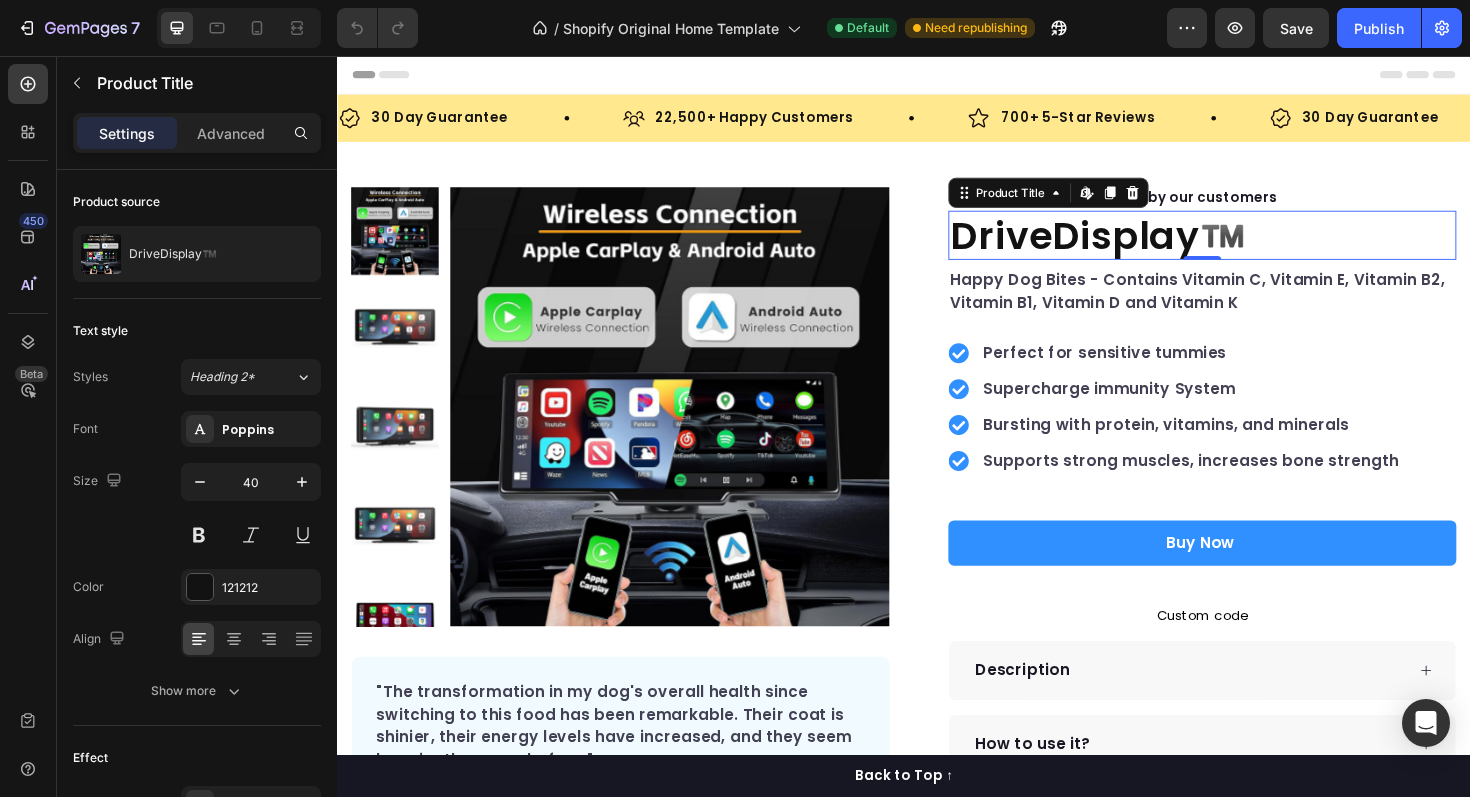 click at bounding box center (937, 76) 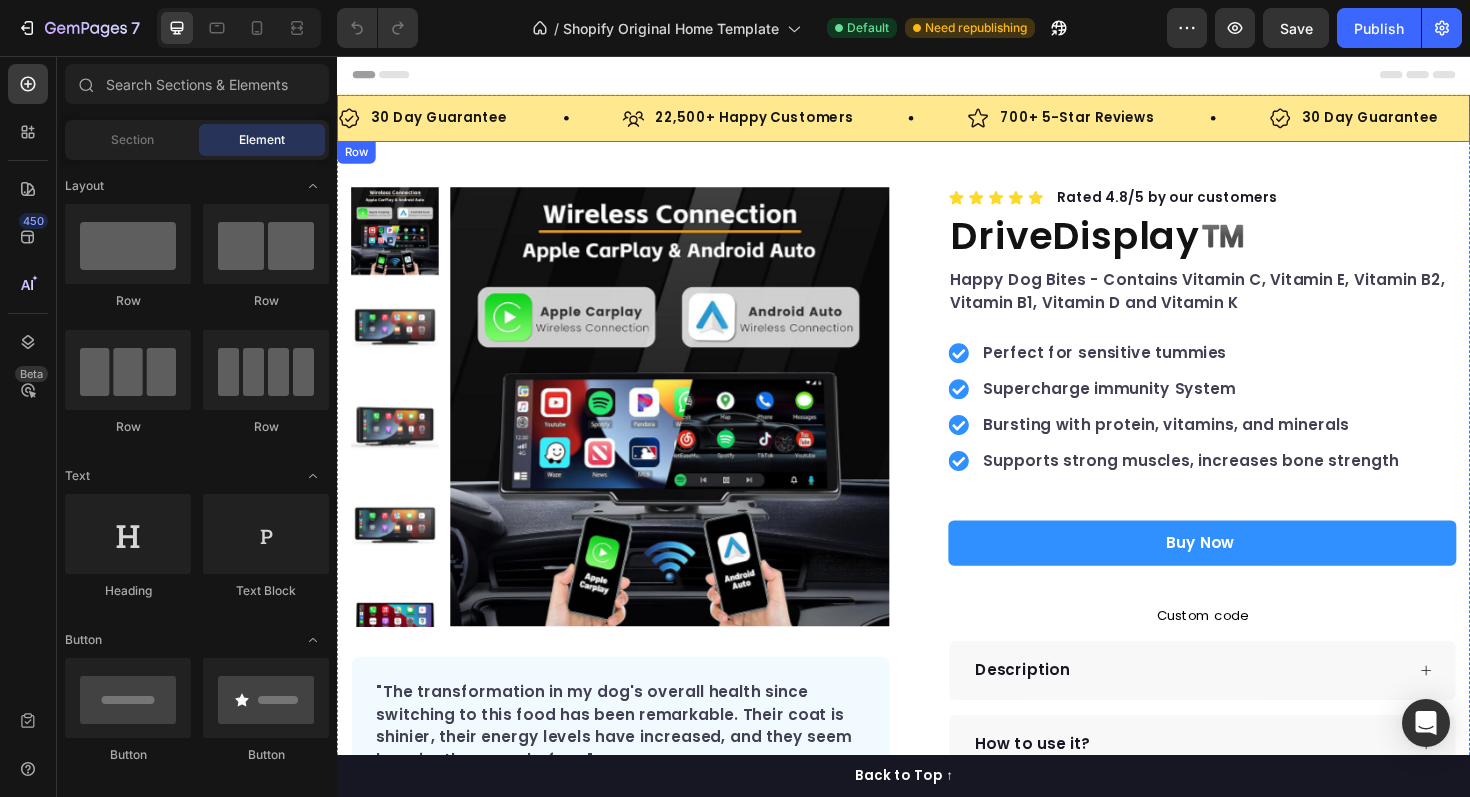 click on "30 Day Guarantee Item List
22,500+ Happy Customers Item List
700+ 5-Star Reviews Item List
30 Day Guarantee Item List
22,500+ Happy Customers Item List
700+ 5-Star Reviews Item List
30 Day Guarantee Item List
22,500+ Happy Customers Item List
700+ 5-Star Reviews Item List
30 Day Guarantee Item List
22,500+ Happy Customers Item List
700+ 5-Star Reviews Item List
30 Day Guarantee Item List
22,500+ Happy Customers Item List
700+ 5-Star Reviews Item List
30 Day Guarantee Item List
Item List Row" at bounding box center [937, 122] 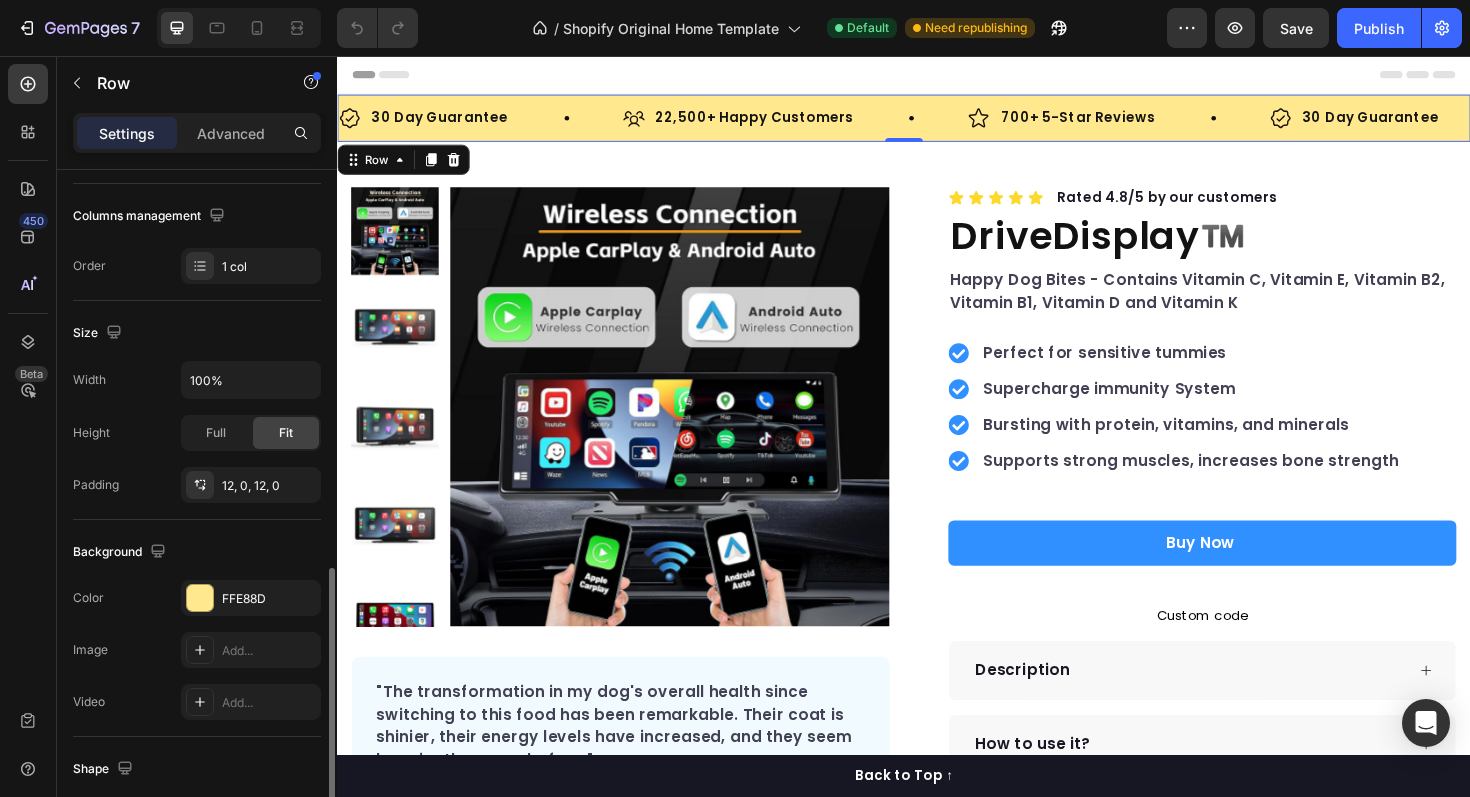 scroll, scrollTop: 447, scrollLeft: 0, axis: vertical 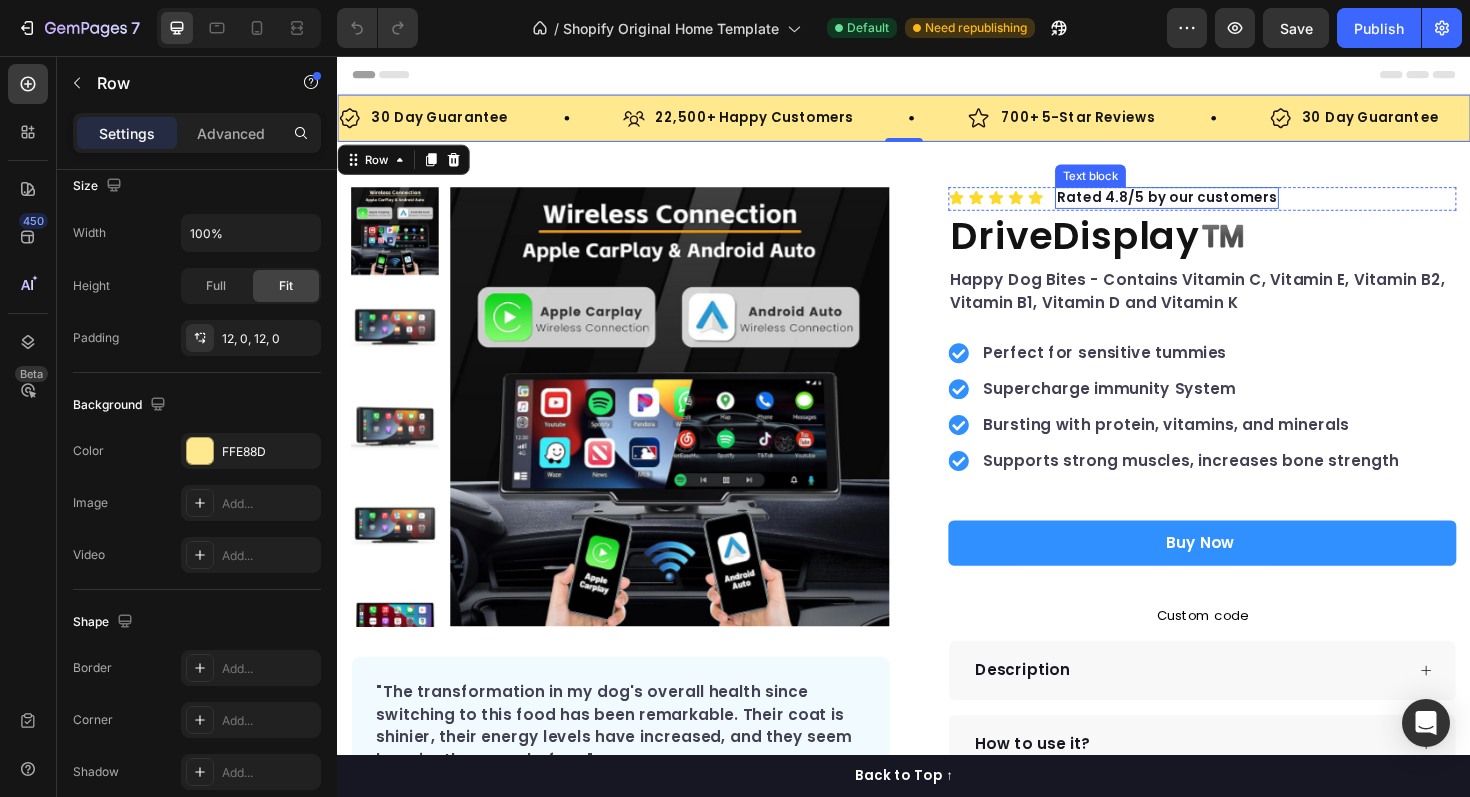 click on "Rated 4.8/5 by our customers" at bounding box center (1215, 206) 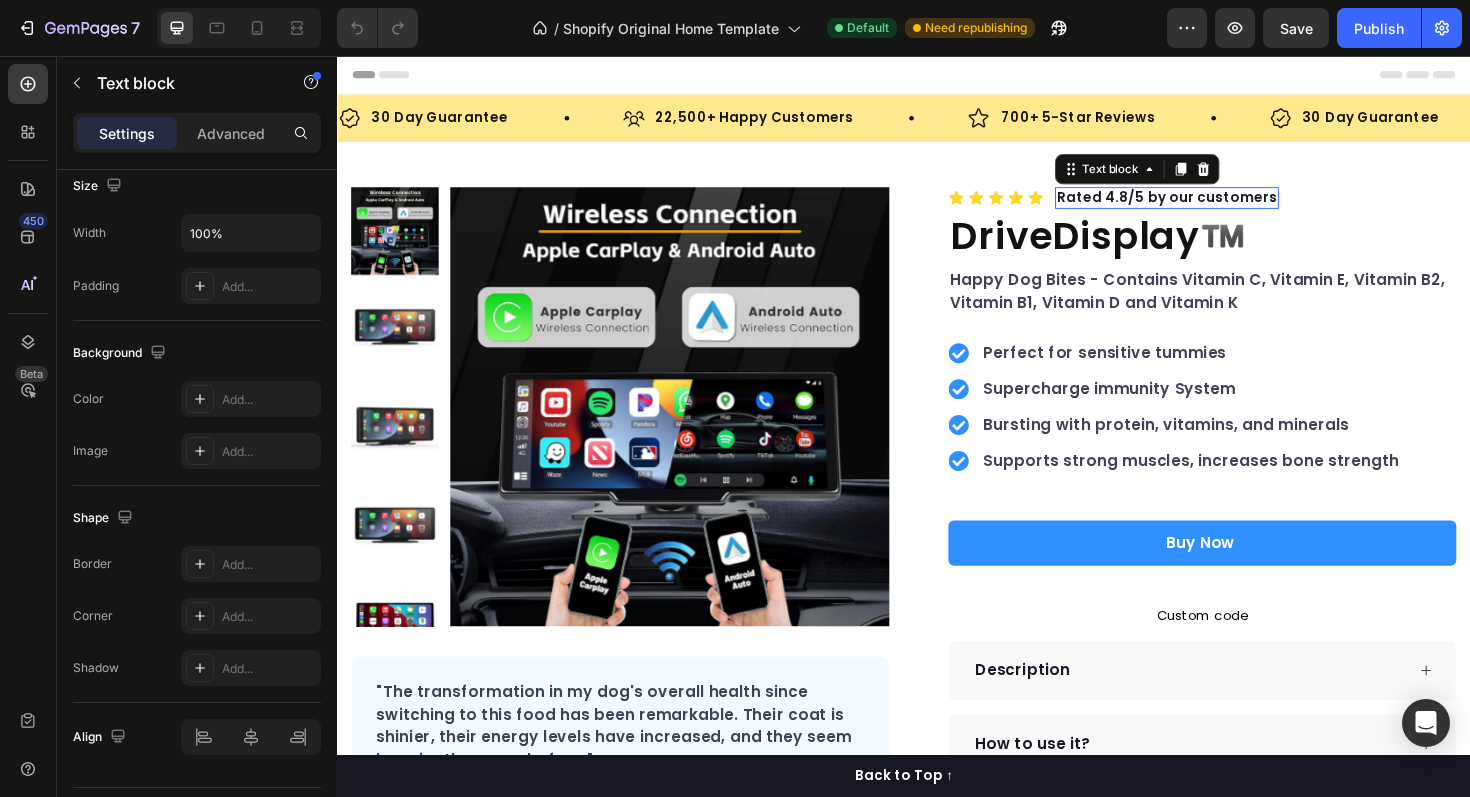 scroll, scrollTop: 0, scrollLeft: 0, axis: both 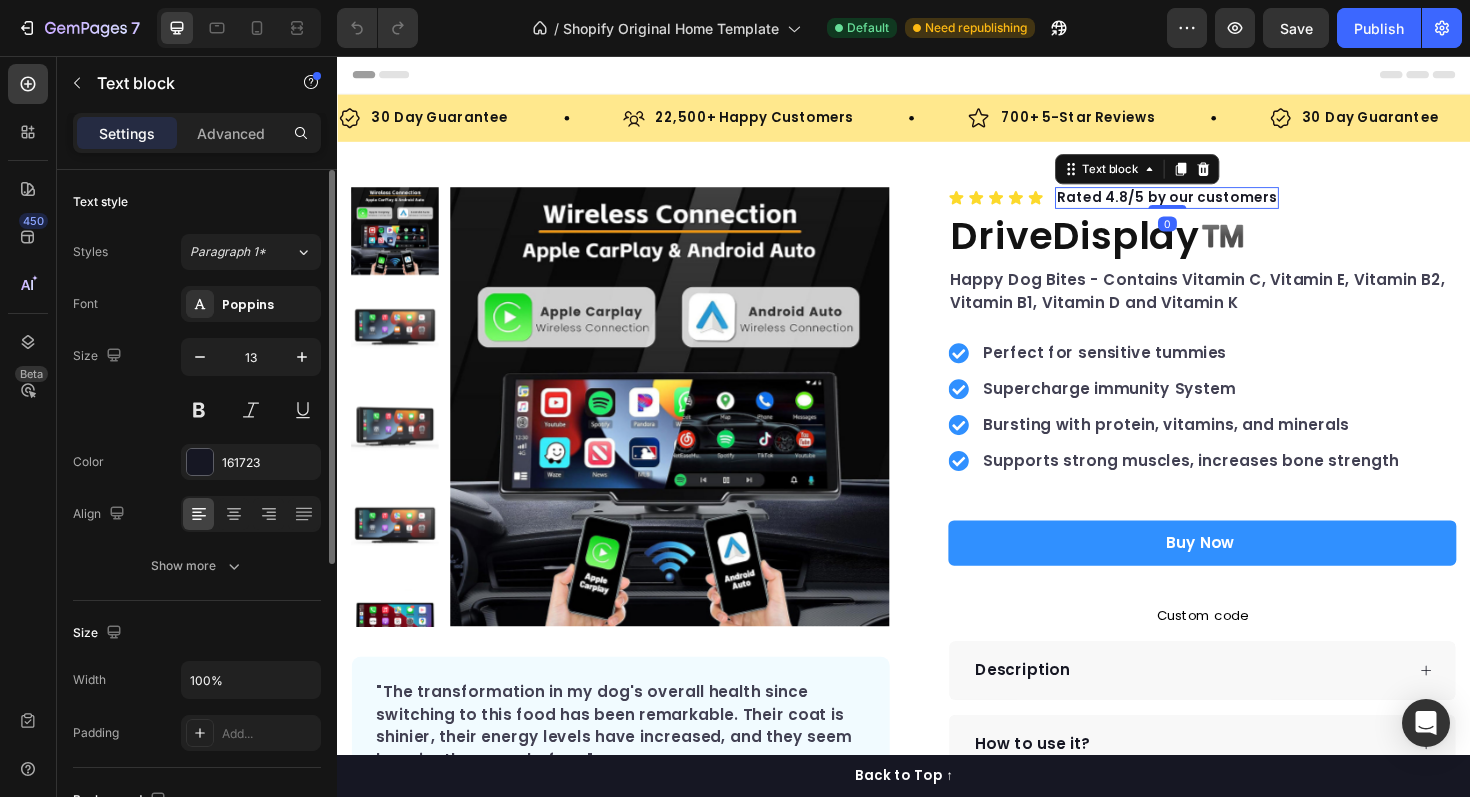 click on "Rated 4.8/5 by our customers" at bounding box center (1215, 206) 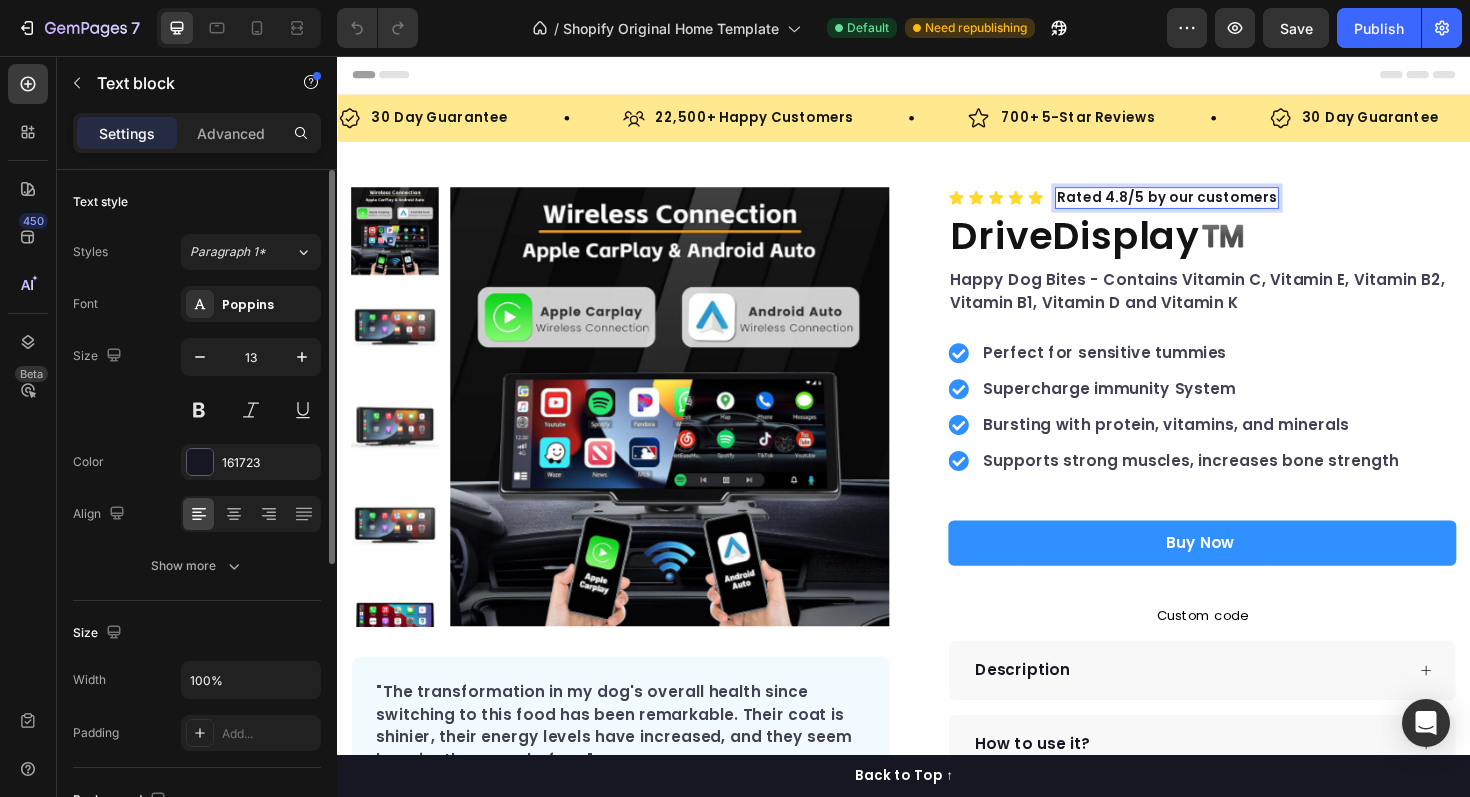 click on "Rated 4.8/5 by our customers" at bounding box center (1215, 206) 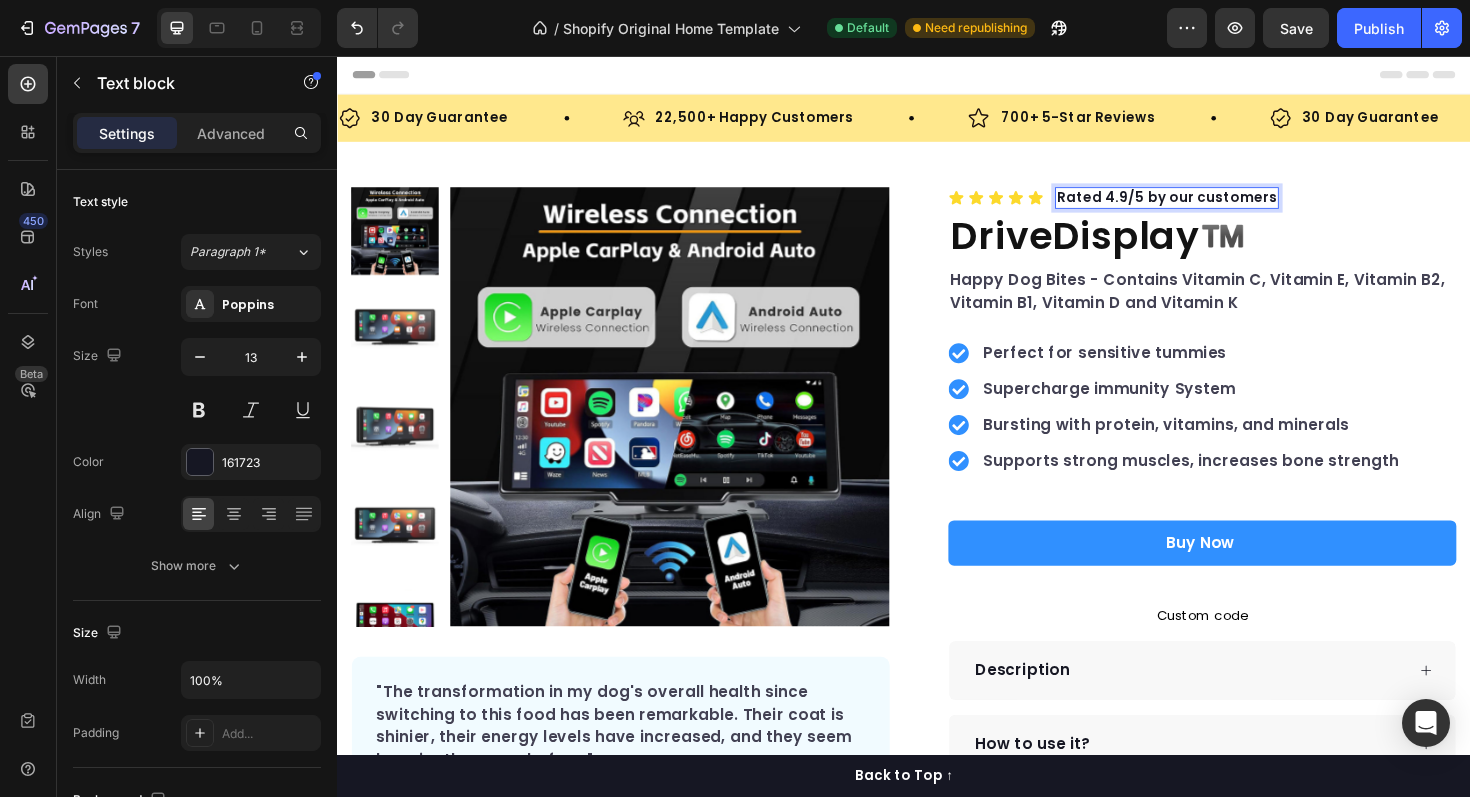 click on "Rated 4.9/5 by our customers" at bounding box center (1215, 206) 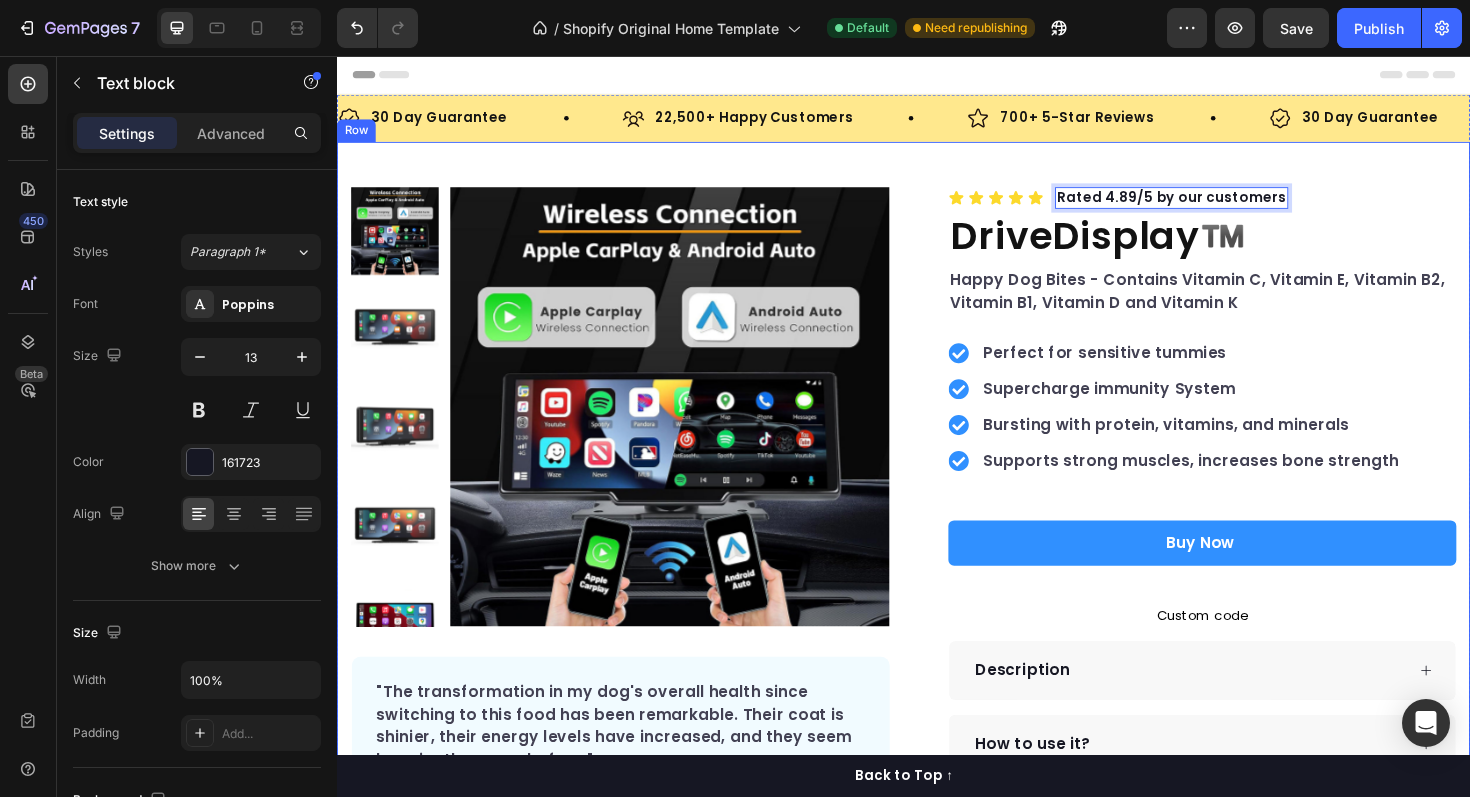 click on "Product Images "The transformation in my dog's overall health since switching to this food has been remarkable. Their coat is shinier, their energy levels have increased, and they seem happier than ever before." Text block -[NAME] Text block
Verified buyer Item list Row Row "My dog absolutely loves this food! It's clear that the taste and quality are top-notch."  -[NAME] Text block Row Row
Icon
Icon
Icon
Icon
Icon Icon List Hoz Rated 4.89/5 by our customers Text block   0 Row DriveDisplay™️ Product Title Happy Dog Bites - Contains Vitamin C, Vitamin E, Vitamin B2, Vitamin B1, Vitamin D and Vitamin K Text block Perfect for sensitive tummies Supercharge immunity System Bursting with protein, vitamins, and minerals Supports strong muscles, increases bone strength Item list Buy Now Product Cart Button
Custom code
Custom Code Perfect for sensitive tummies Supercharge immunity System" at bounding box center (937, 600) 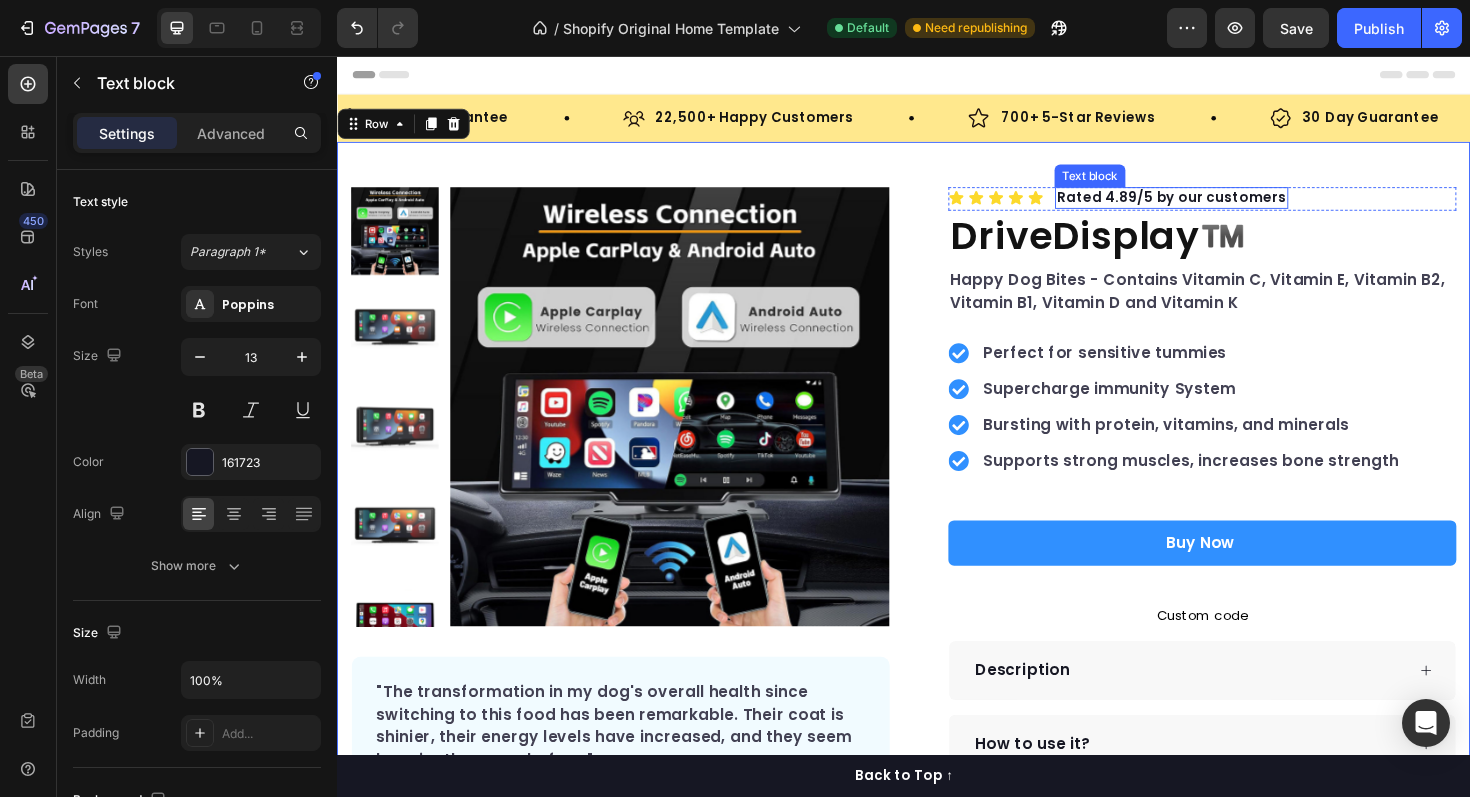 click on "Rated 4.89/5 by our customers" at bounding box center [1220, 206] 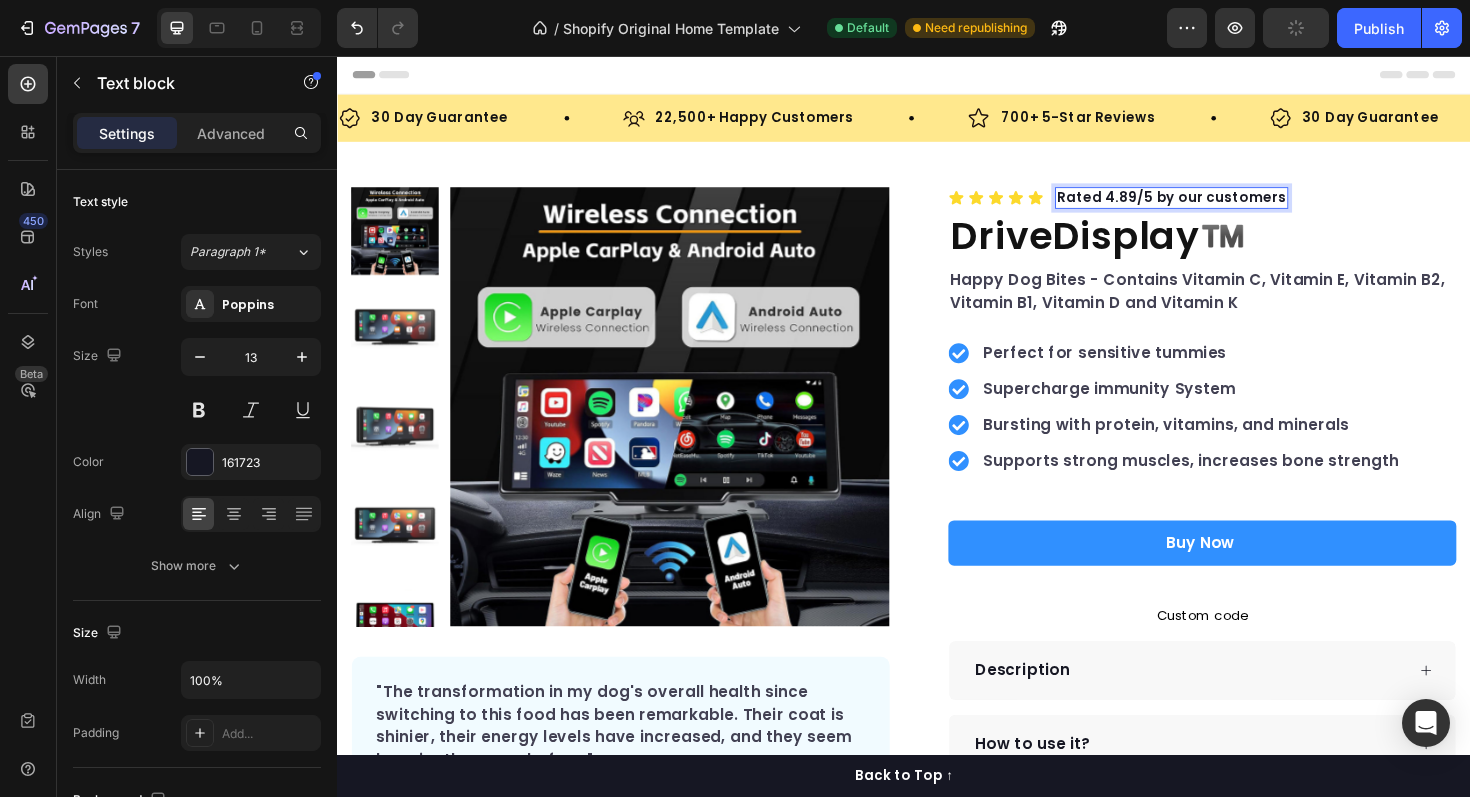 click on "Rated 4.89/5 by our customers" at bounding box center (1220, 206) 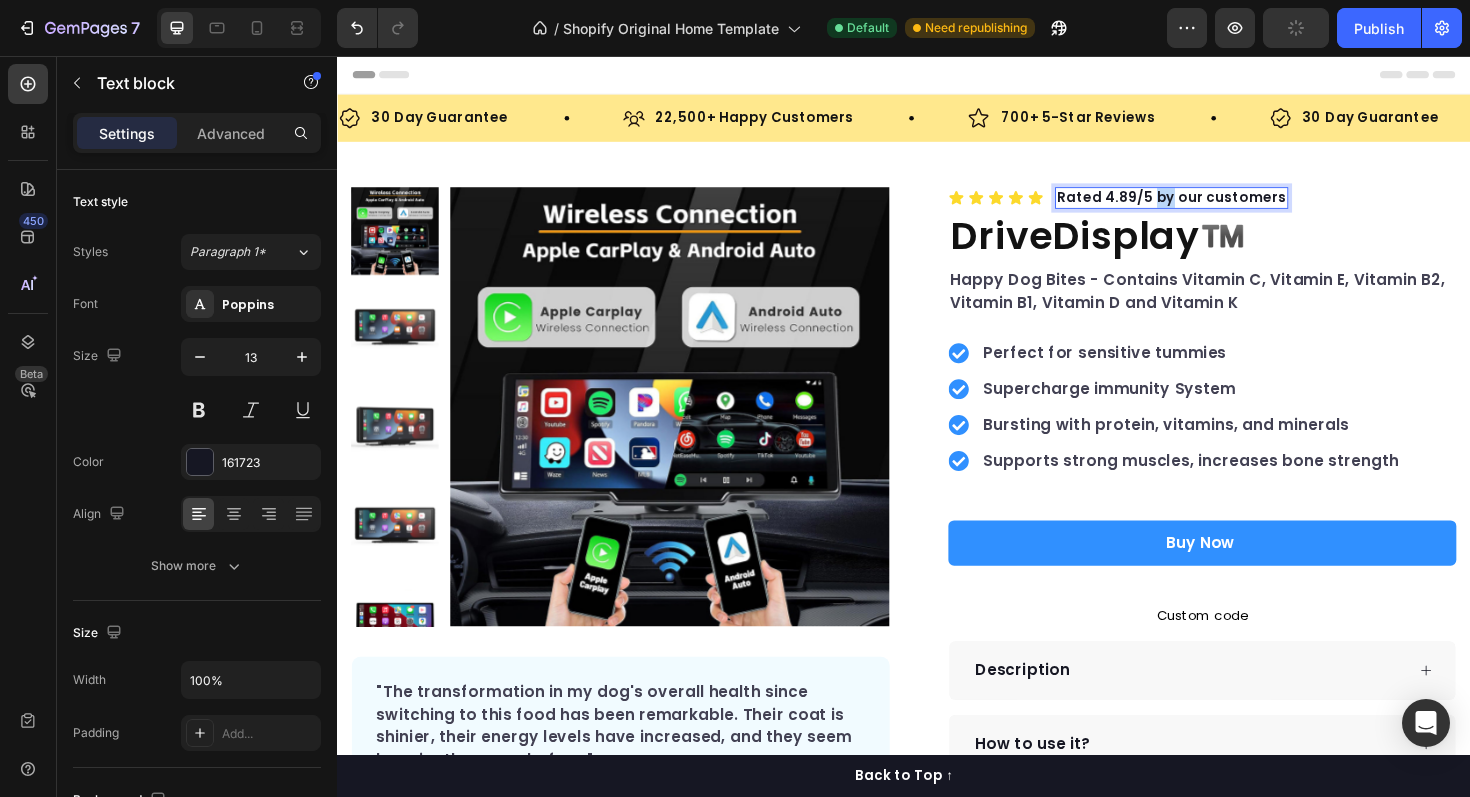 click on "Rated 4.89/5 by our customers" at bounding box center [1220, 206] 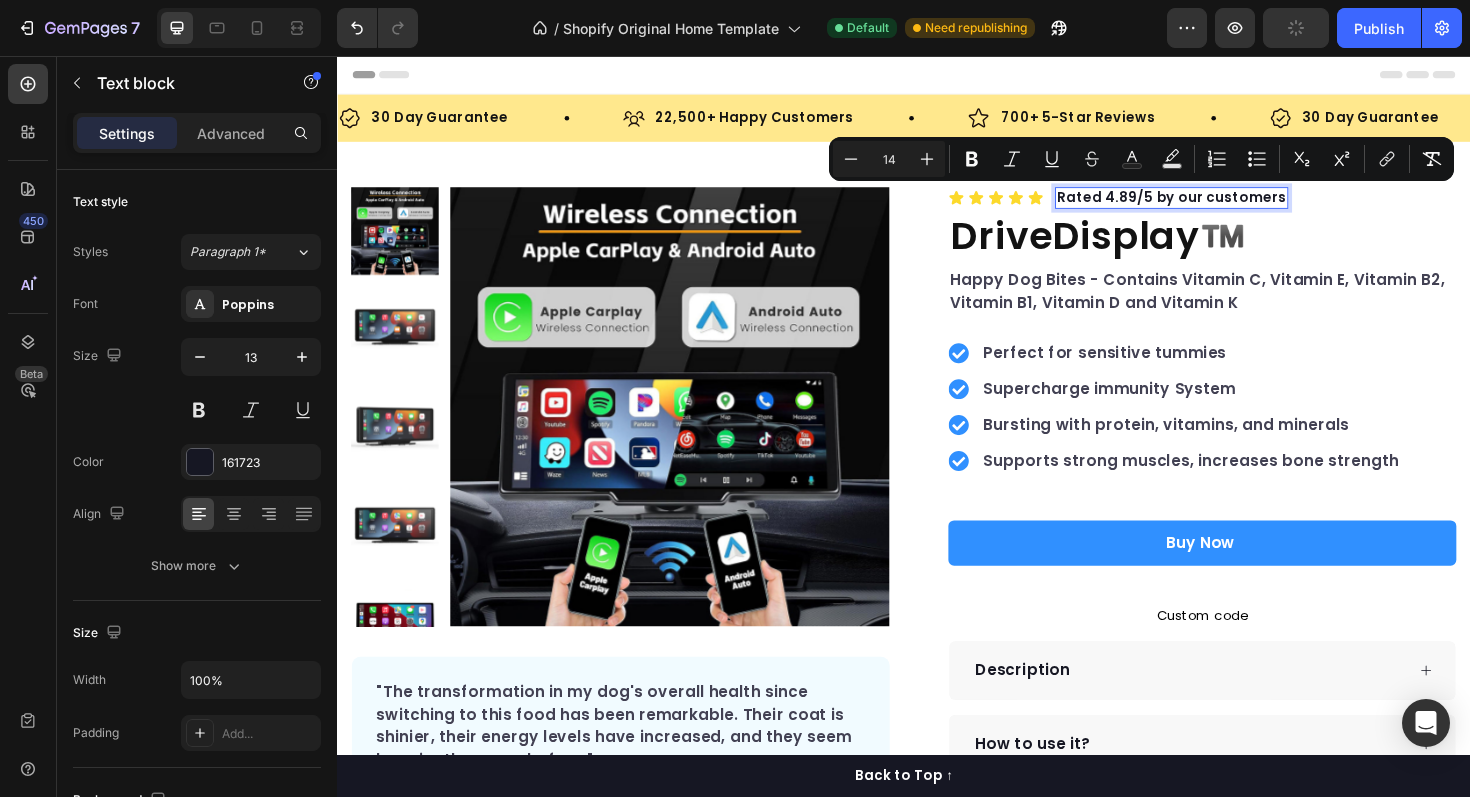 click on "Rated 4.89/5 by our customers" at bounding box center (1220, 206) 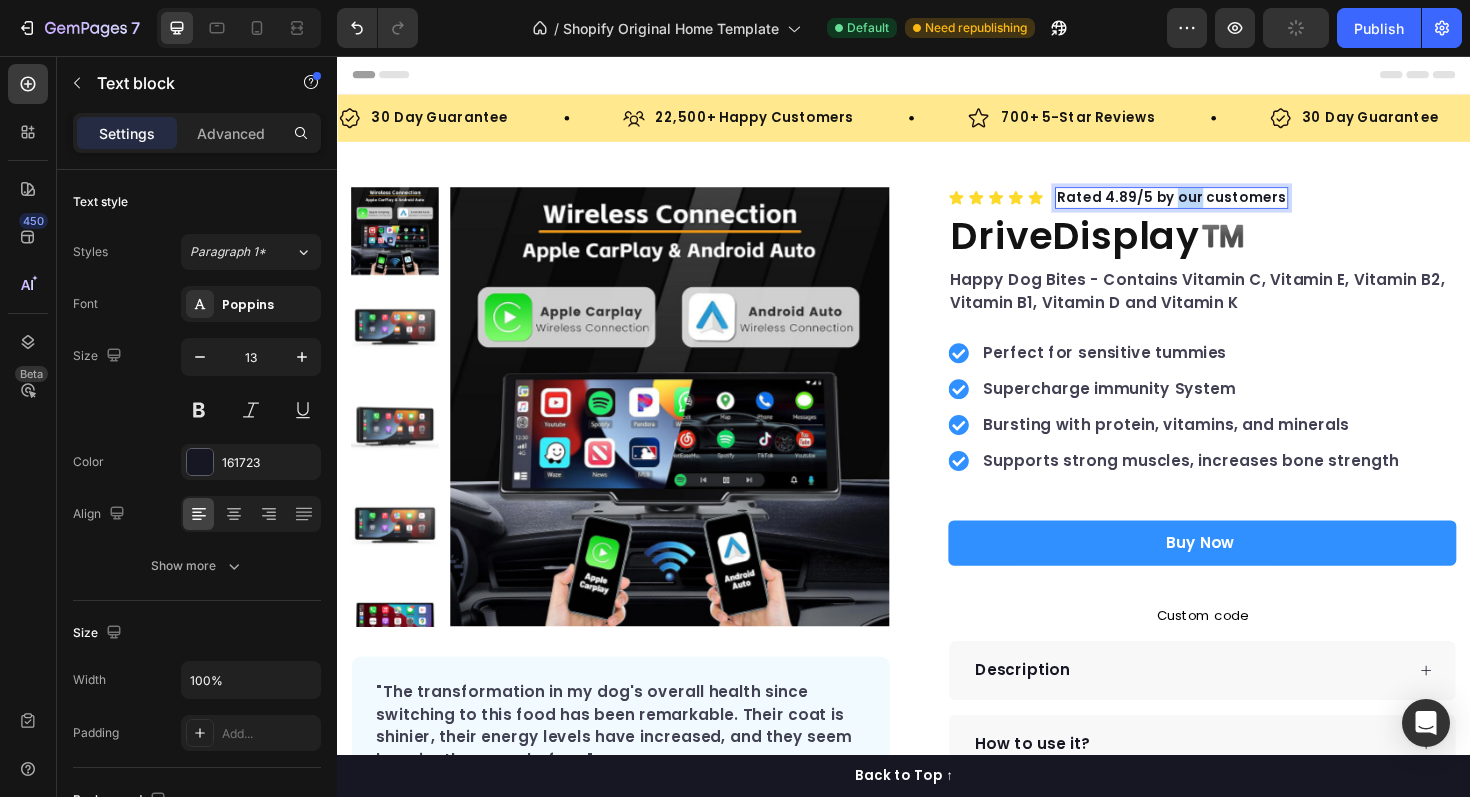 click on "Rated 4.89/5 by our customers" at bounding box center (1220, 206) 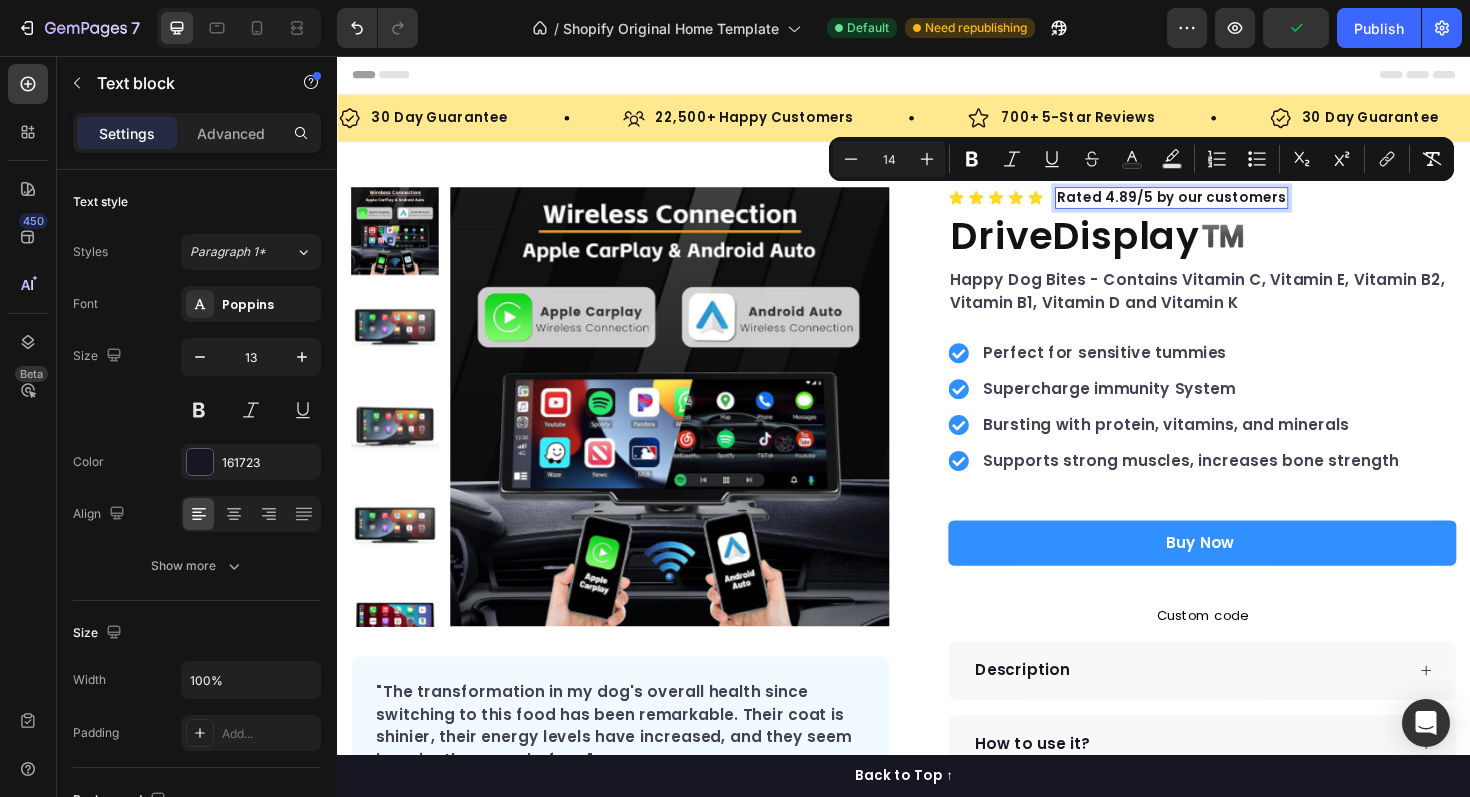 click on "Rated 4.89/5 by our customers" at bounding box center (1220, 206) 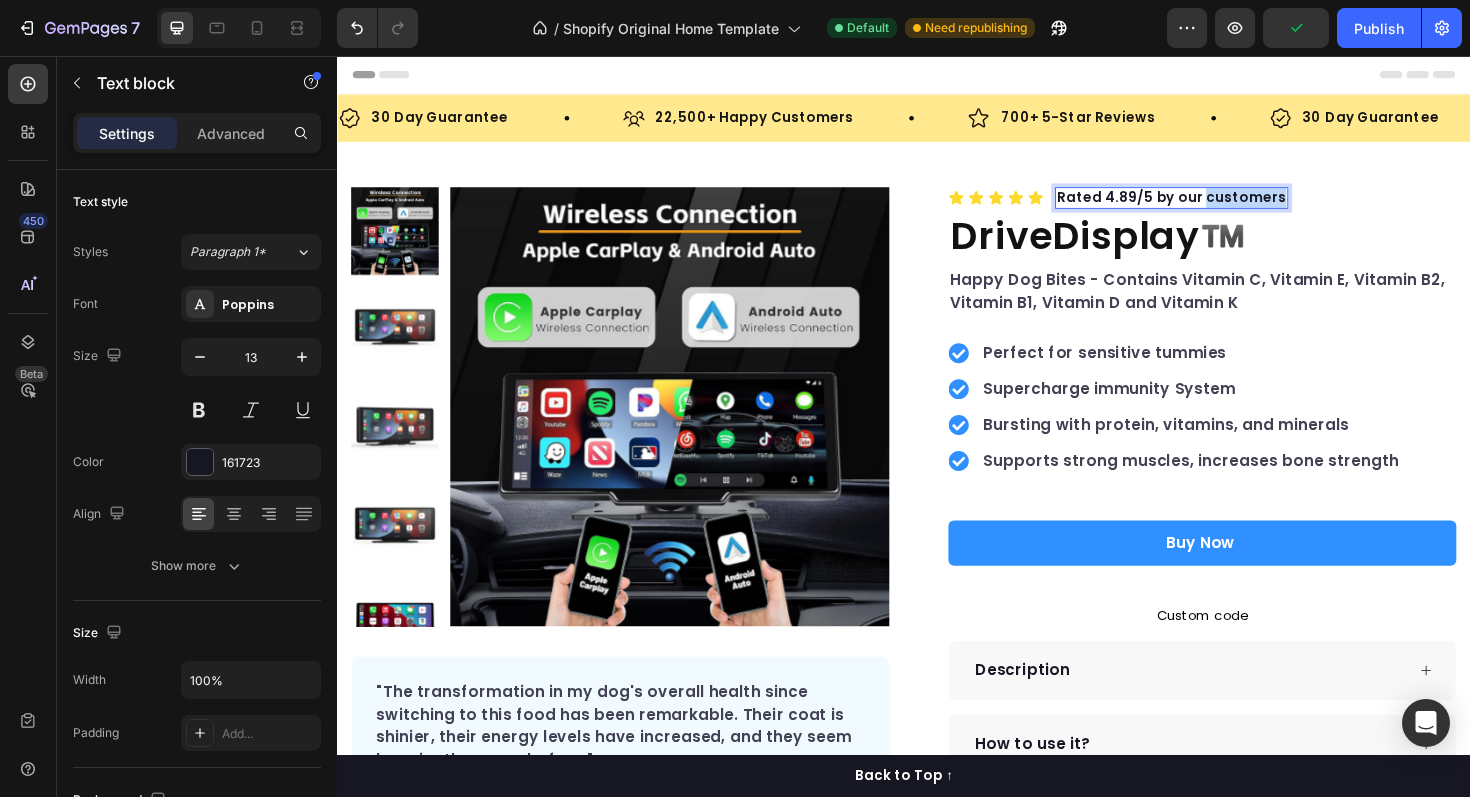 click on "Rated 4.89/5 by our customers" at bounding box center (1220, 206) 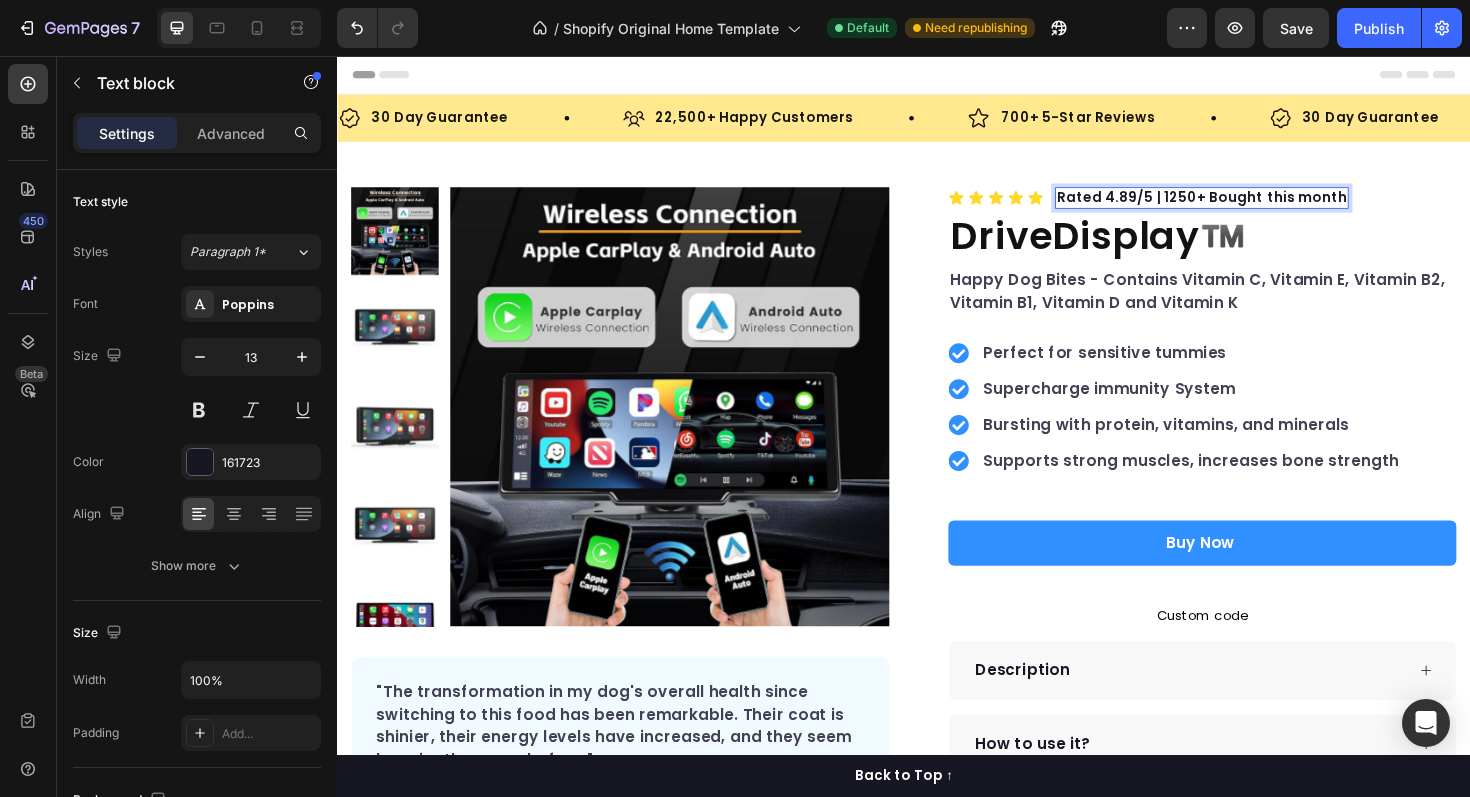 click on "Rated 4.89/5 | 1250+ Bought this month" at bounding box center (1252, 206) 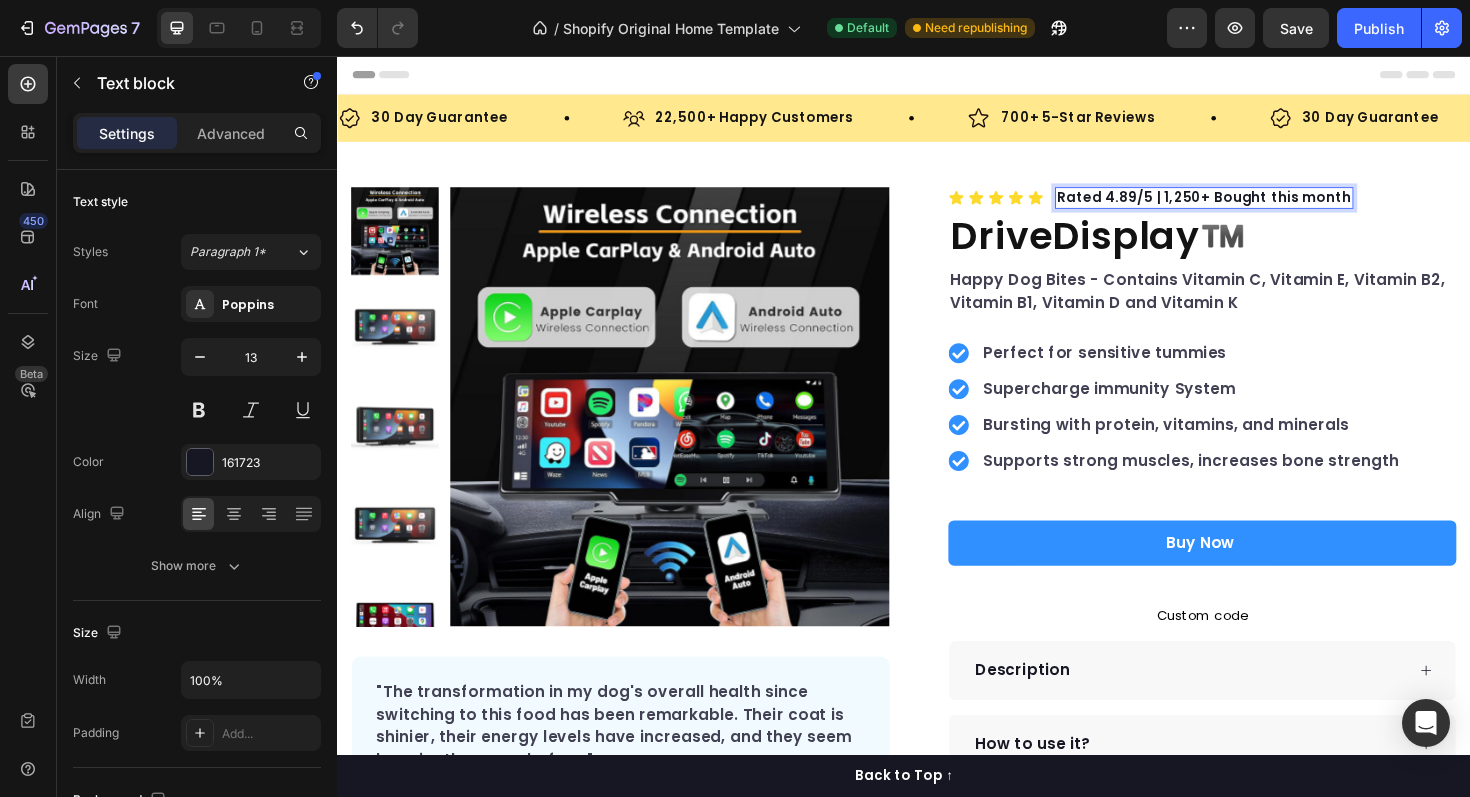 click on "Rated 4.89/5 | 1,250+ Bought this month" at bounding box center (1255, 206) 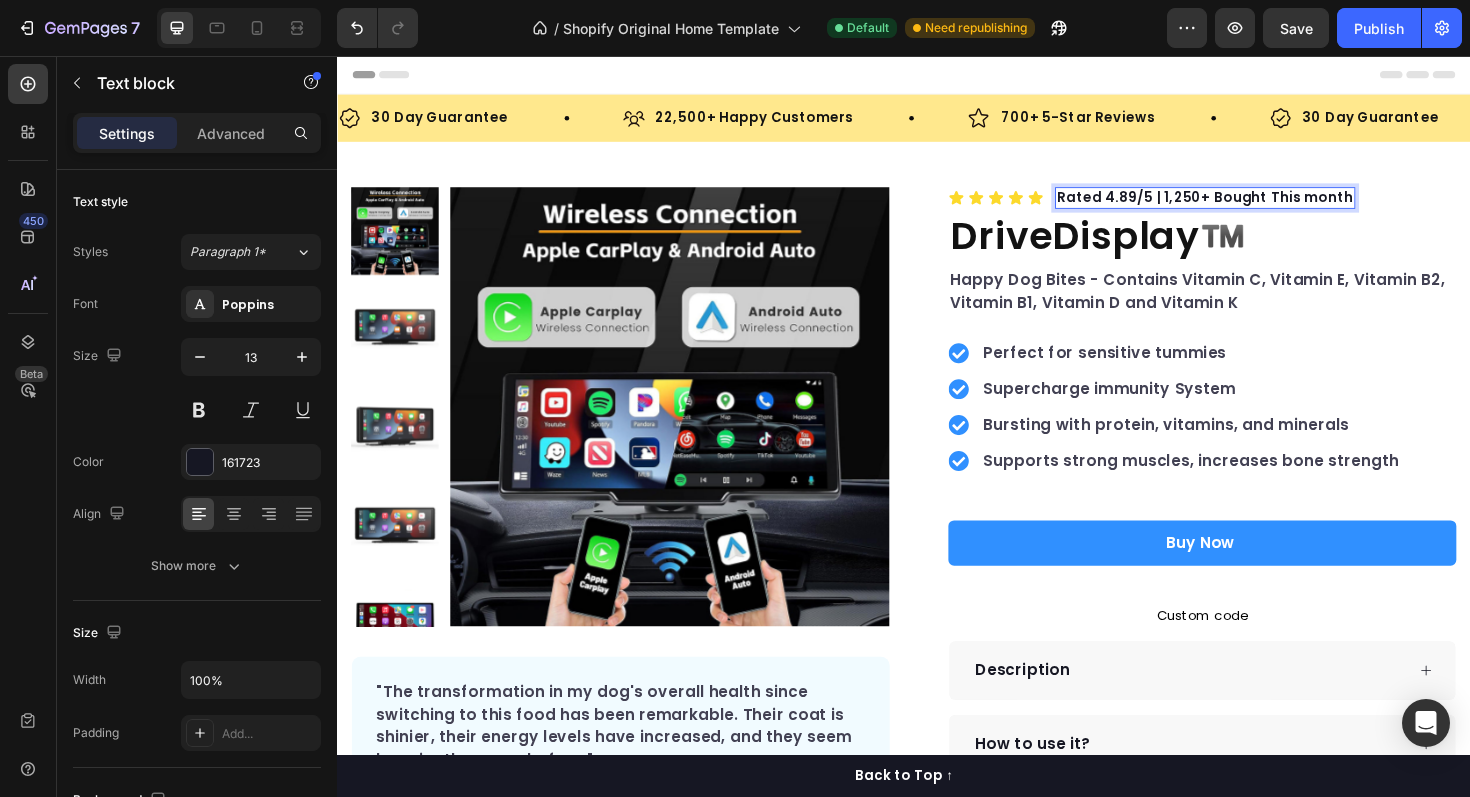click on "Rated 4.89/5 | 1,250+ Bought This month" at bounding box center [1256, 206] 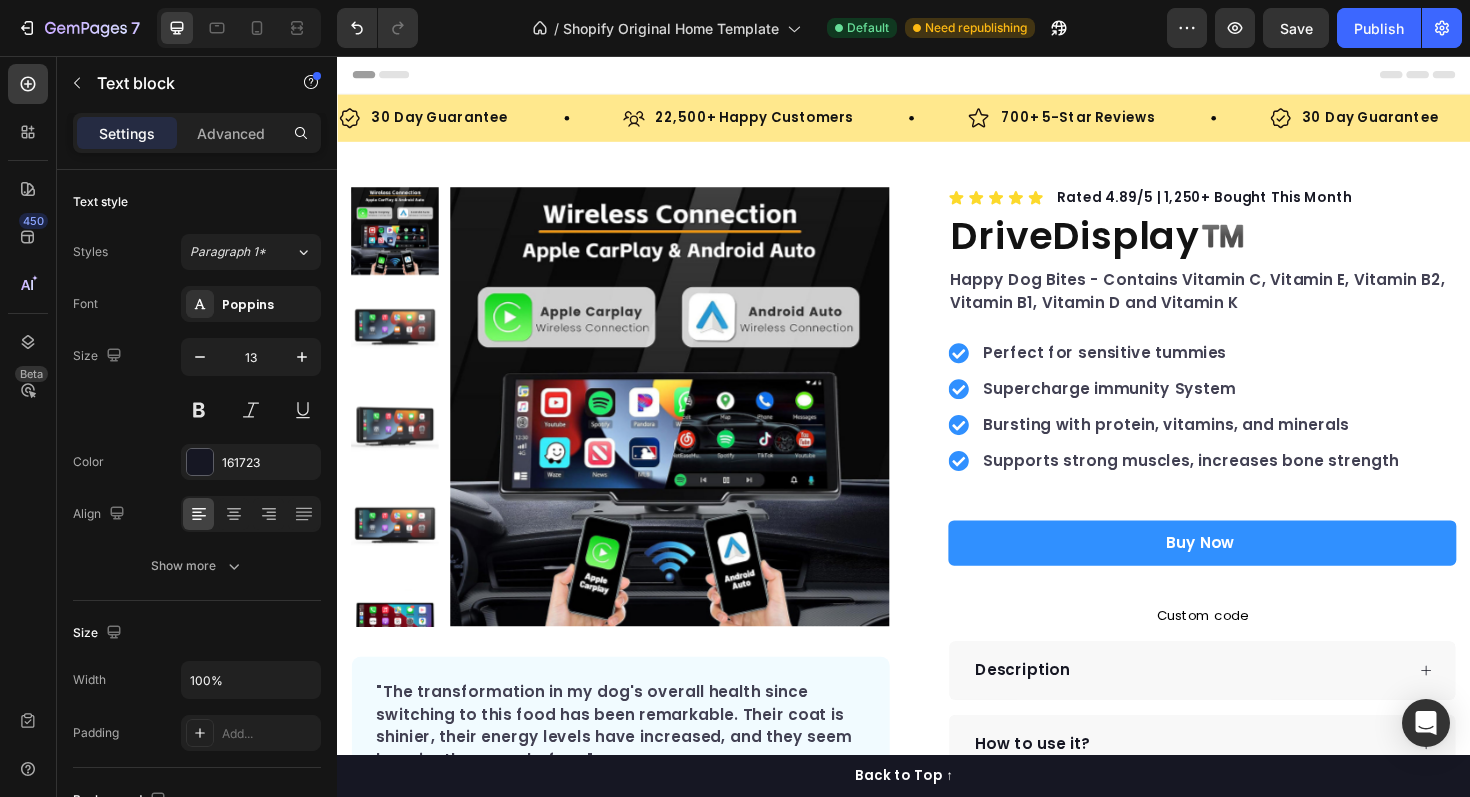 click at bounding box center (937, 76) 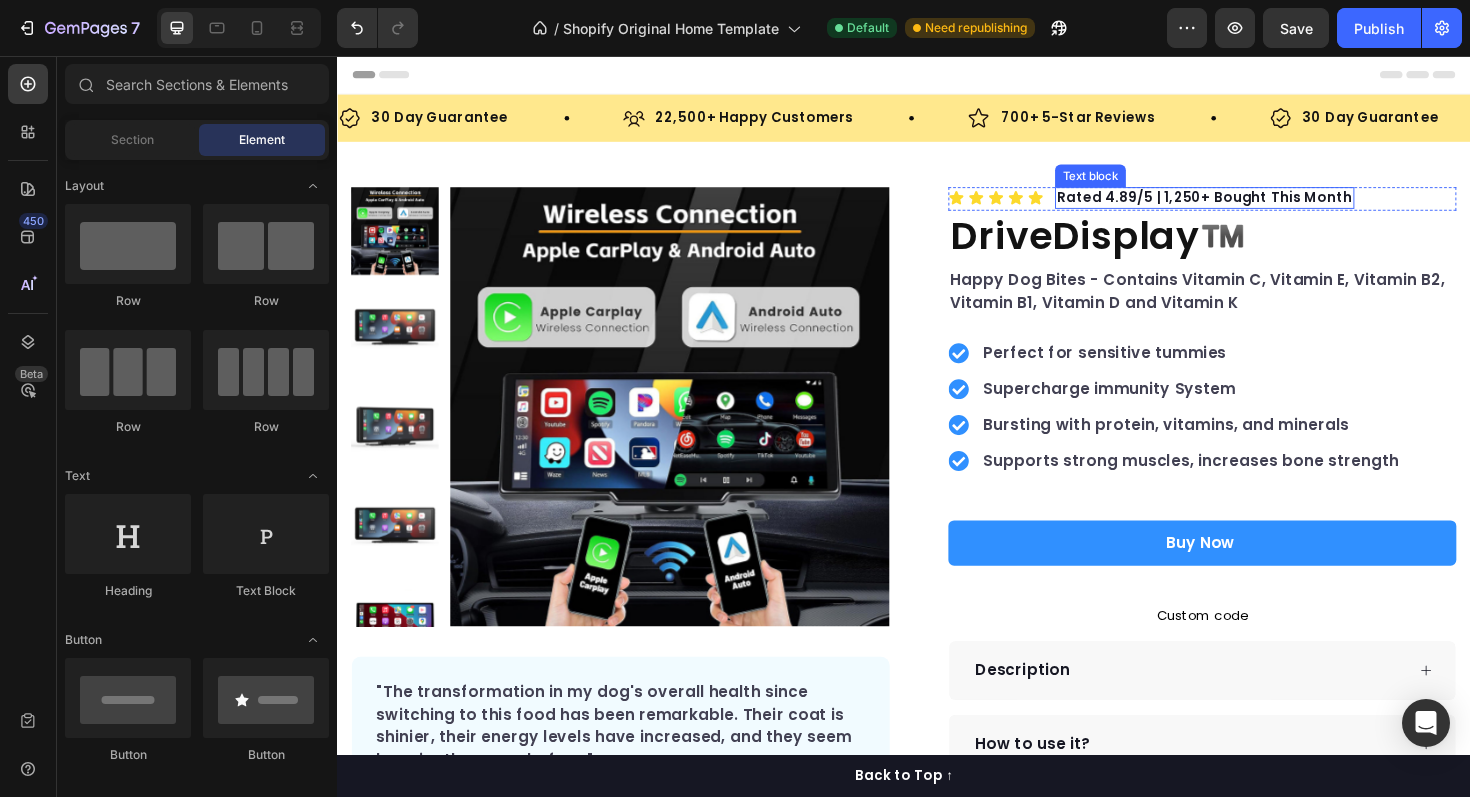 click on "Rated 4.89/5 | 1,250+ Bought This Month" at bounding box center [1255, 206] 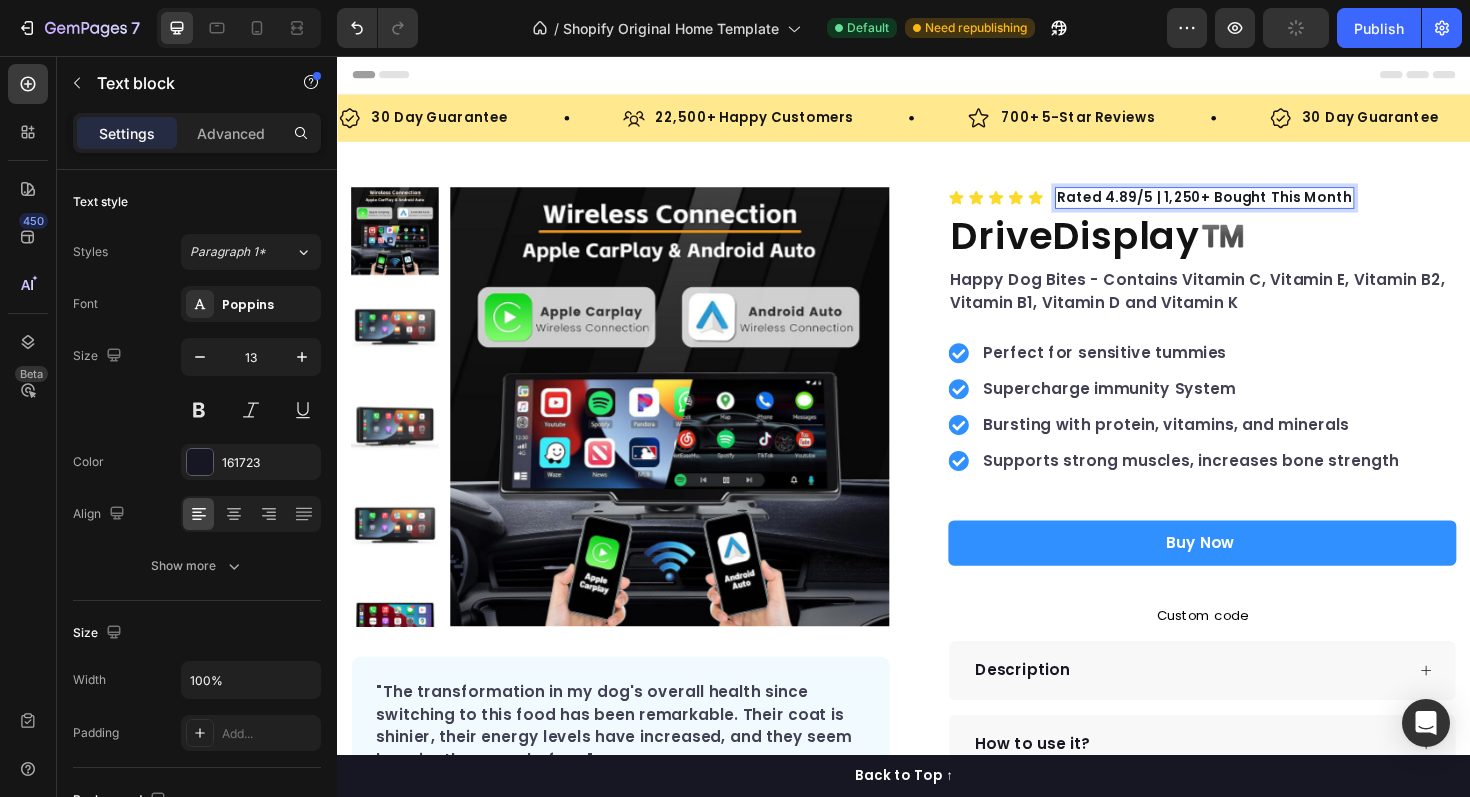 click on "Rated 4.89/5 | 1,250+ Bought This Month" at bounding box center (1255, 206) 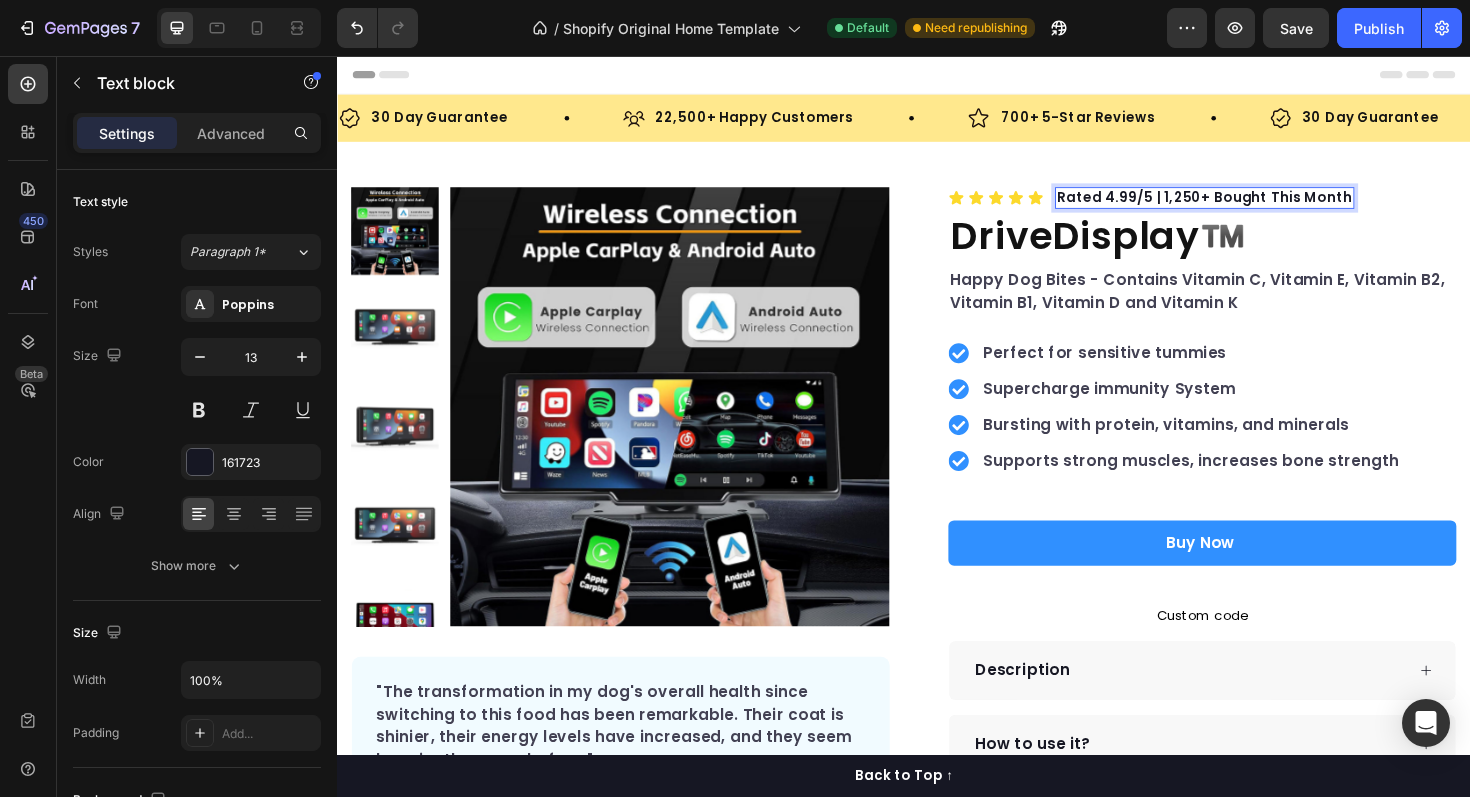 click on "Rated 4.99/5 | 1,250+ Bought This Month" at bounding box center (1255, 206) 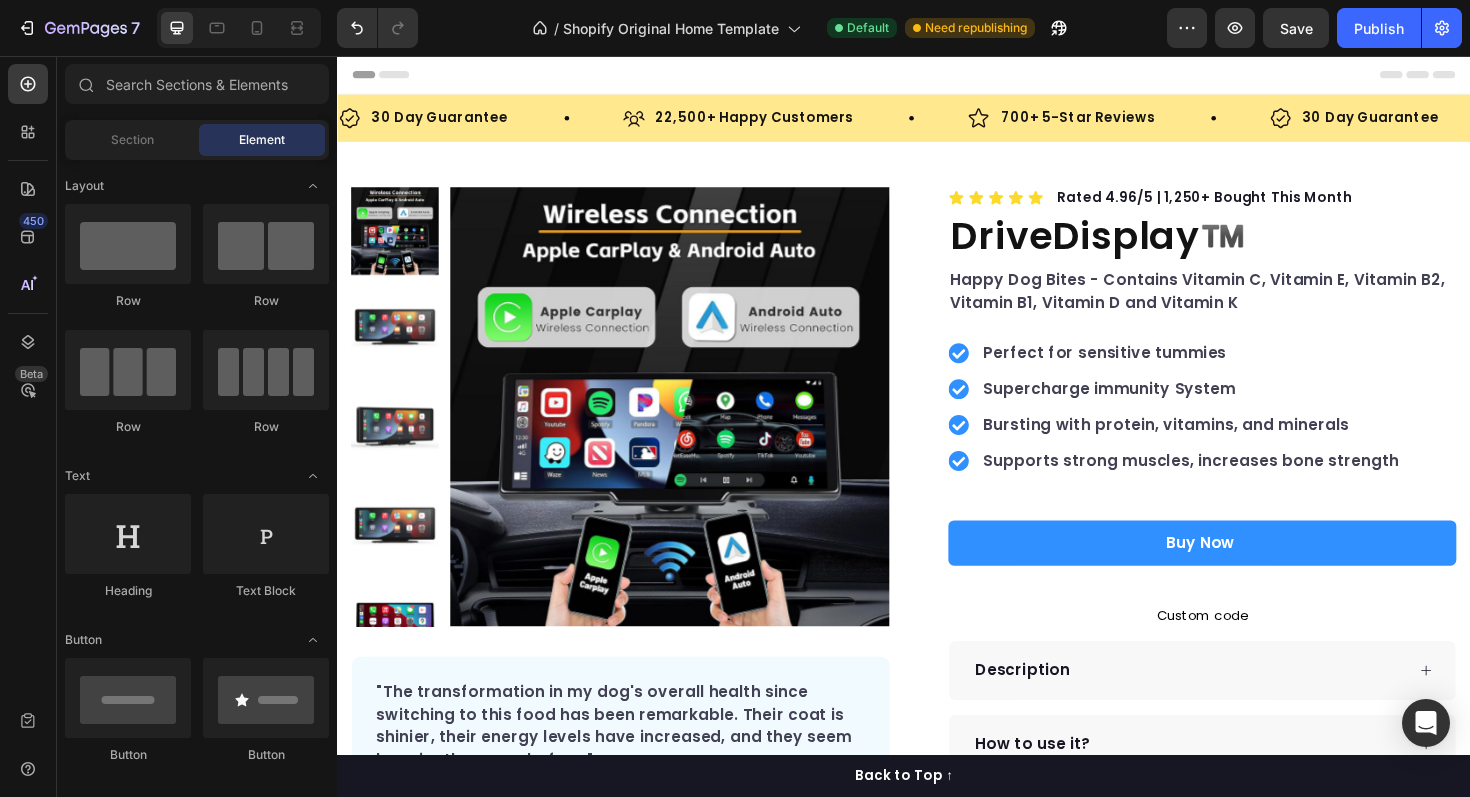 click at bounding box center (937, 76) 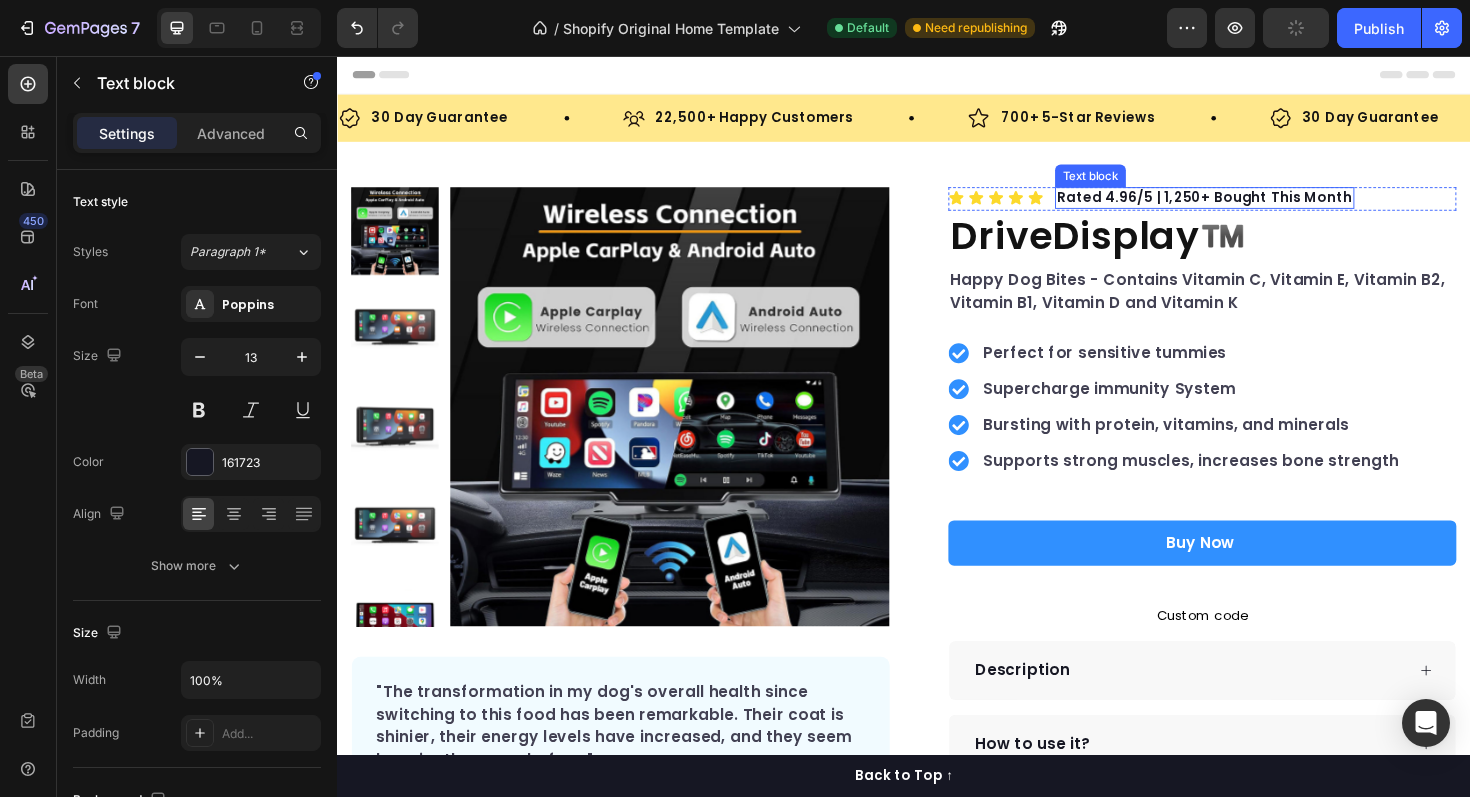click on "Rated 4.96/5 | 1,250+ Bought This Month" at bounding box center [1255, 206] 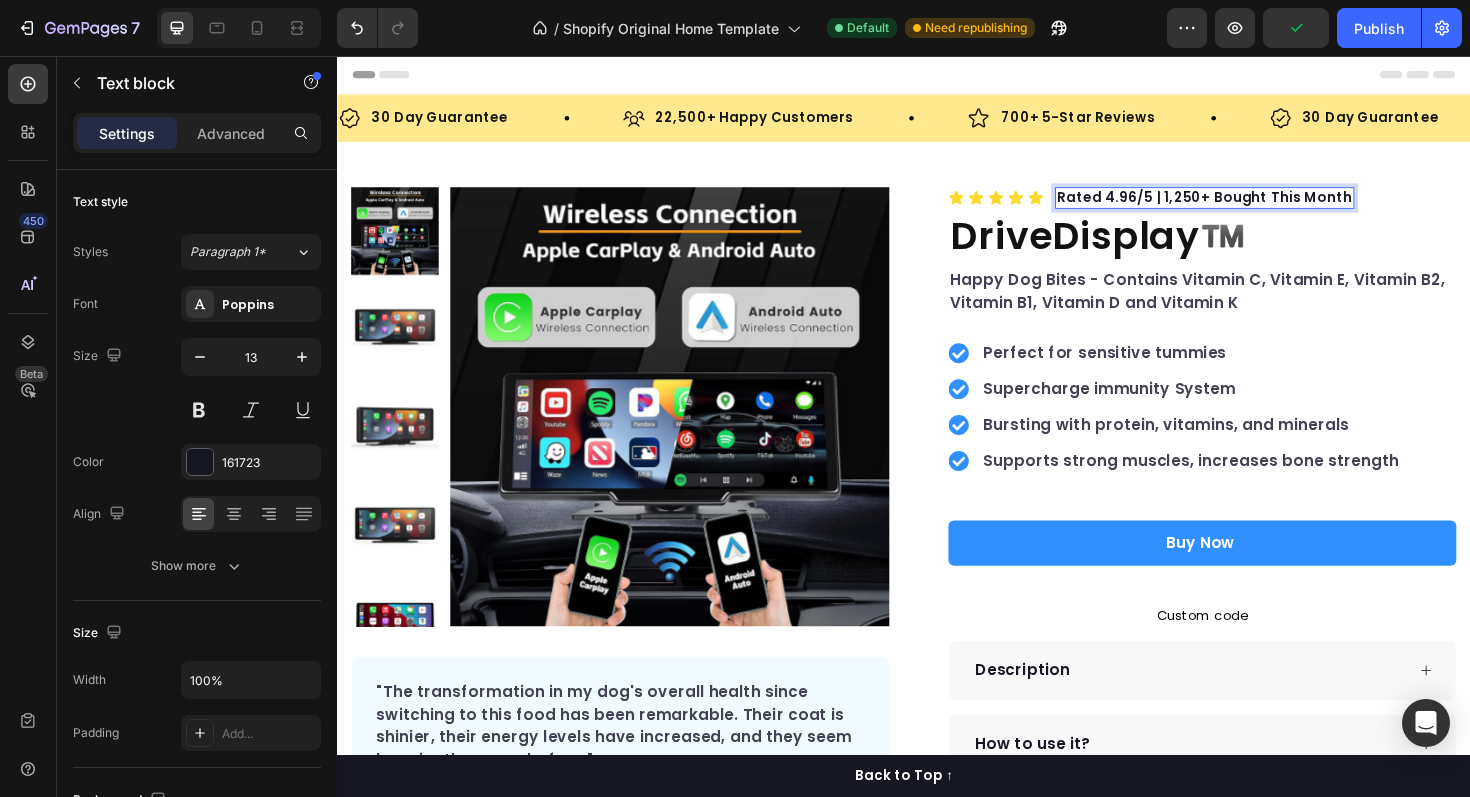 click on "Rated 4.96/5 | 1,250+ Bought This Month" at bounding box center (1255, 206) 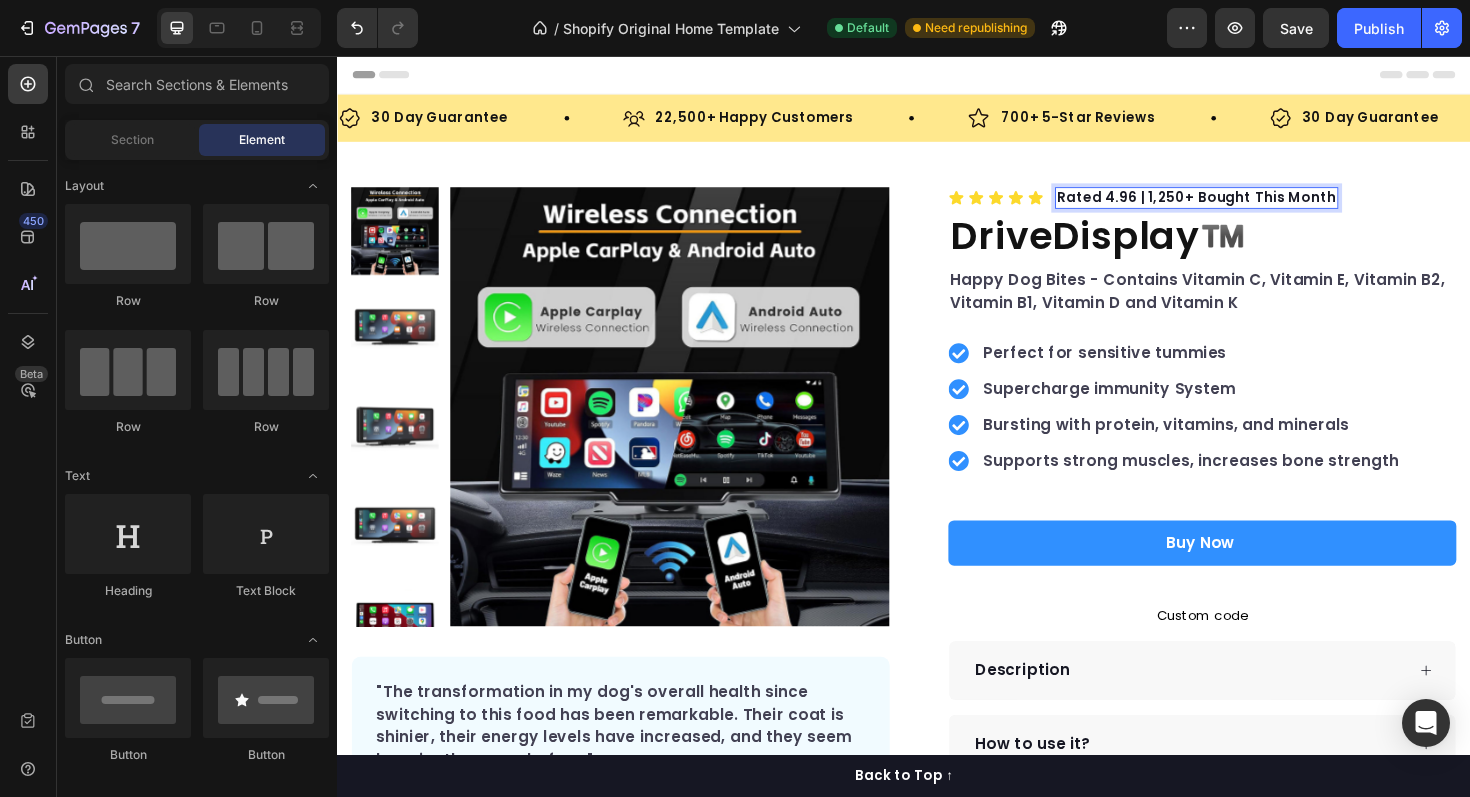 click at bounding box center [937, 76] 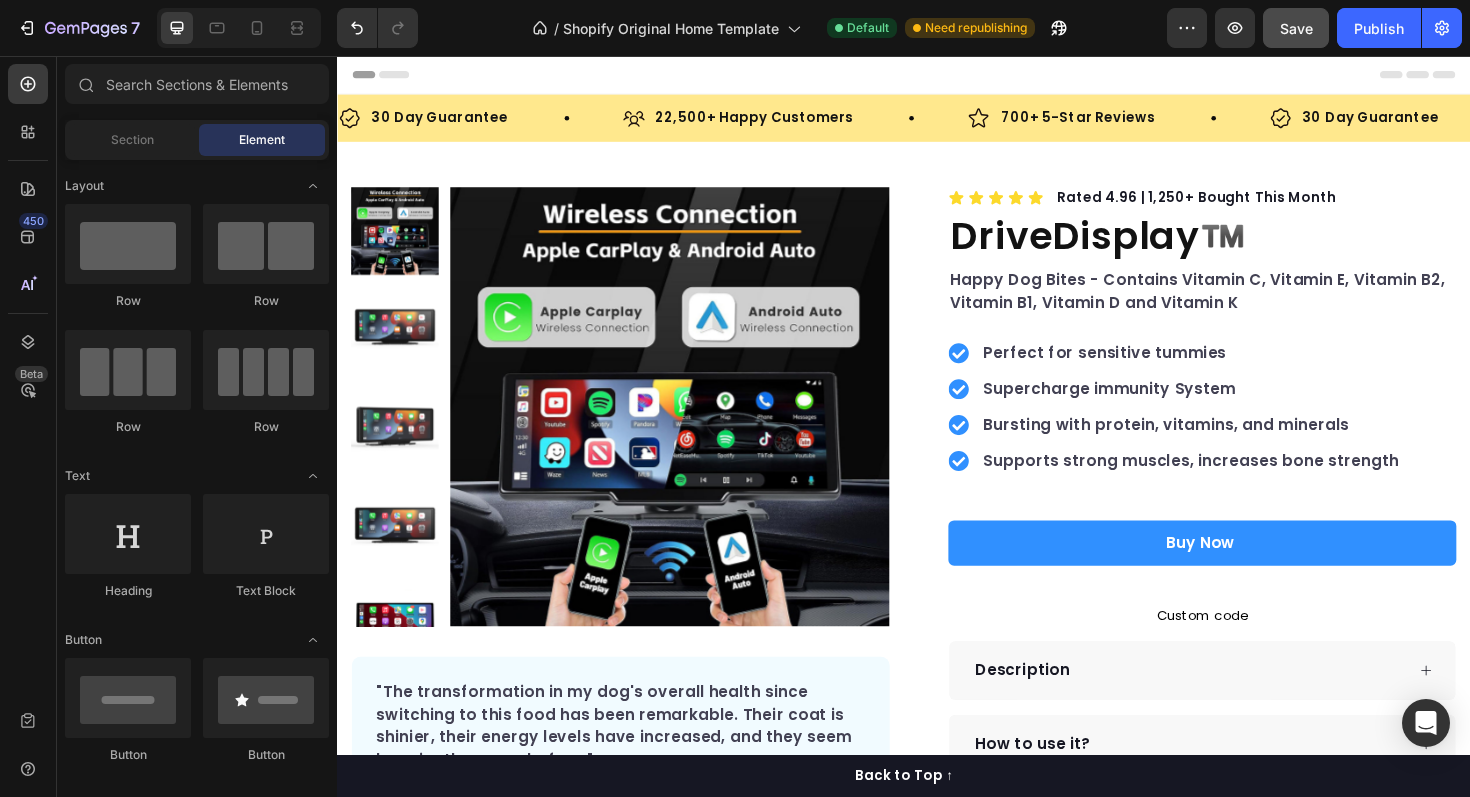 click on "Save" 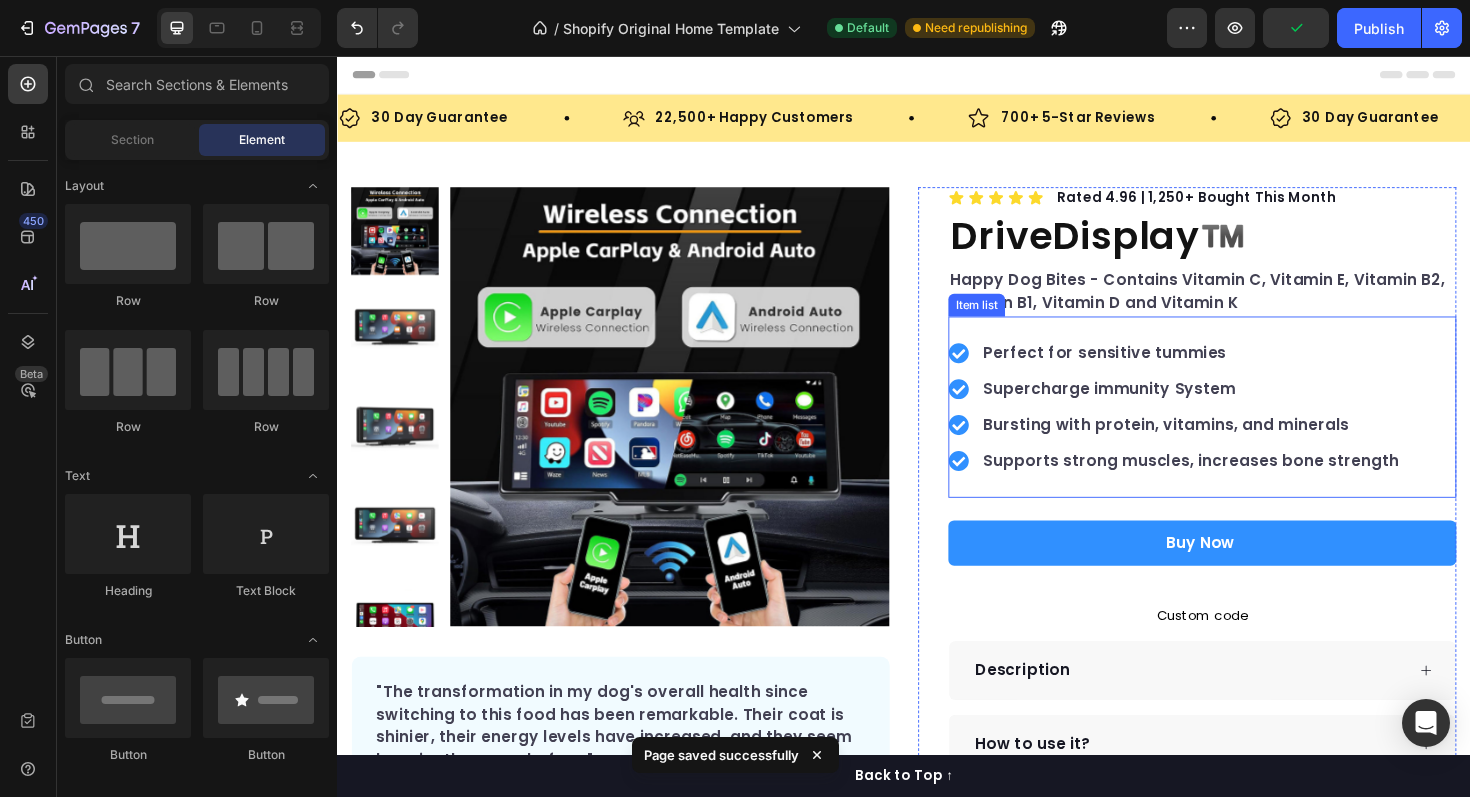 click 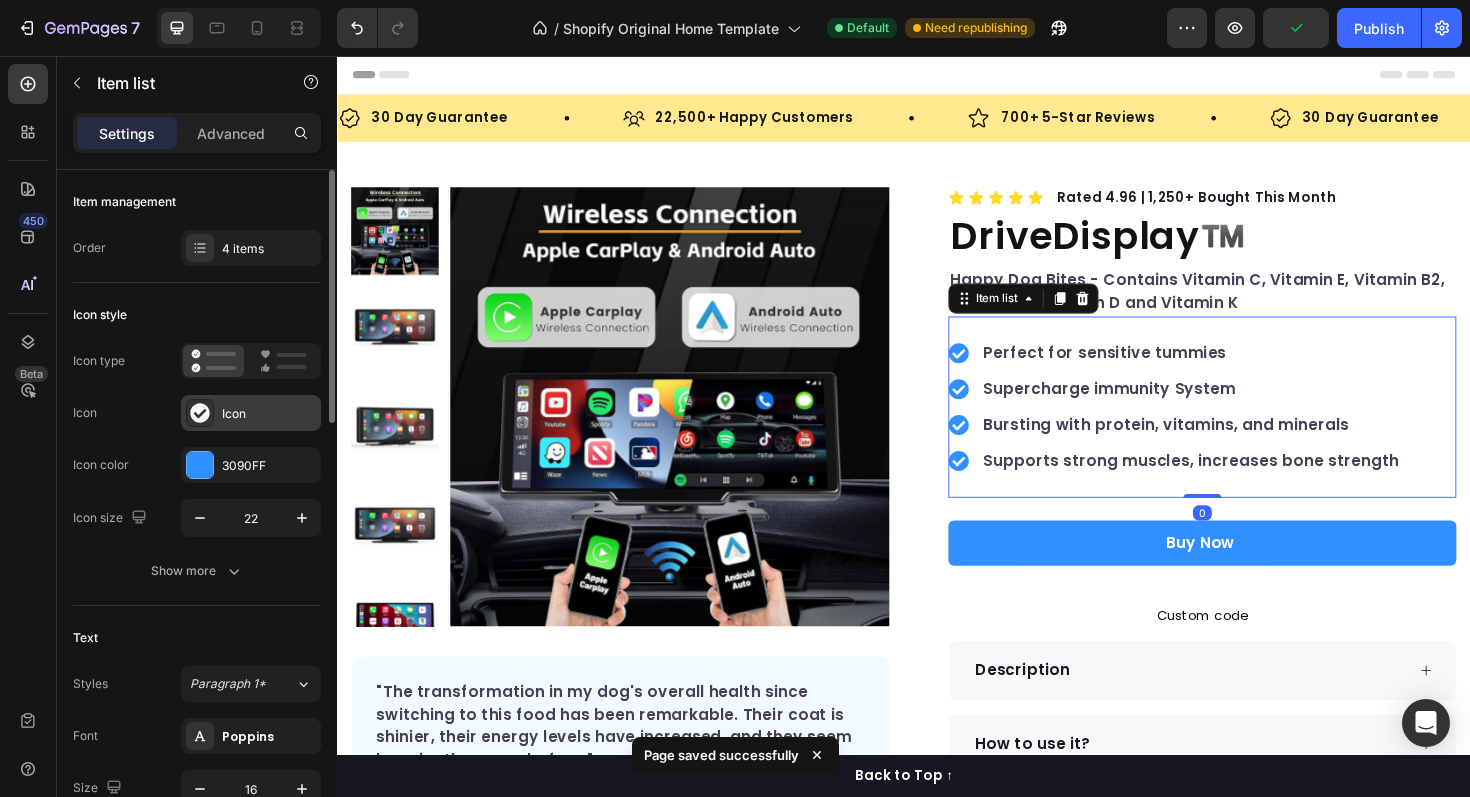 click on "Icon" at bounding box center (269, 414) 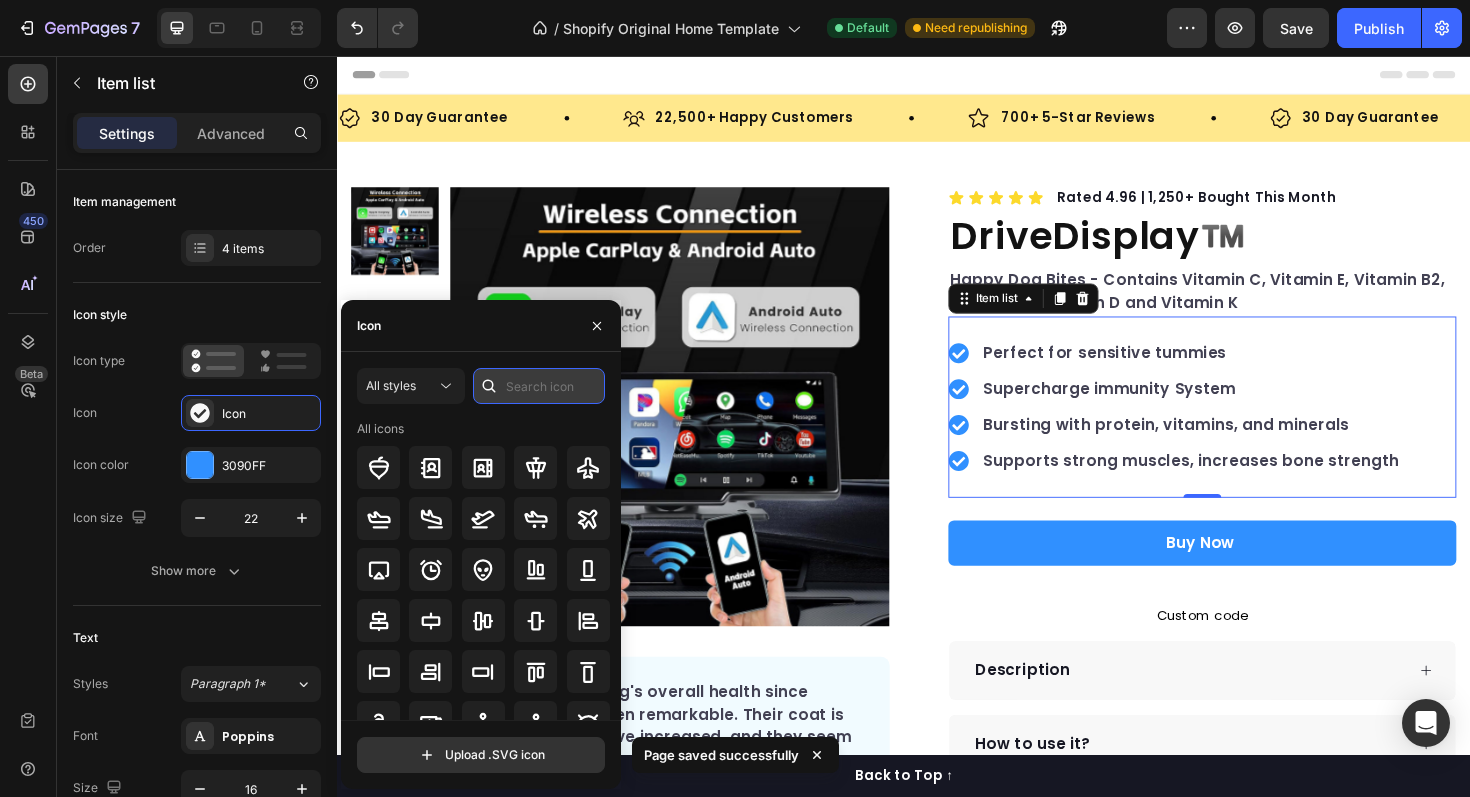 click at bounding box center [539, 386] 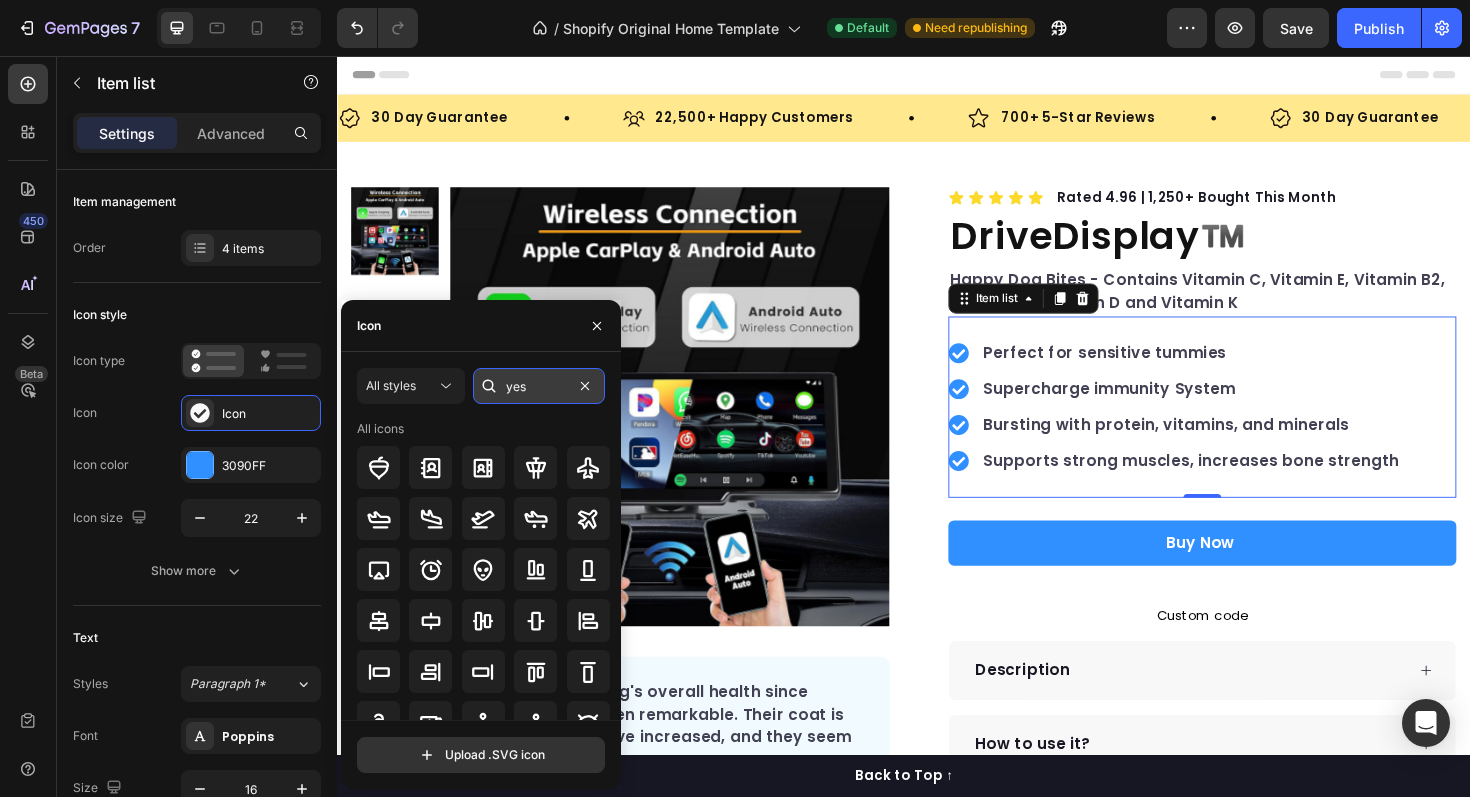 type on "yes" 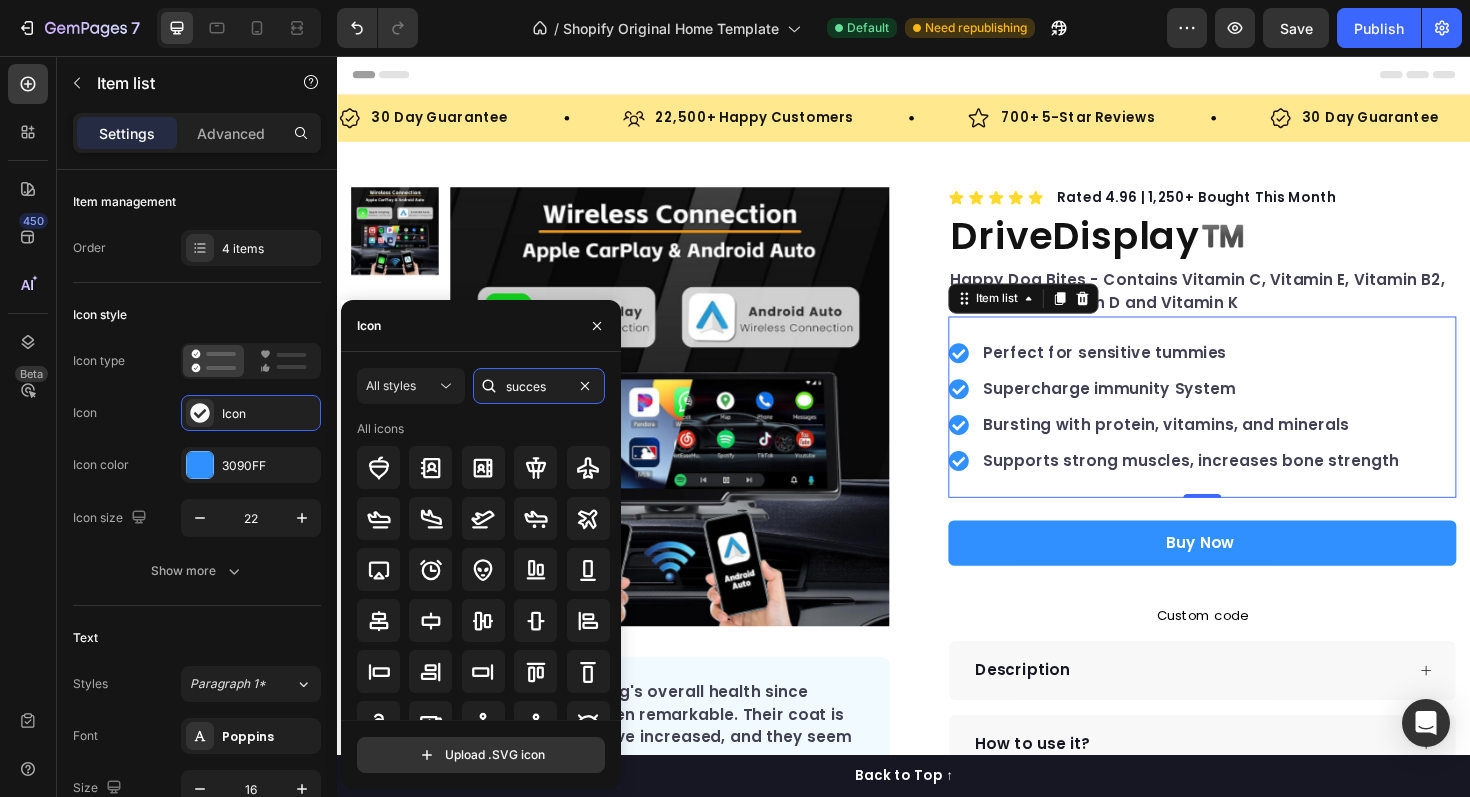 type on "success" 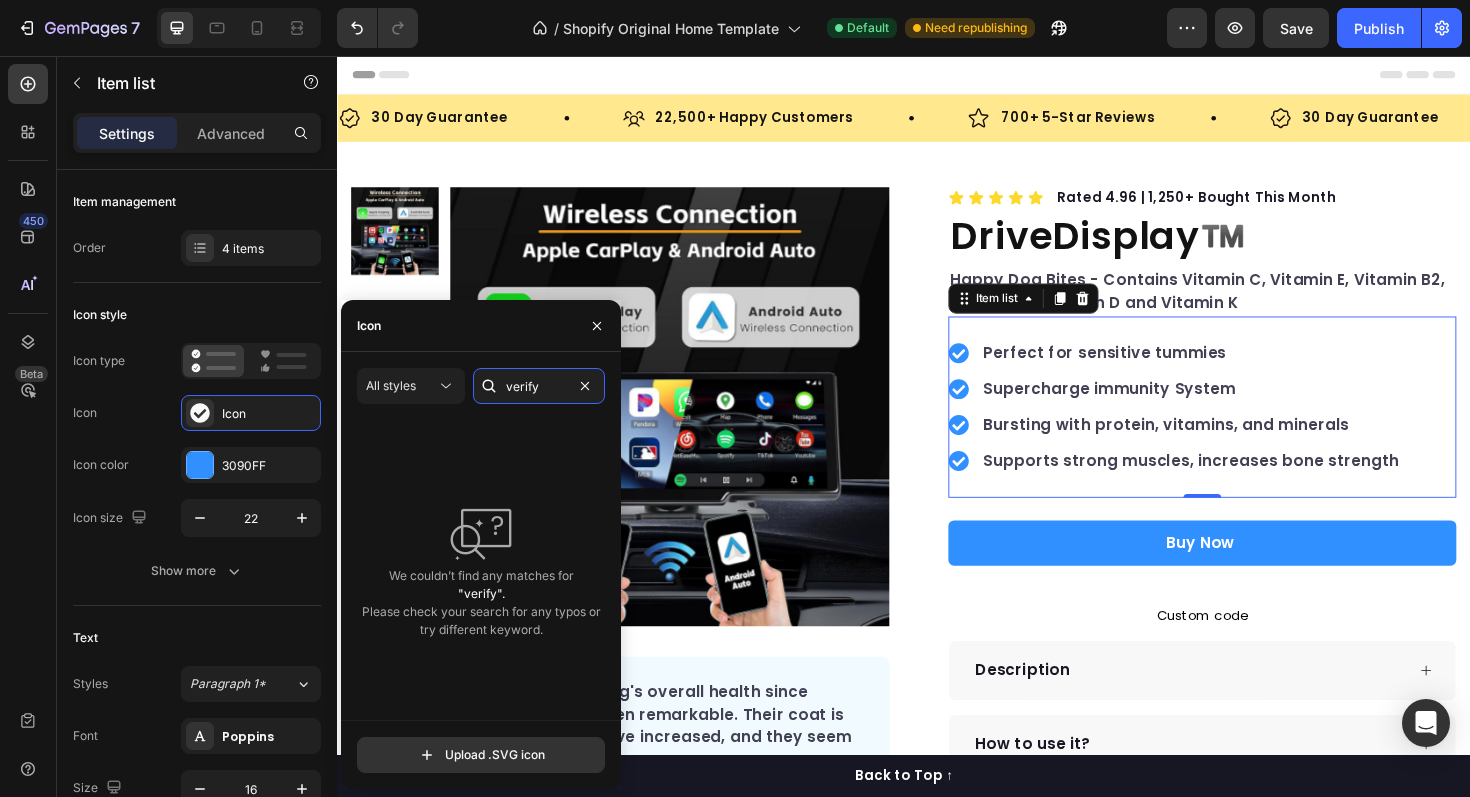 type on "verify" 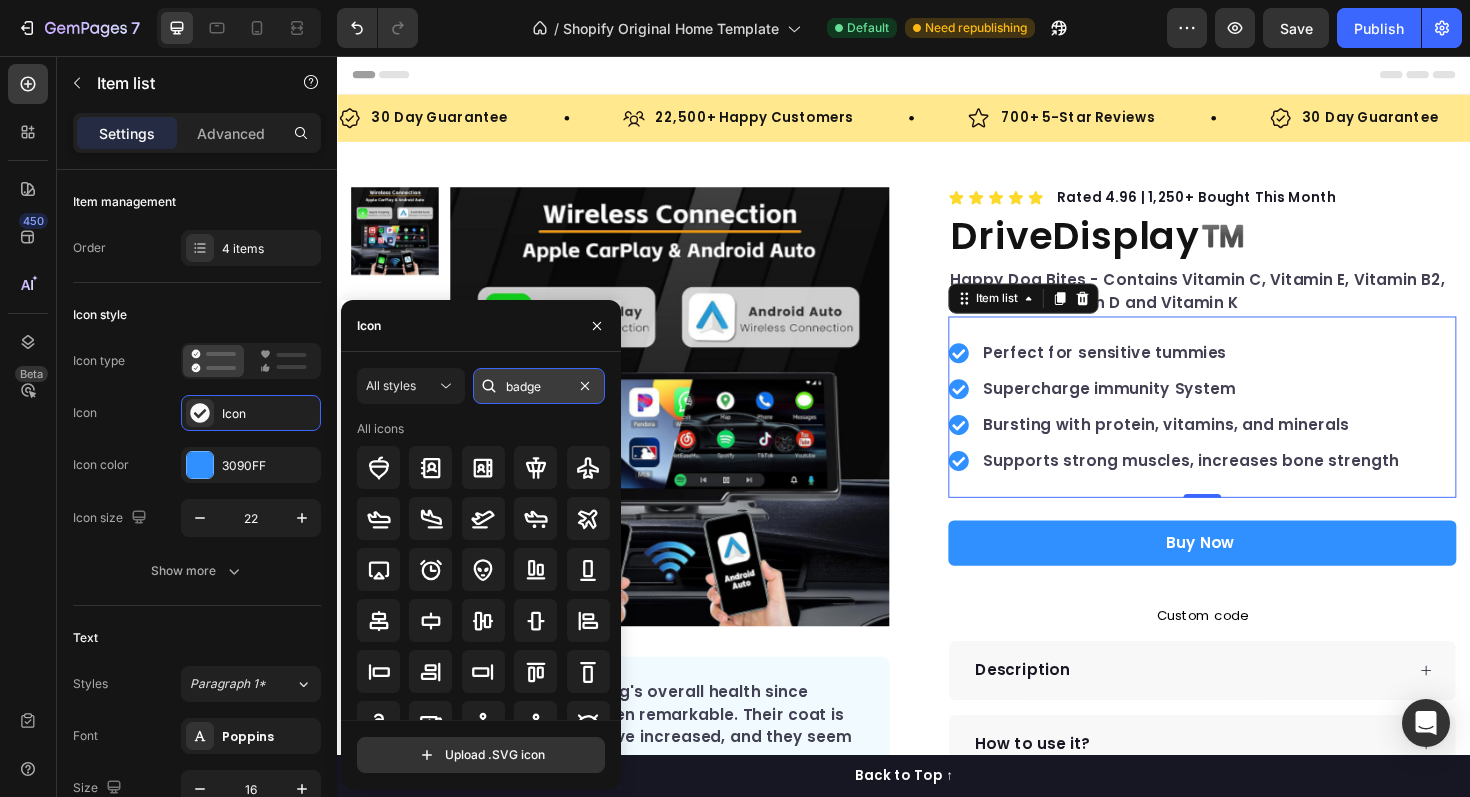 type on "badge" 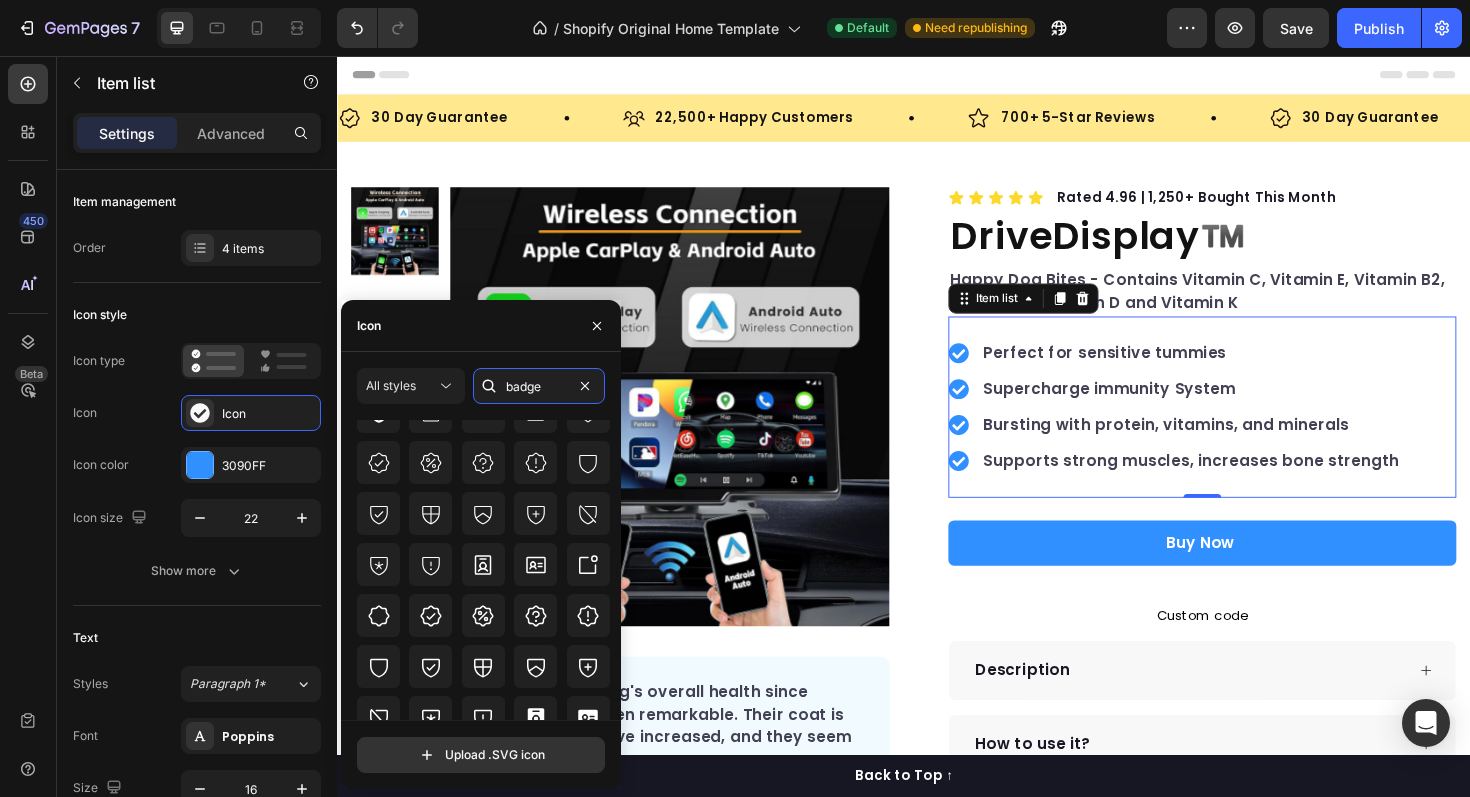 scroll, scrollTop: 220, scrollLeft: 0, axis: vertical 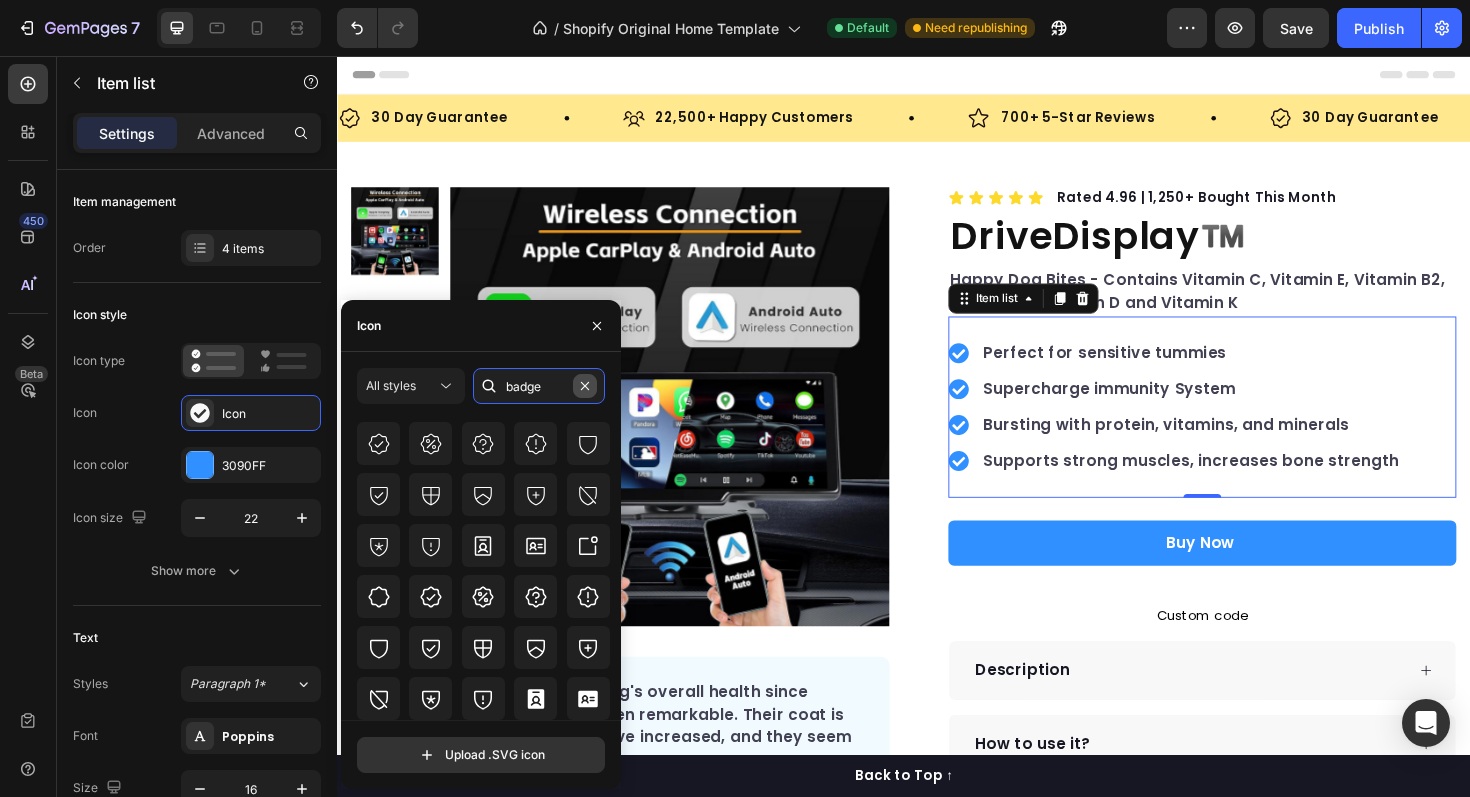 type 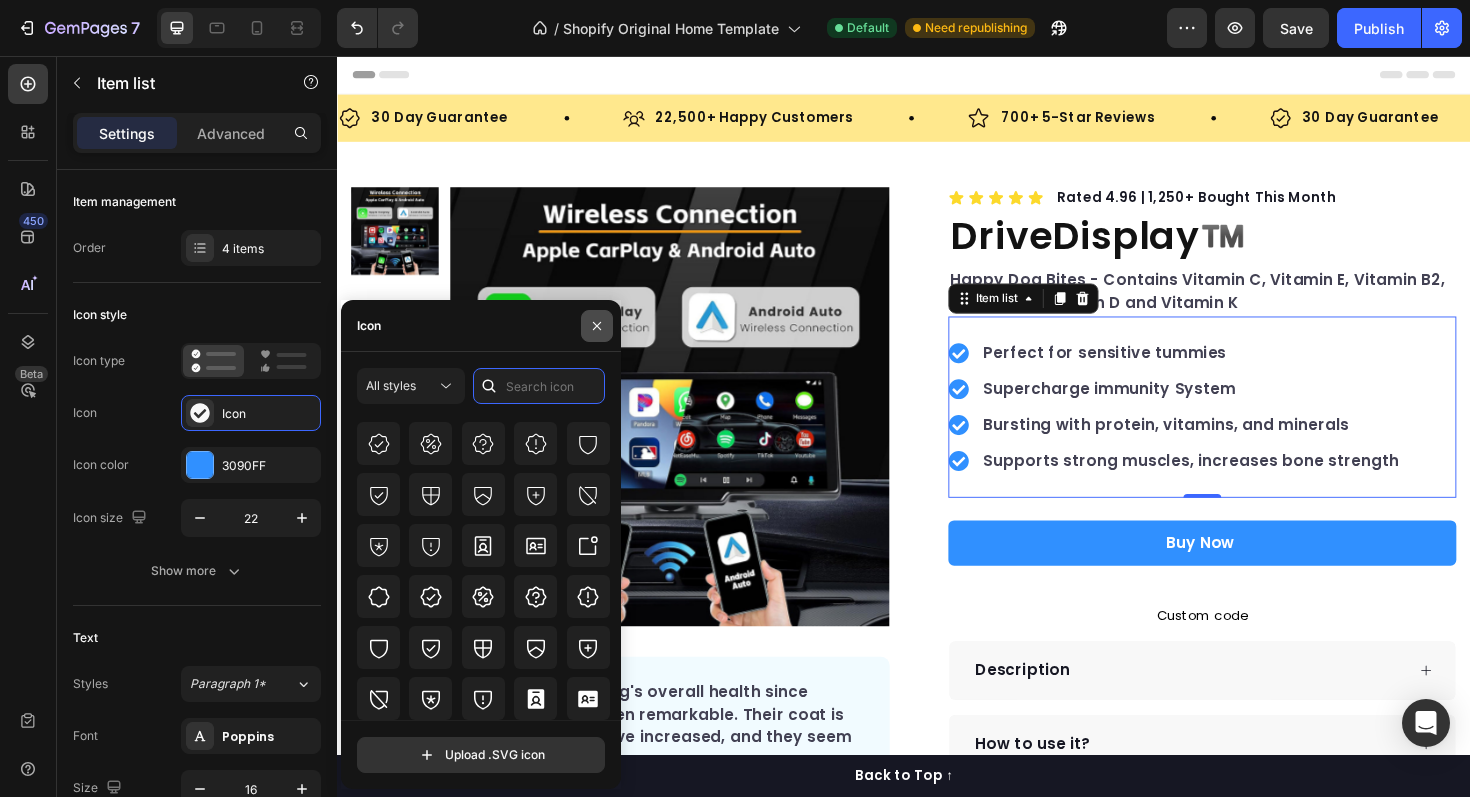 scroll, scrollTop: 0, scrollLeft: 0, axis: both 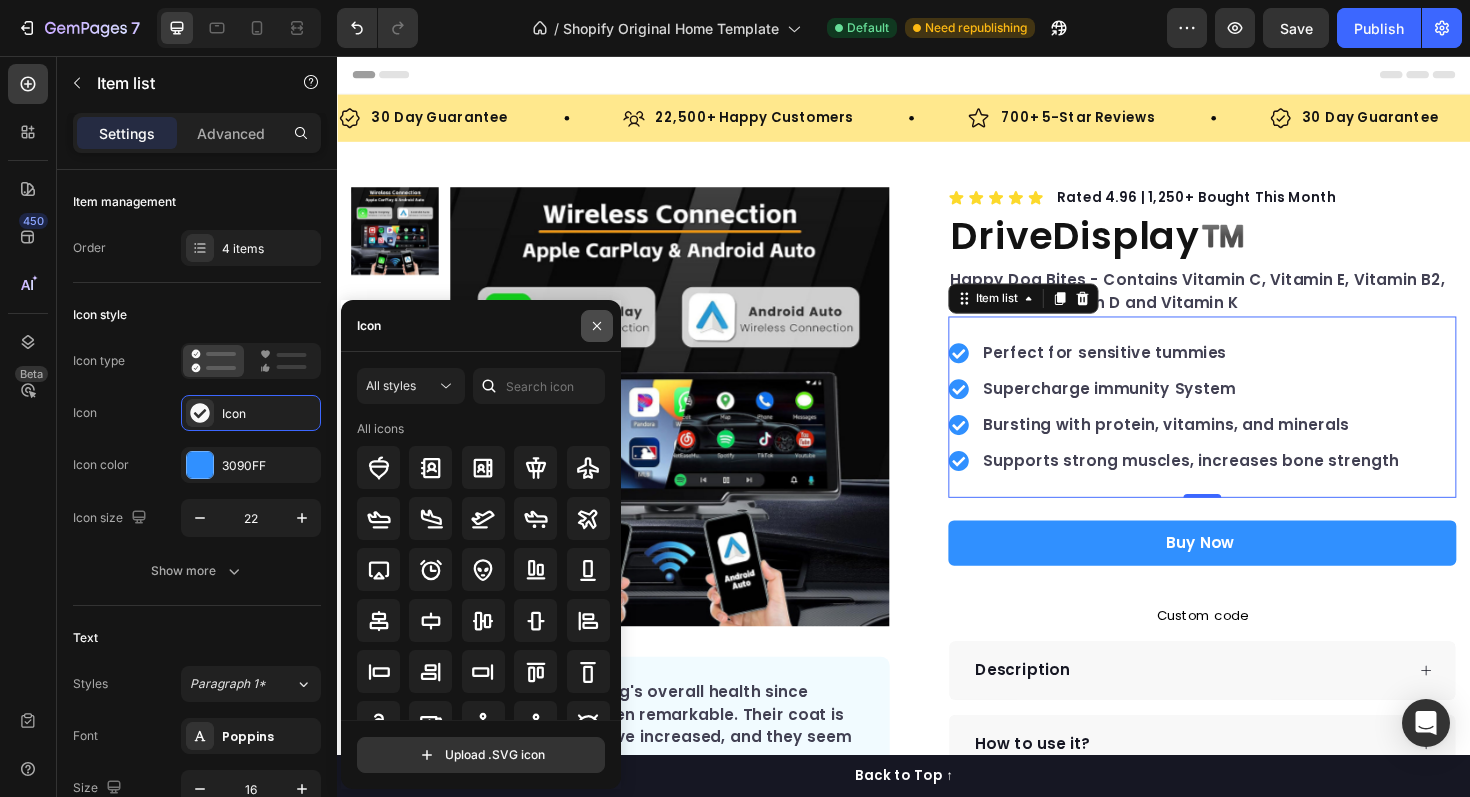click 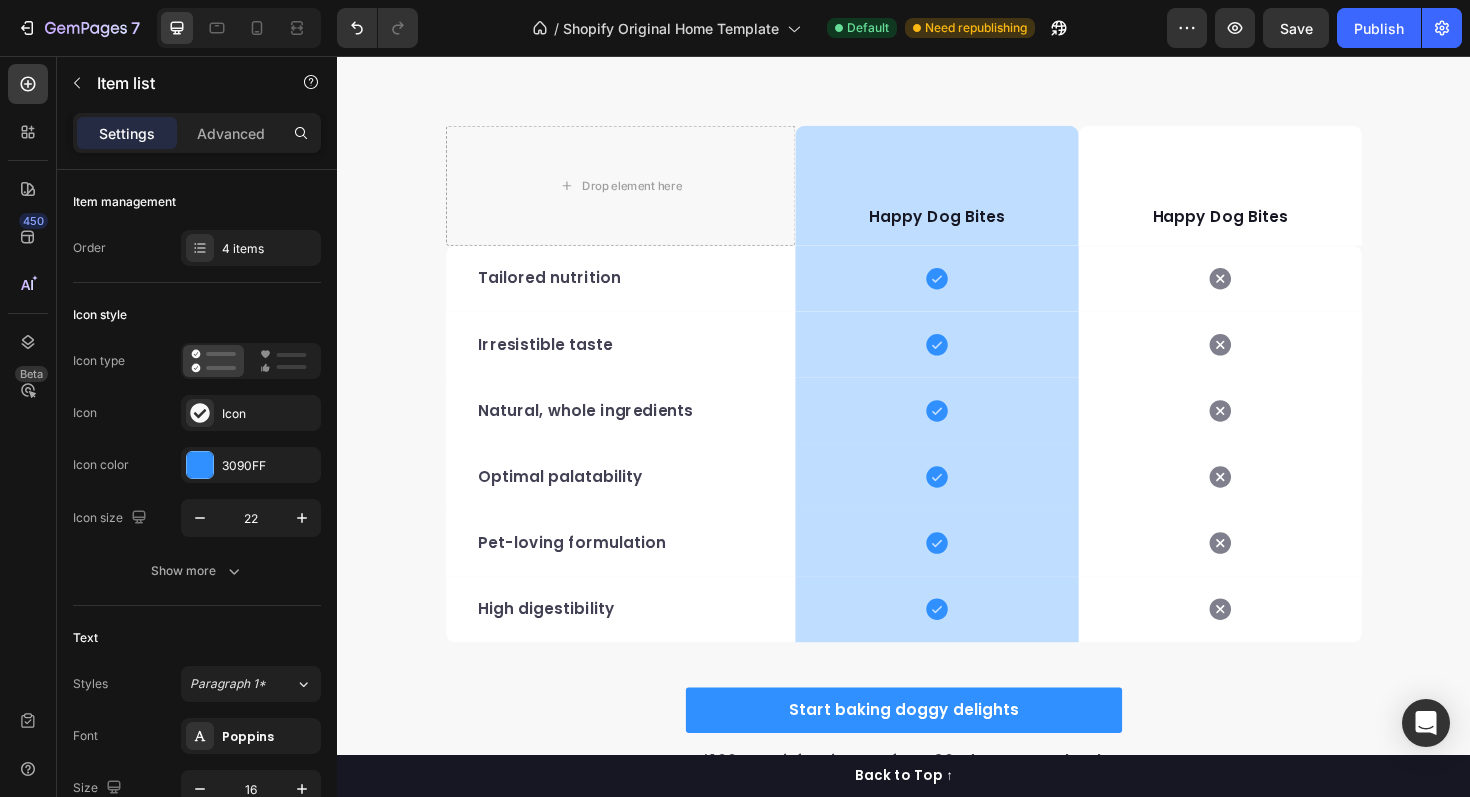 scroll, scrollTop: 3408, scrollLeft: 0, axis: vertical 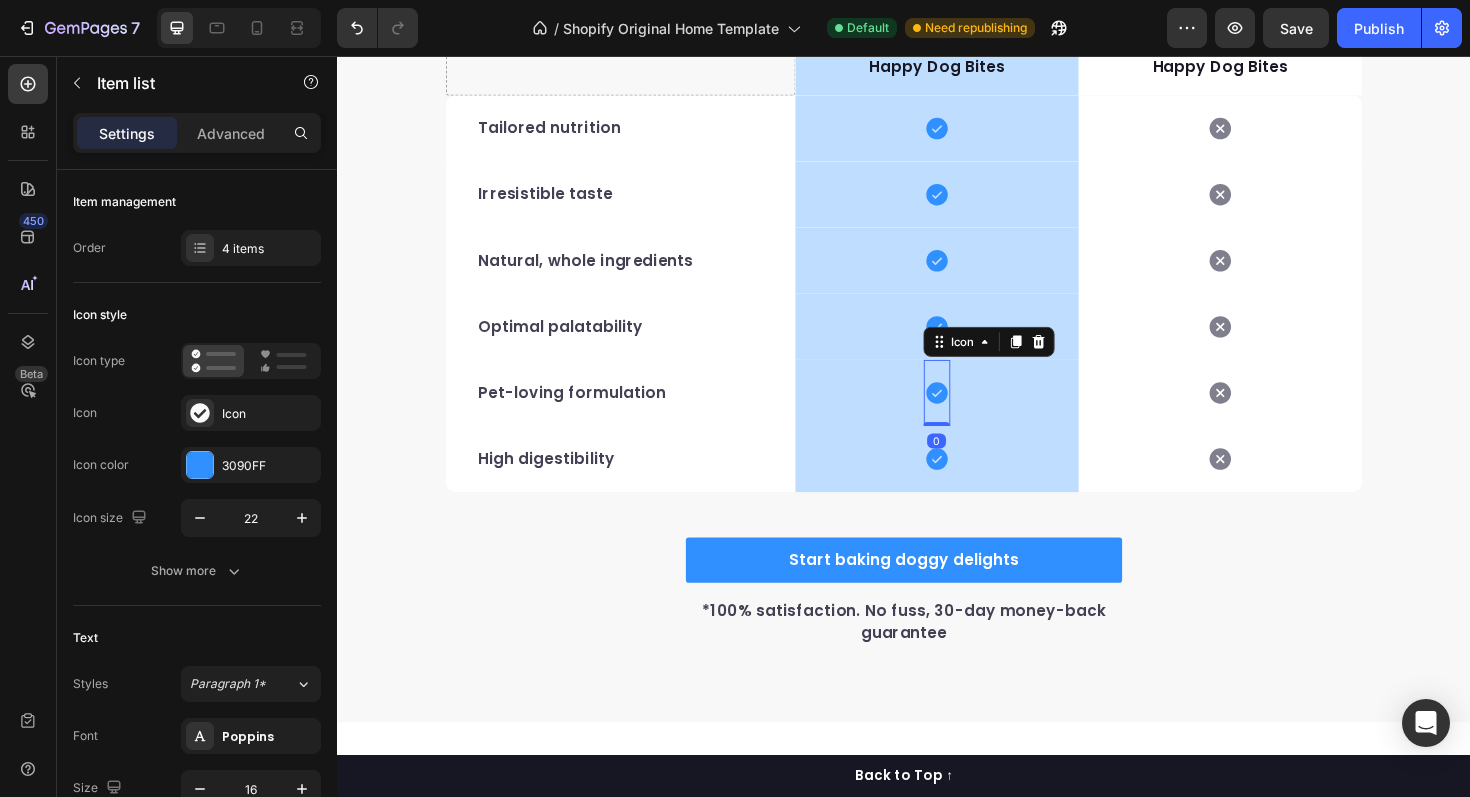 click 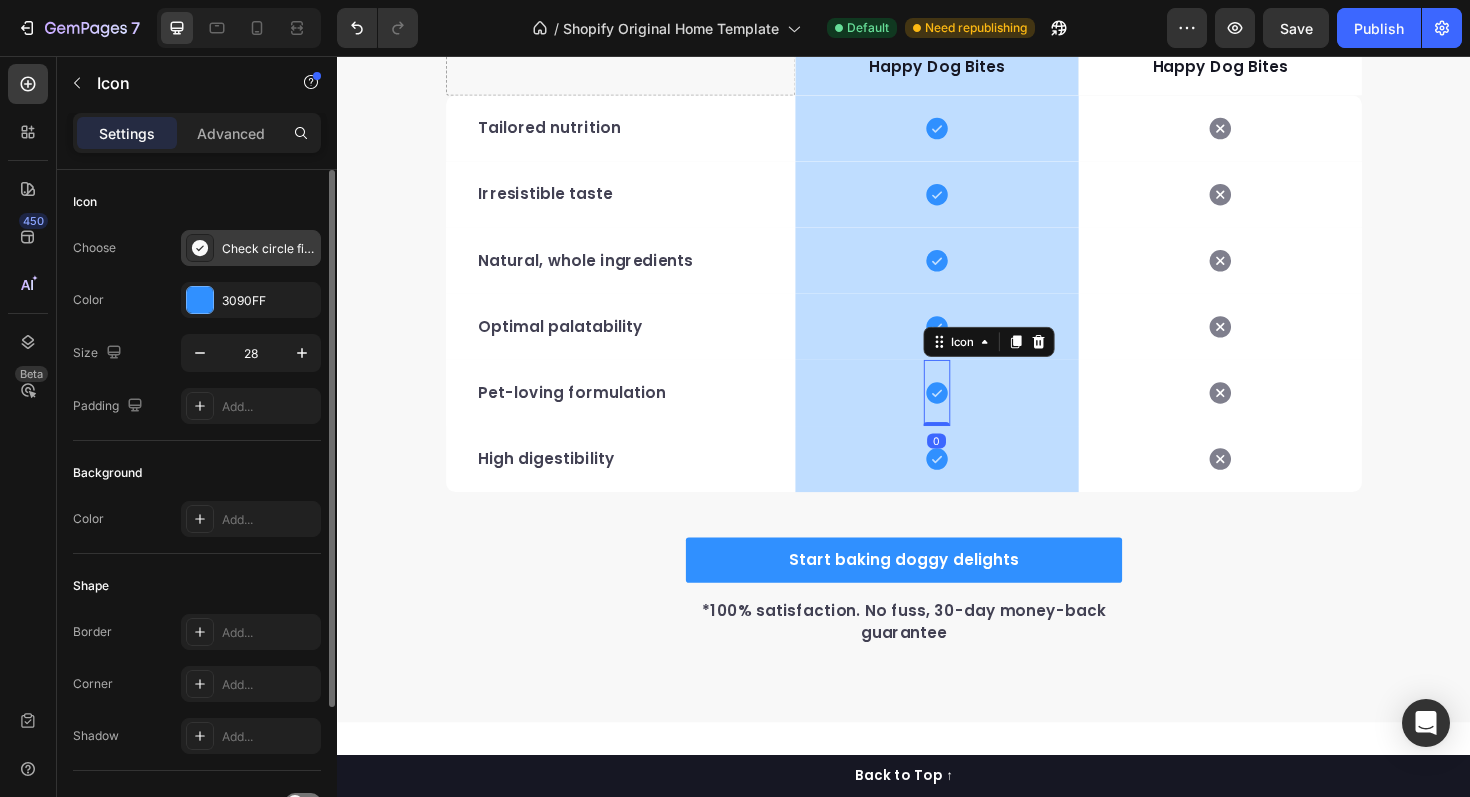 click on "Check circle filled" at bounding box center (269, 249) 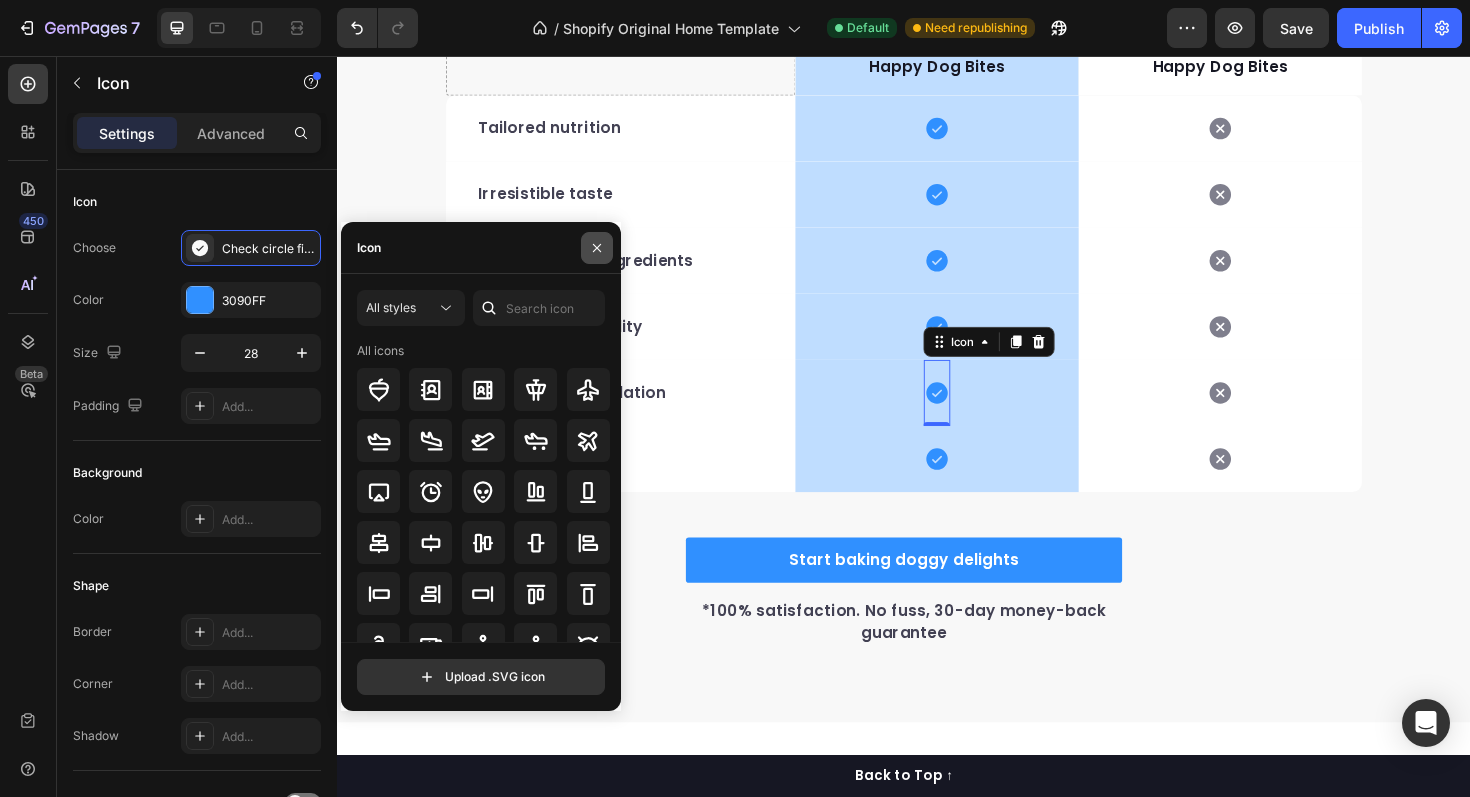 click 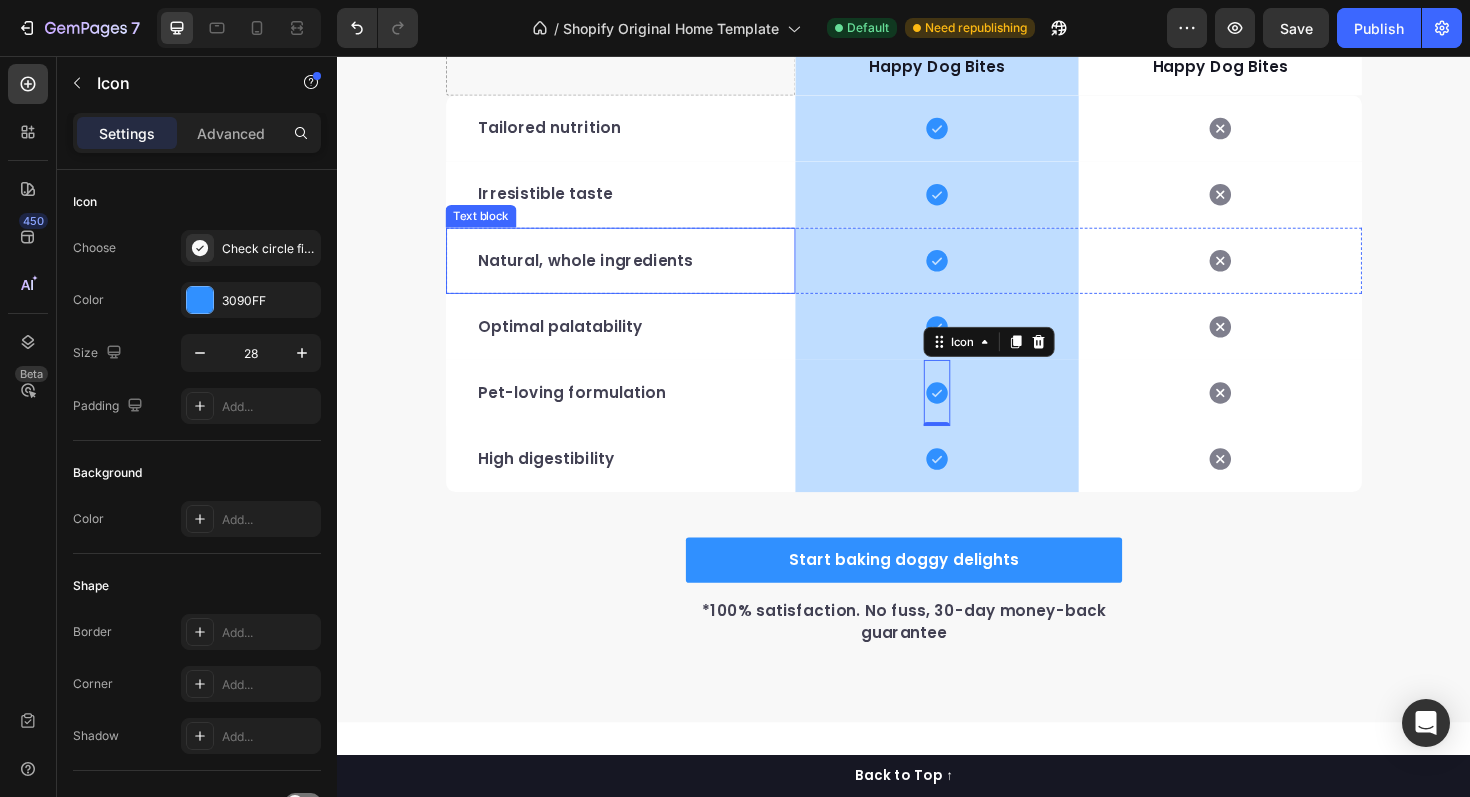 scroll, scrollTop: 3384, scrollLeft: 0, axis: vertical 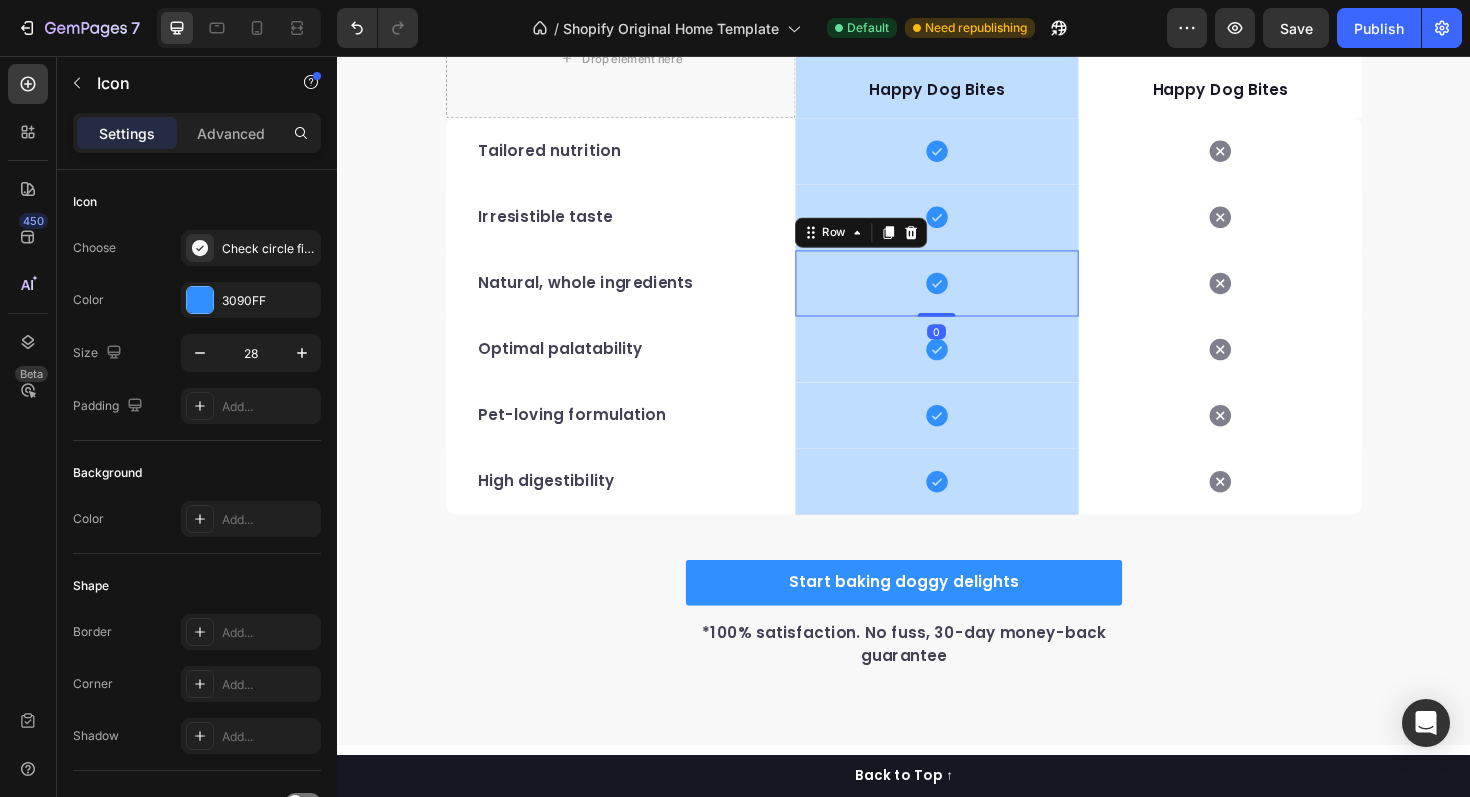click on "Icon Row   0" at bounding box center (972, 297) 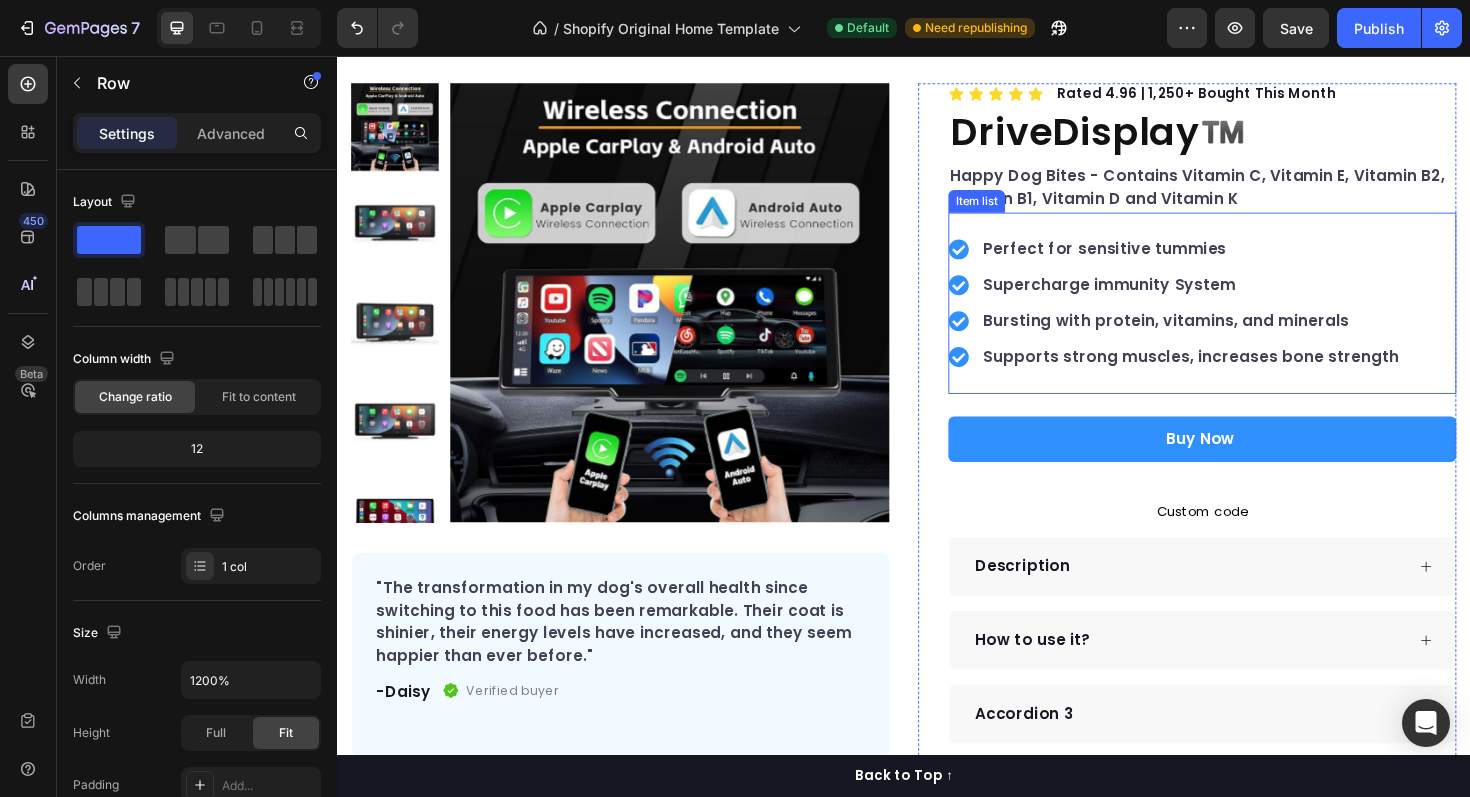 scroll, scrollTop: 103, scrollLeft: 0, axis: vertical 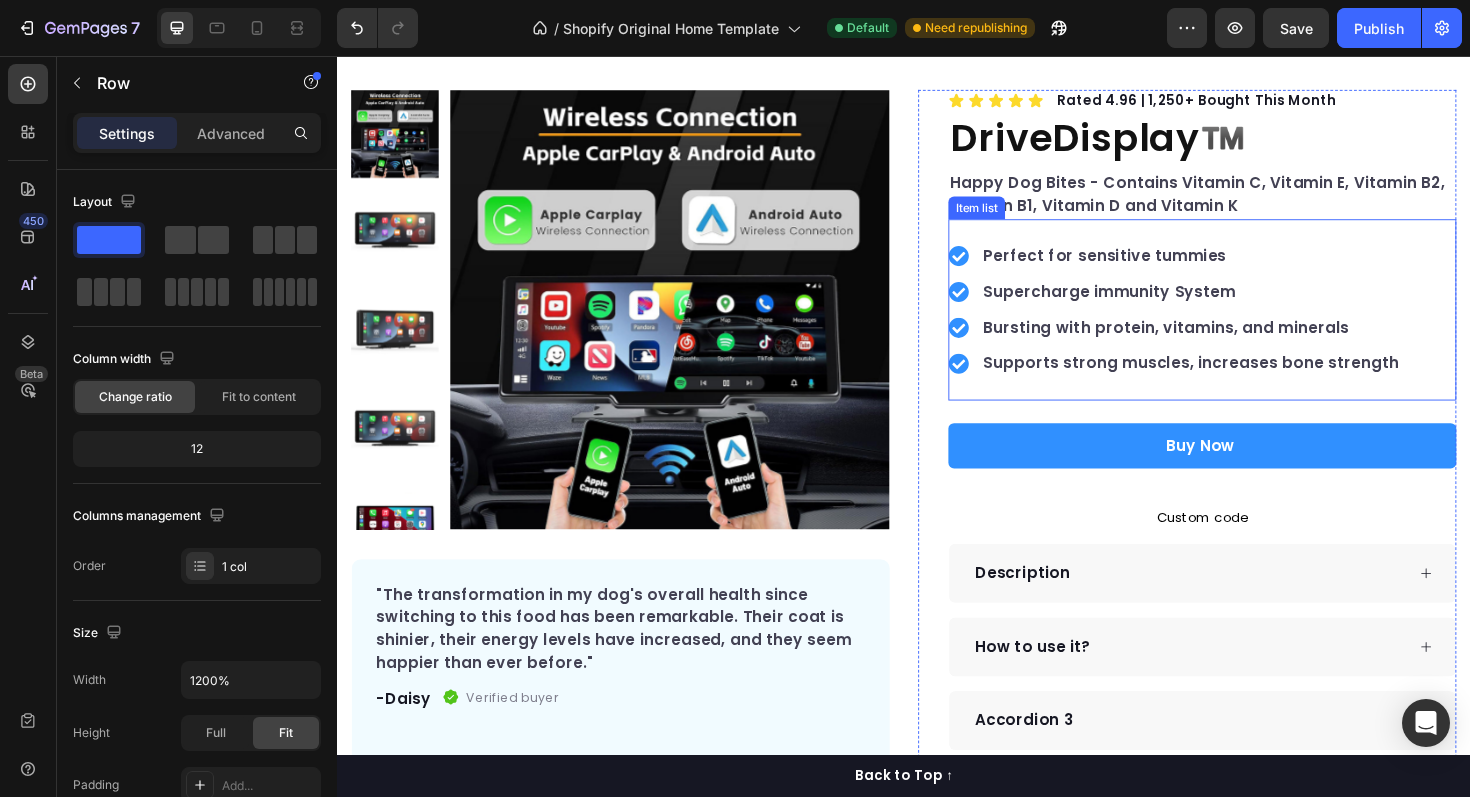 click 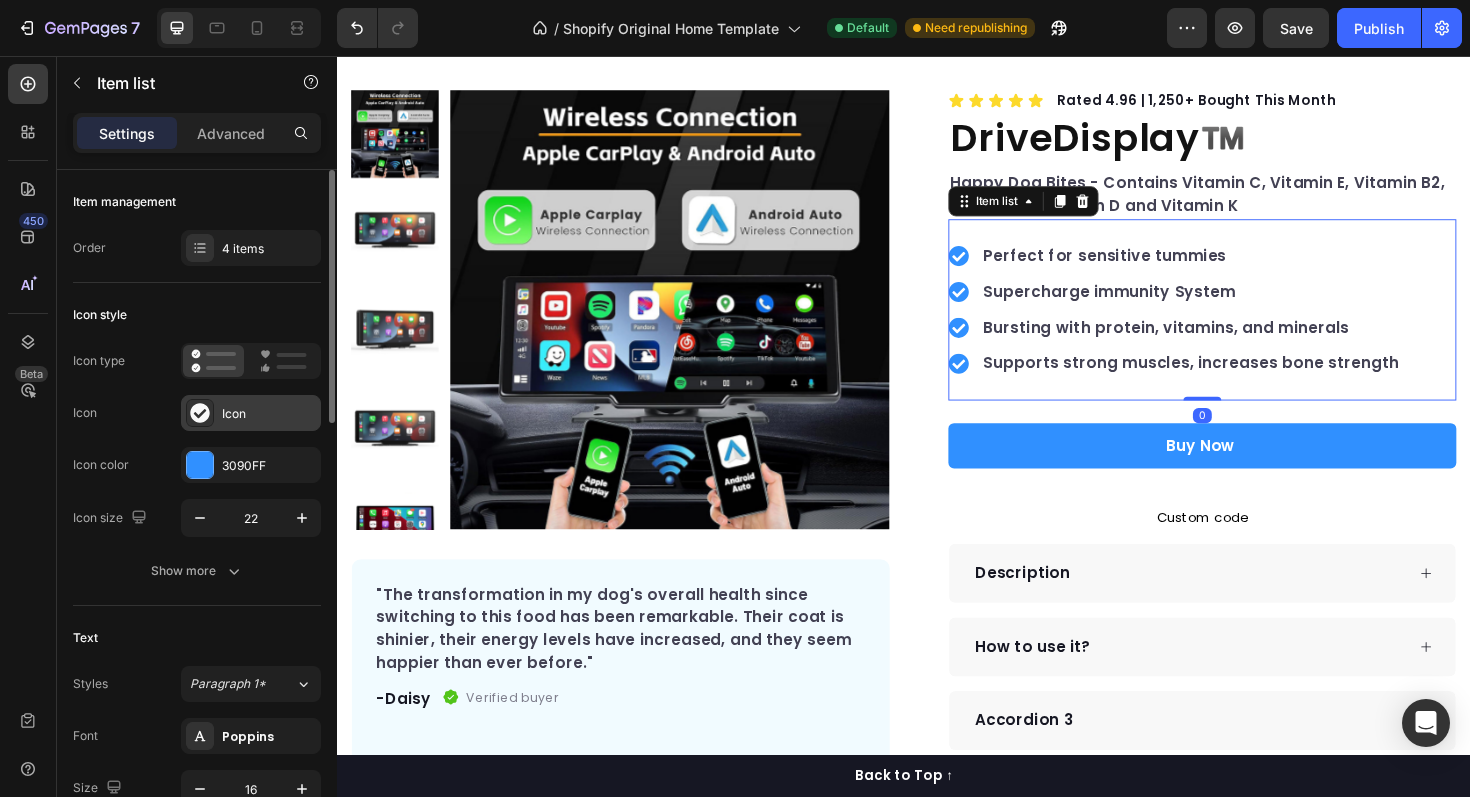 click on "Icon" at bounding box center (251, 413) 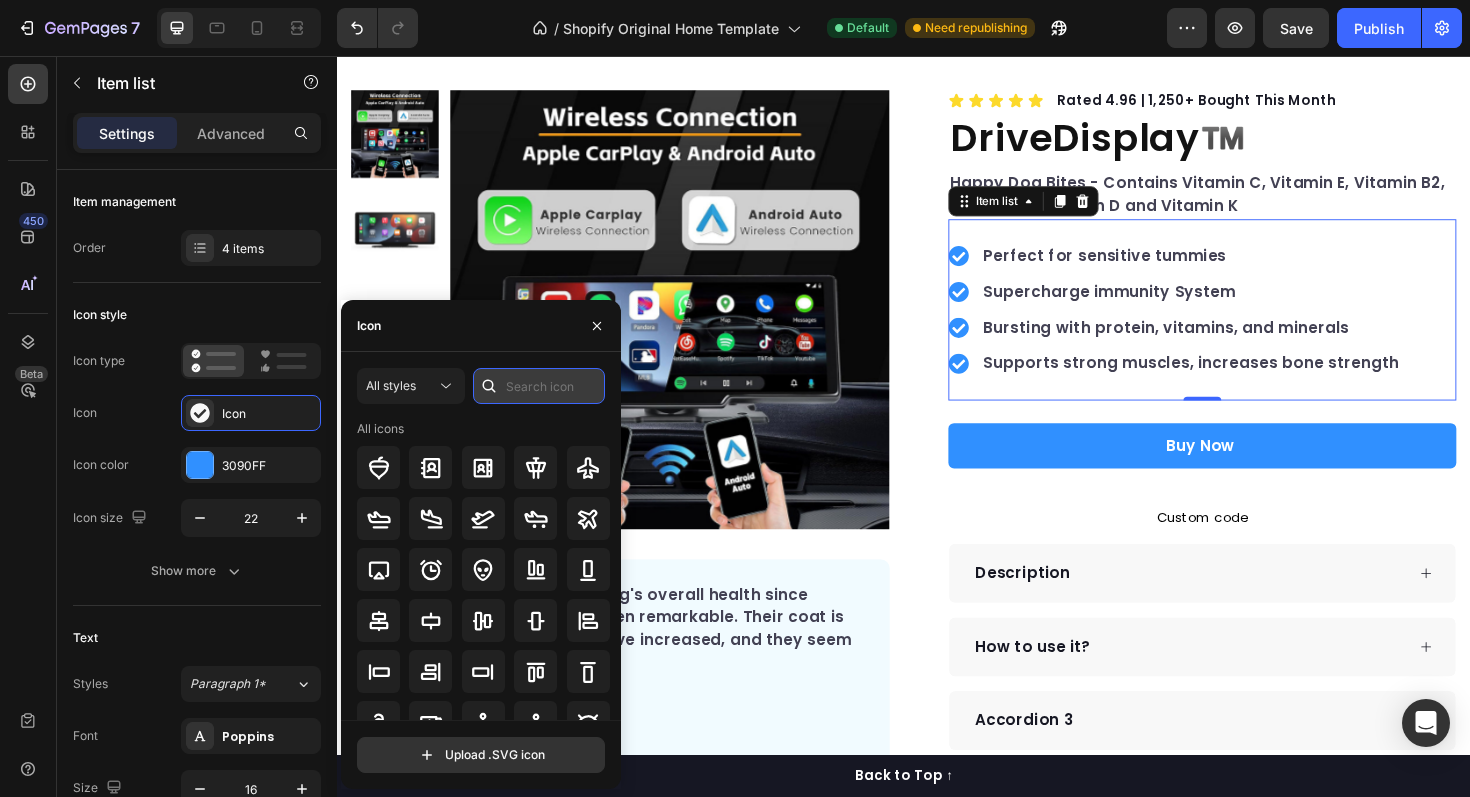 click at bounding box center [539, 386] 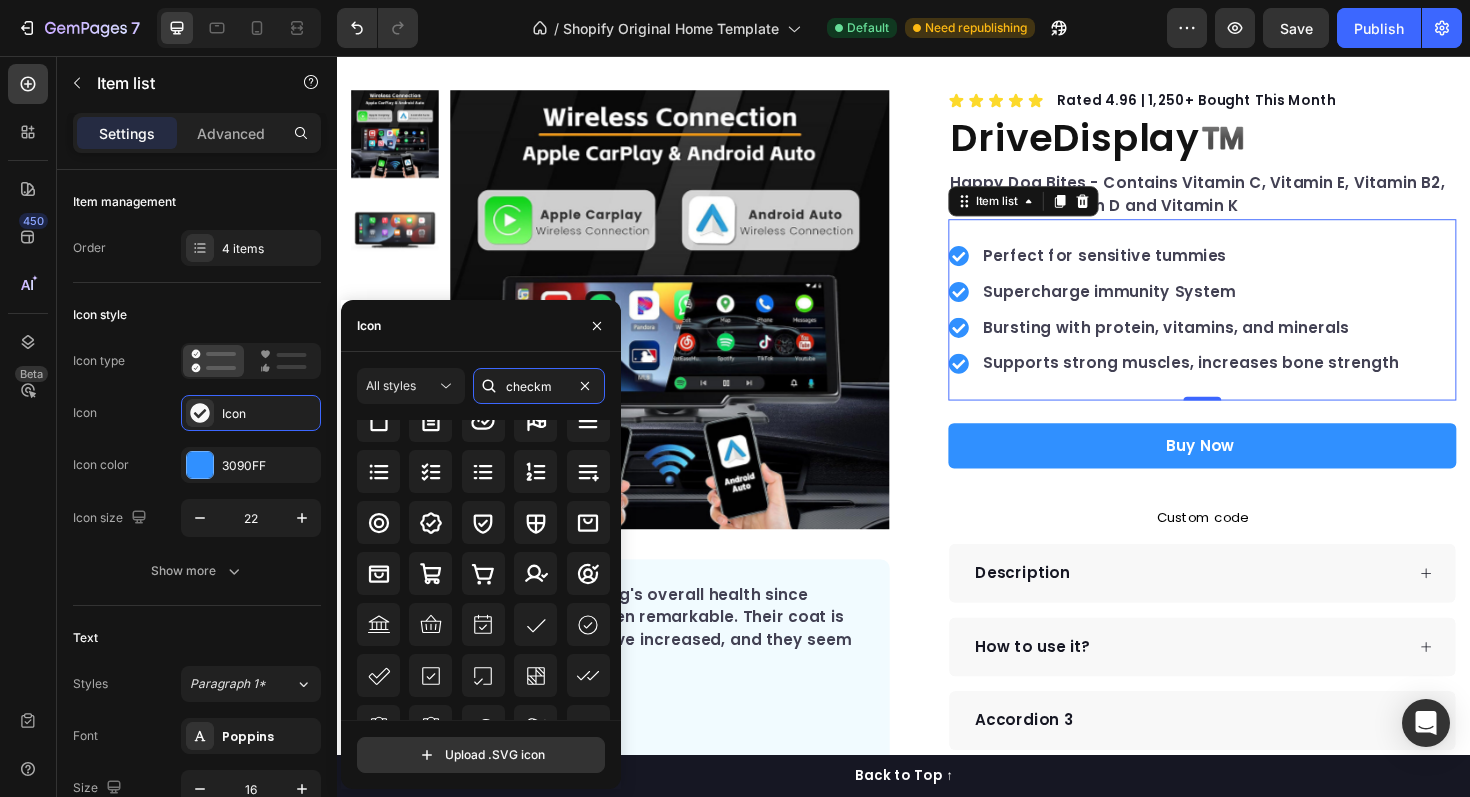 scroll, scrollTop: 0, scrollLeft: 0, axis: both 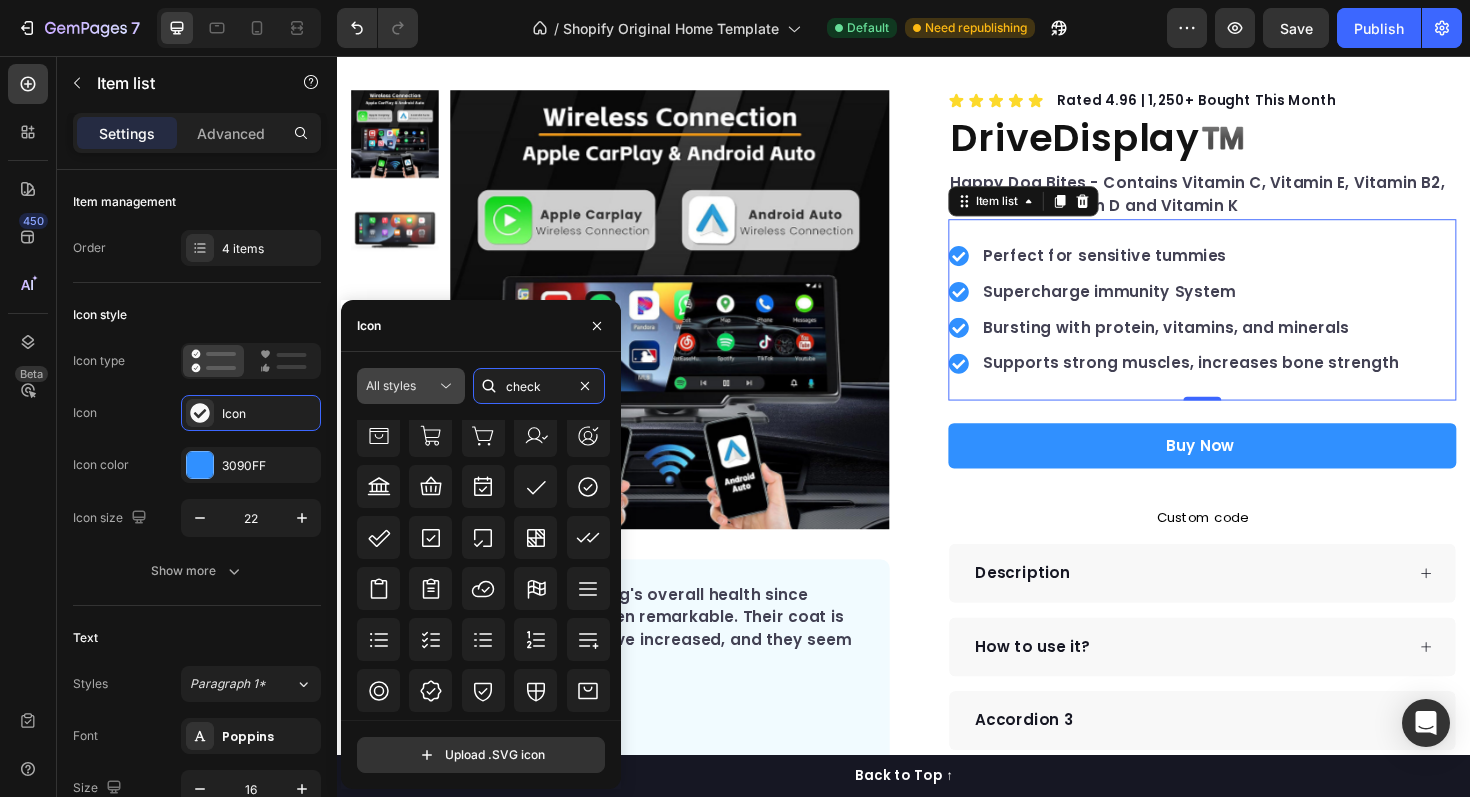 type on "check" 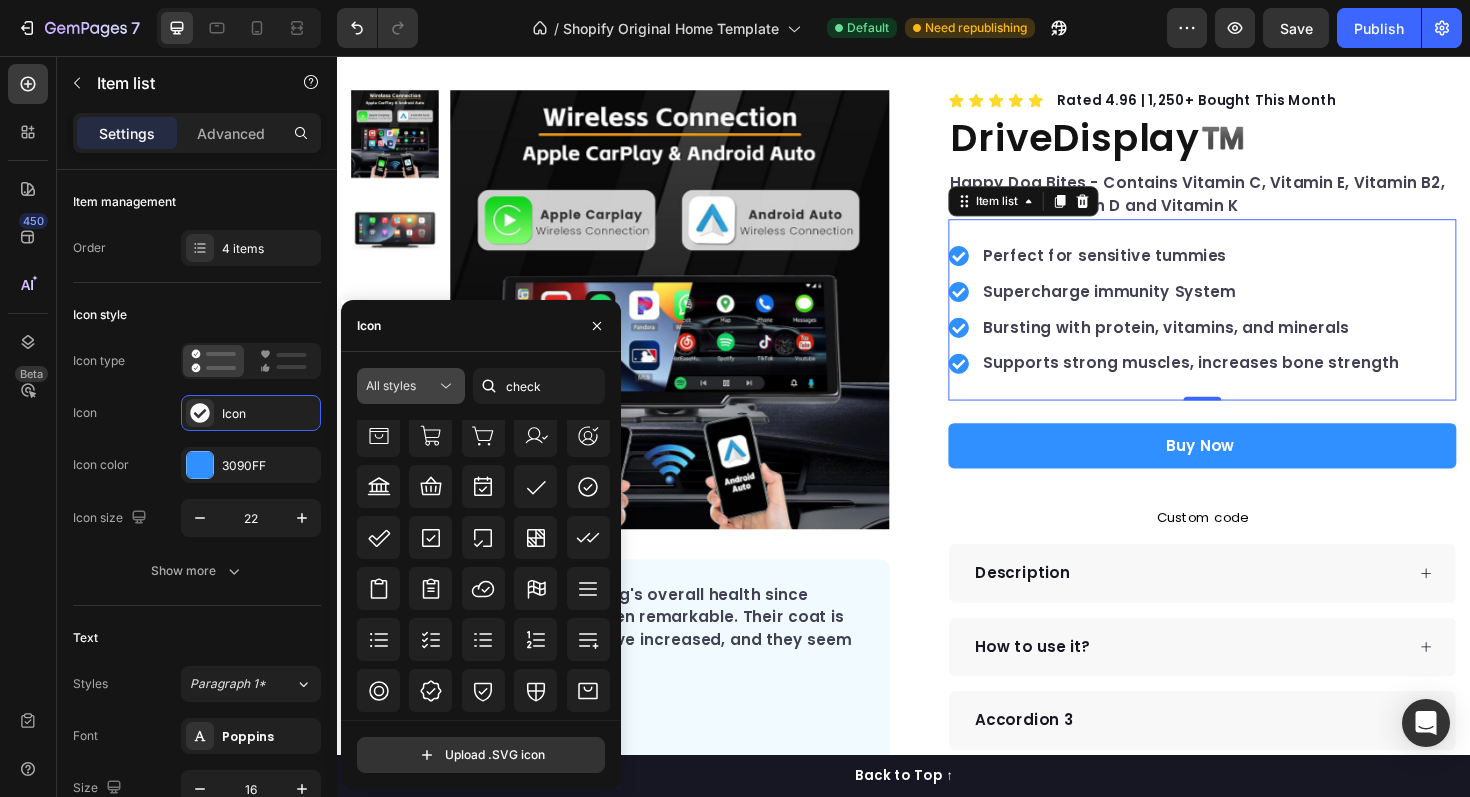 click on "All styles" at bounding box center (391, 385) 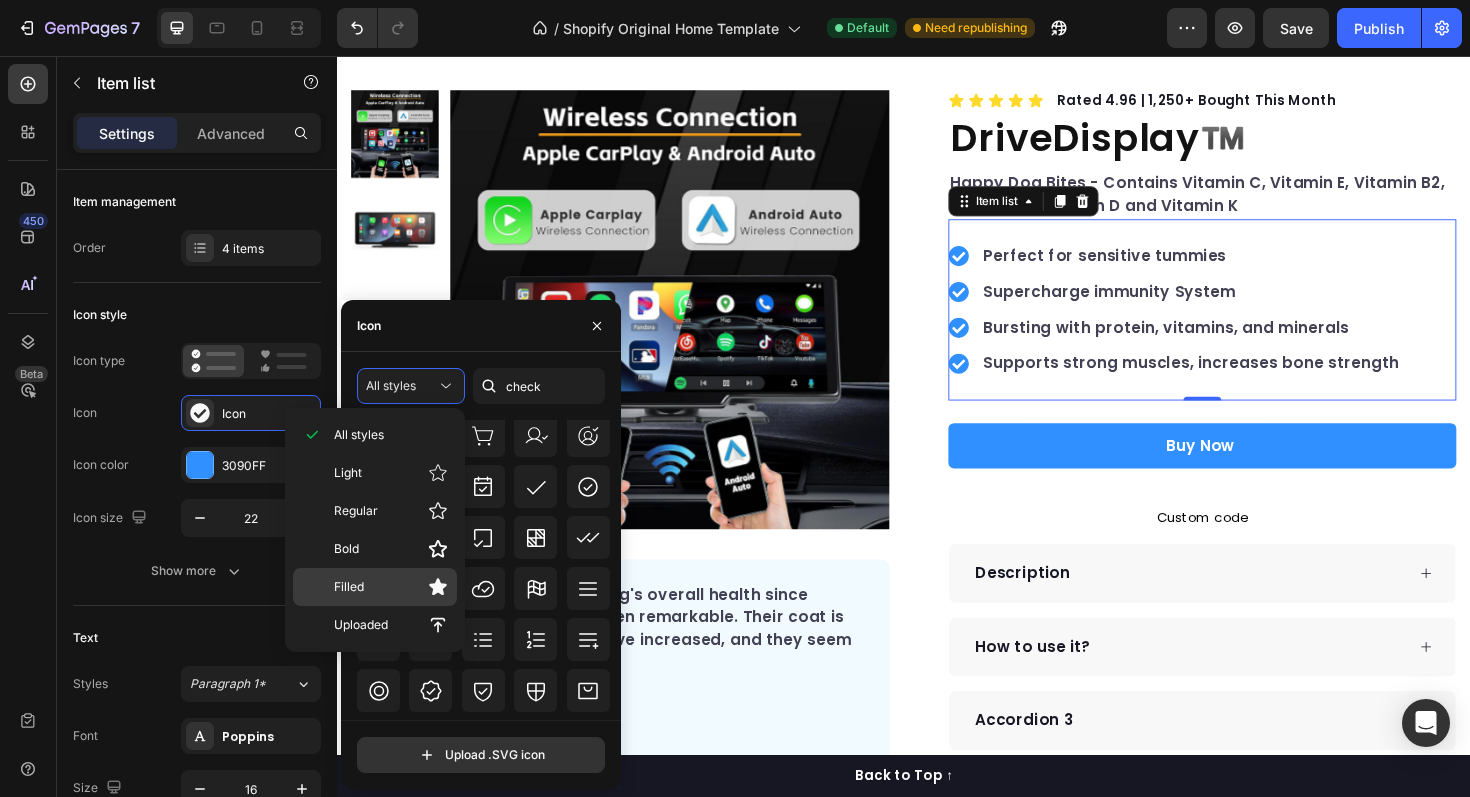 click on "Filled" at bounding box center [391, 587] 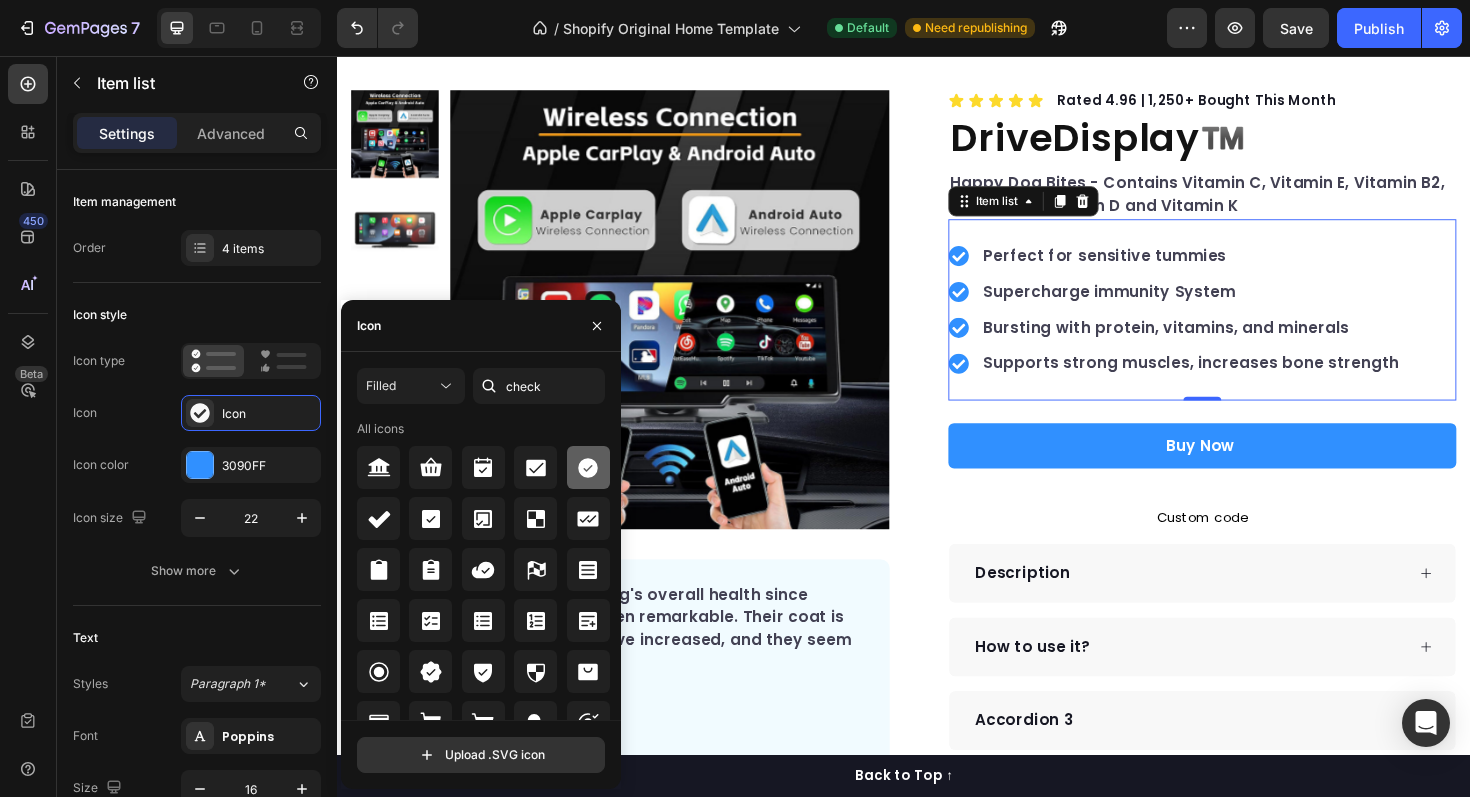 click 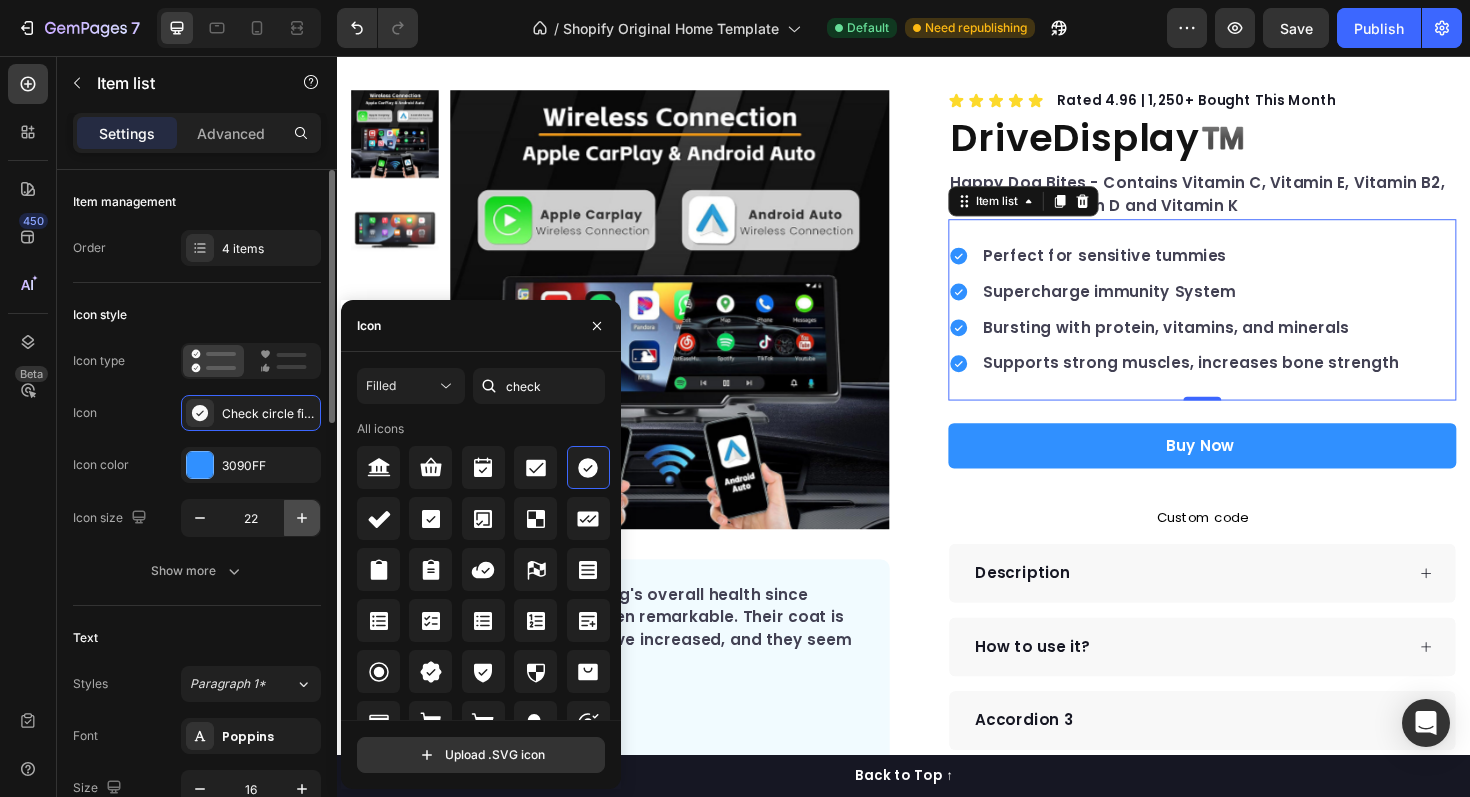 click 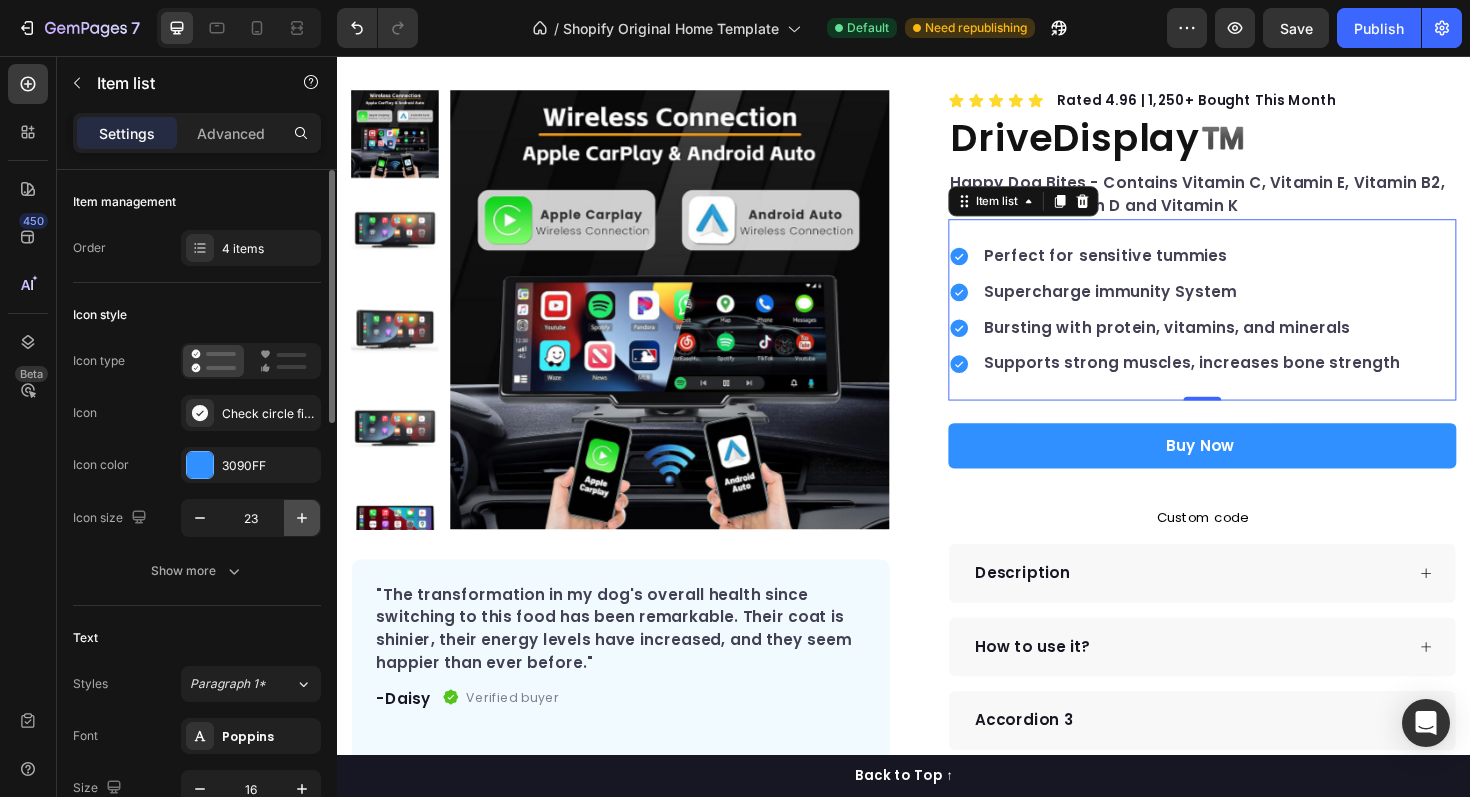 click 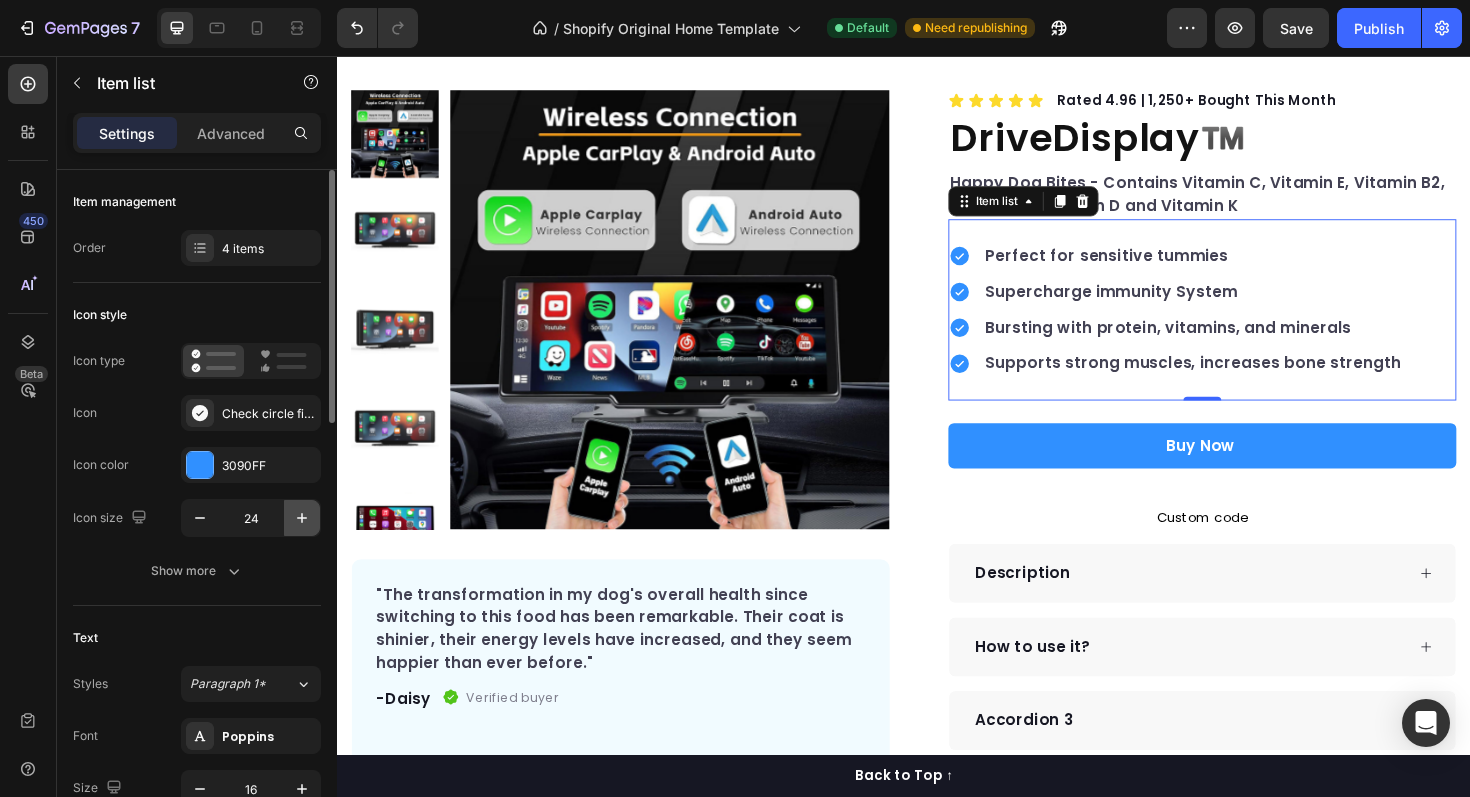 click 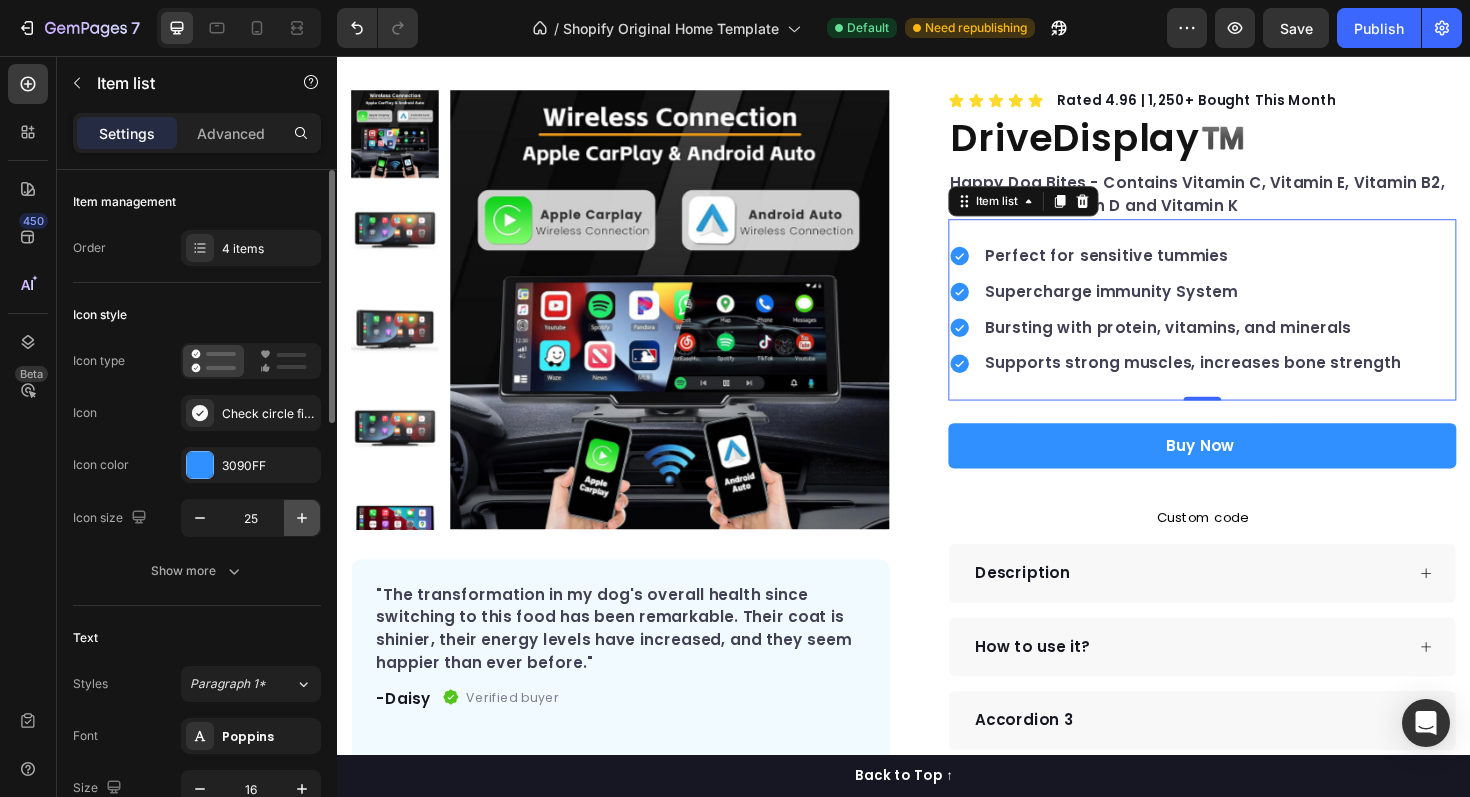click 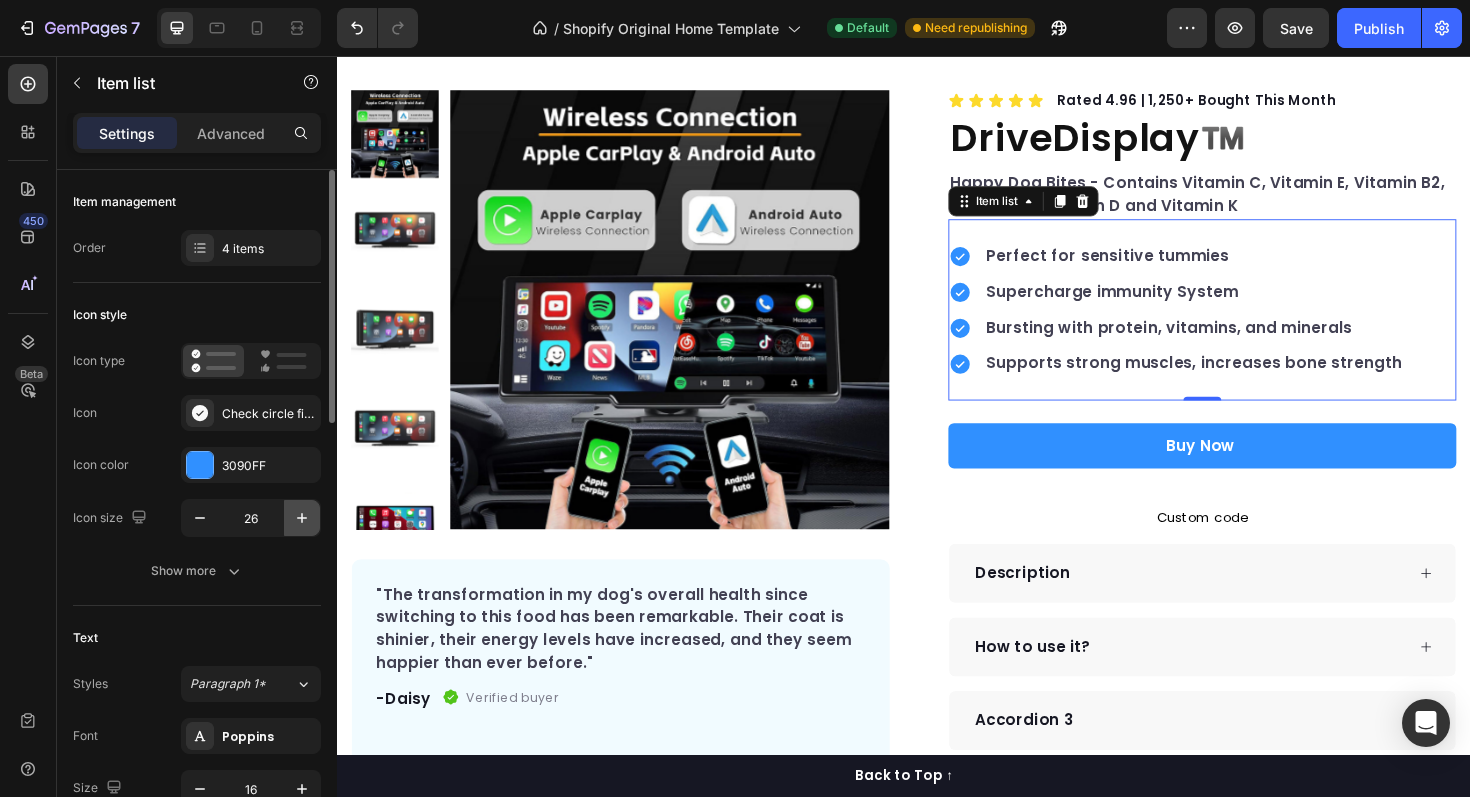 click 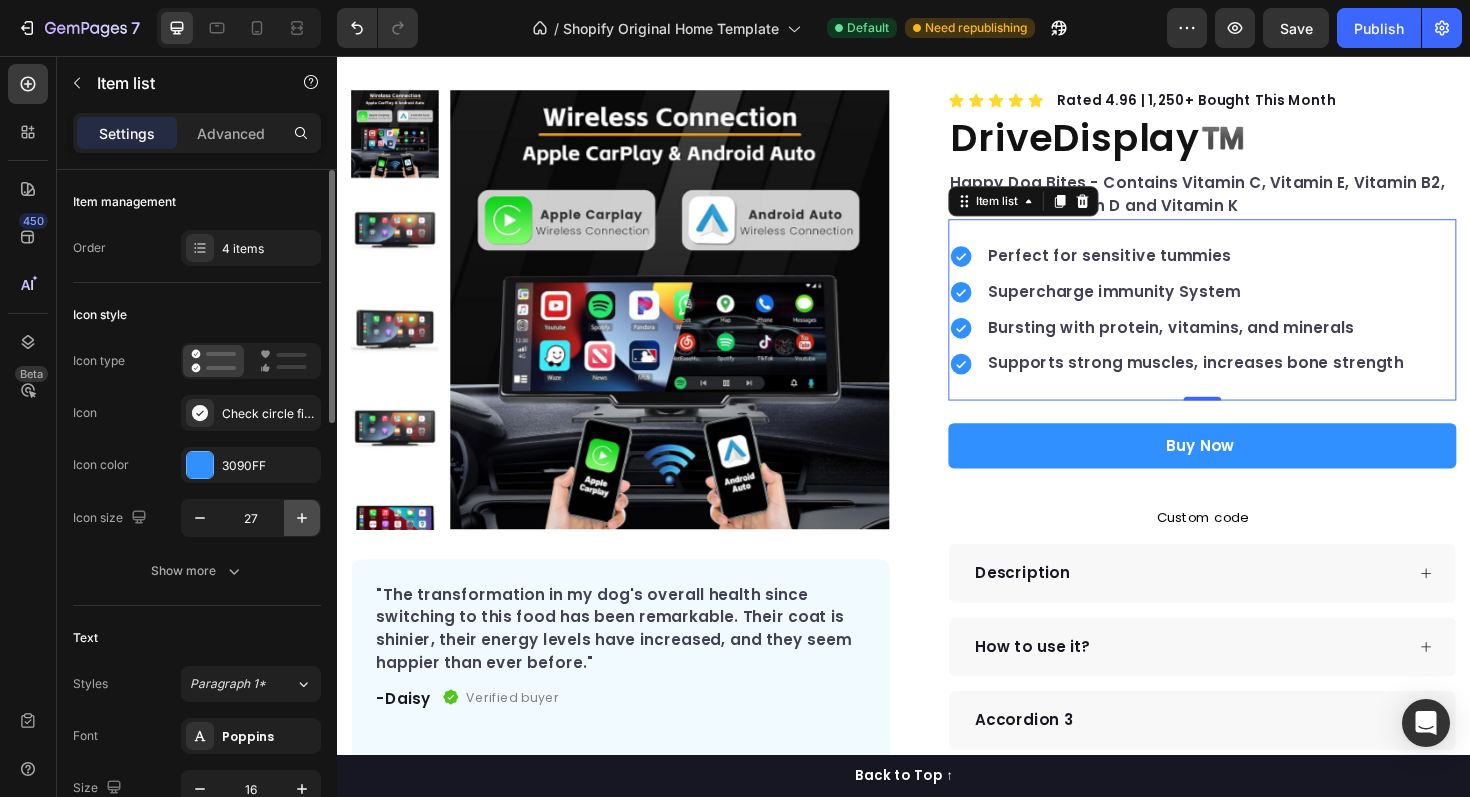 click 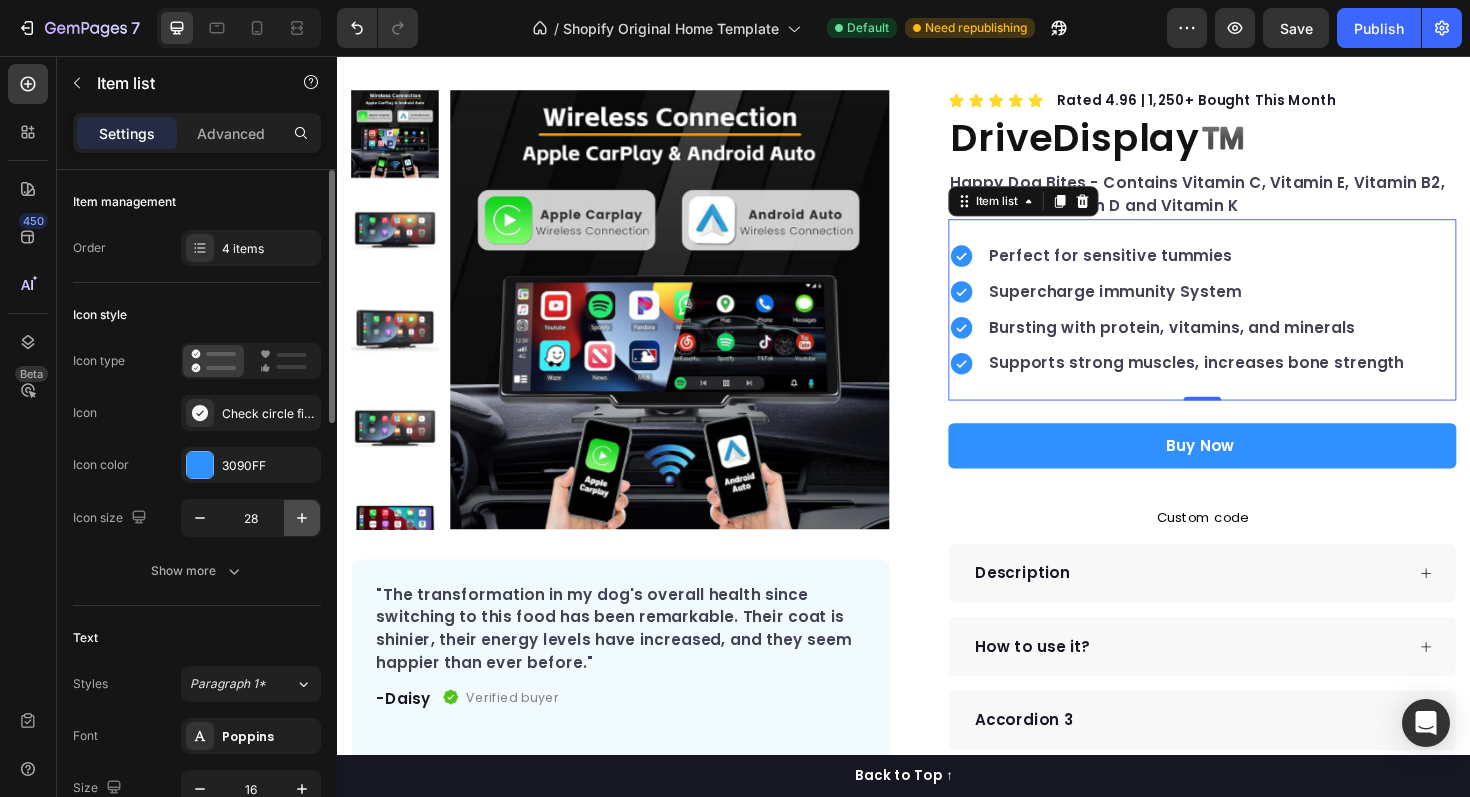 click 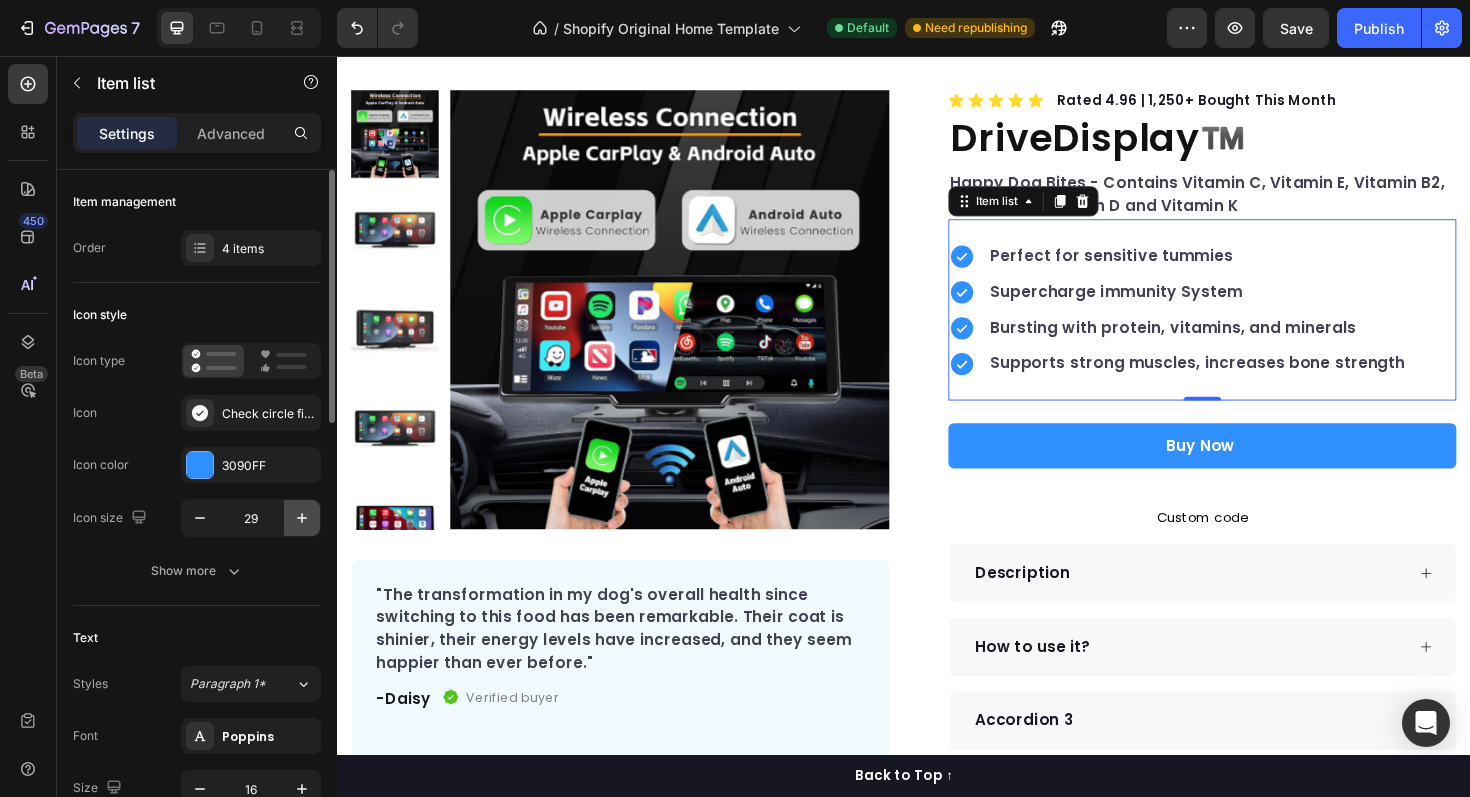 click 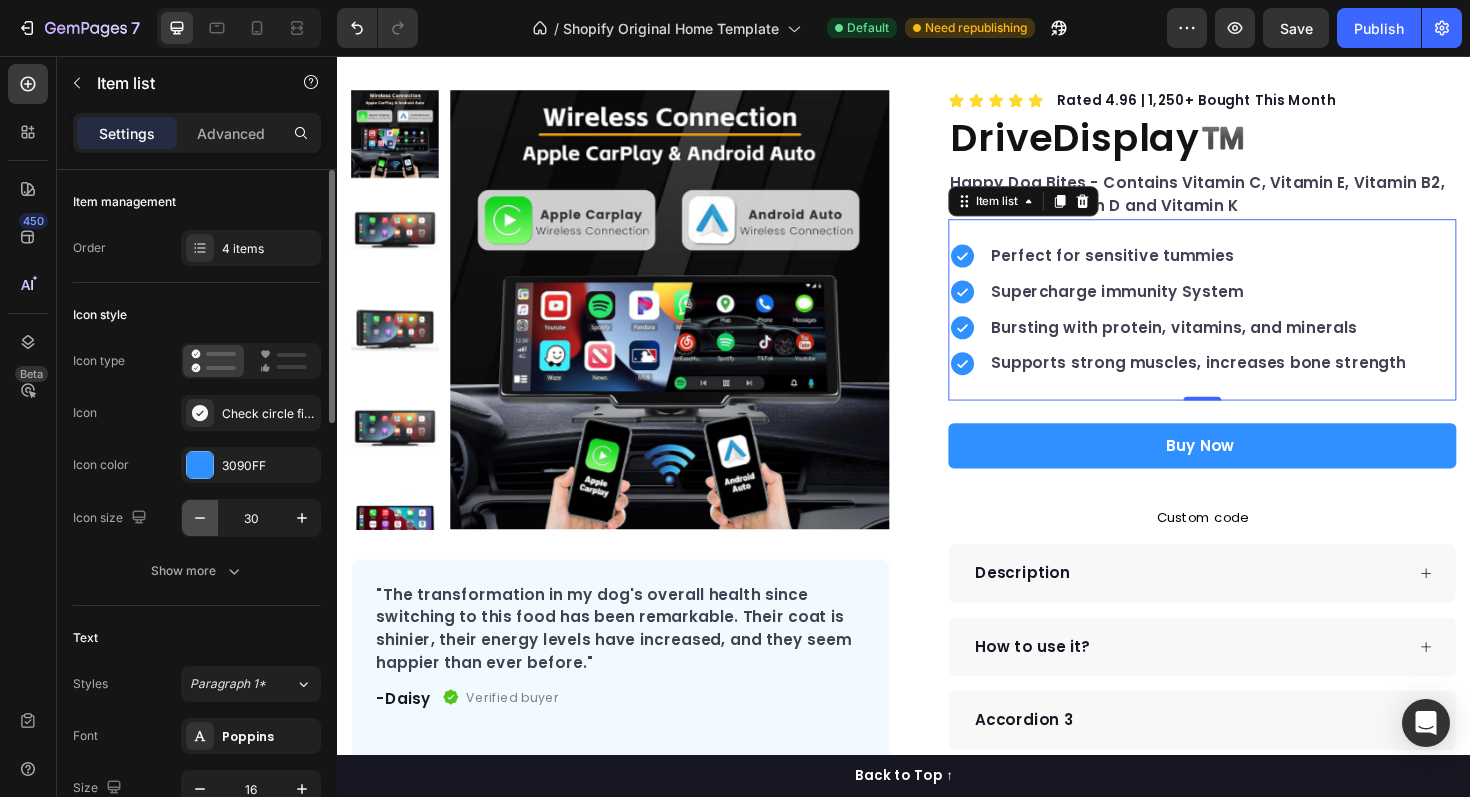 click 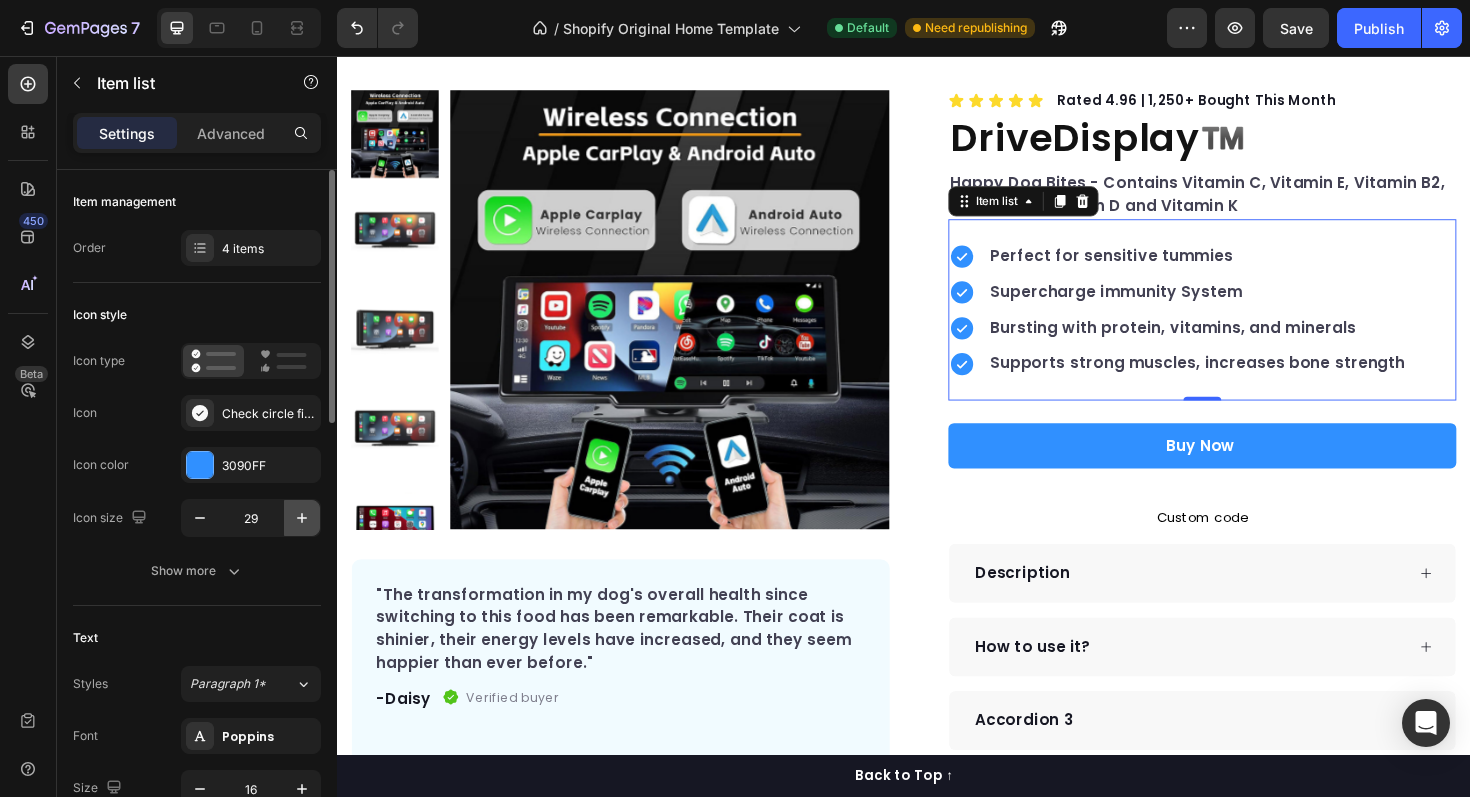 click 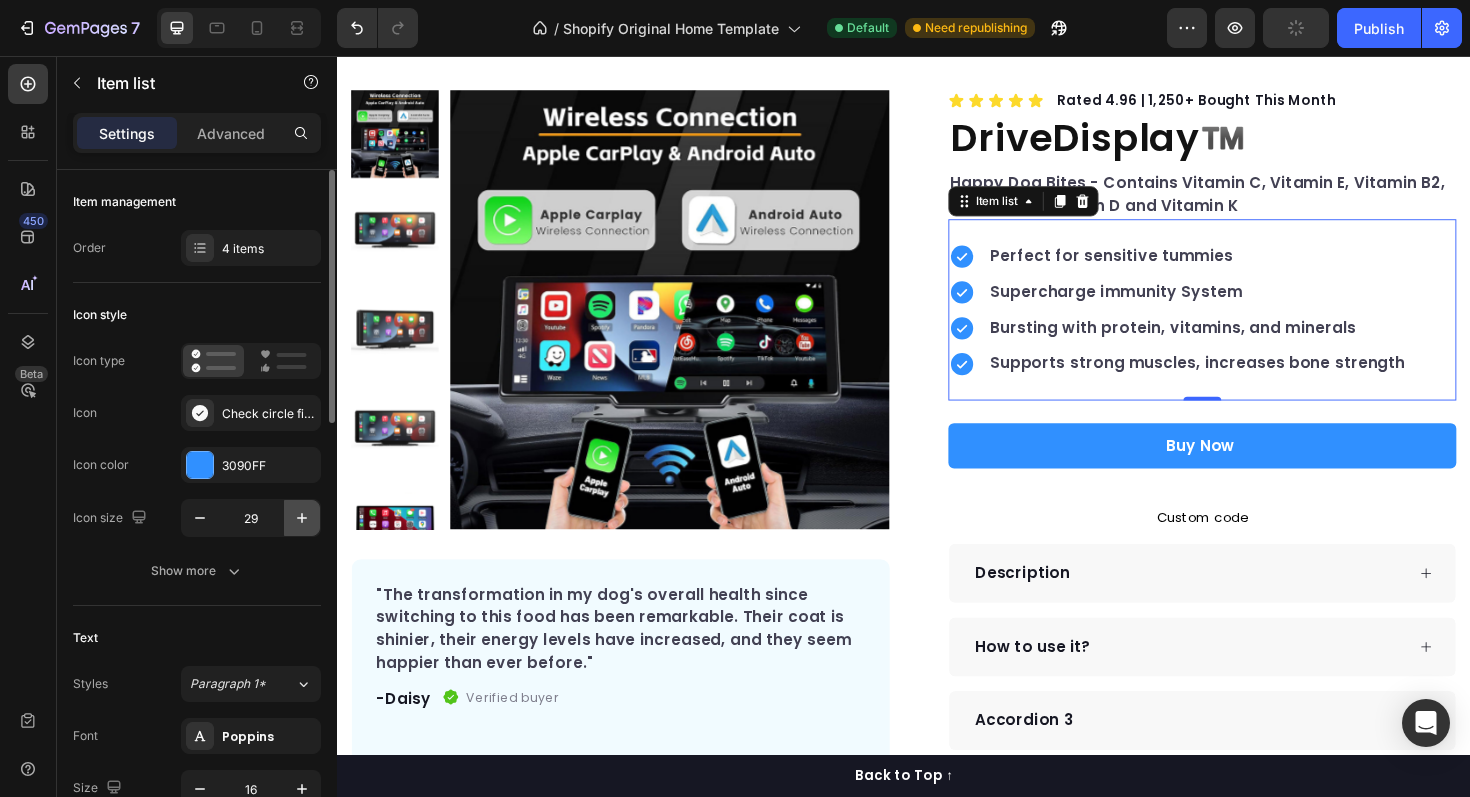 type on "30" 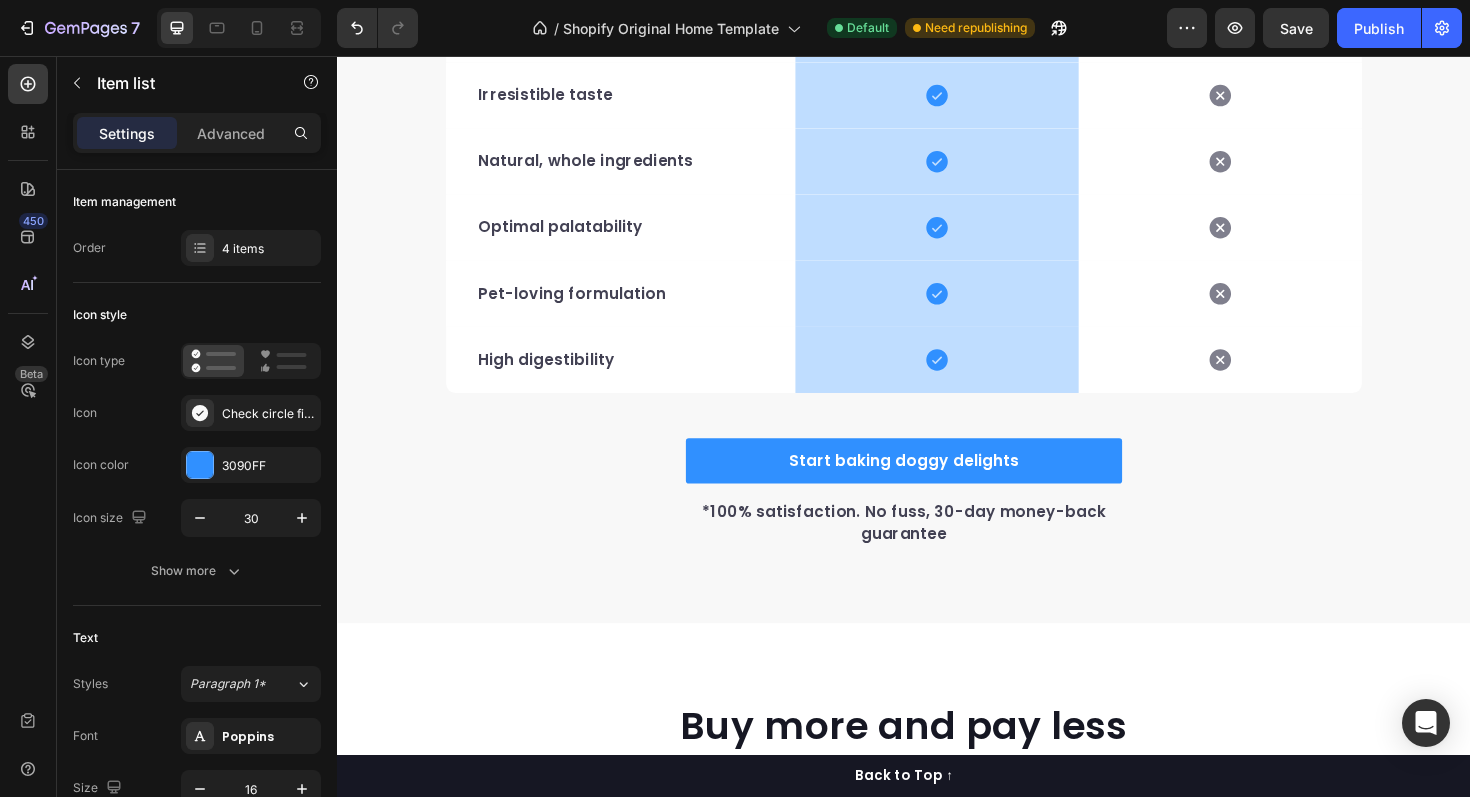 scroll, scrollTop: 3368, scrollLeft: 0, axis: vertical 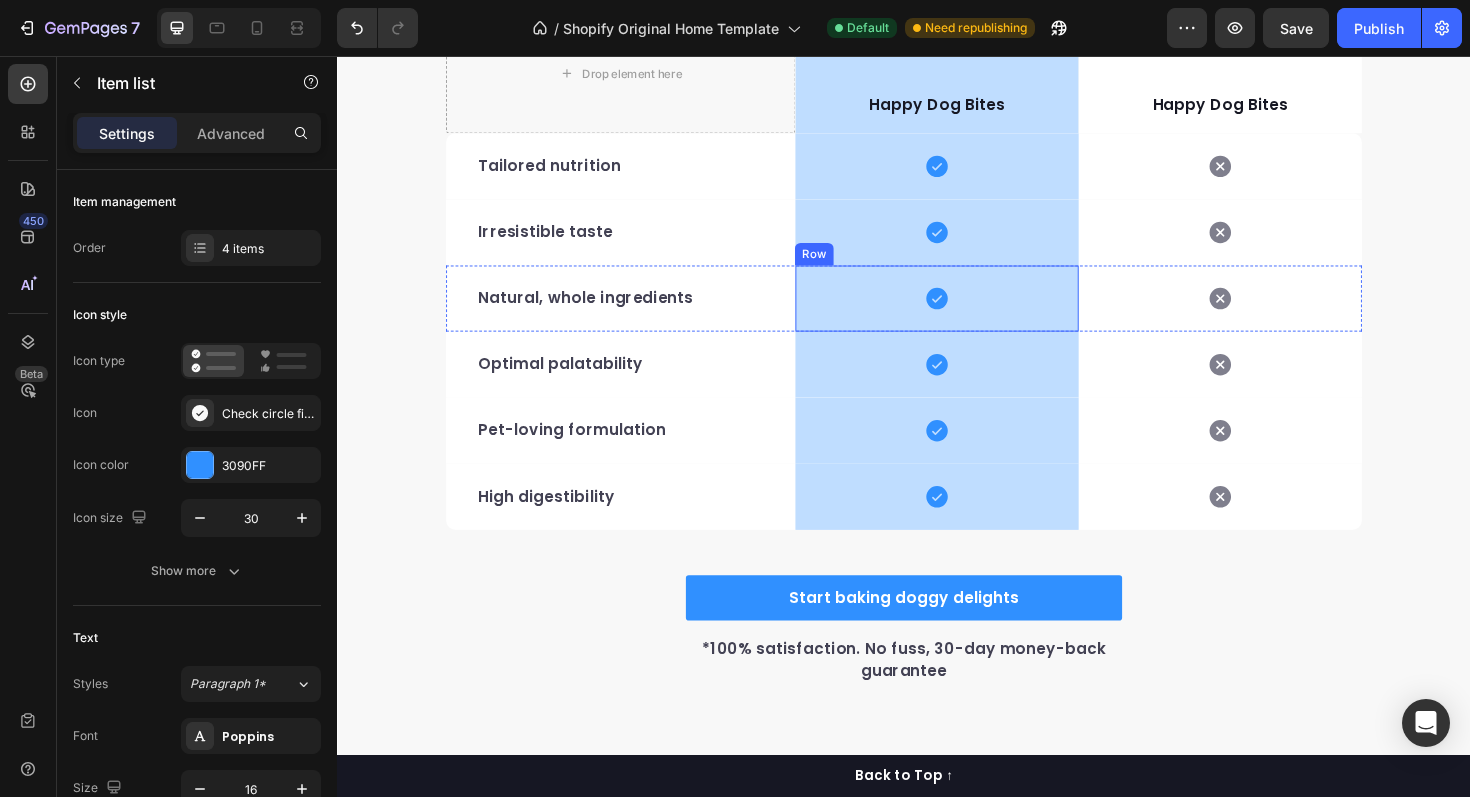 click on "Icon Row" at bounding box center [972, 313] 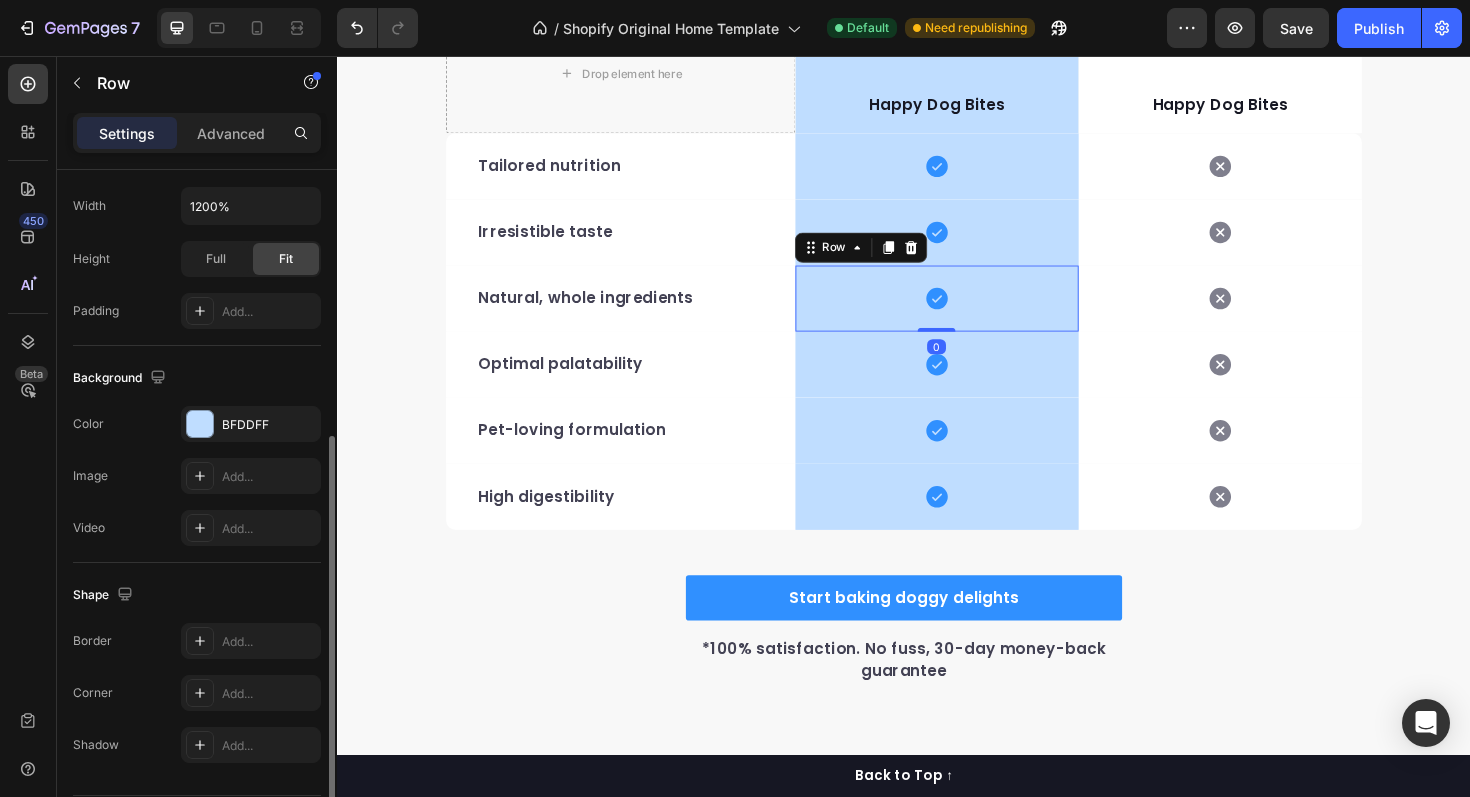 scroll, scrollTop: 462, scrollLeft: 0, axis: vertical 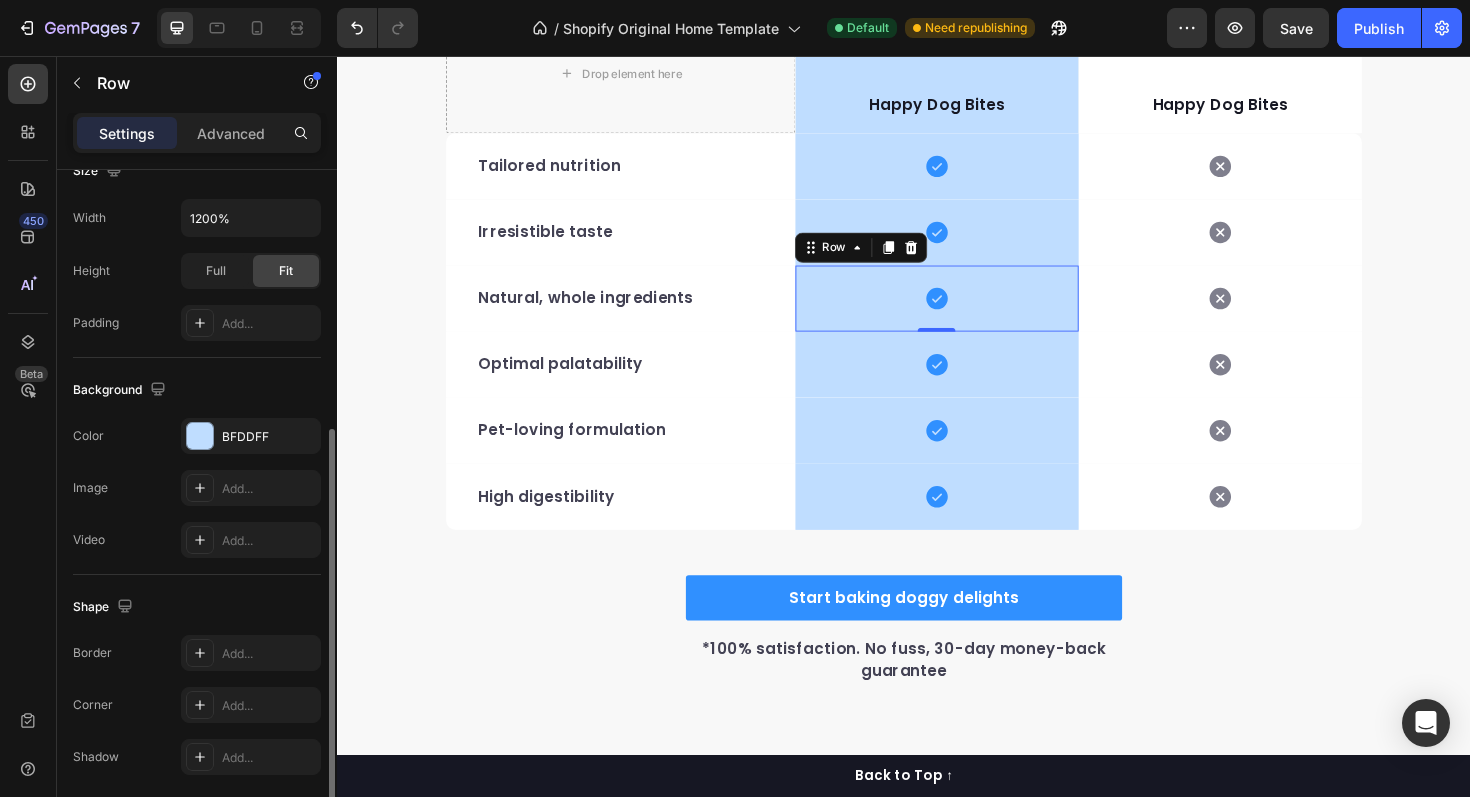 click on "The changes might be hidden by  the video. Color BFDDFF Image Add... Video Add..." 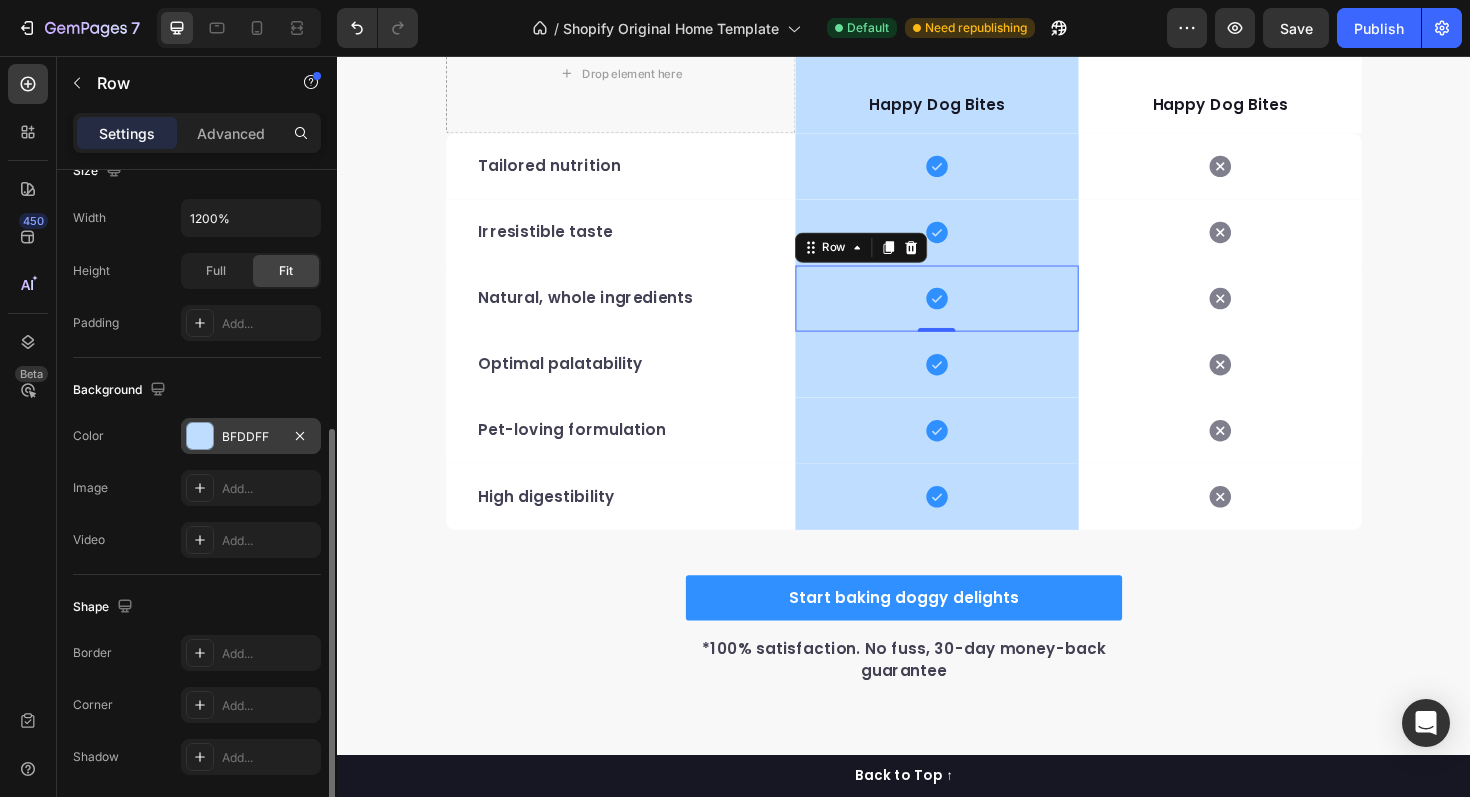 click on "BFDDFF" at bounding box center (251, 436) 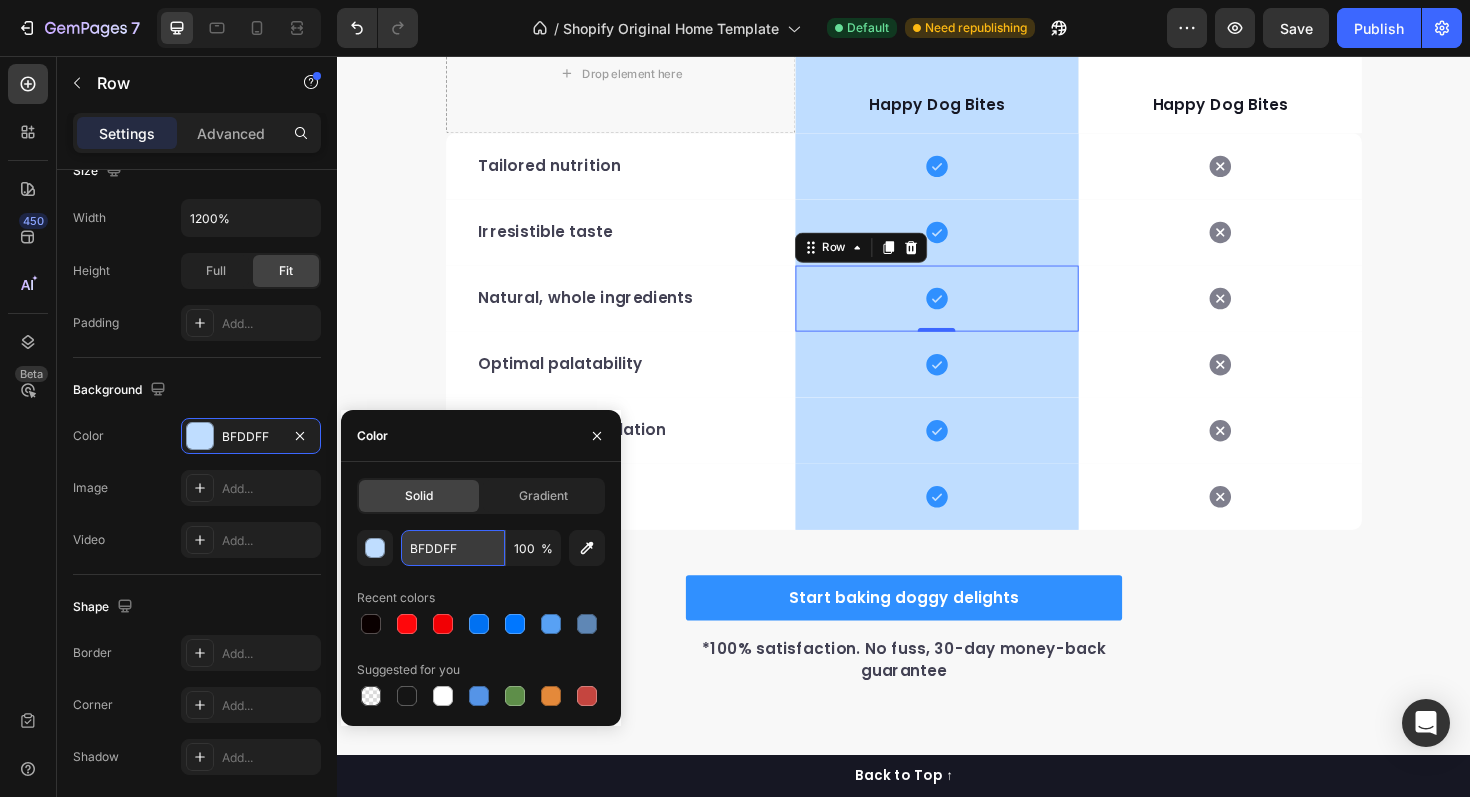 click on "BFDDFF" at bounding box center (453, 548) 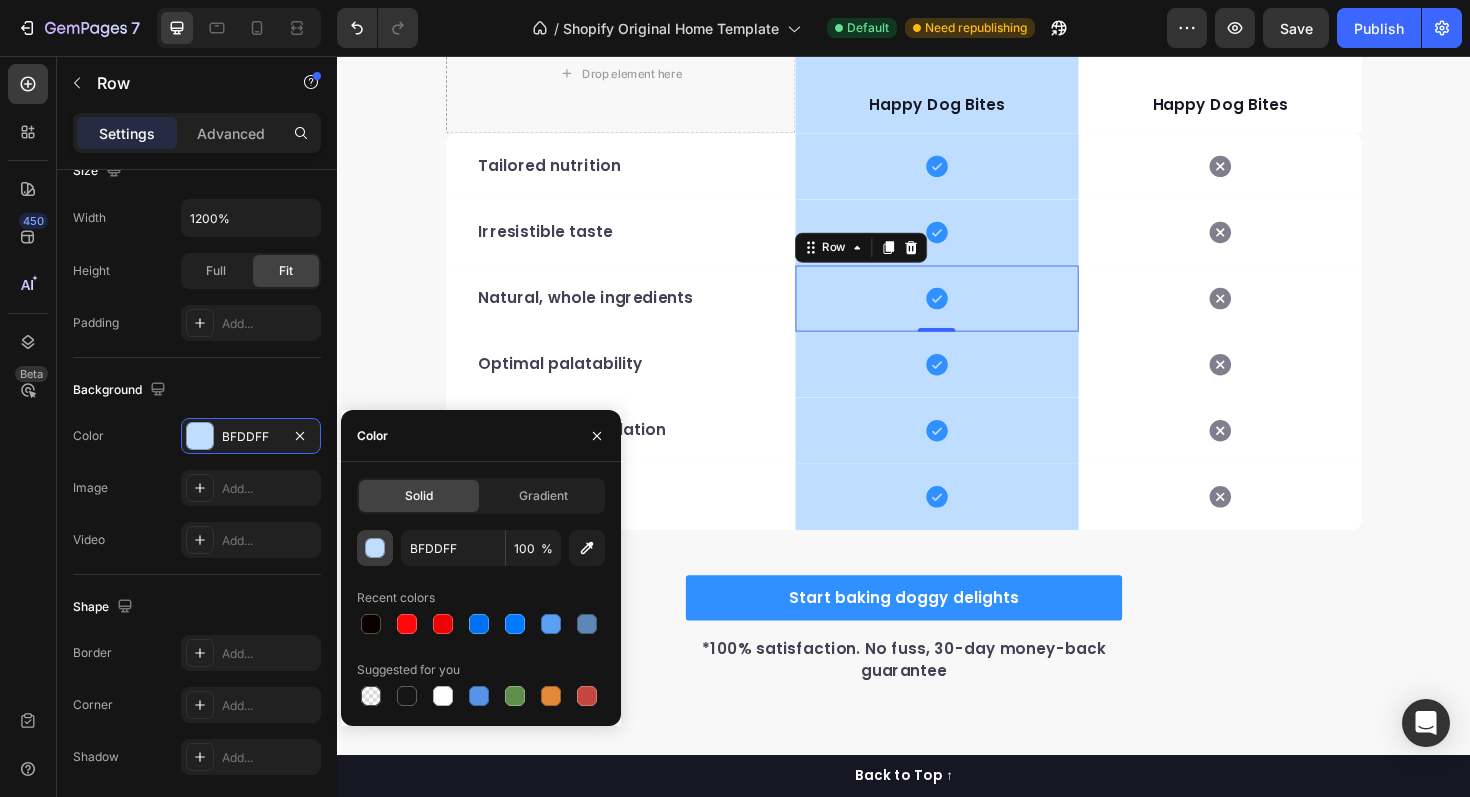 click at bounding box center [376, 549] 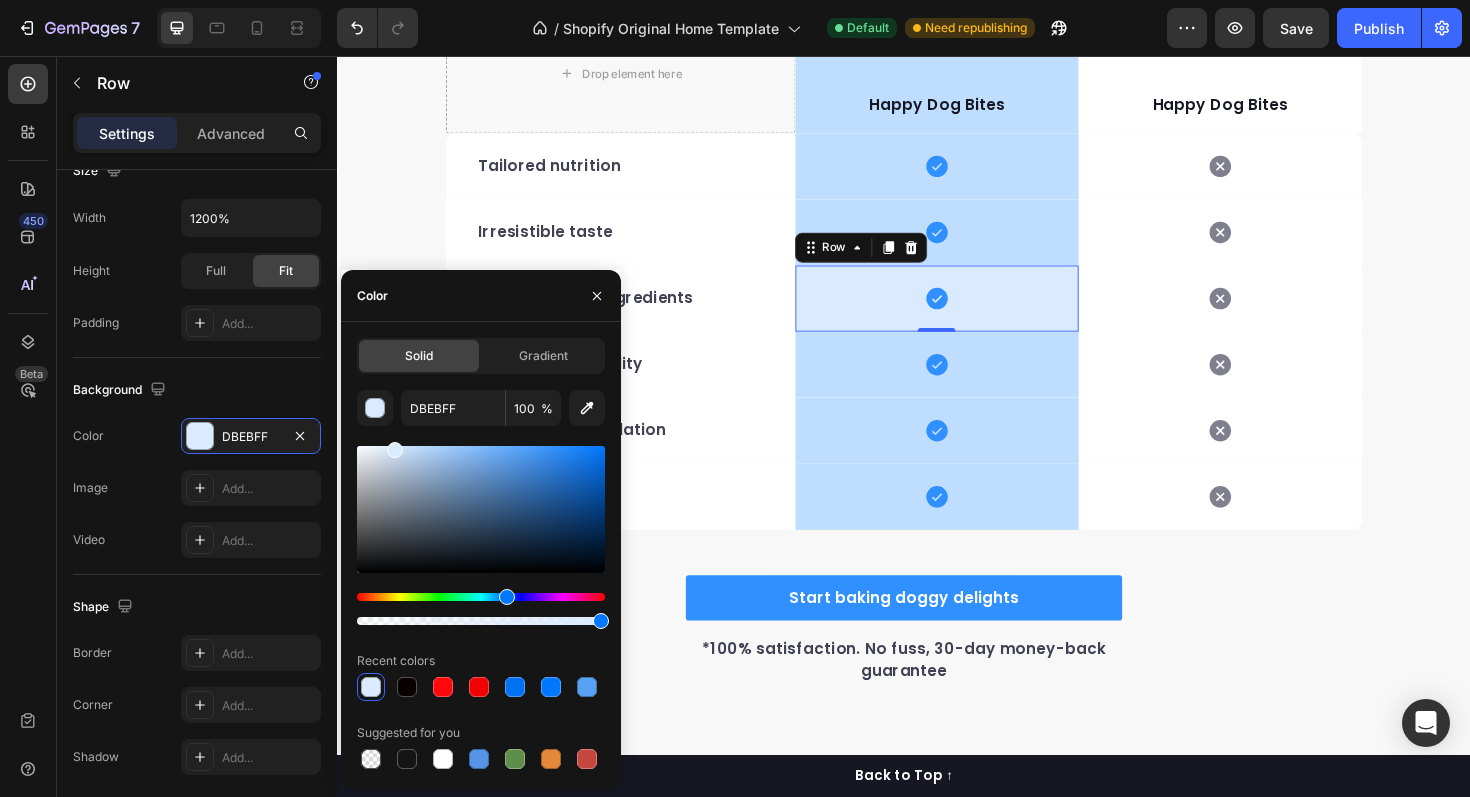 drag, startPoint x: 421, startPoint y: 451, endPoint x: 394, endPoint y: 437, distance: 30.413813 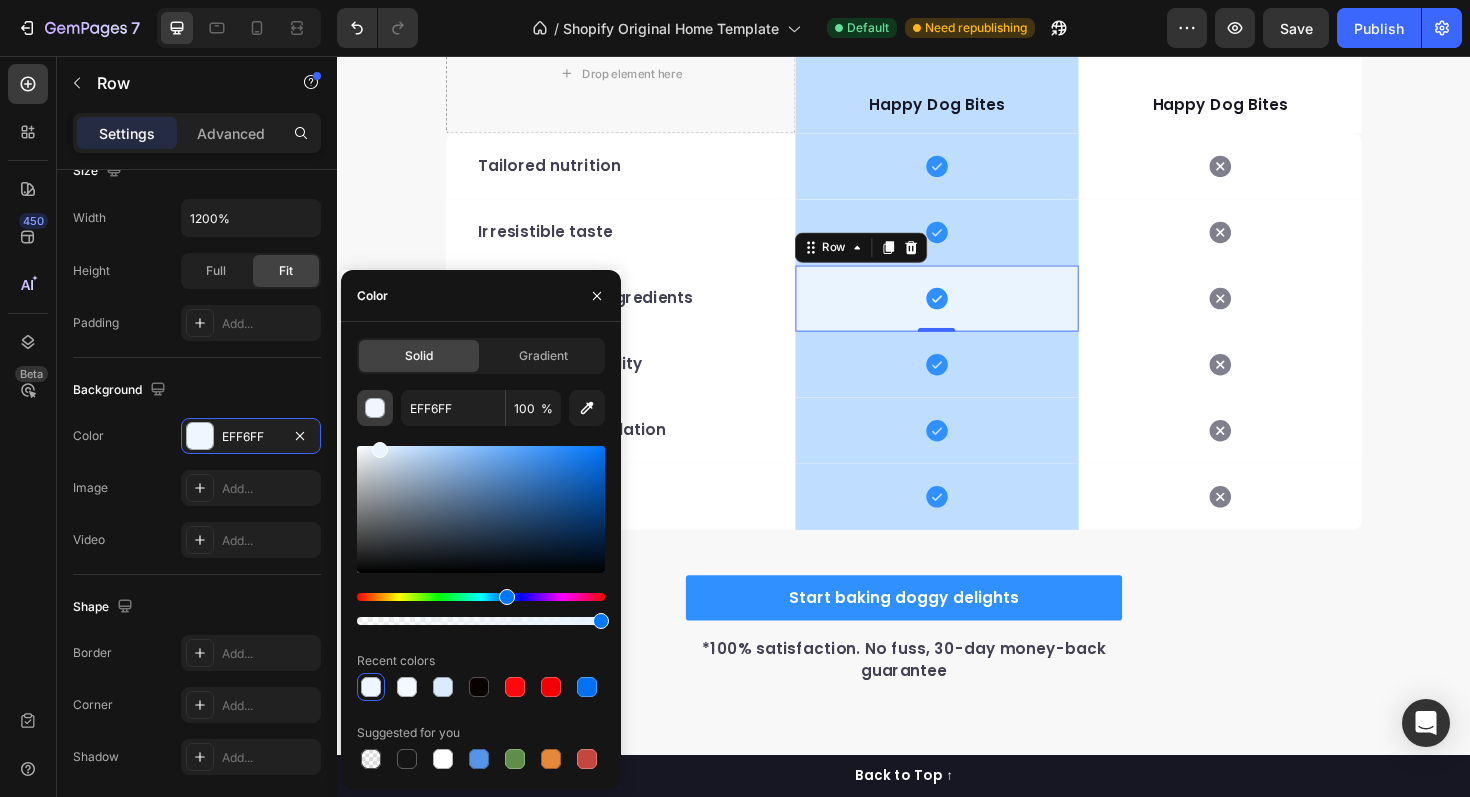 drag, startPoint x: 397, startPoint y: 451, endPoint x: 379, endPoint y: 418, distance: 37.589893 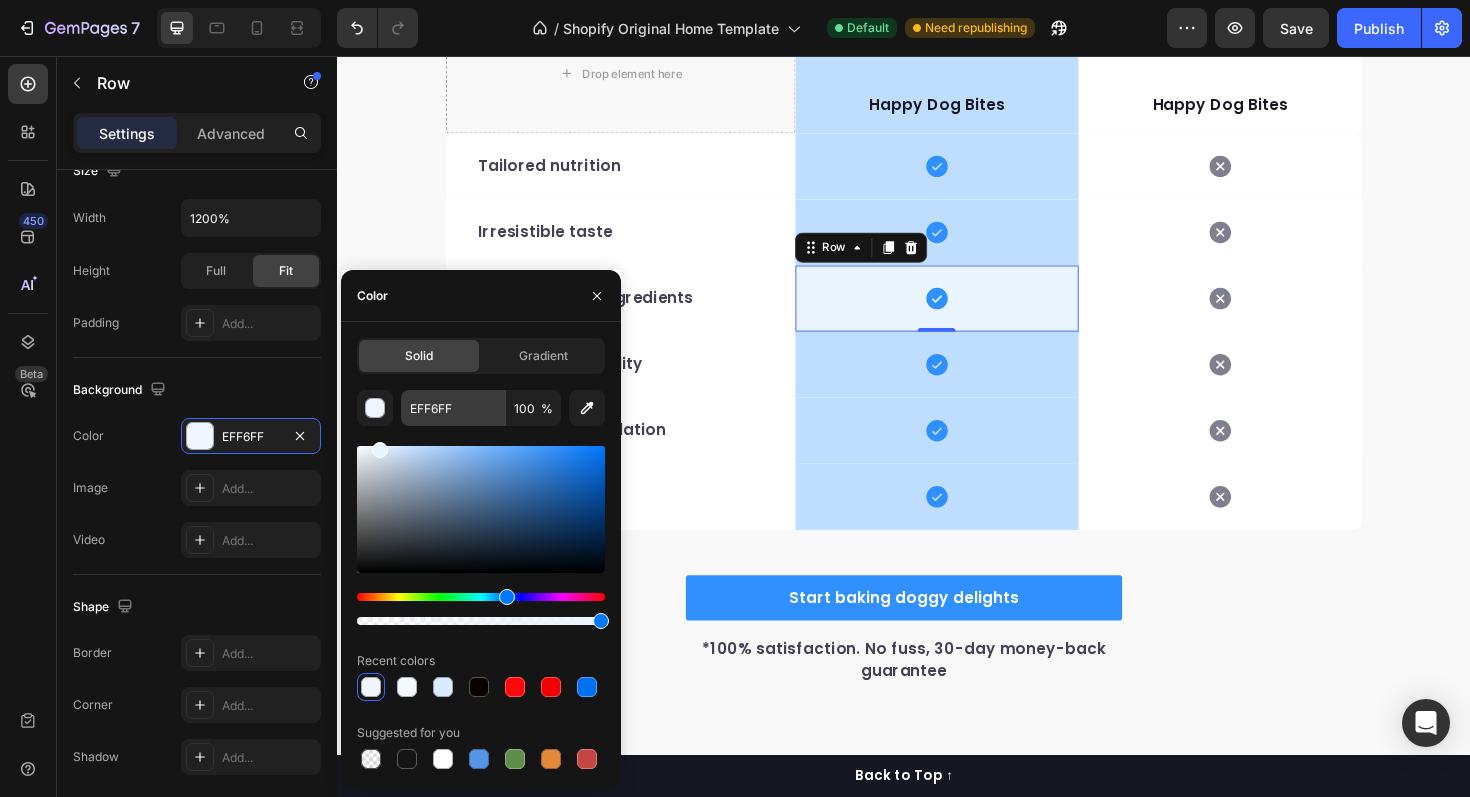 type on "EAF4FF" 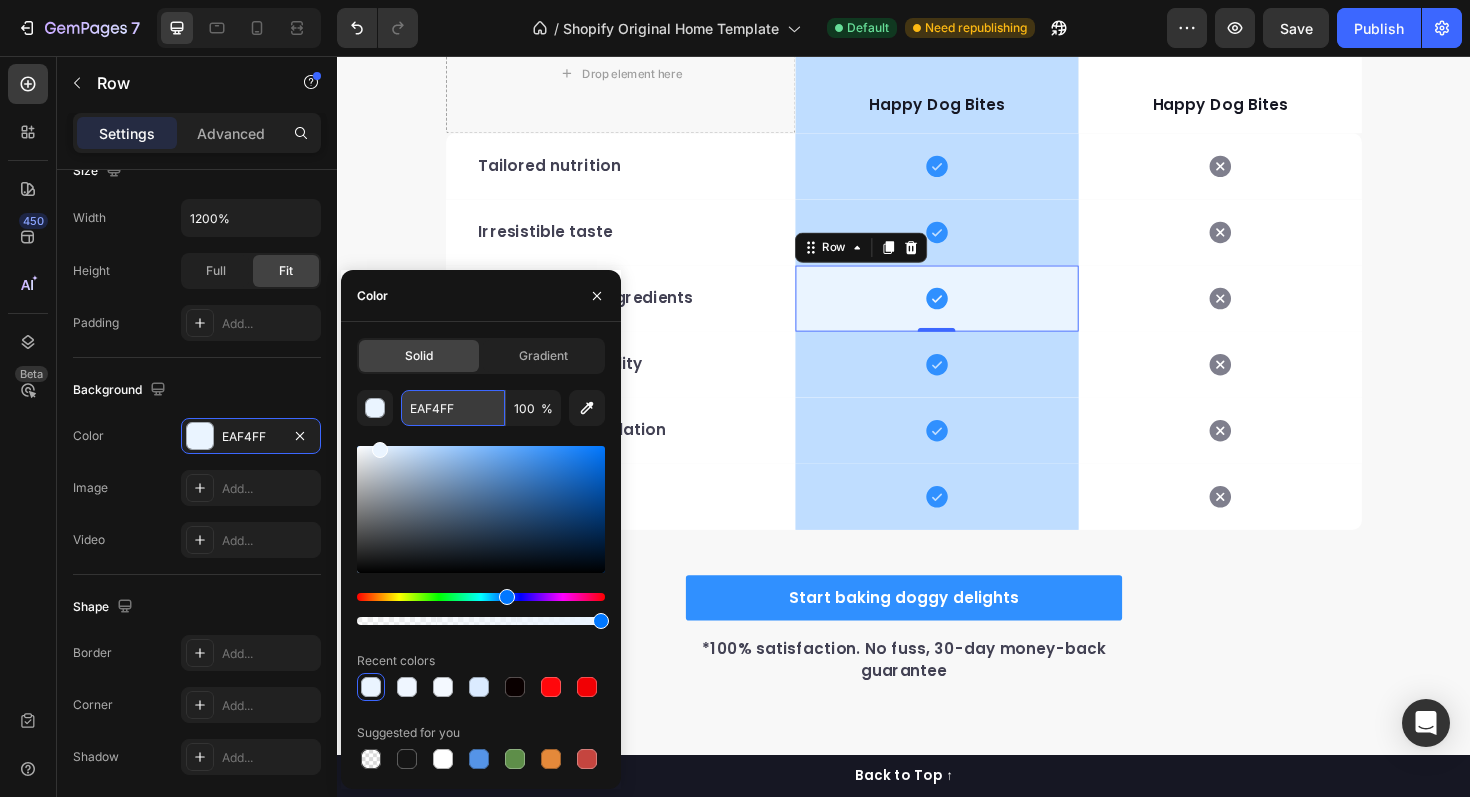 click on "EAF4FF" at bounding box center (453, 408) 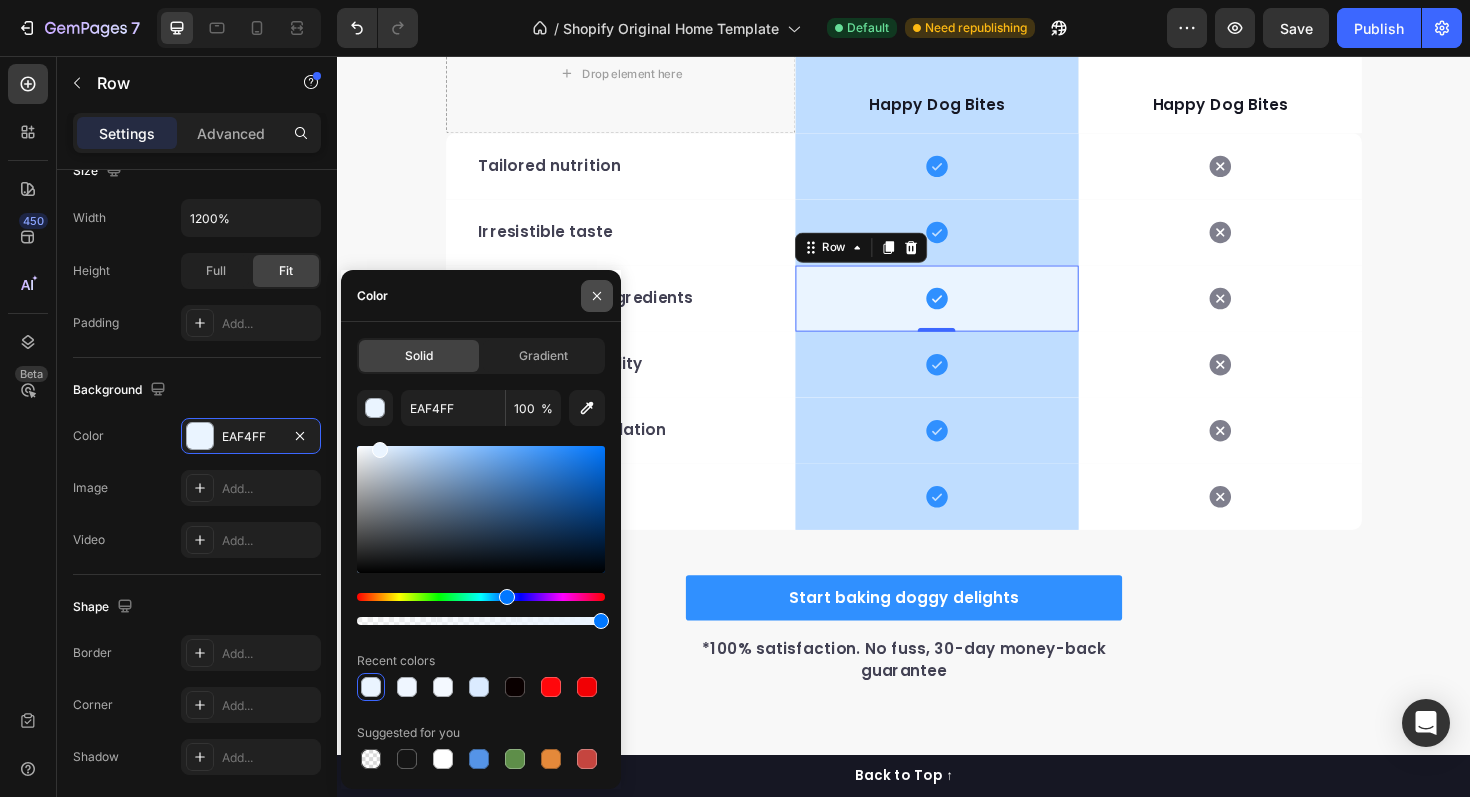 click 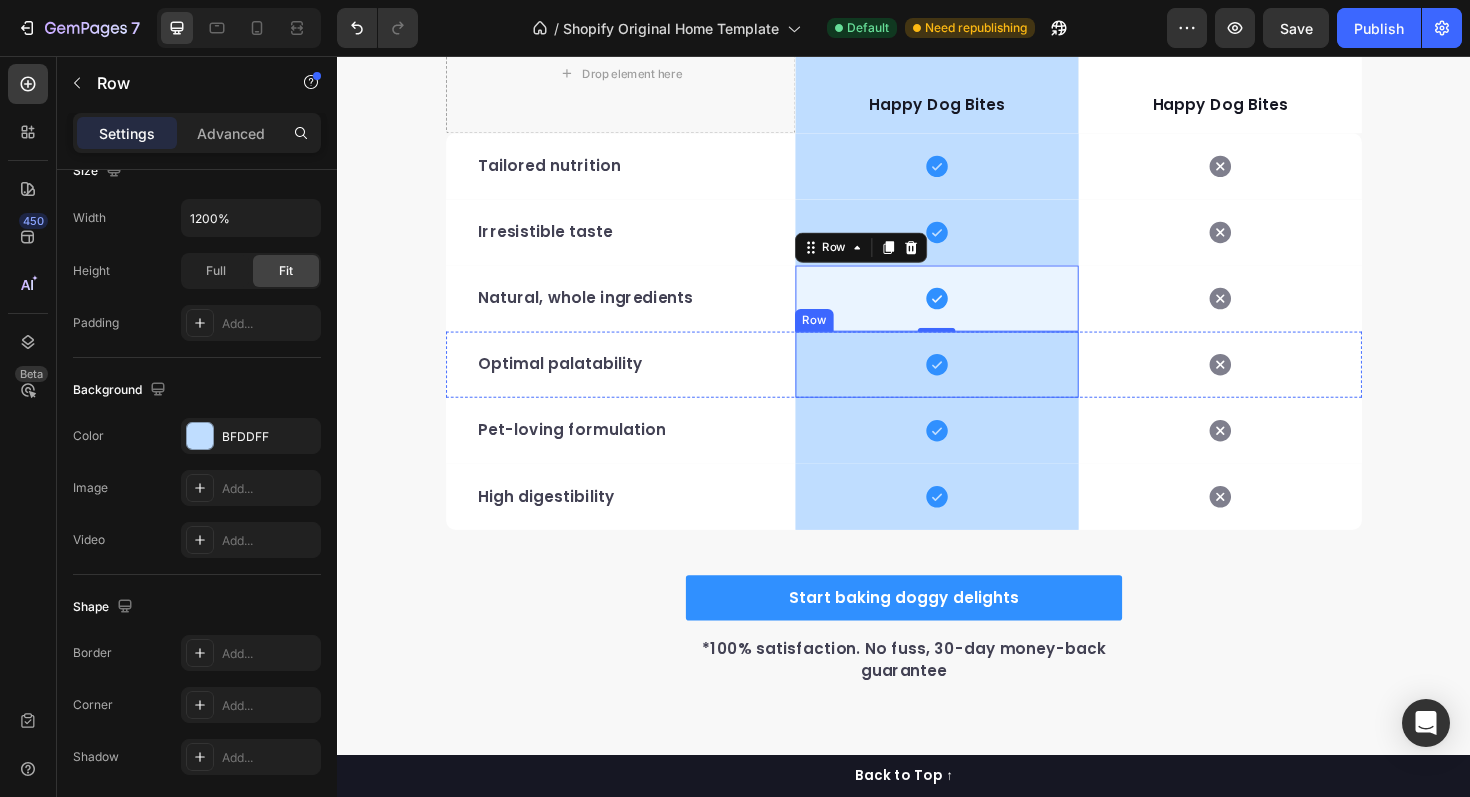 click on "Icon Row" at bounding box center [972, 383] 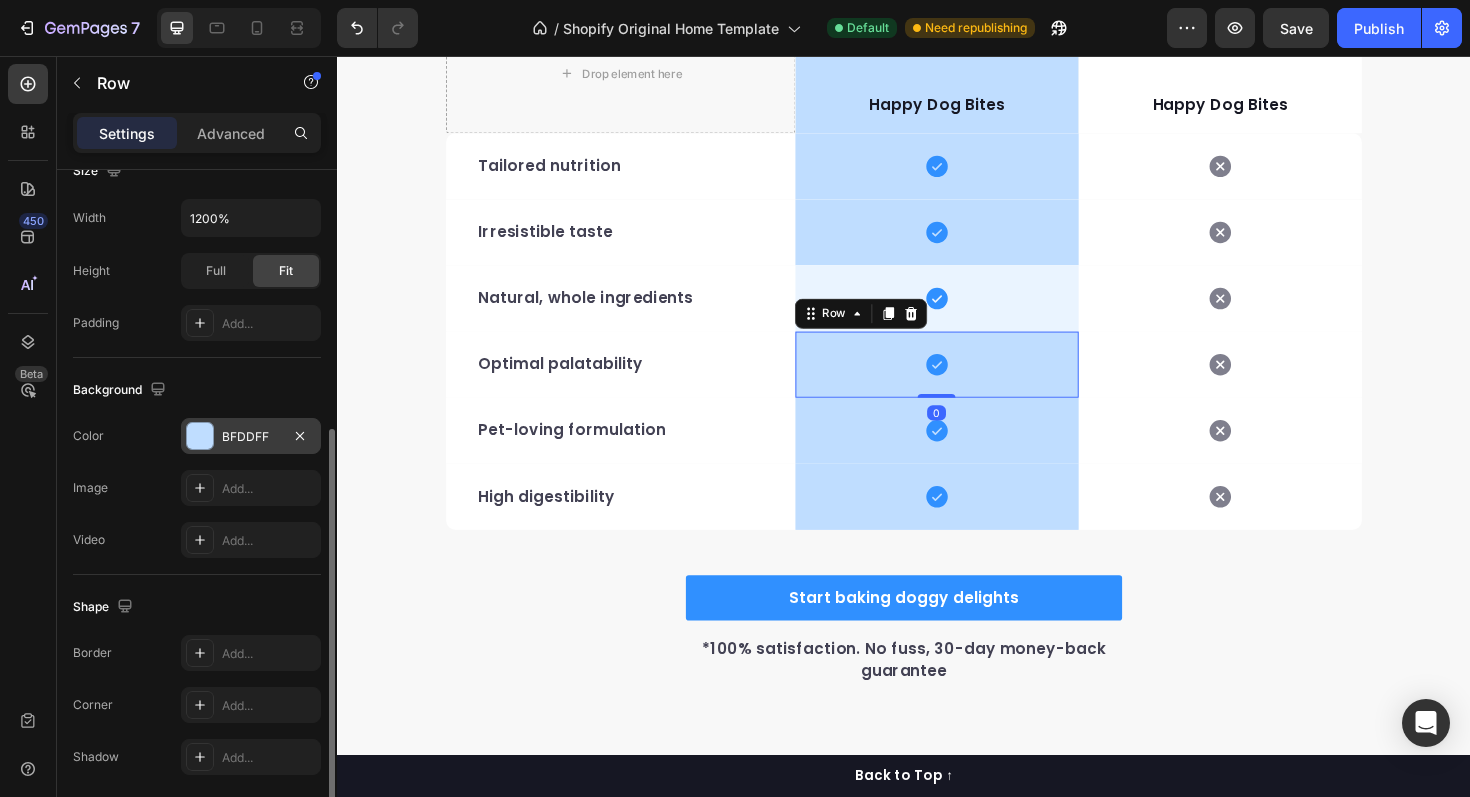 click on "BFDDFF" at bounding box center (251, 436) 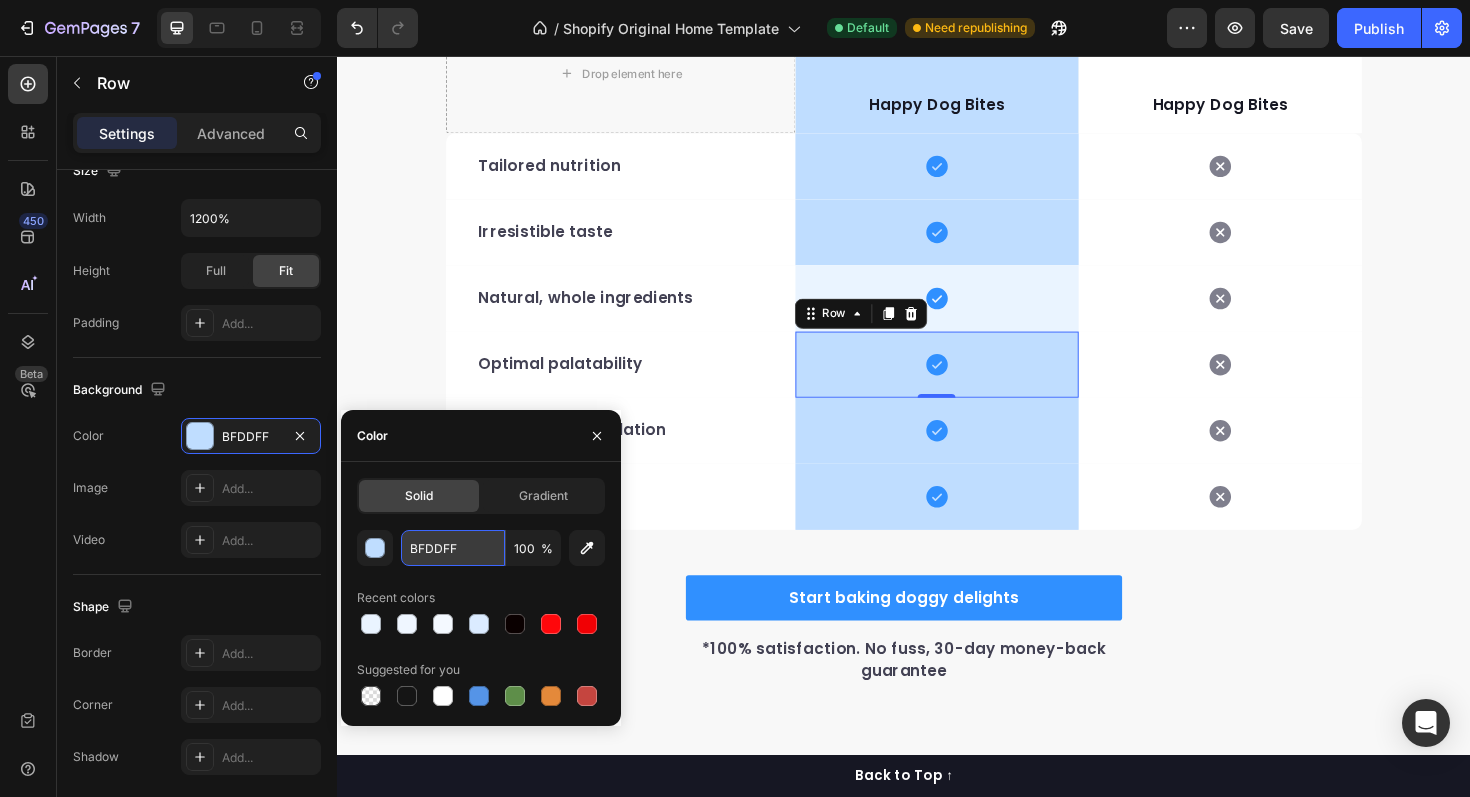 click on "BFDDFF" at bounding box center (453, 548) 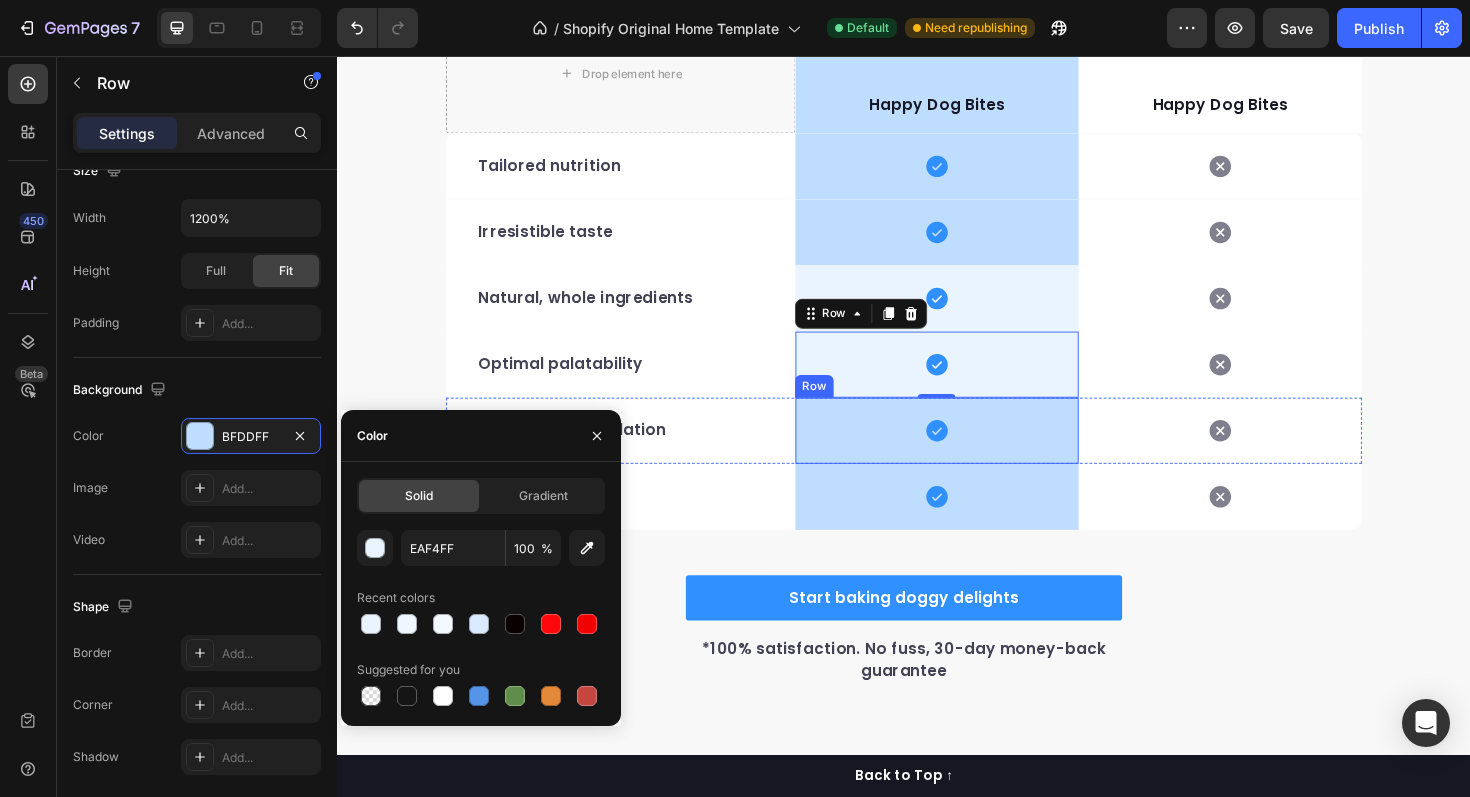 click on "Icon Row" at bounding box center (972, 453) 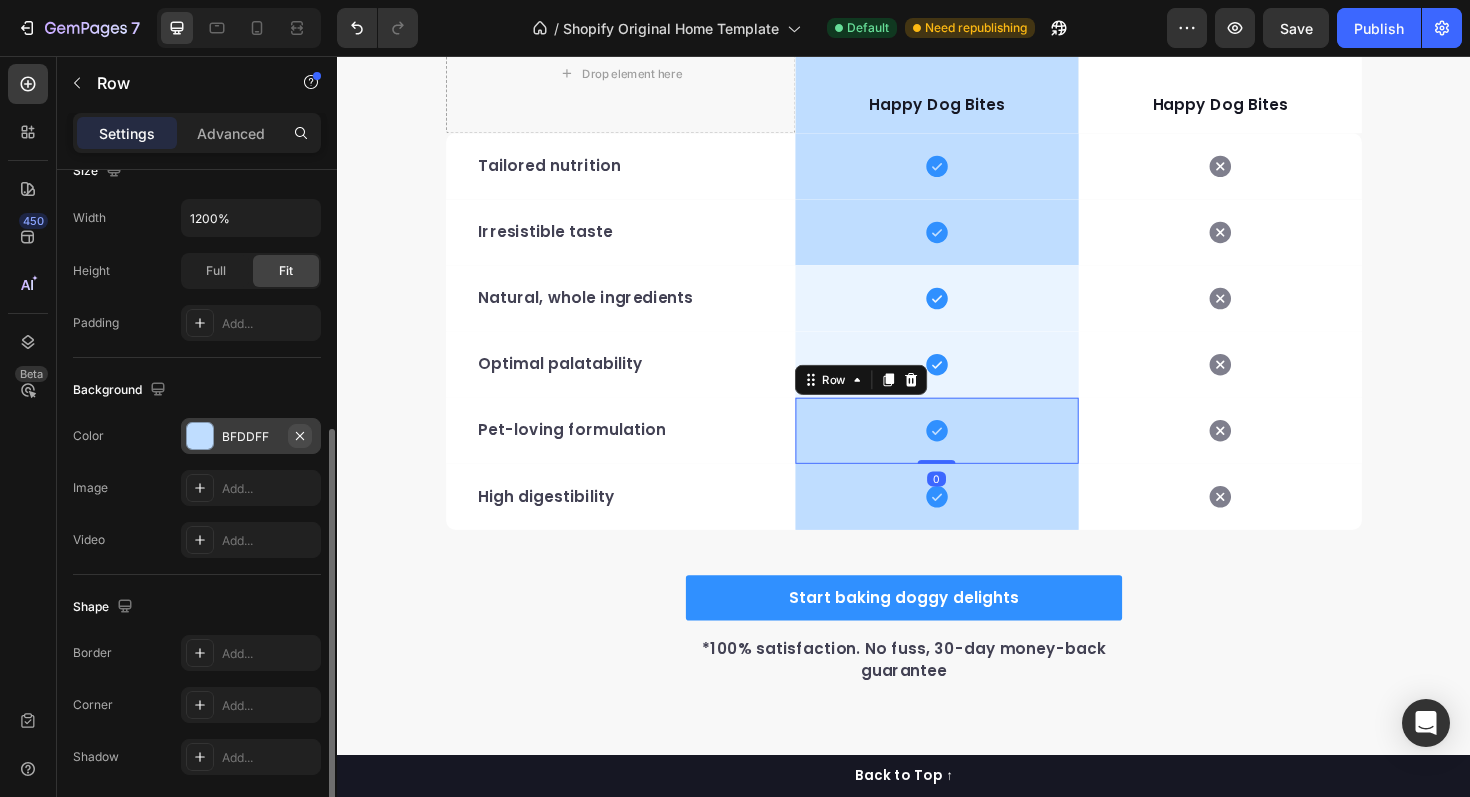click 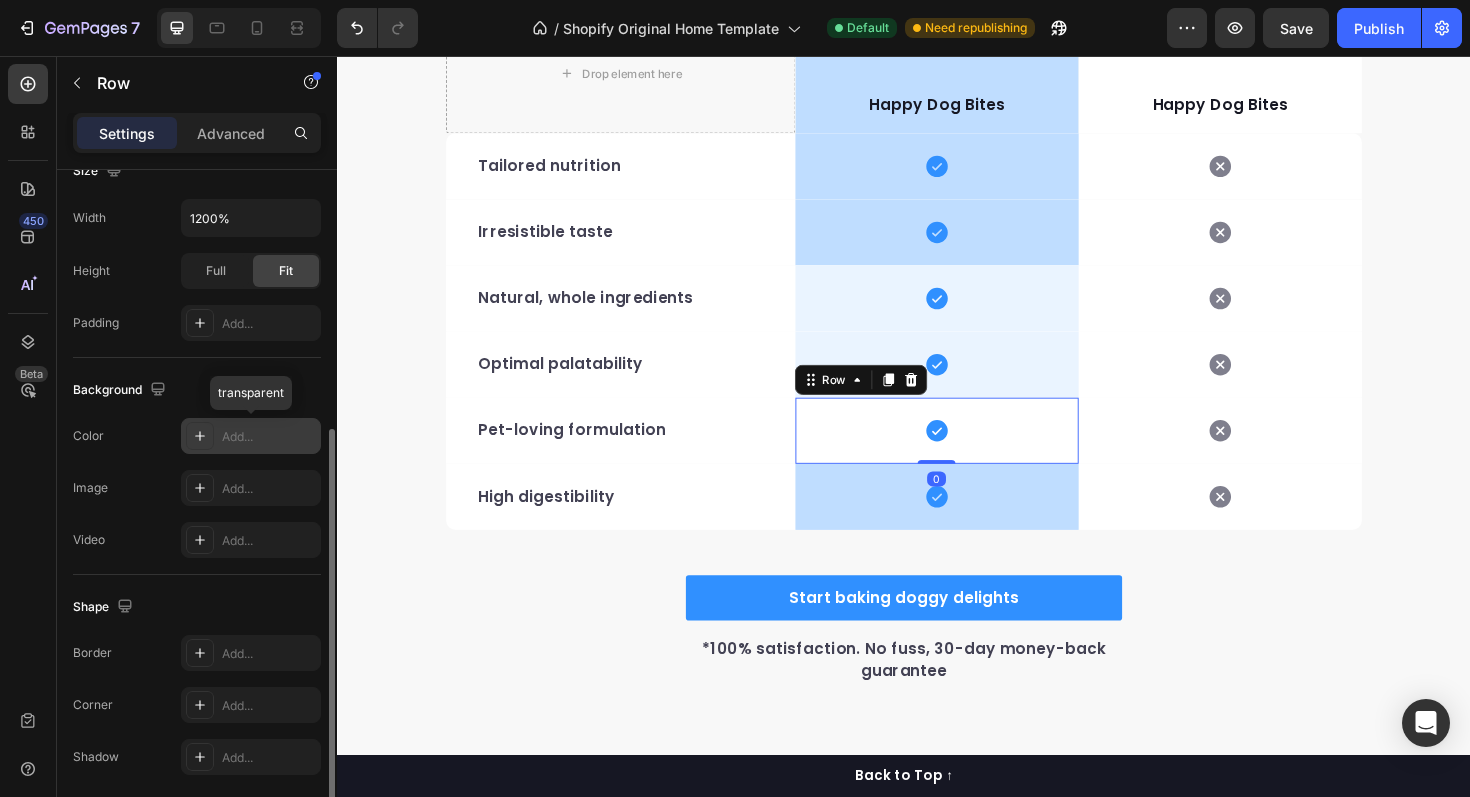 click on "Add..." at bounding box center (269, 437) 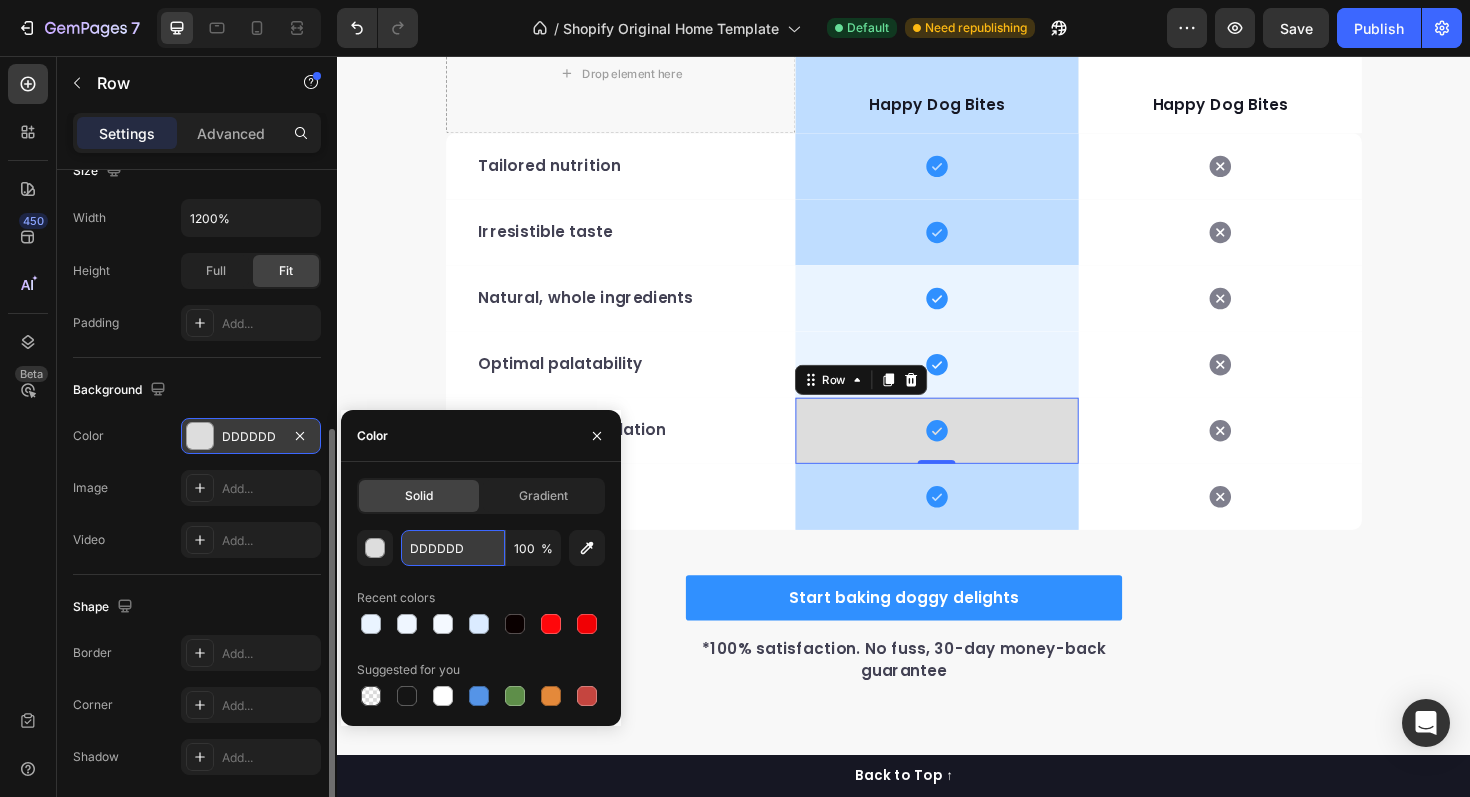 click on "DDDDDD" at bounding box center [453, 548] 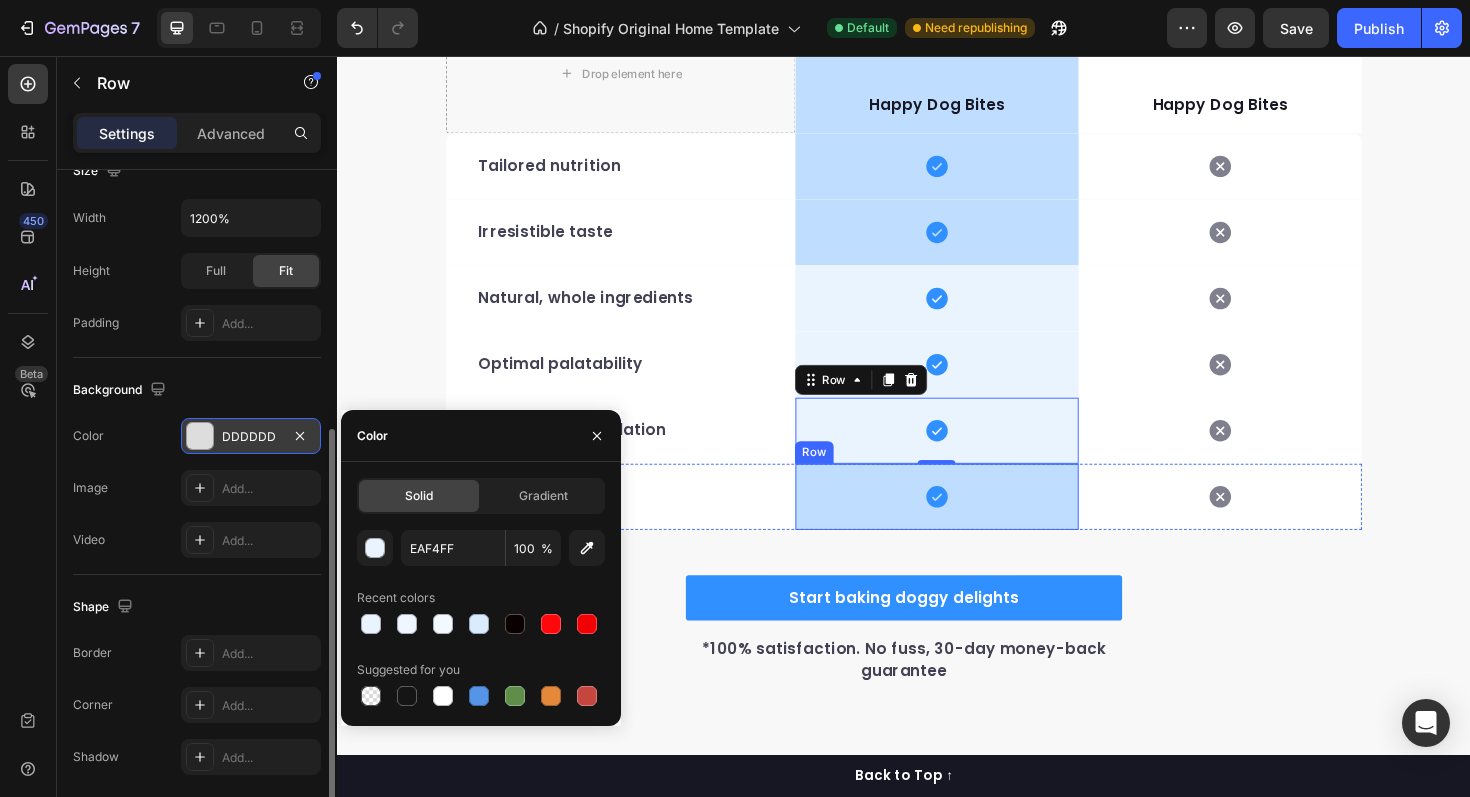 click on "Icon Row" at bounding box center [972, 523] 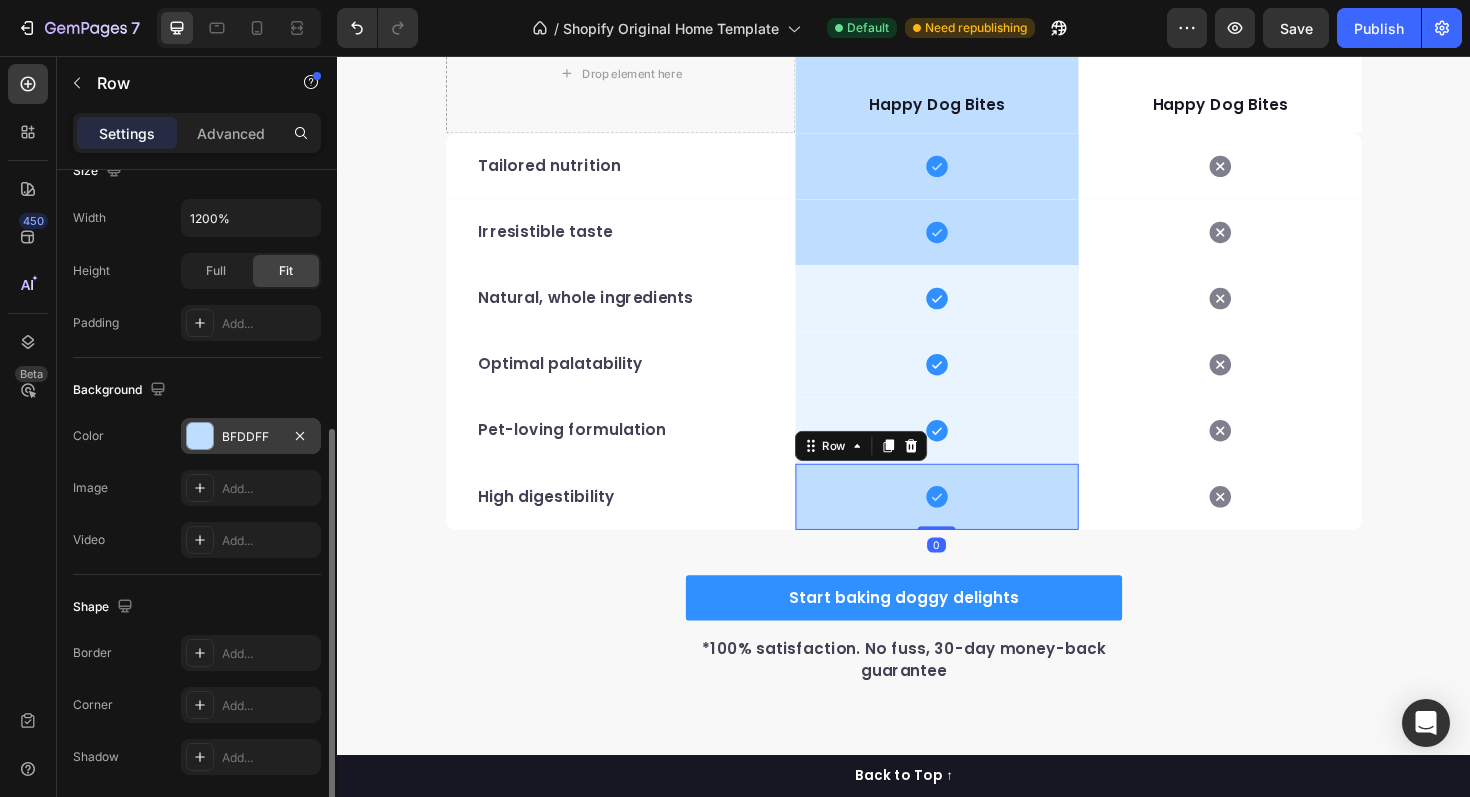click on "BFDDFF" at bounding box center (251, 437) 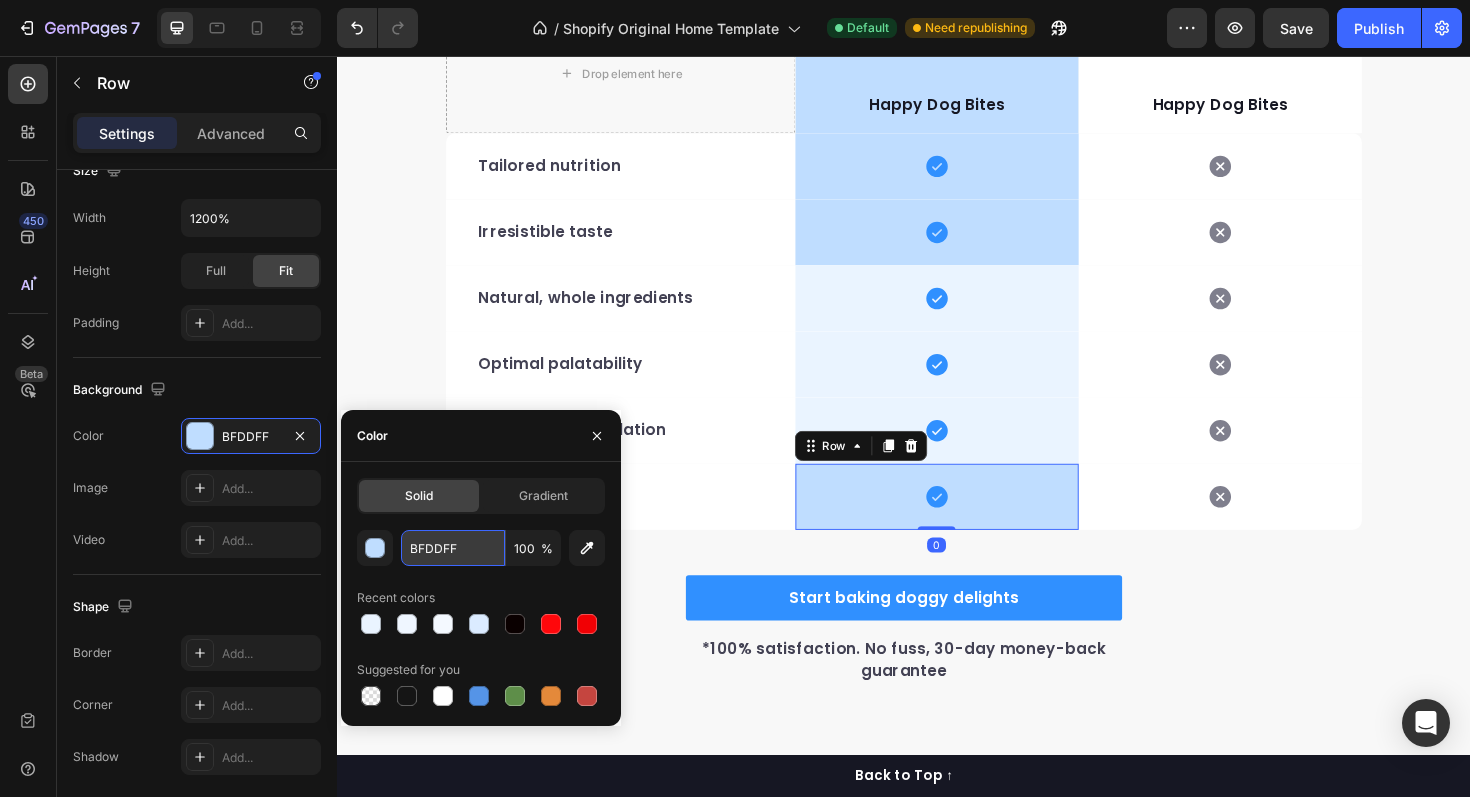 click on "BFDDFF" at bounding box center (453, 548) 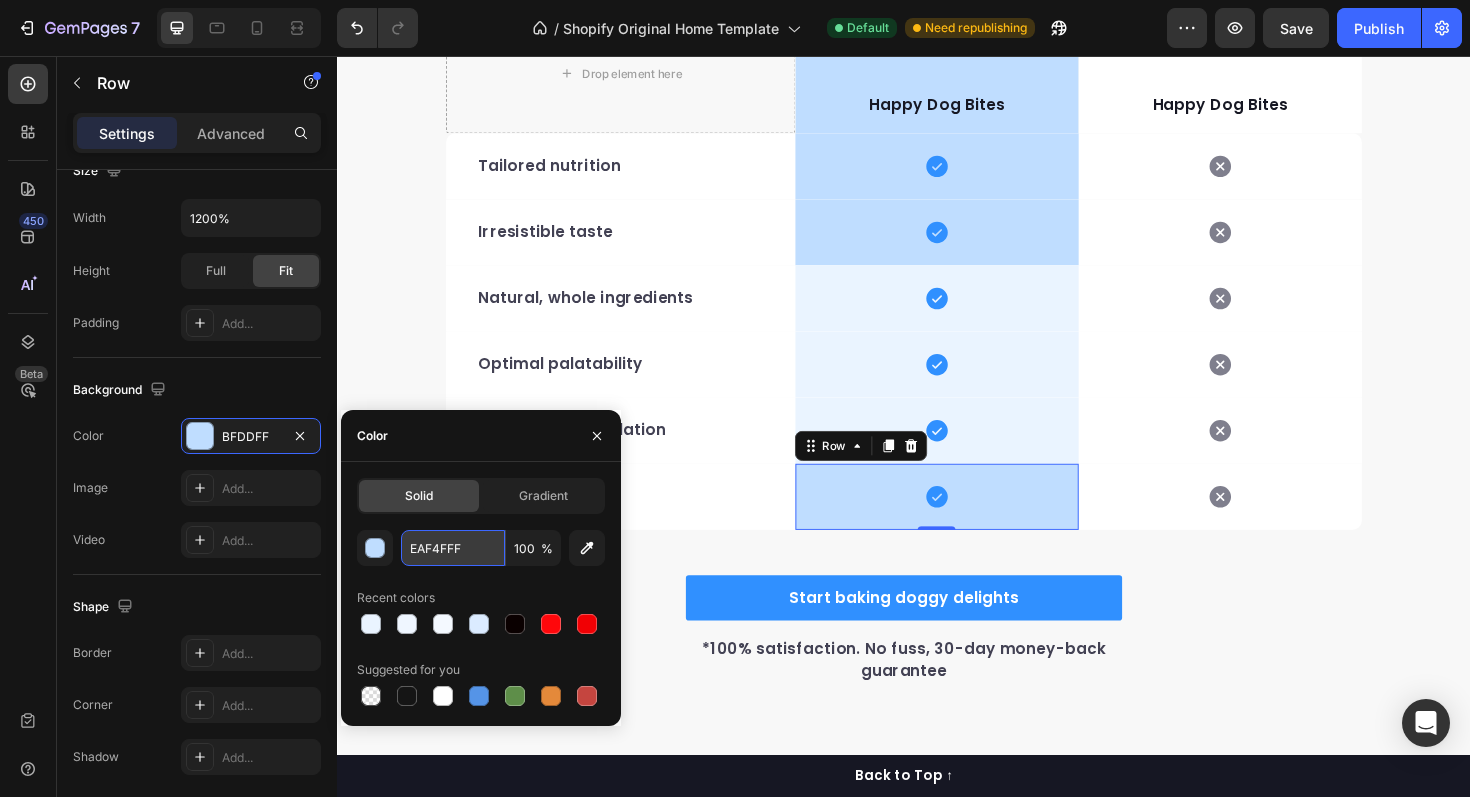 click on "EAF4FFF" at bounding box center (453, 548) 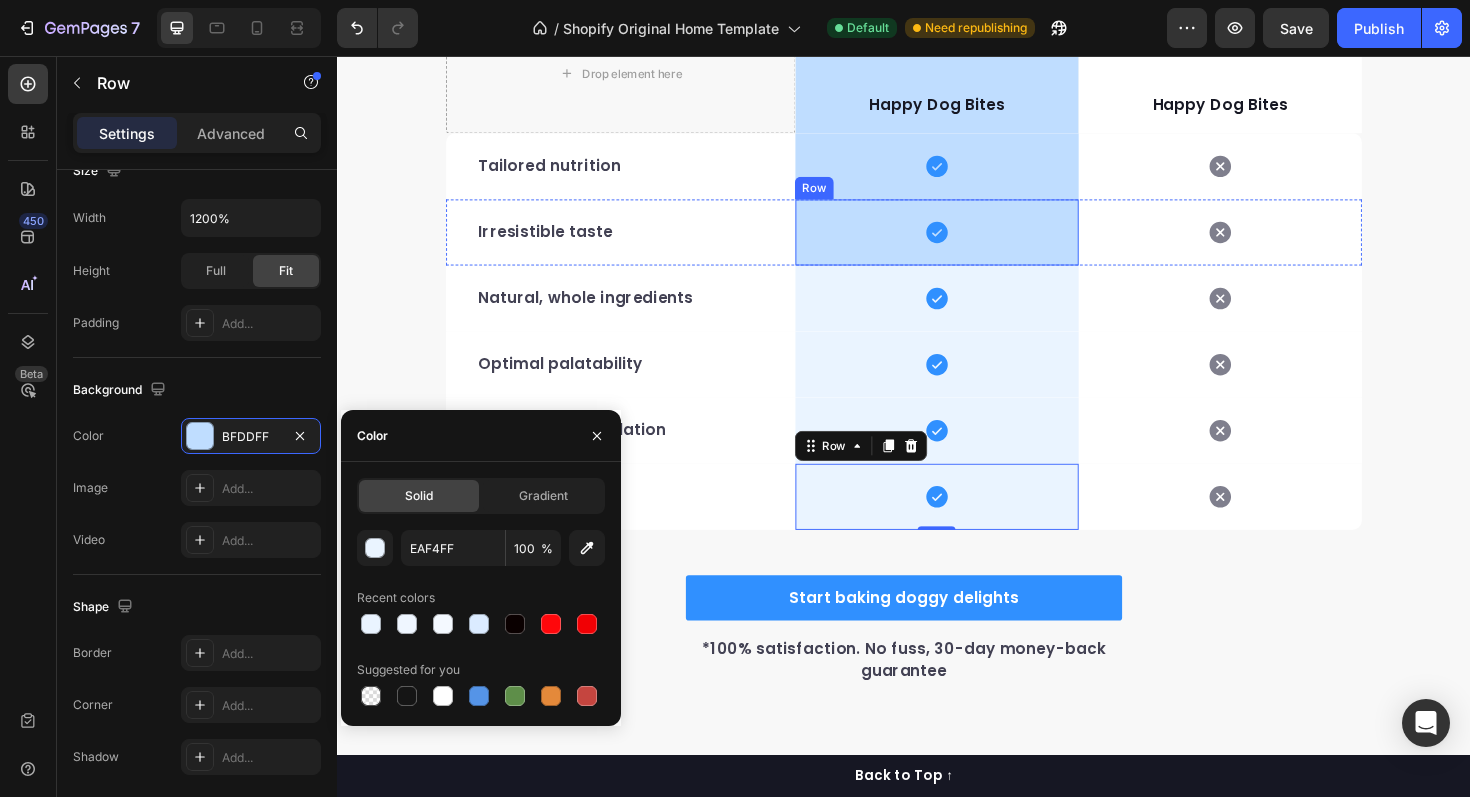 click on "Icon Row" at bounding box center (972, 243) 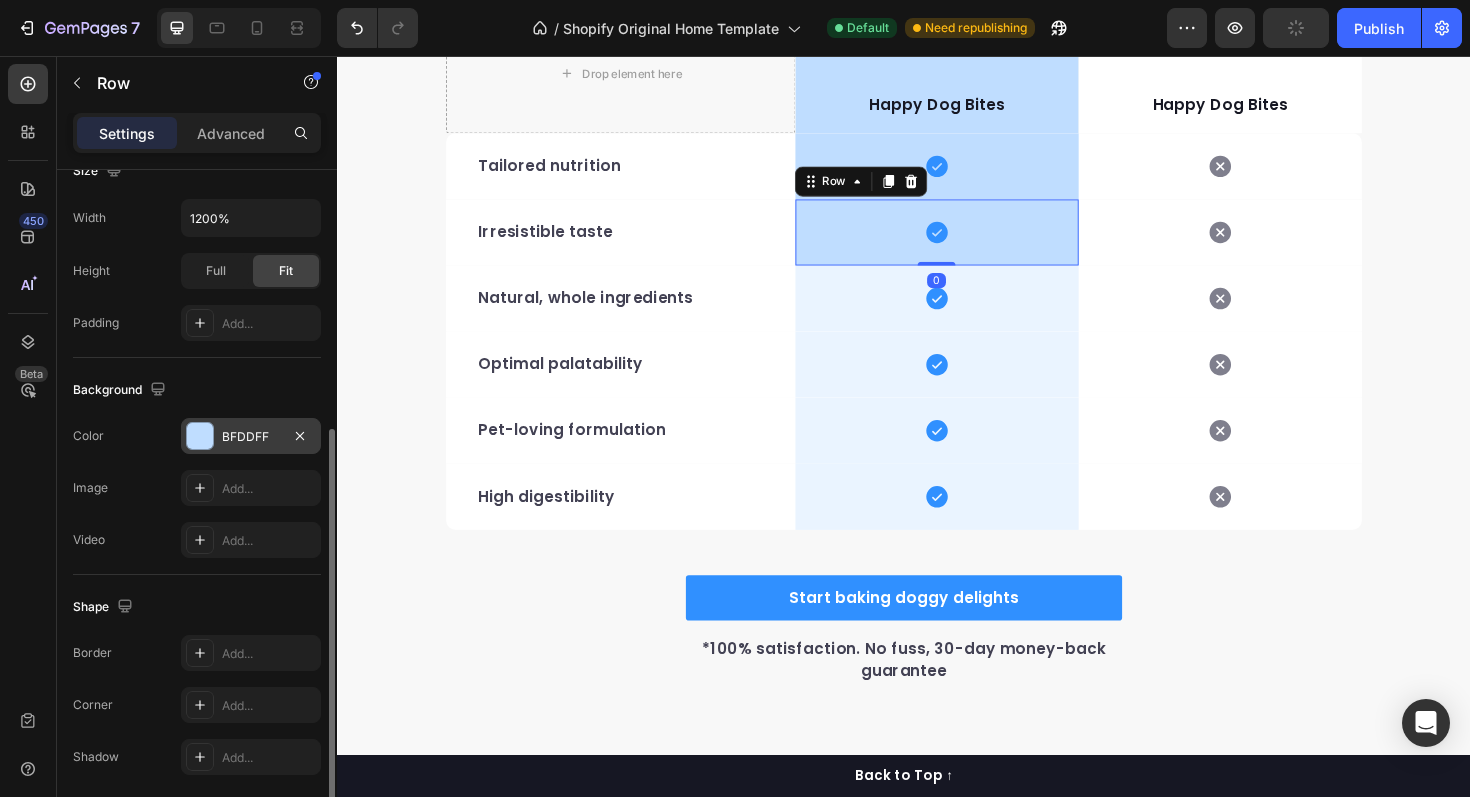 click on "BFDDFF" at bounding box center (251, 437) 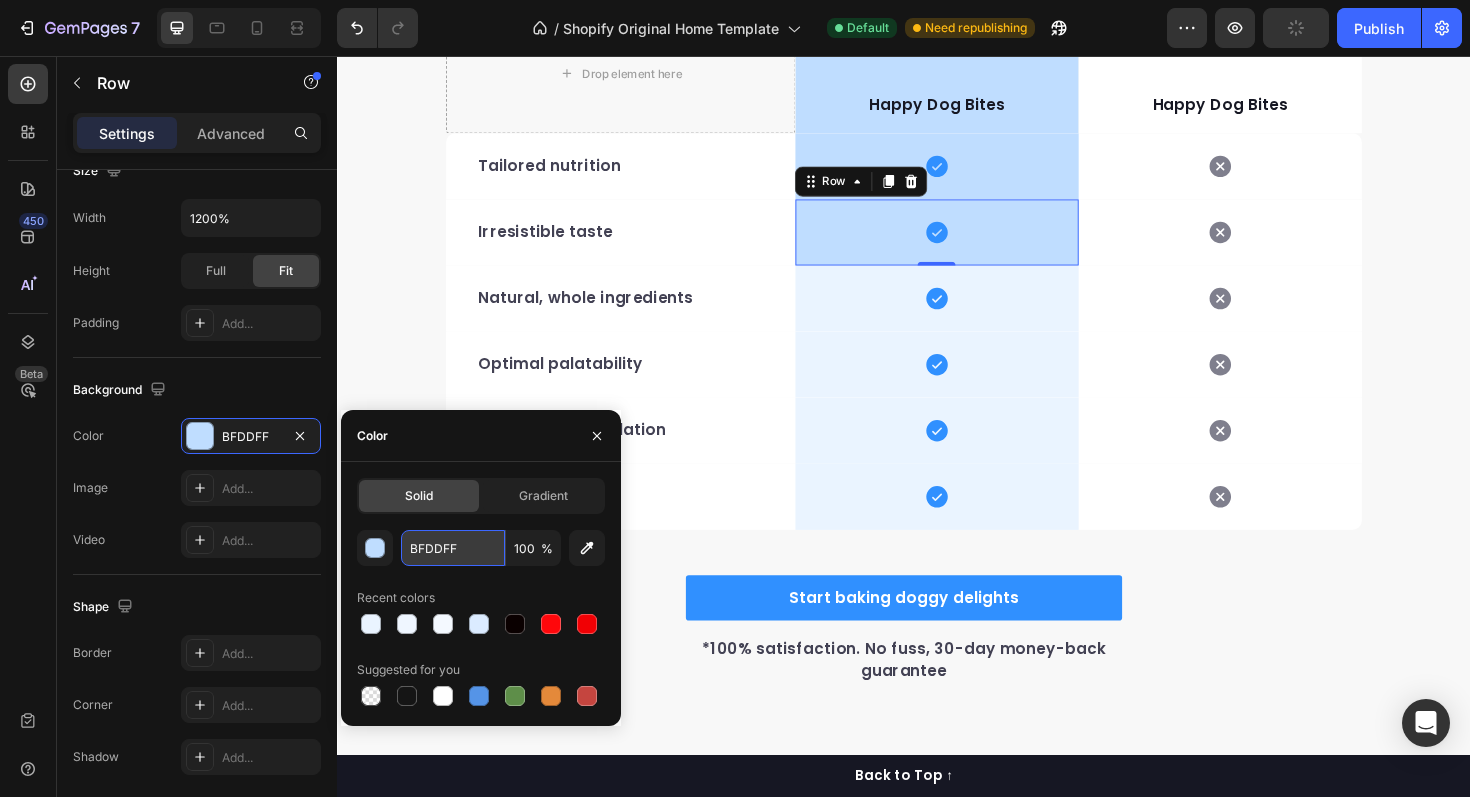 click on "BFDDFF" at bounding box center (453, 548) 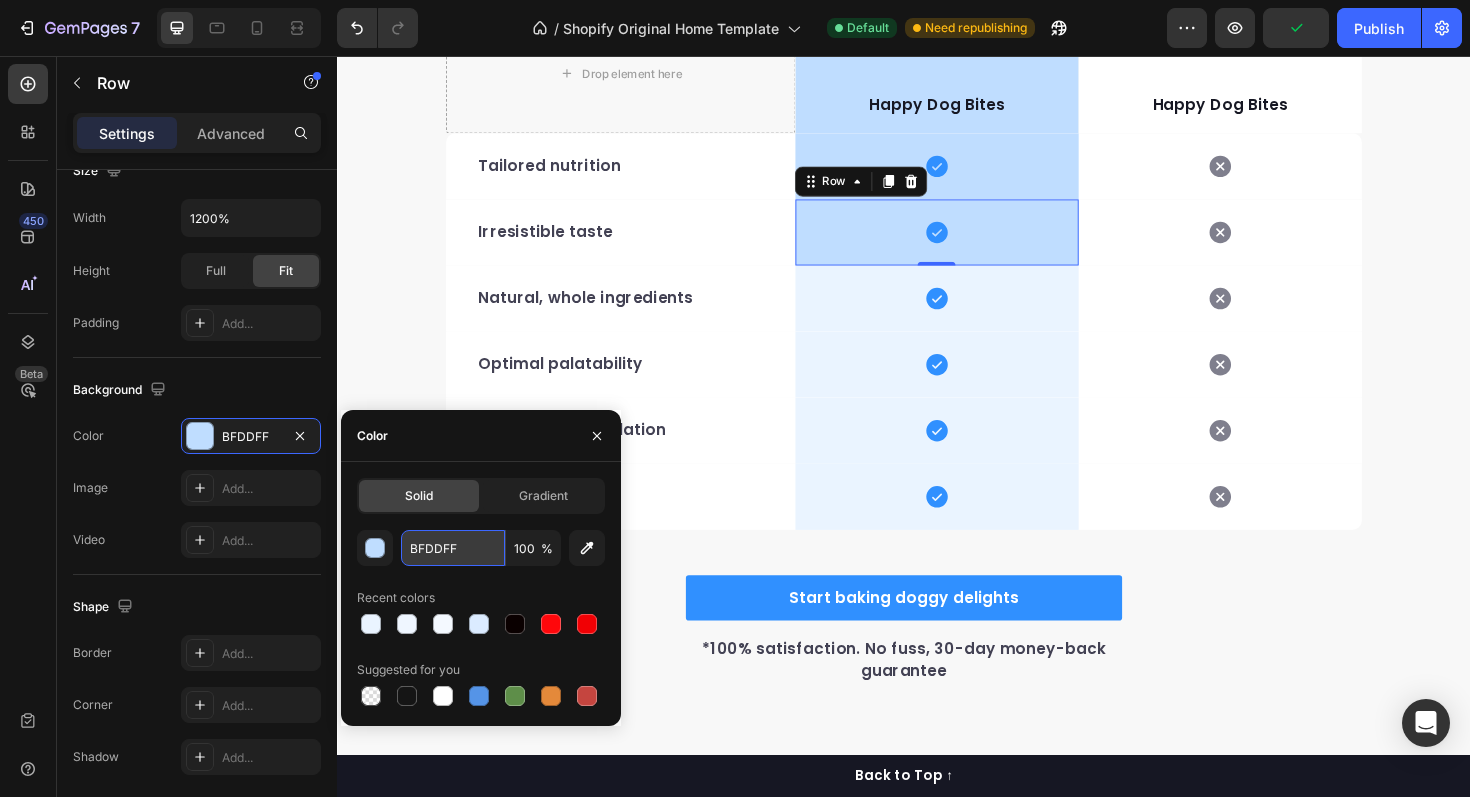click on "BFDDFF" at bounding box center (453, 548) 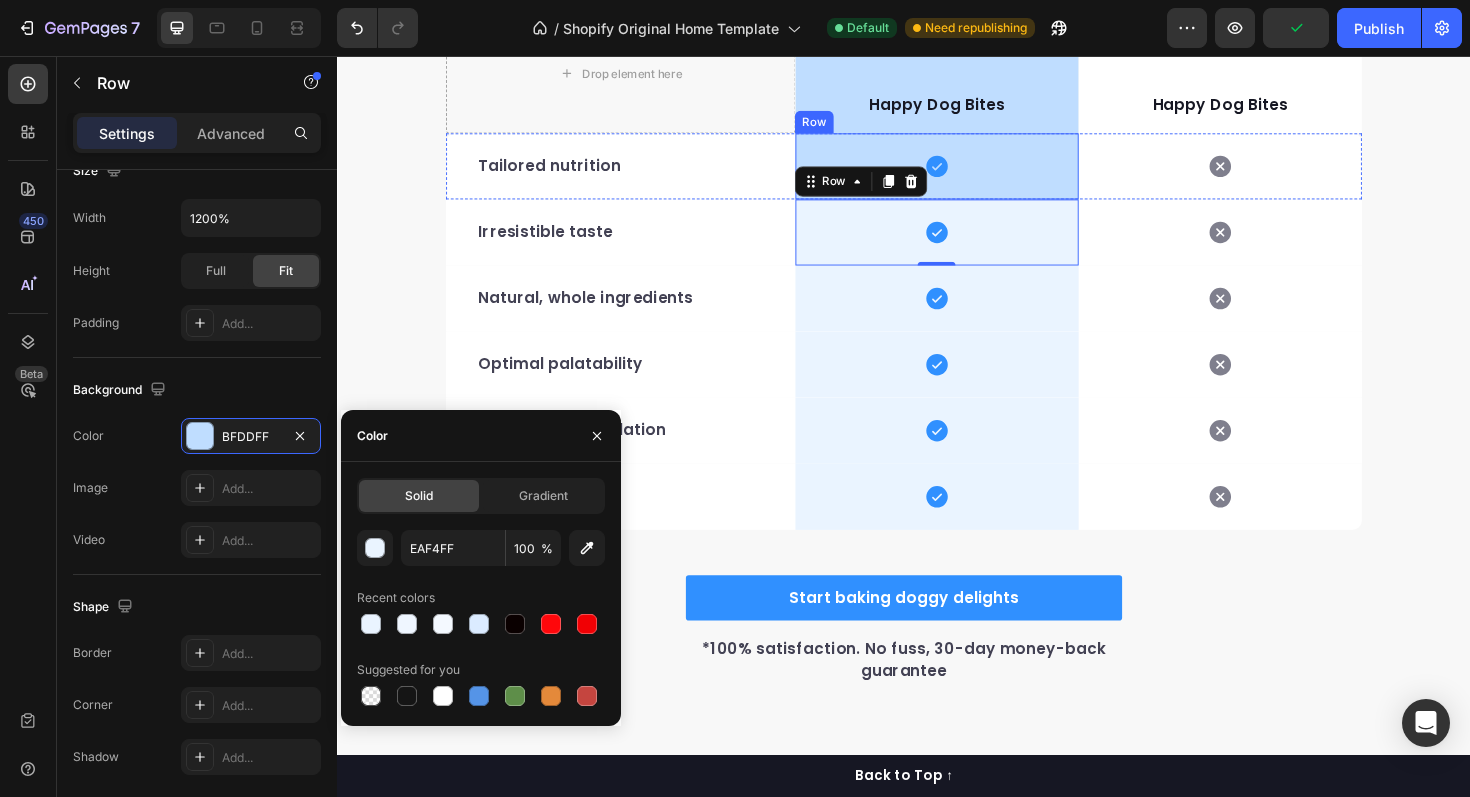 click on "Icon Row" at bounding box center [972, 173] 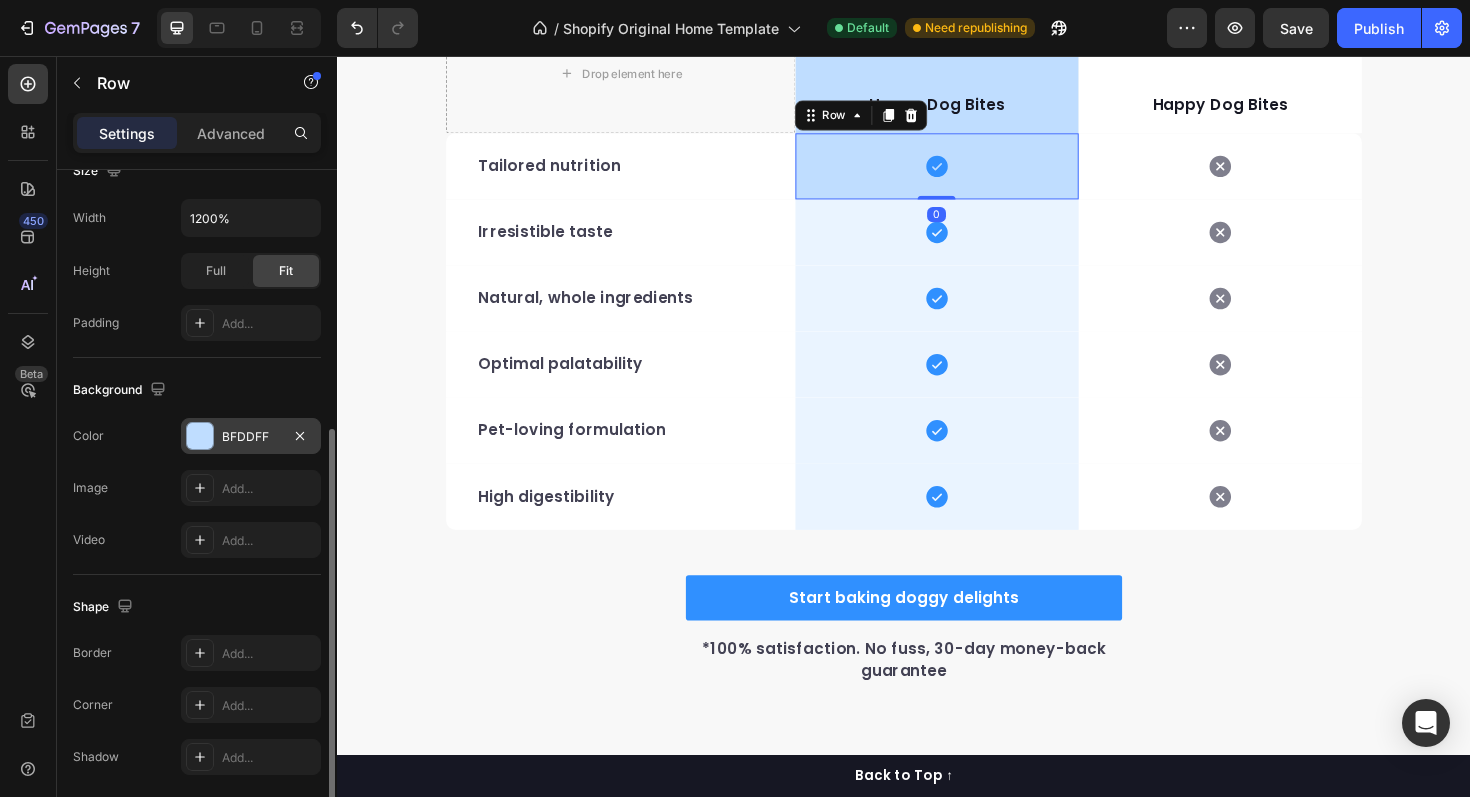 click on "BFDDFF" at bounding box center (251, 436) 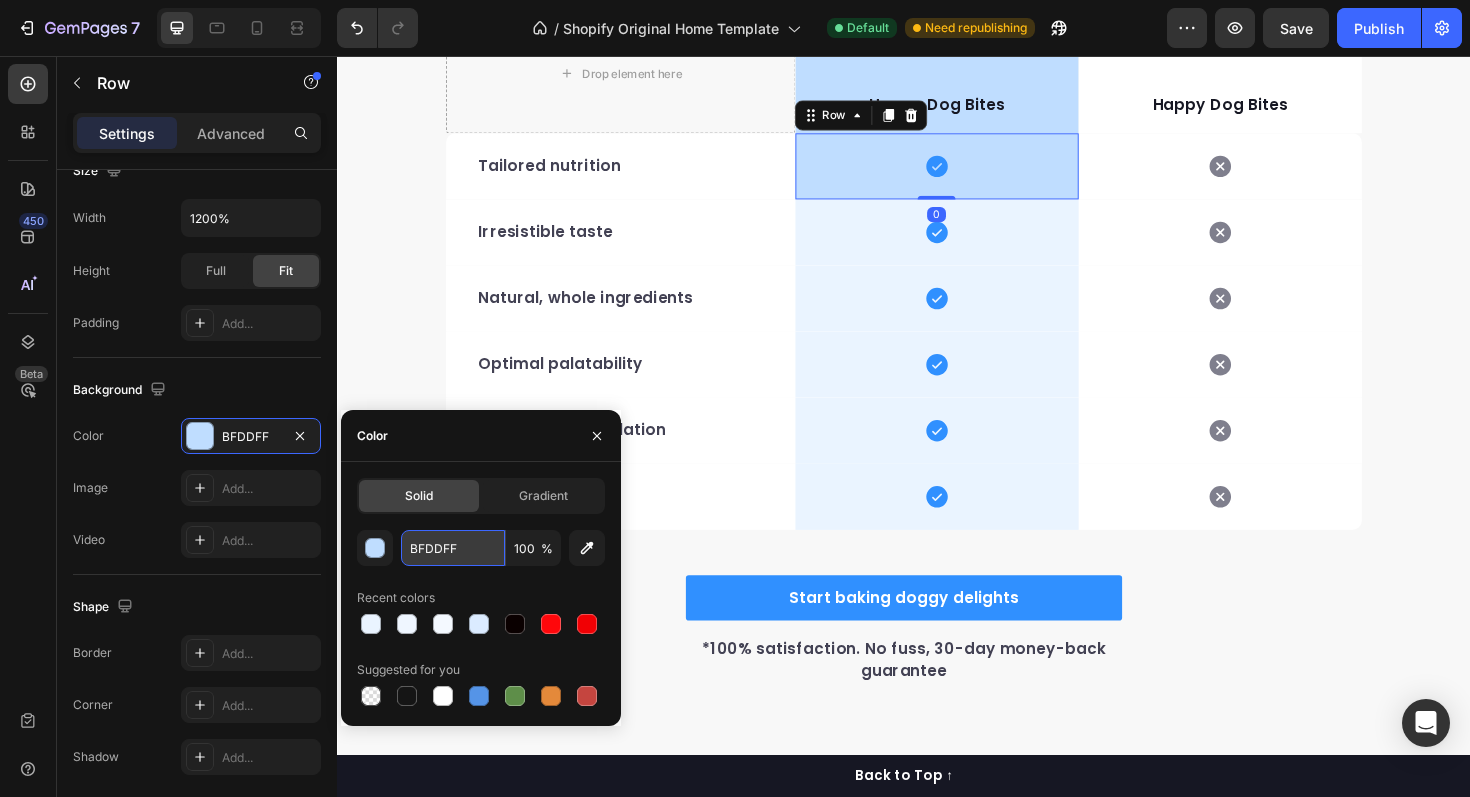 click on "BFDDFF" at bounding box center [453, 548] 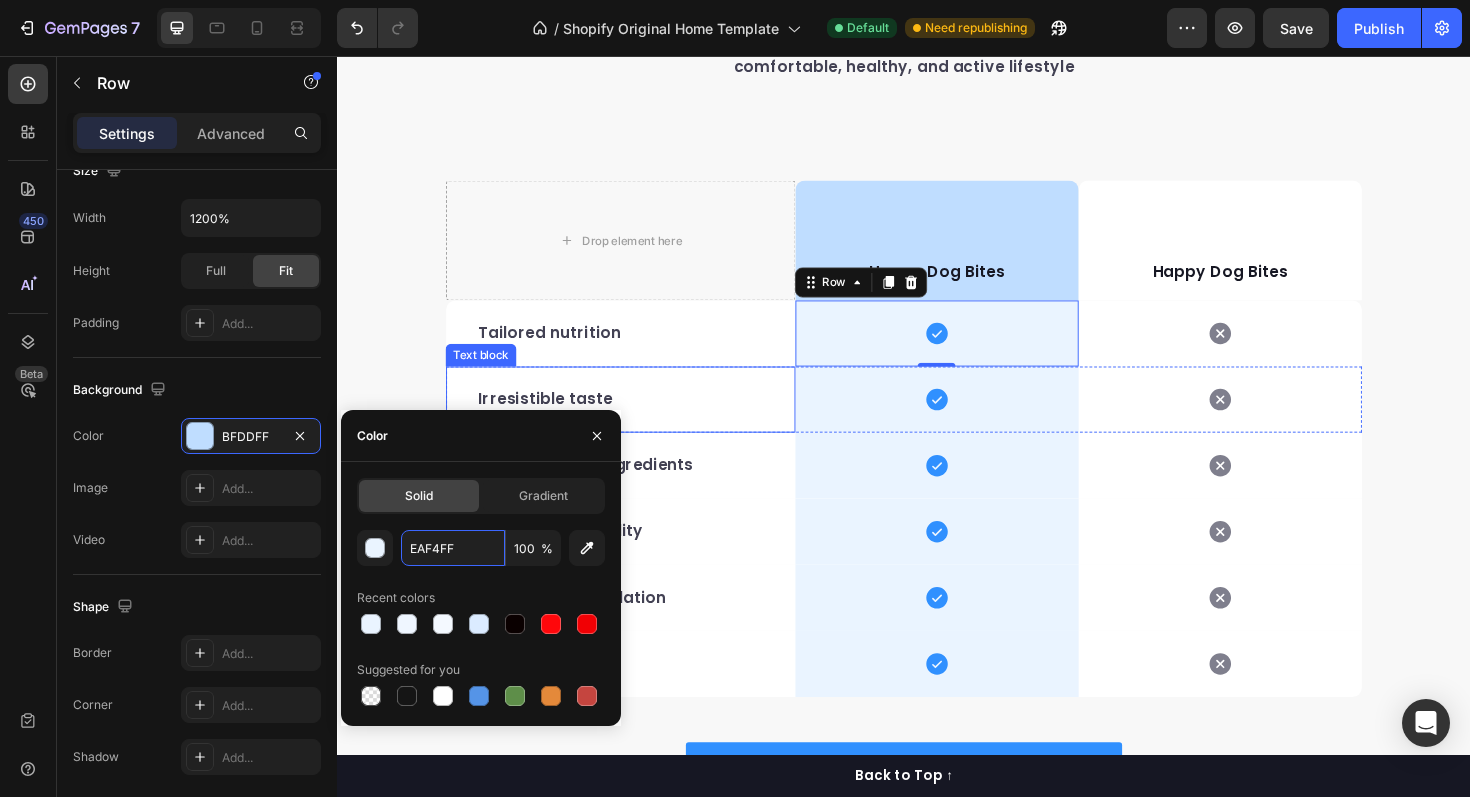 scroll, scrollTop: 3141, scrollLeft: 0, axis: vertical 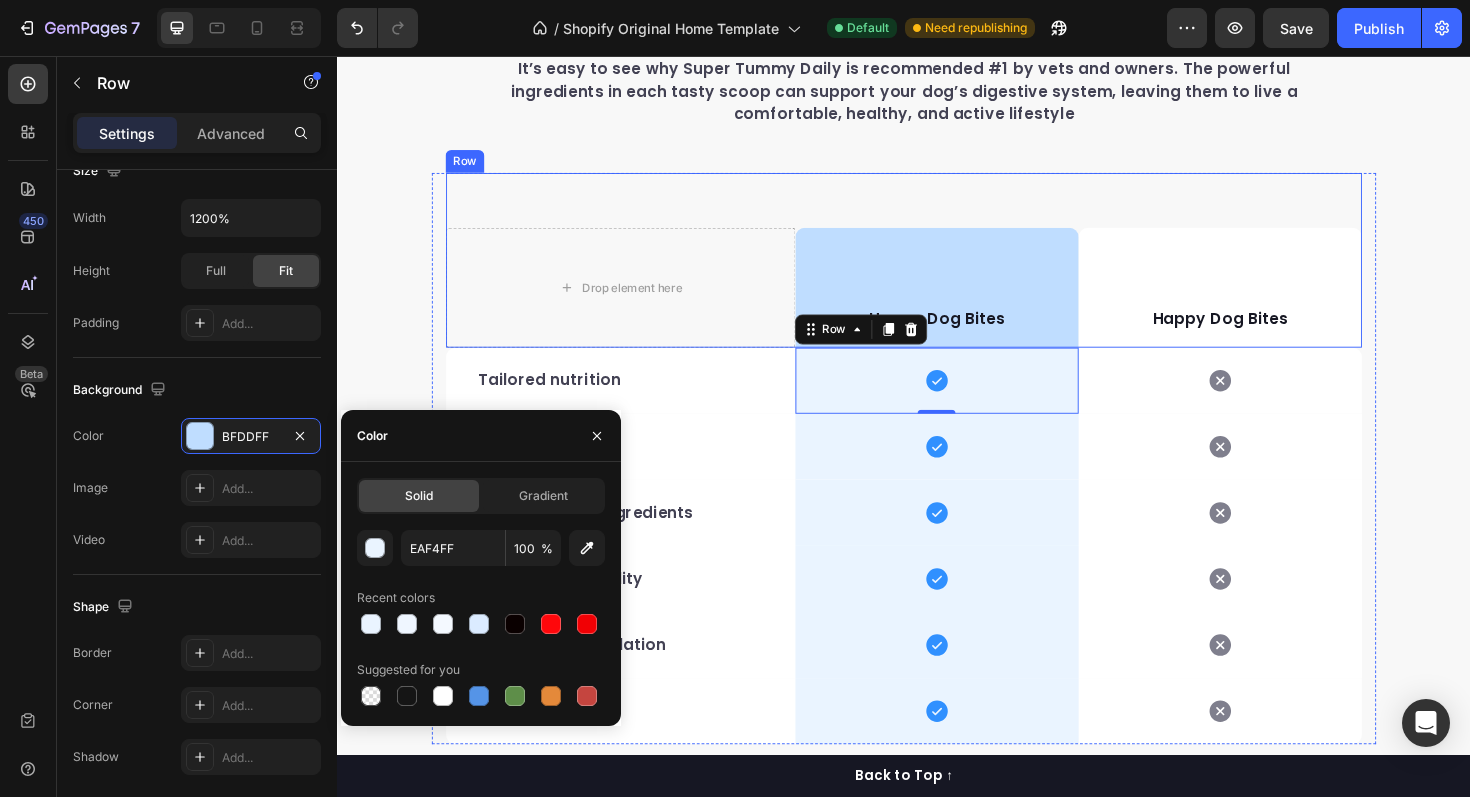 click on "Happy Dog Bites Text block" at bounding box center (972, 301) 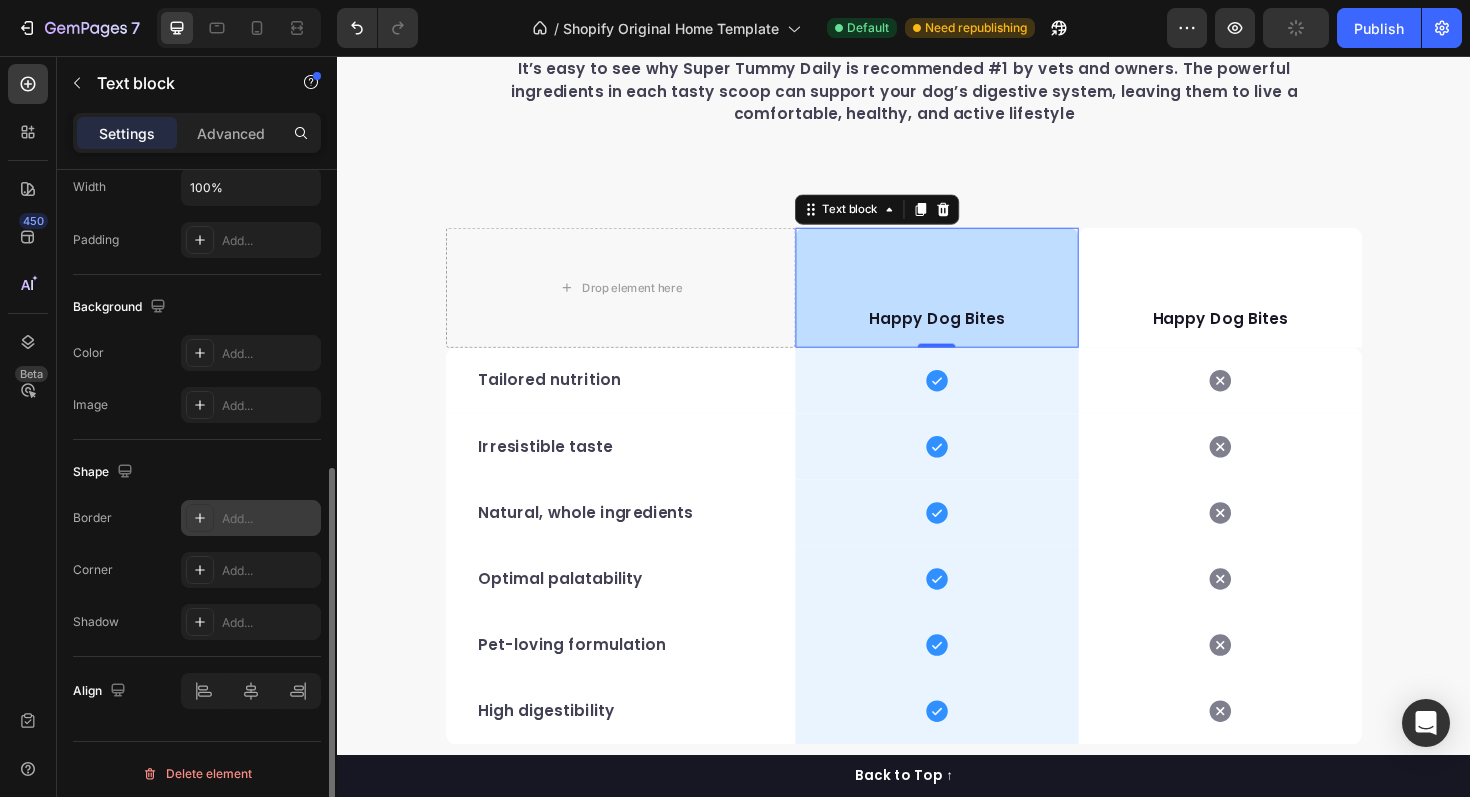 scroll, scrollTop: 501, scrollLeft: 0, axis: vertical 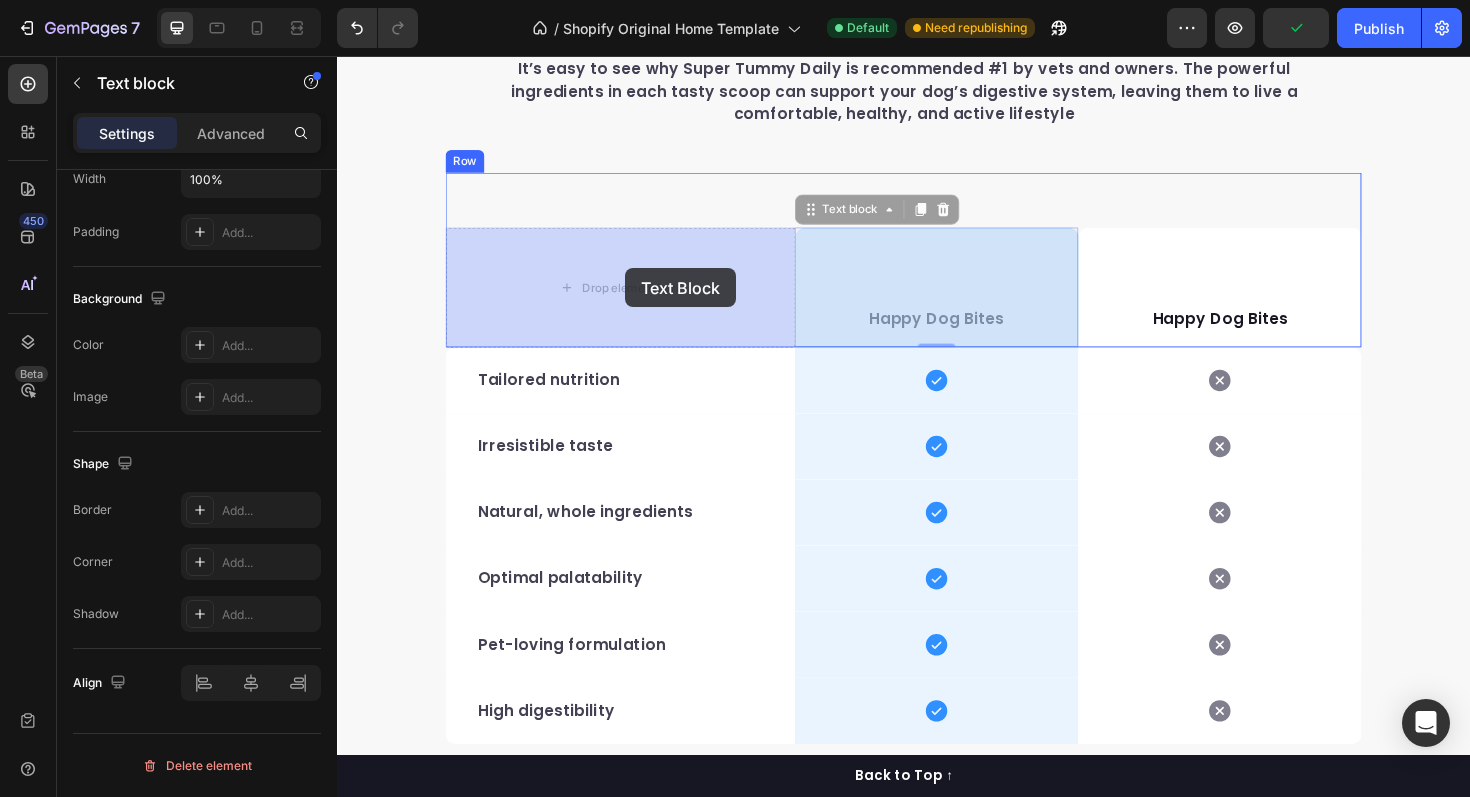 drag, startPoint x: 892, startPoint y: 267, endPoint x: 642, endPoint y: 281, distance: 250.3917 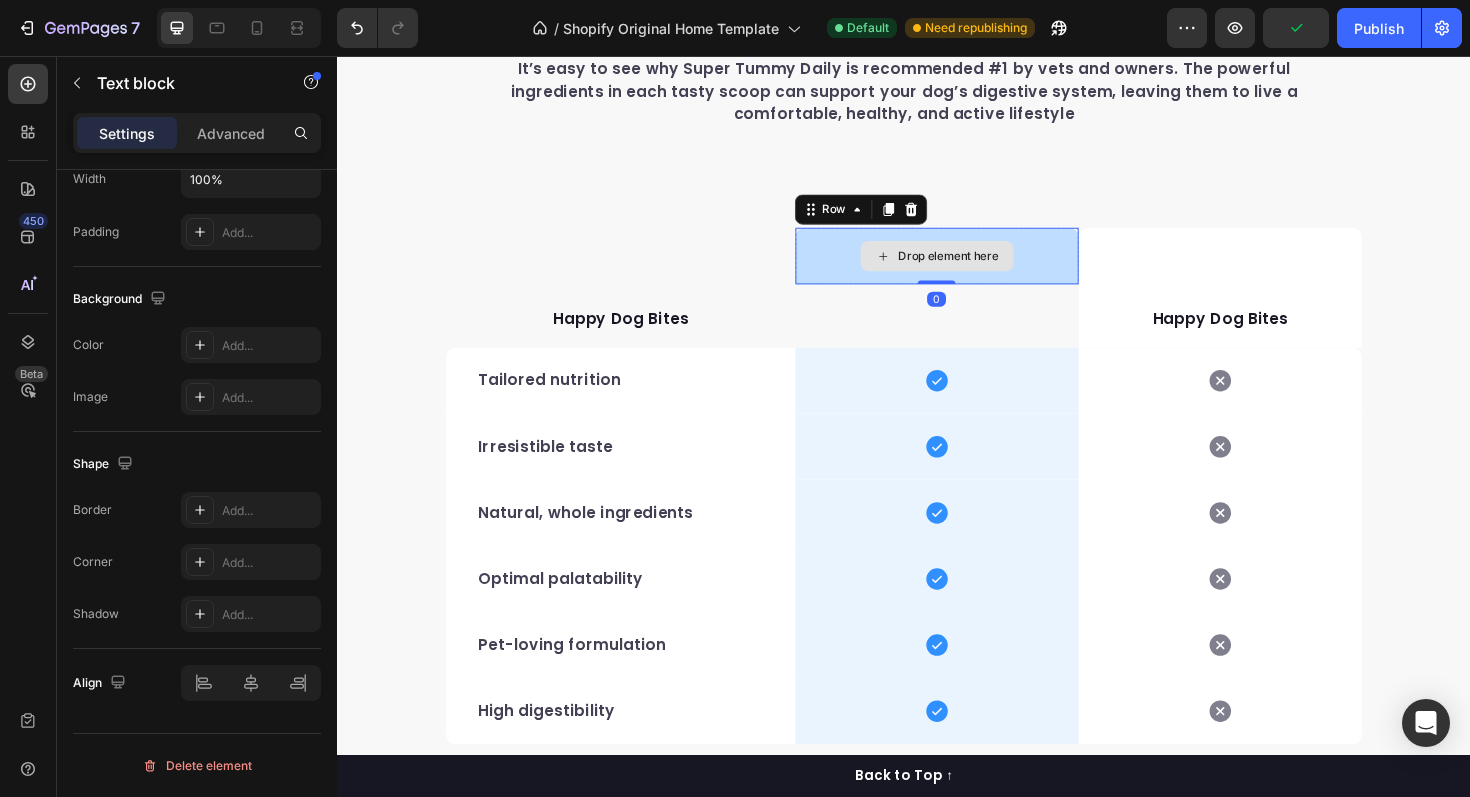 click on "Drop element here" at bounding box center (972, 268) 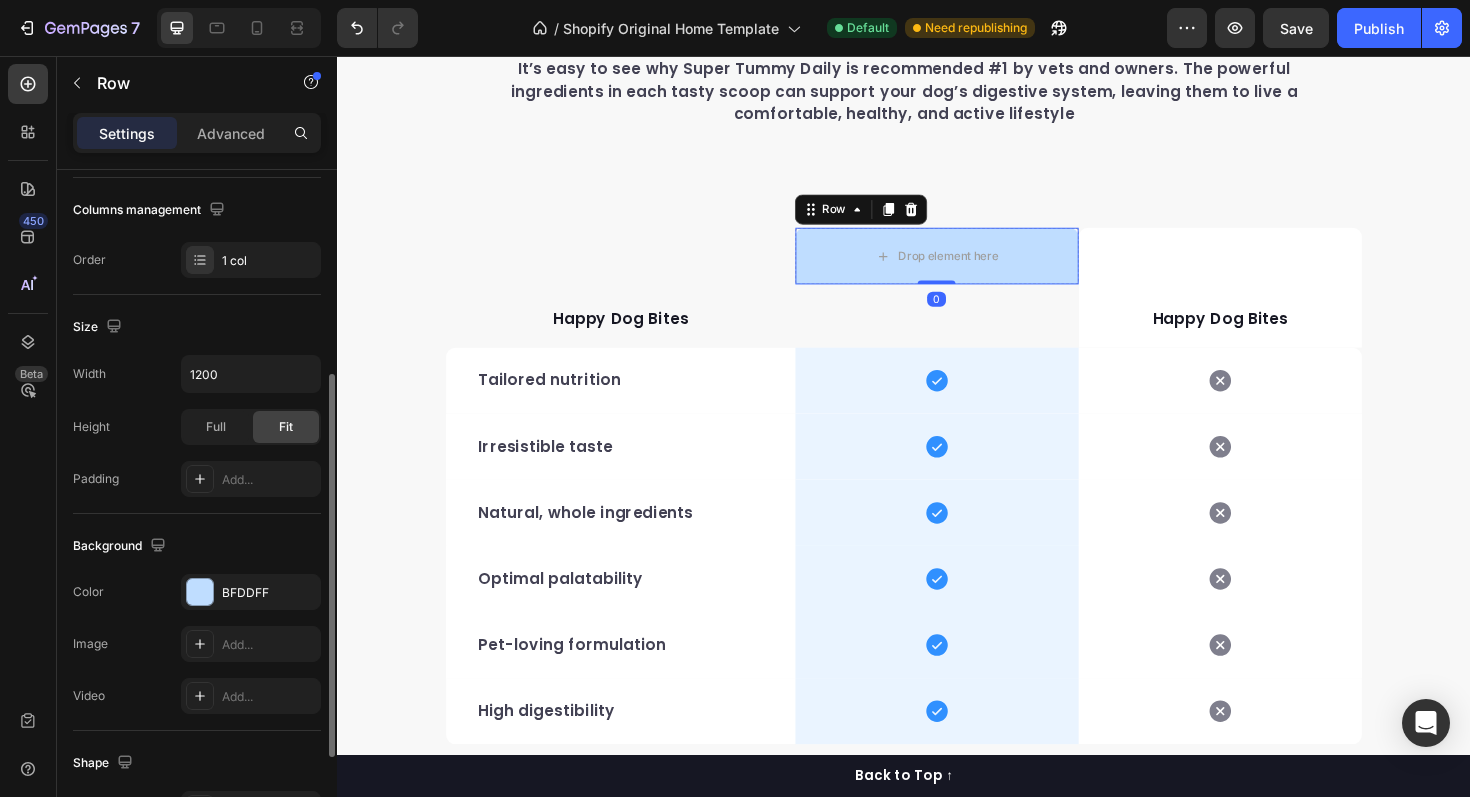 scroll, scrollTop: 328, scrollLeft: 0, axis: vertical 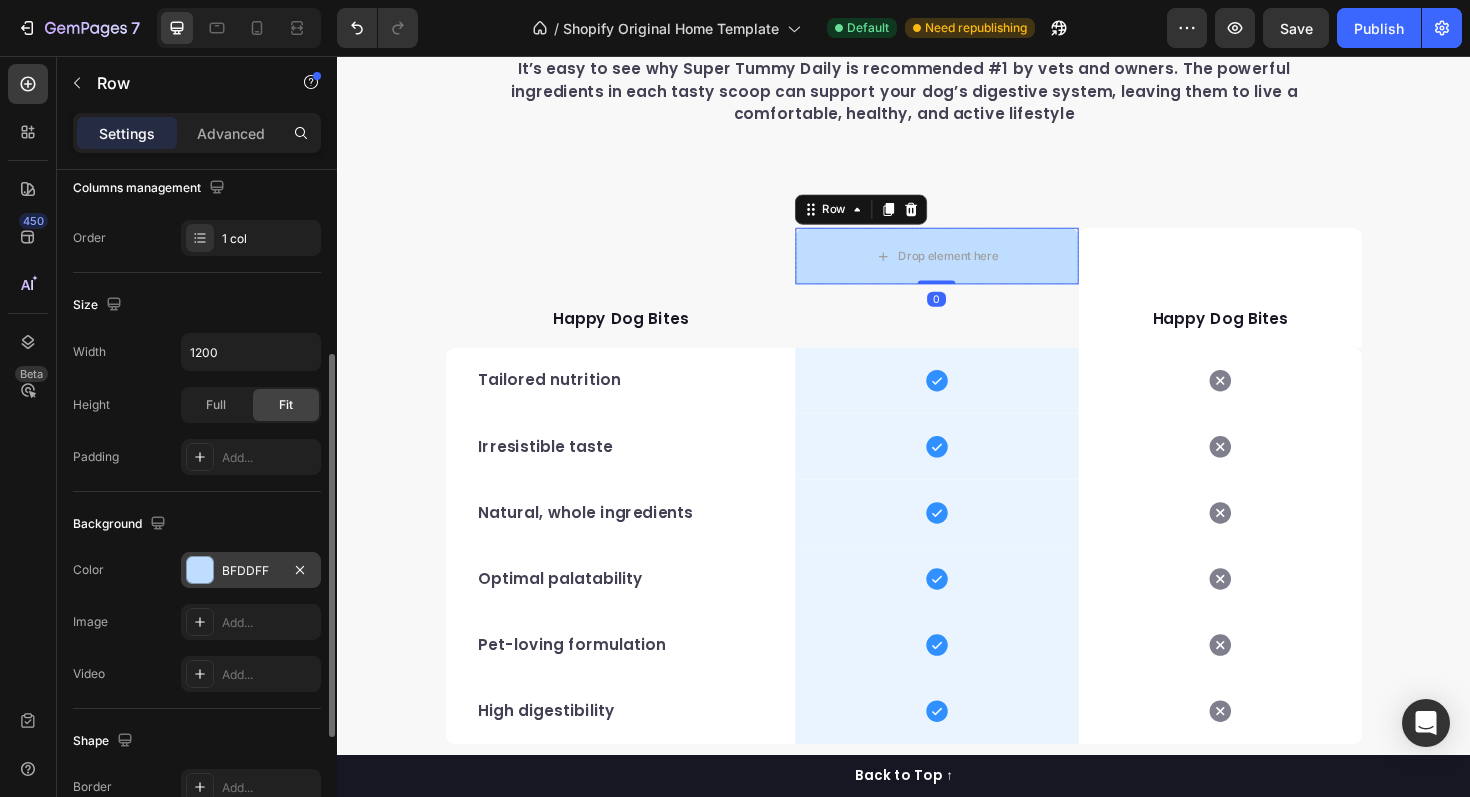 click on "BFDDFF" at bounding box center [251, 571] 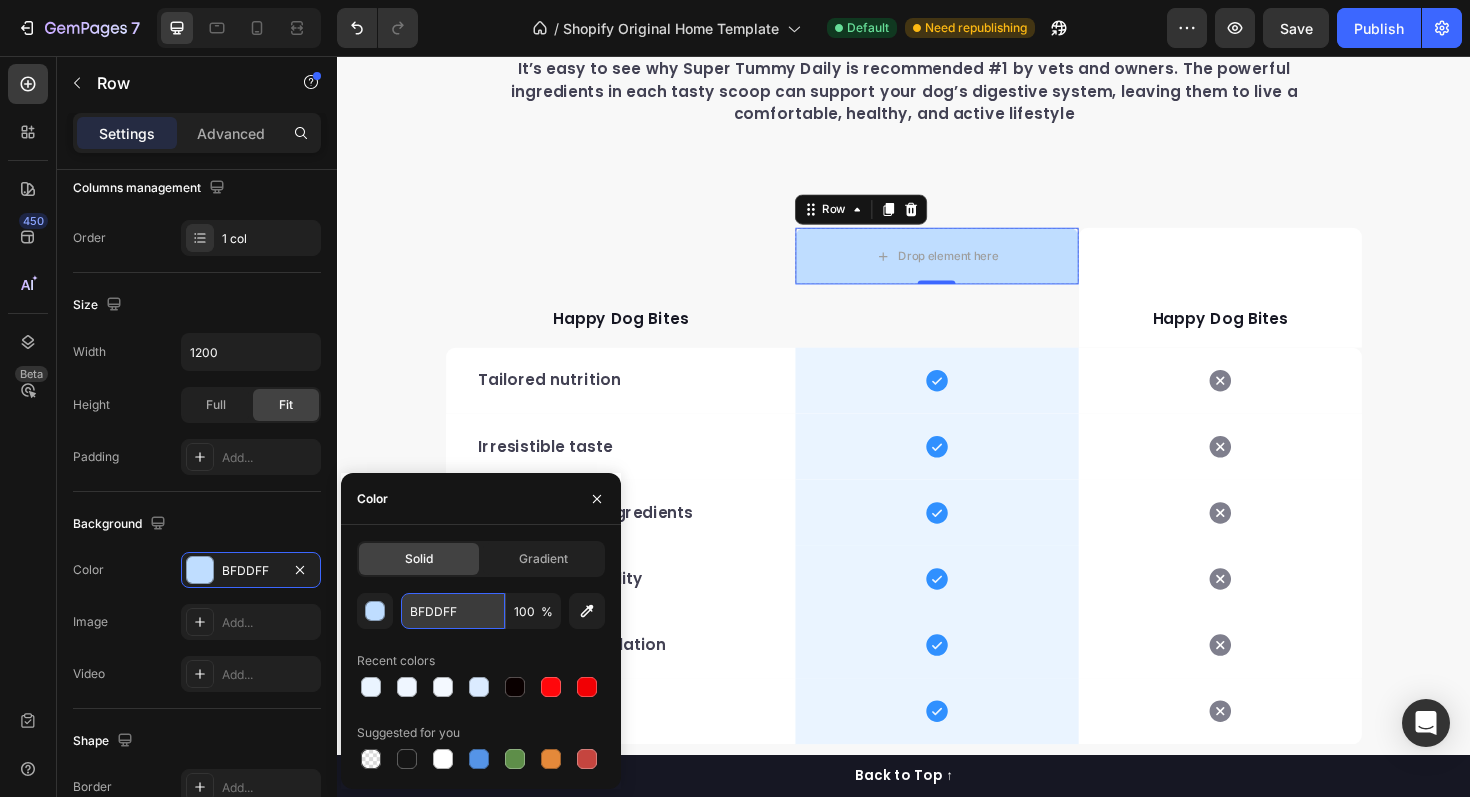 click on "BFDDFF" at bounding box center (453, 611) 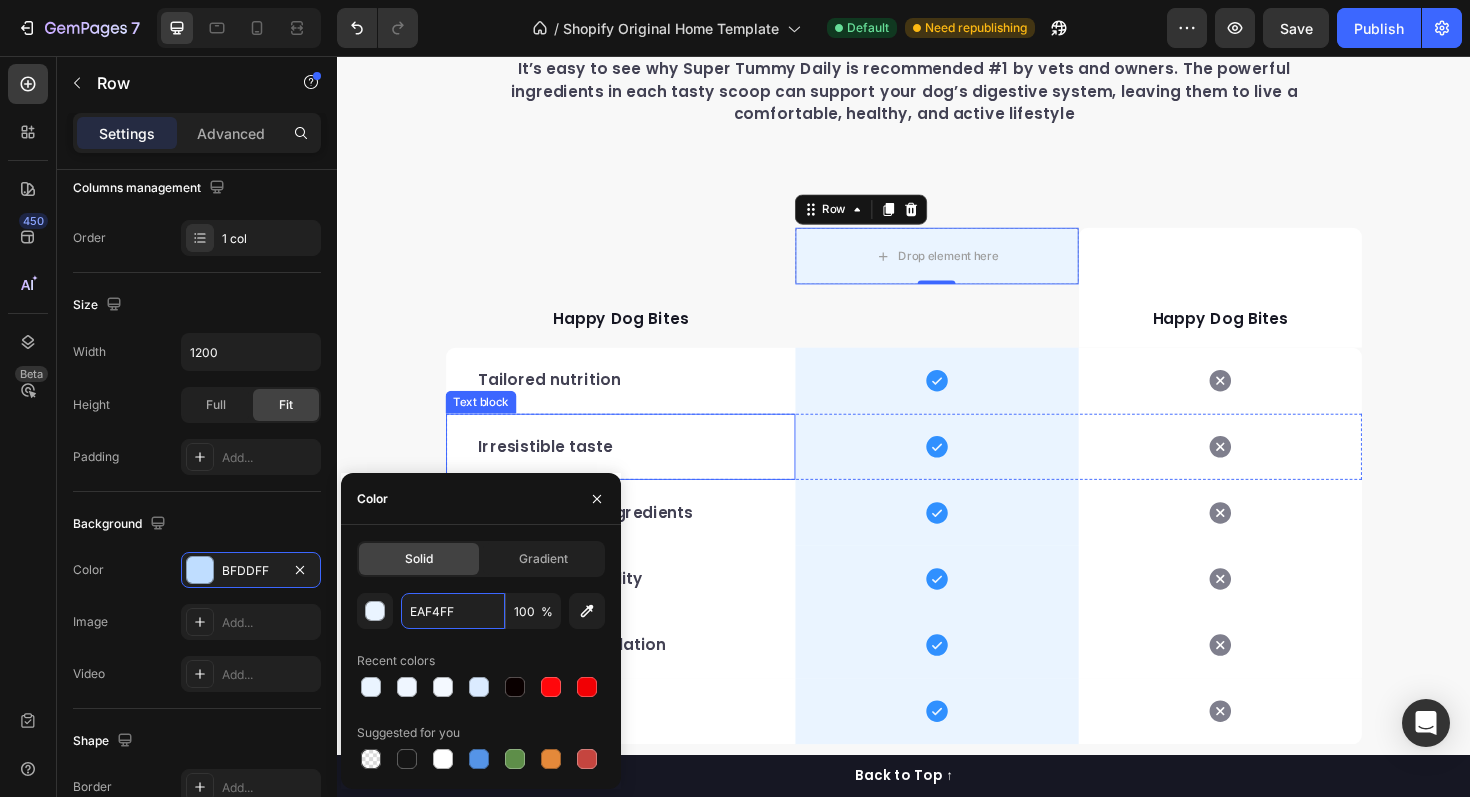 type on "EAF4FF" 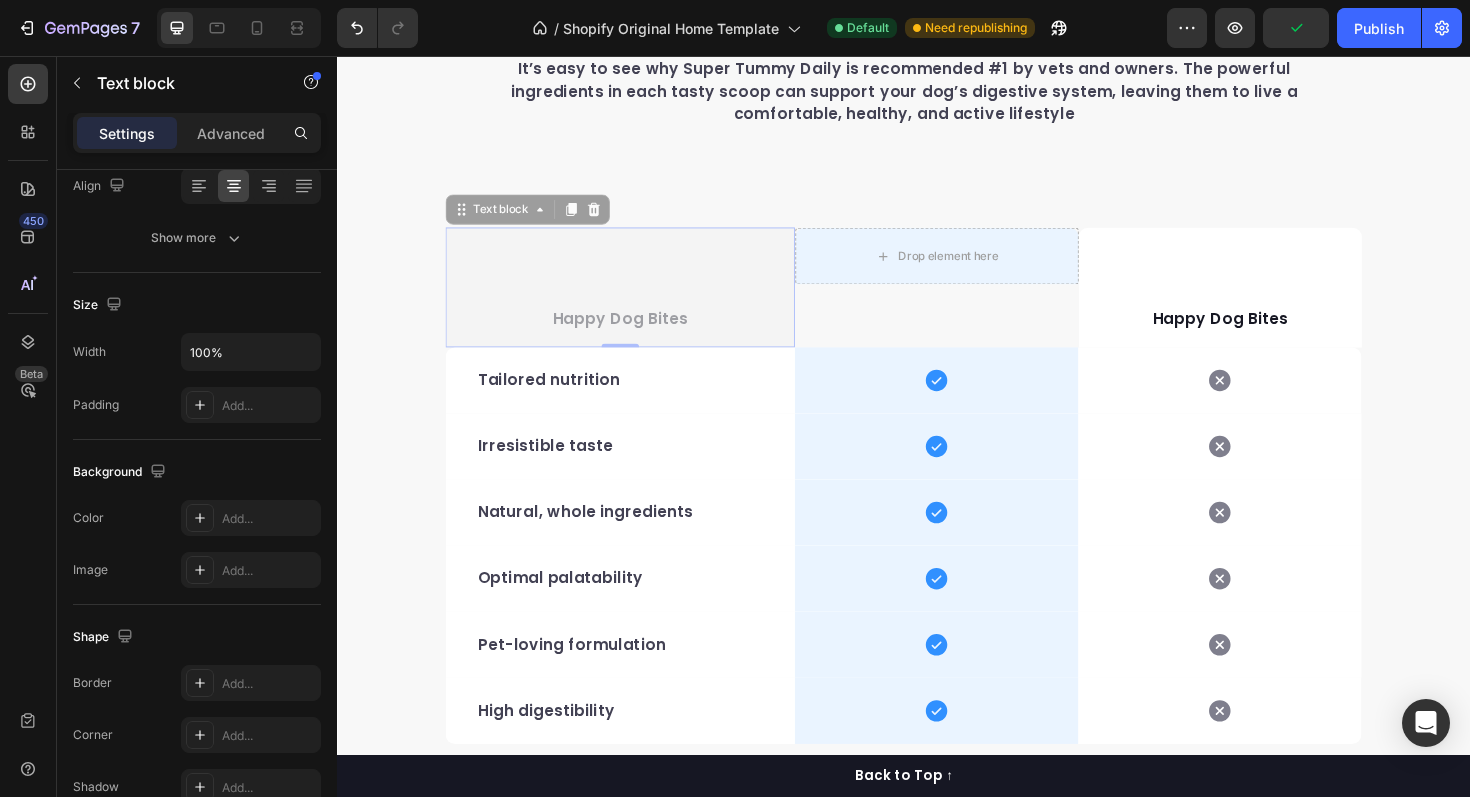 scroll, scrollTop: 0, scrollLeft: 0, axis: both 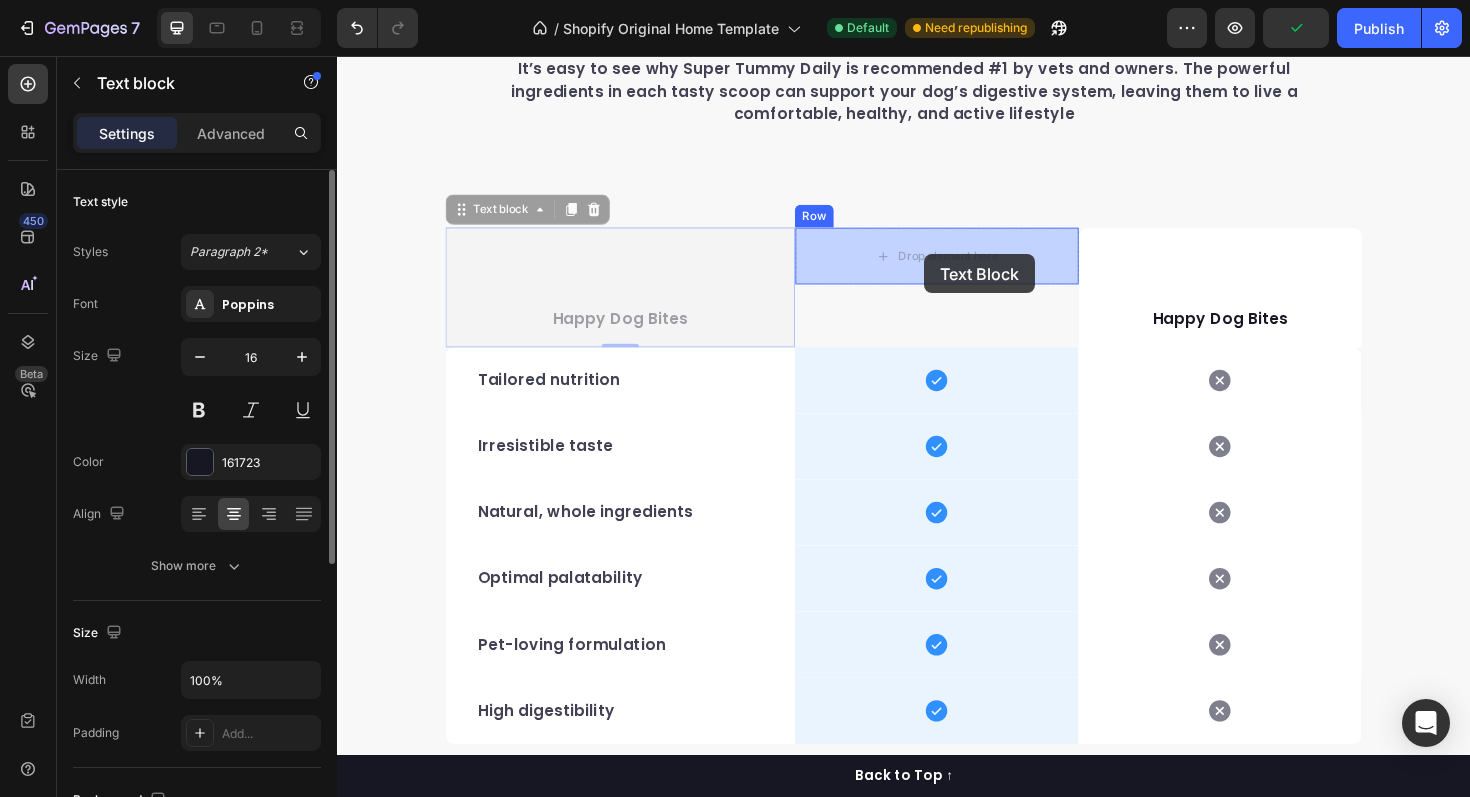 drag, startPoint x: 747, startPoint y: 334, endPoint x: 959, endPoint y: 266, distance: 222.63872 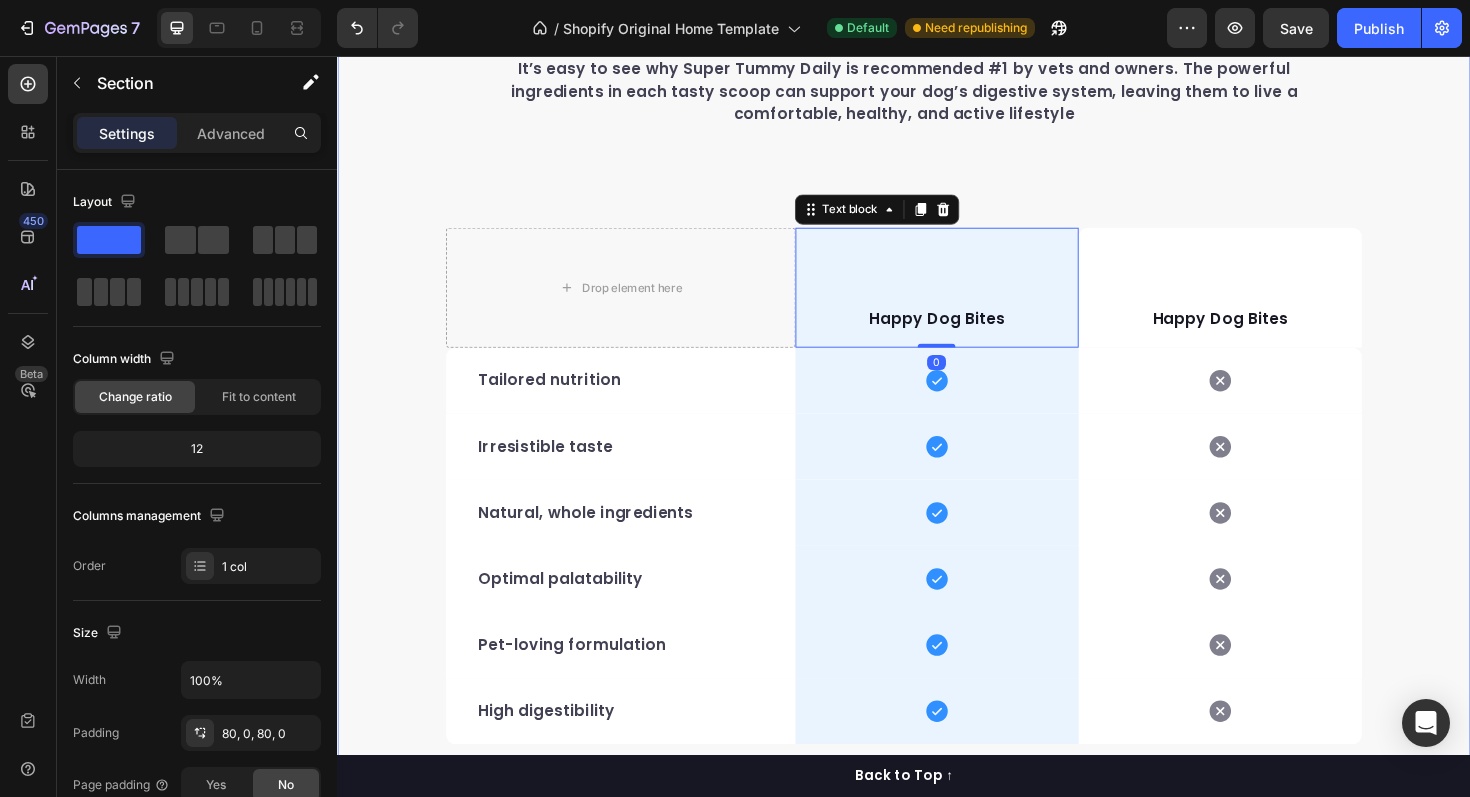 click on "We’re a whole different breed. Heading It’s easy to see why Super Tummy Daily is recommended #1 by vets and owners. The powerful ingredients in each tasty scoop can support your dog’s digestive system, leaving them to live a comfortable, healthy, and active lifestyle Text block Row
Drop element here Happy Dog Bites Text block   0 Row Happy Dog Bites Text block Row Row Tailored nutrition Text block
Icon Row
Icon Row Irresistible taste Text block
Icon Row
Icon Row Natural, whole ingredients Text block
Icon Row
Icon Row Optimal palatability Text block
Icon Row
Icon Row Pet-loving formulation Text block
Icon Row
Icon Row High digestibility Text block
Icon Row
Icon Row Row Start baking doggy delights Button *100% satisfaction. No fuss, 30-day money-back guarantee Text block Row" at bounding box center [937, 466] 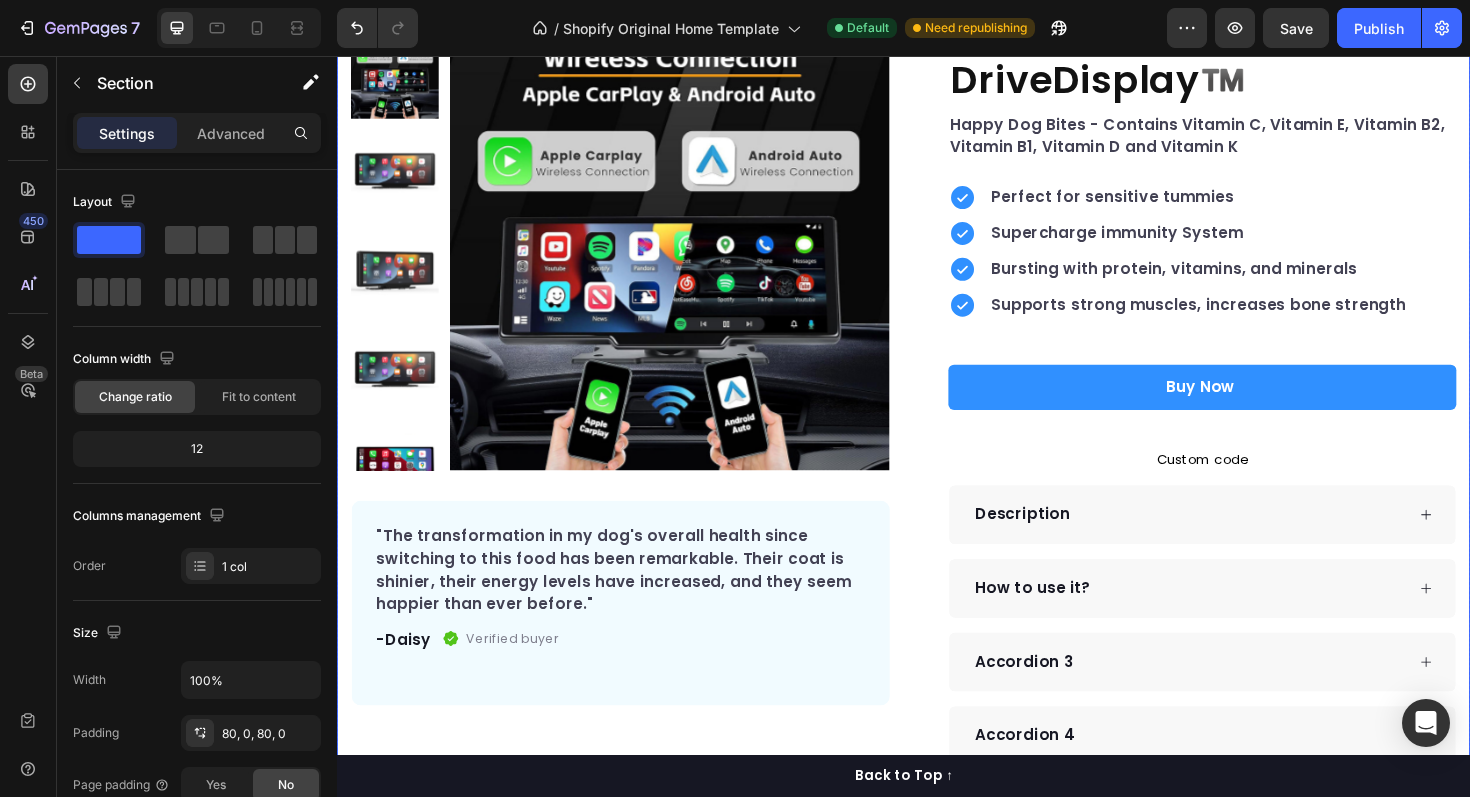 scroll, scrollTop: 0, scrollLeft: 0, axis: both 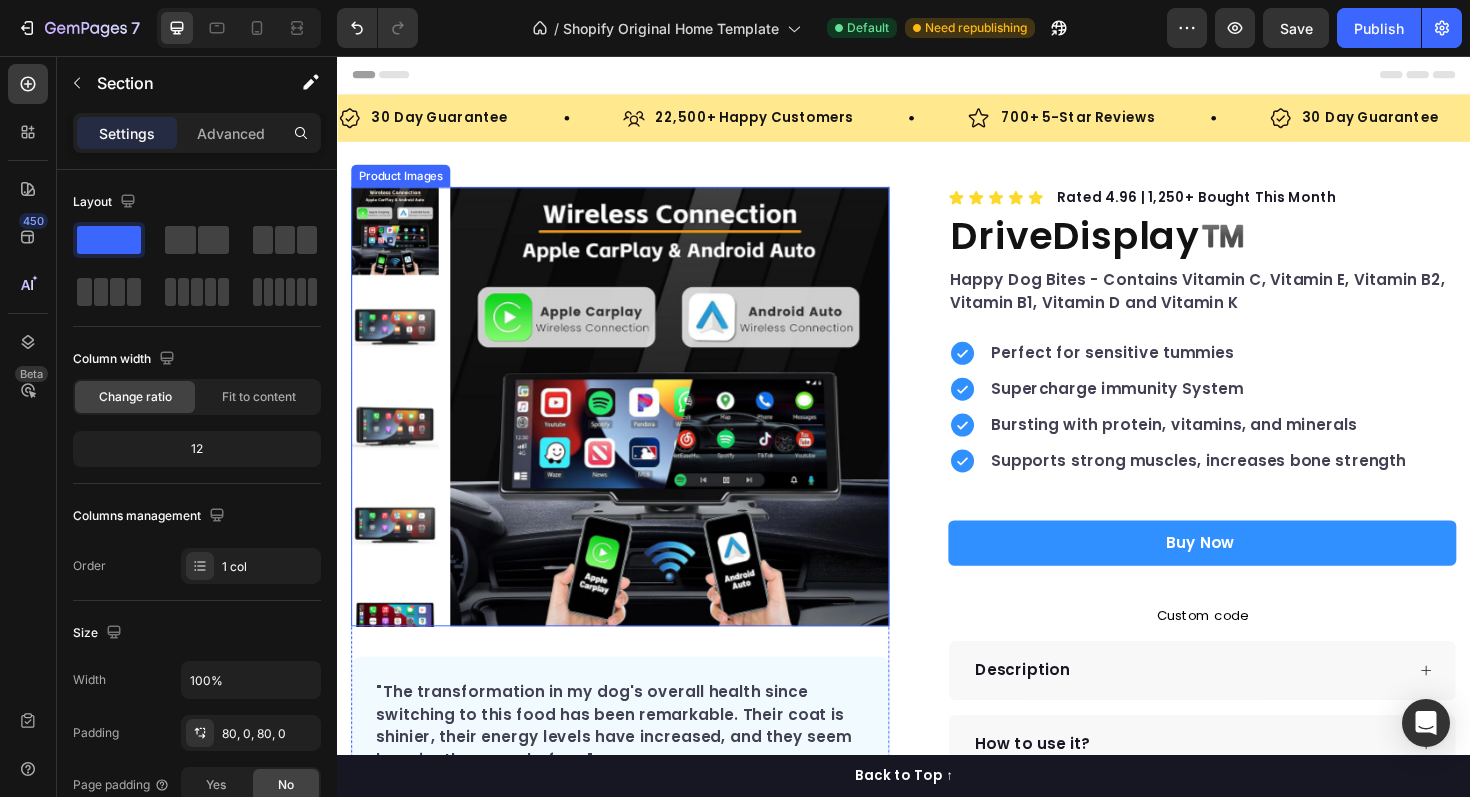 click at bounding box center (689, 427) 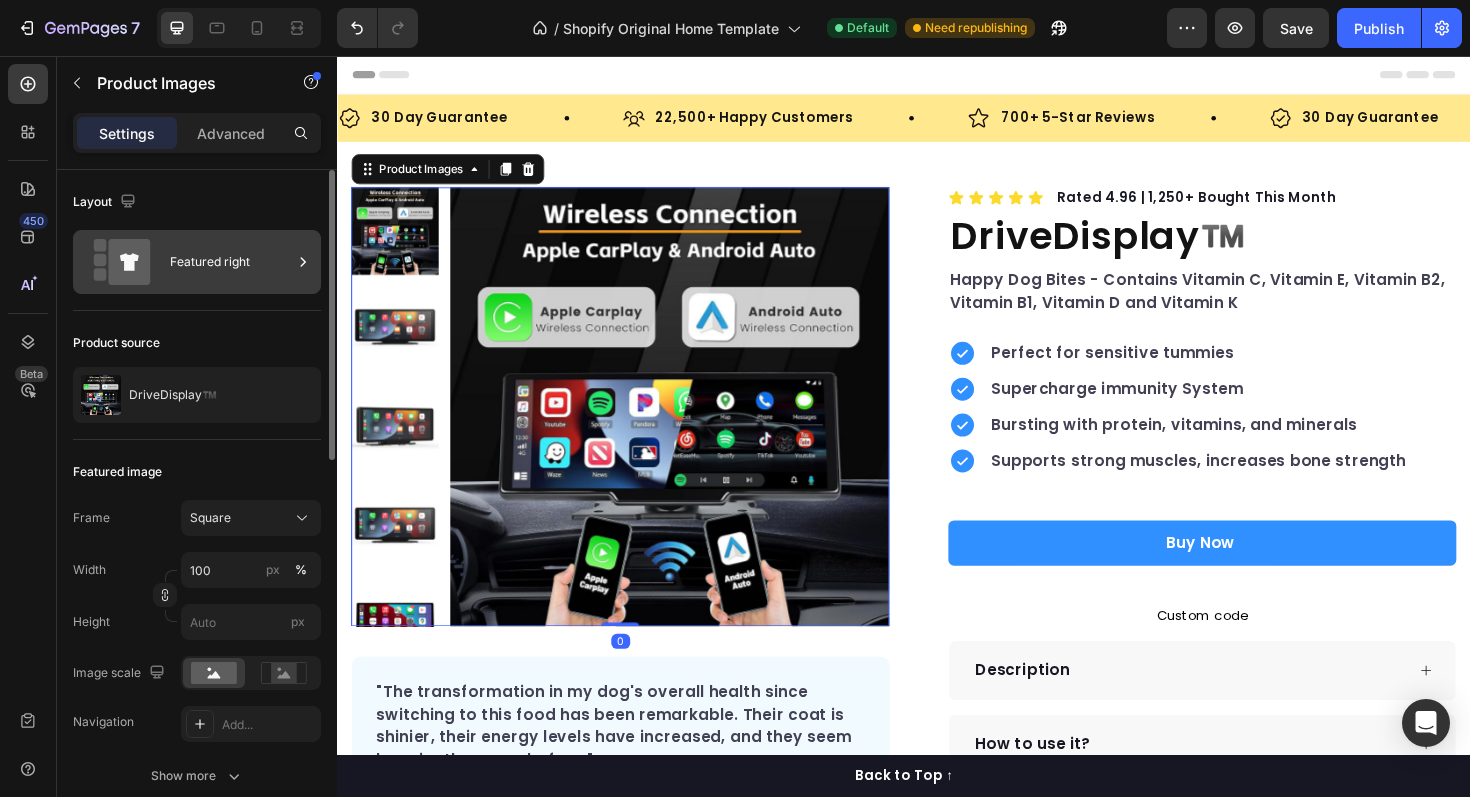 click on "Featured right" at bounding box center [231, 262] 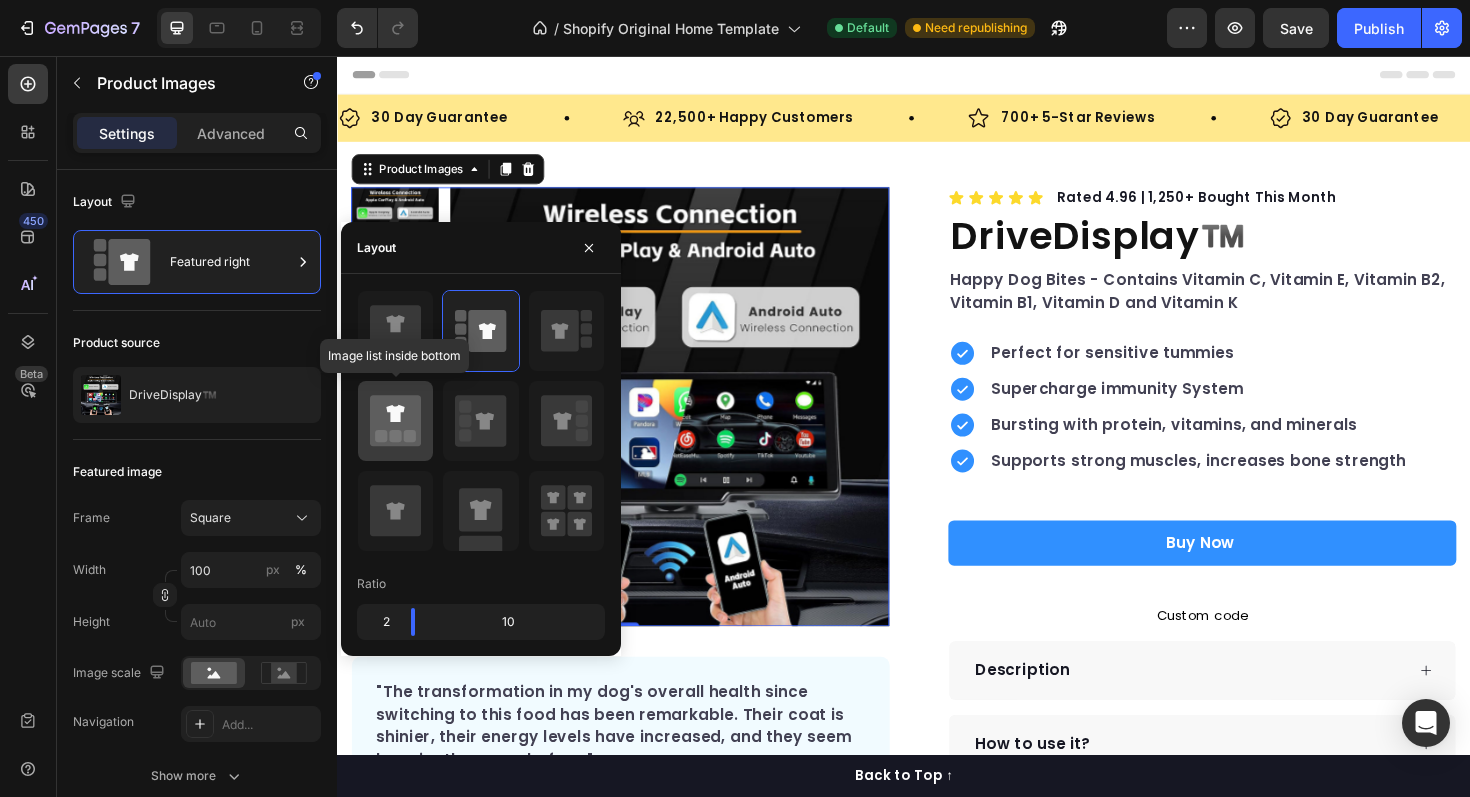 click 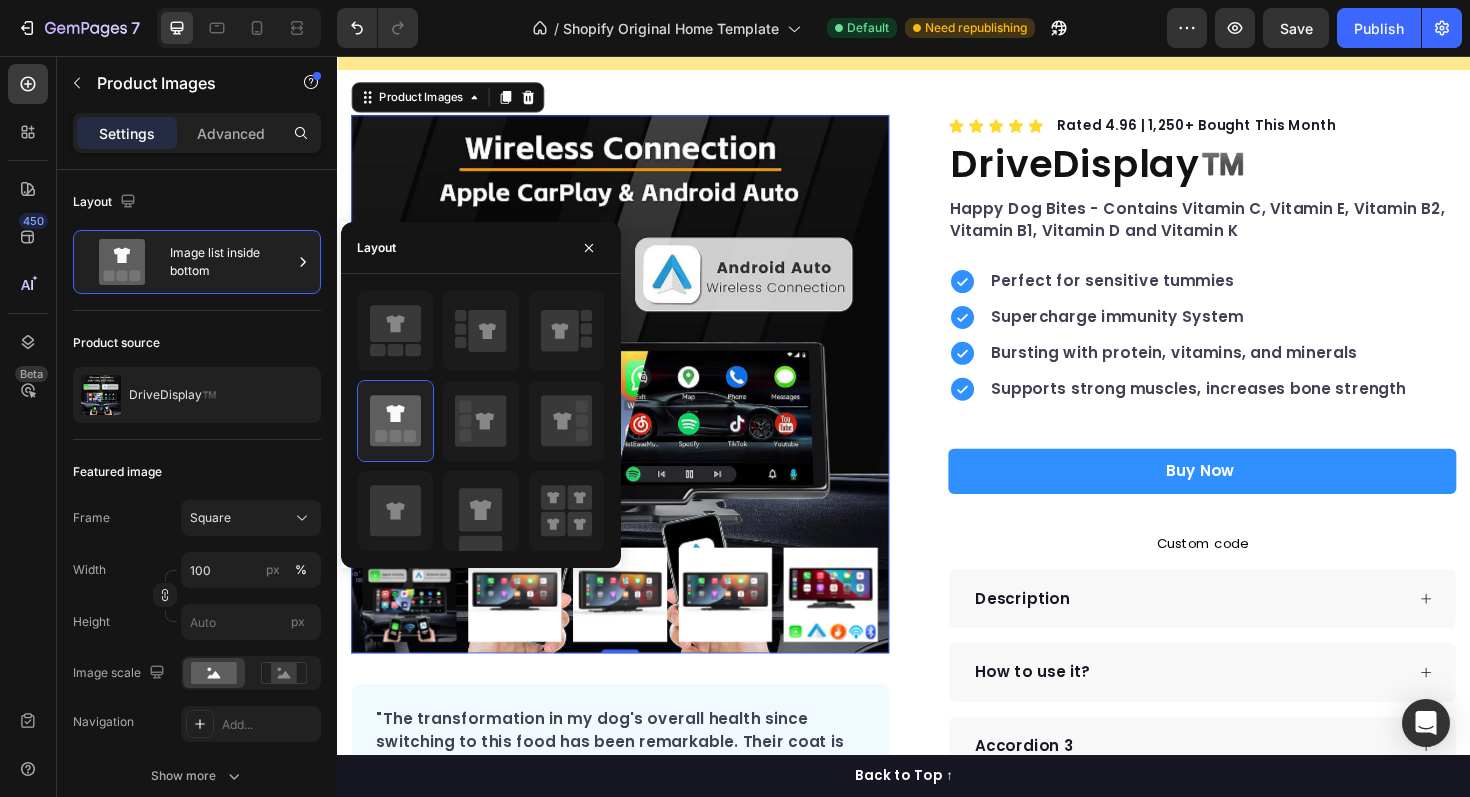 scroll, scrollTop: 75, scrollLeft: 0, axis: vertical 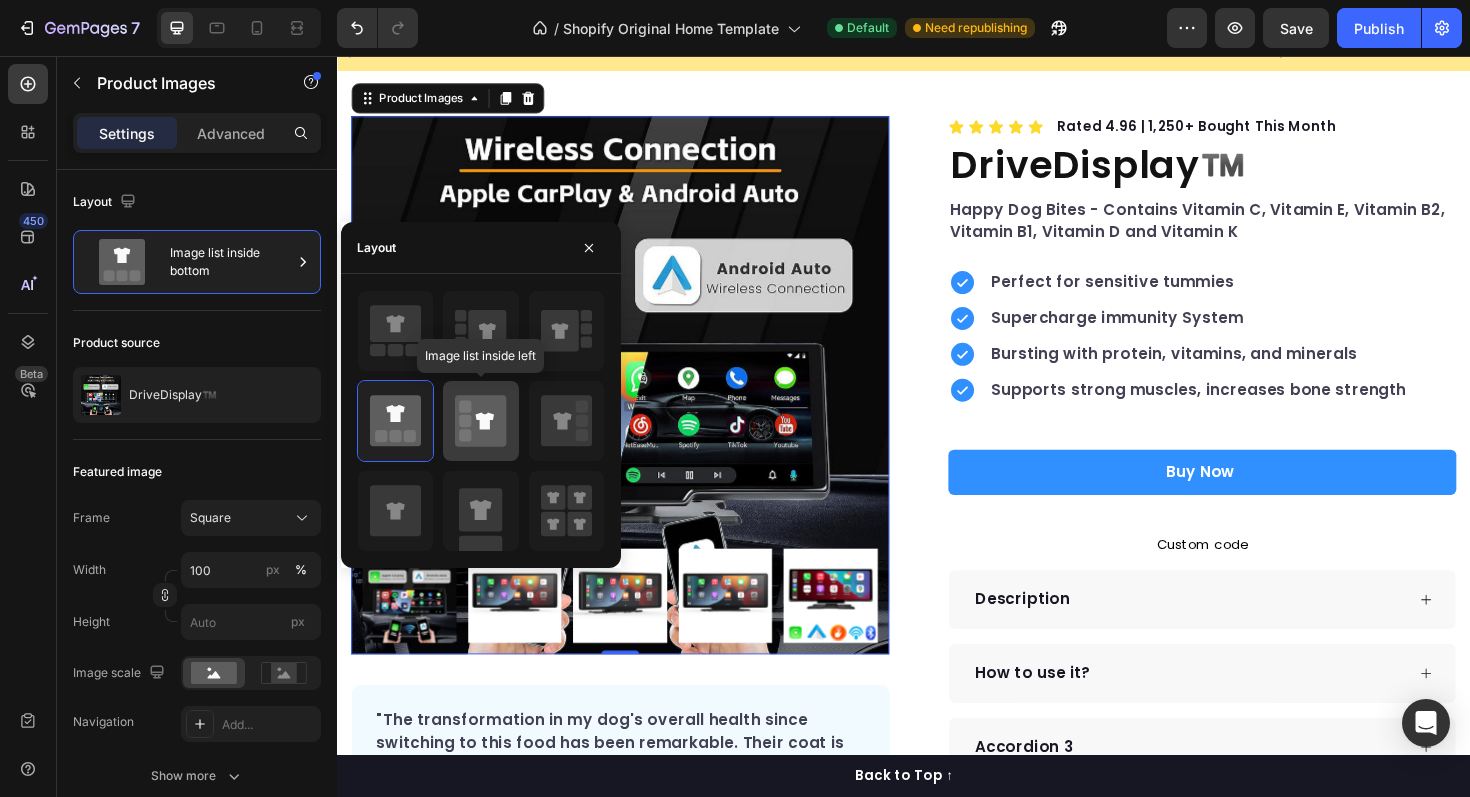 click 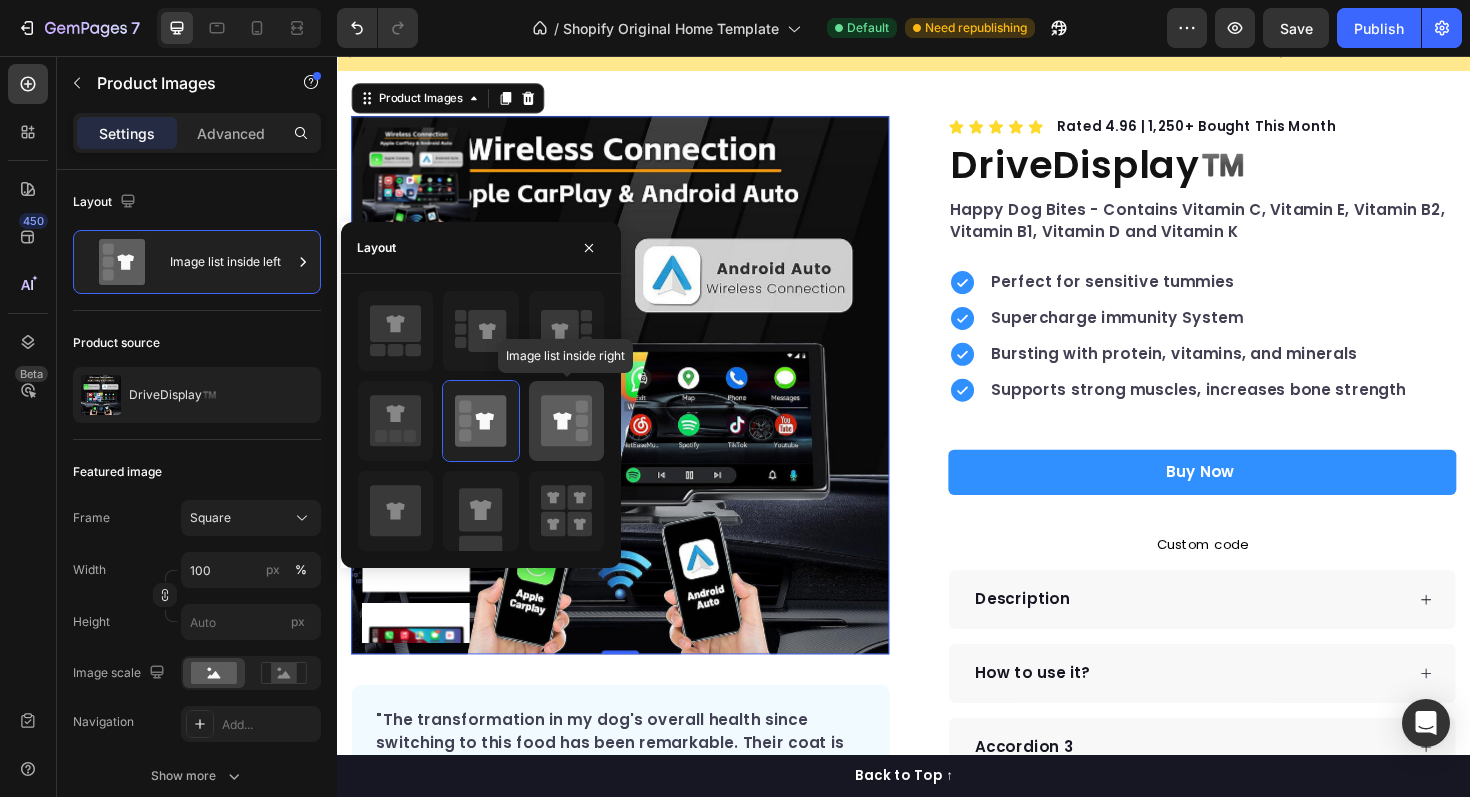 click 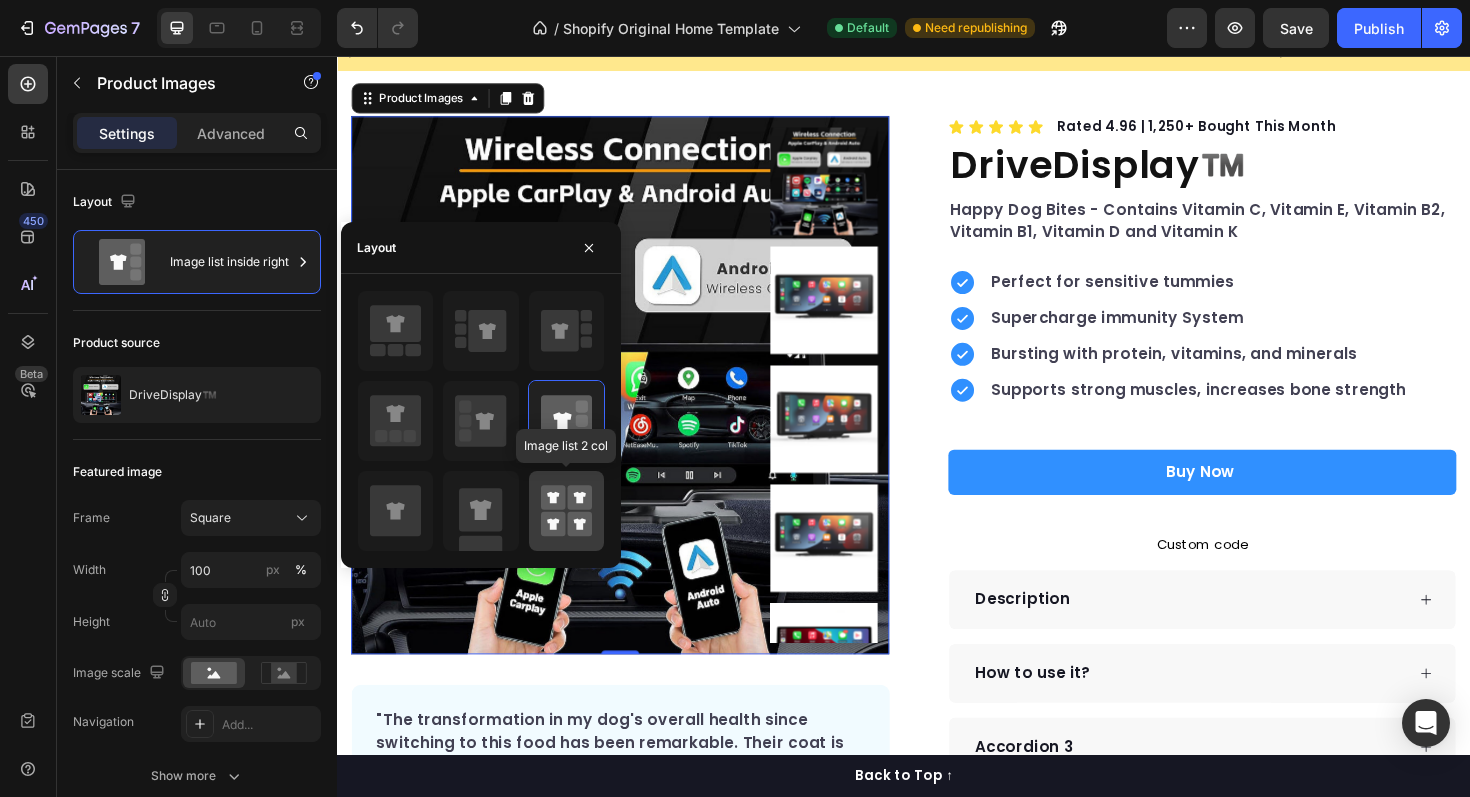 click 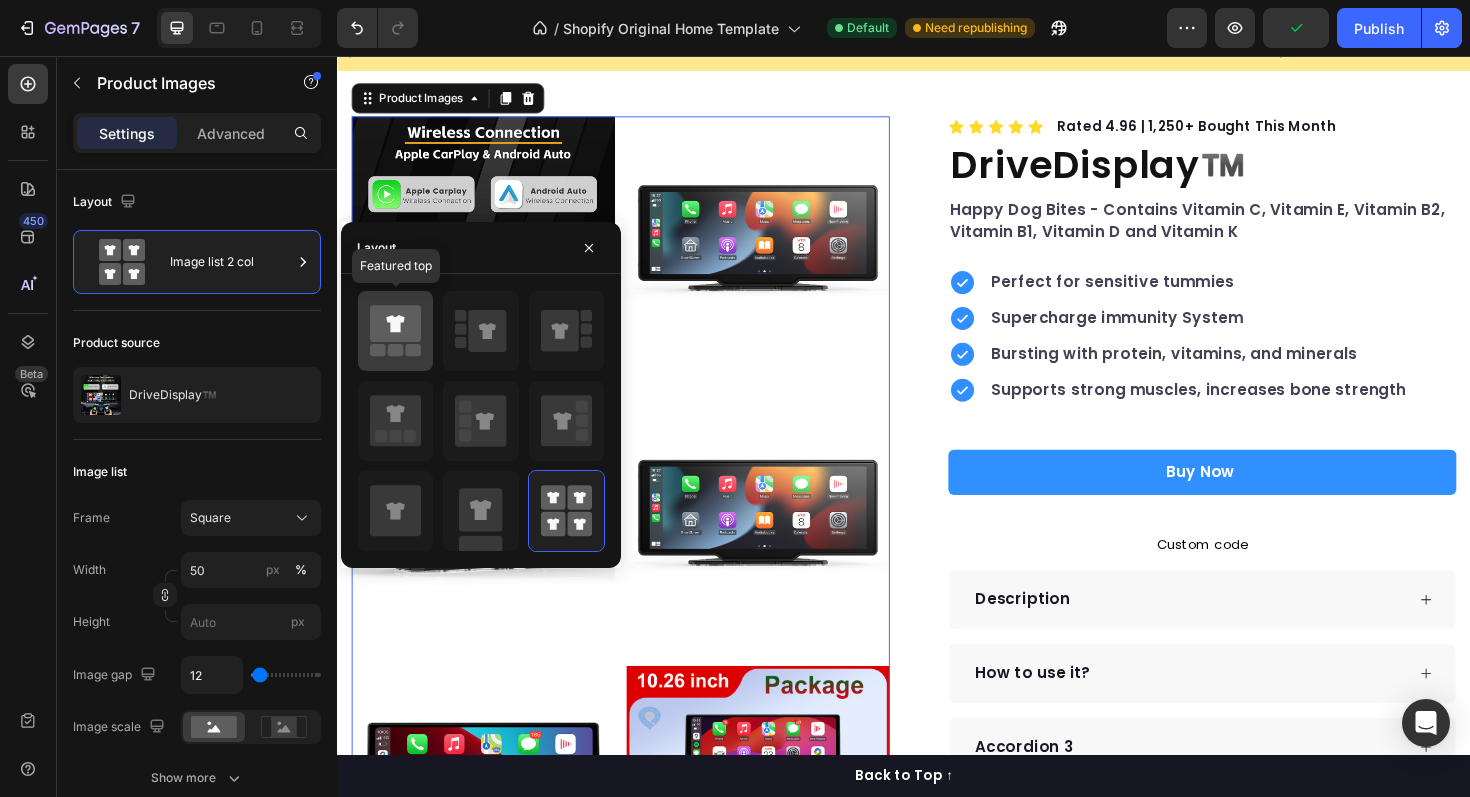 click 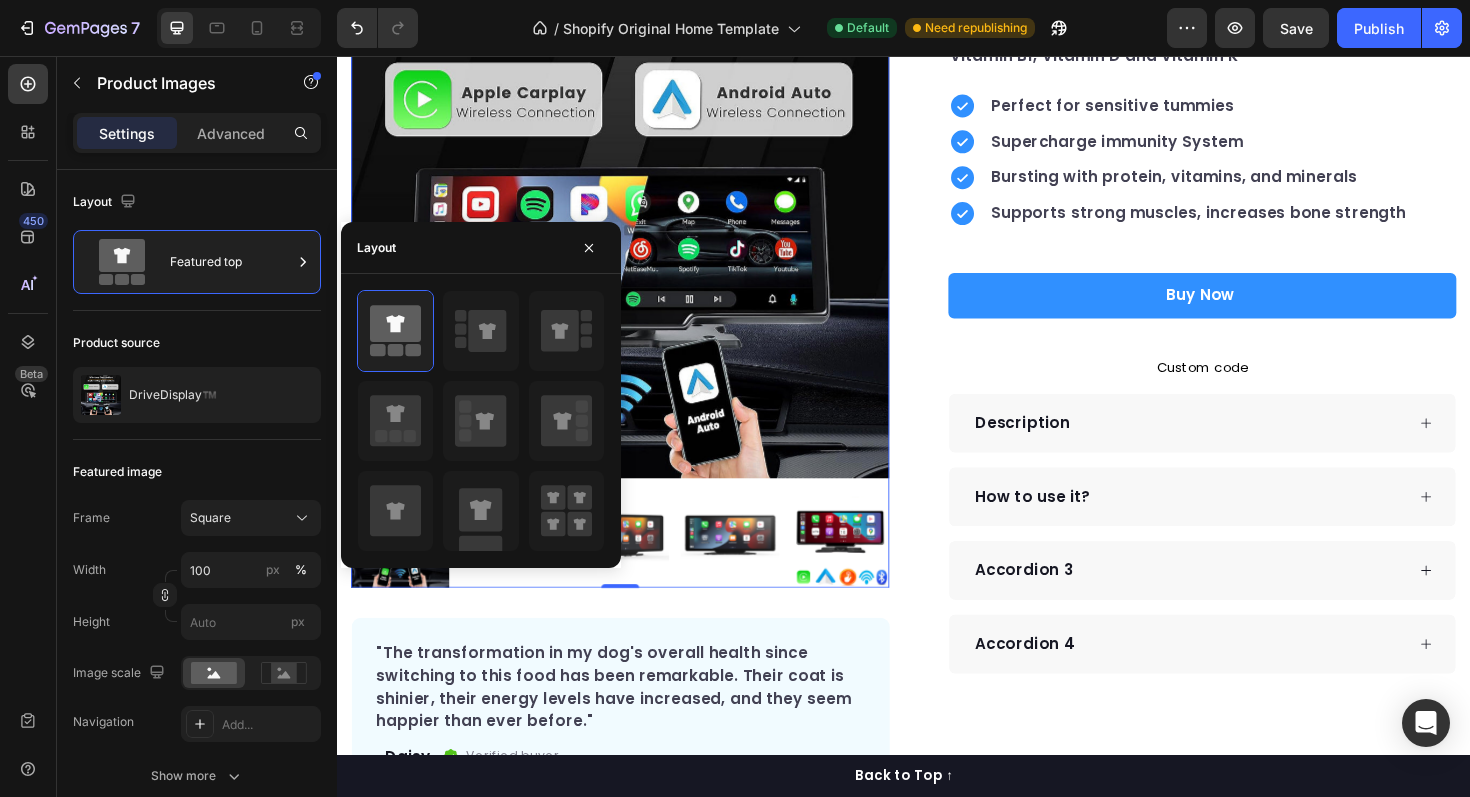 scroll, scrollTop: 259, scrollLeft: 0, axis: vertical 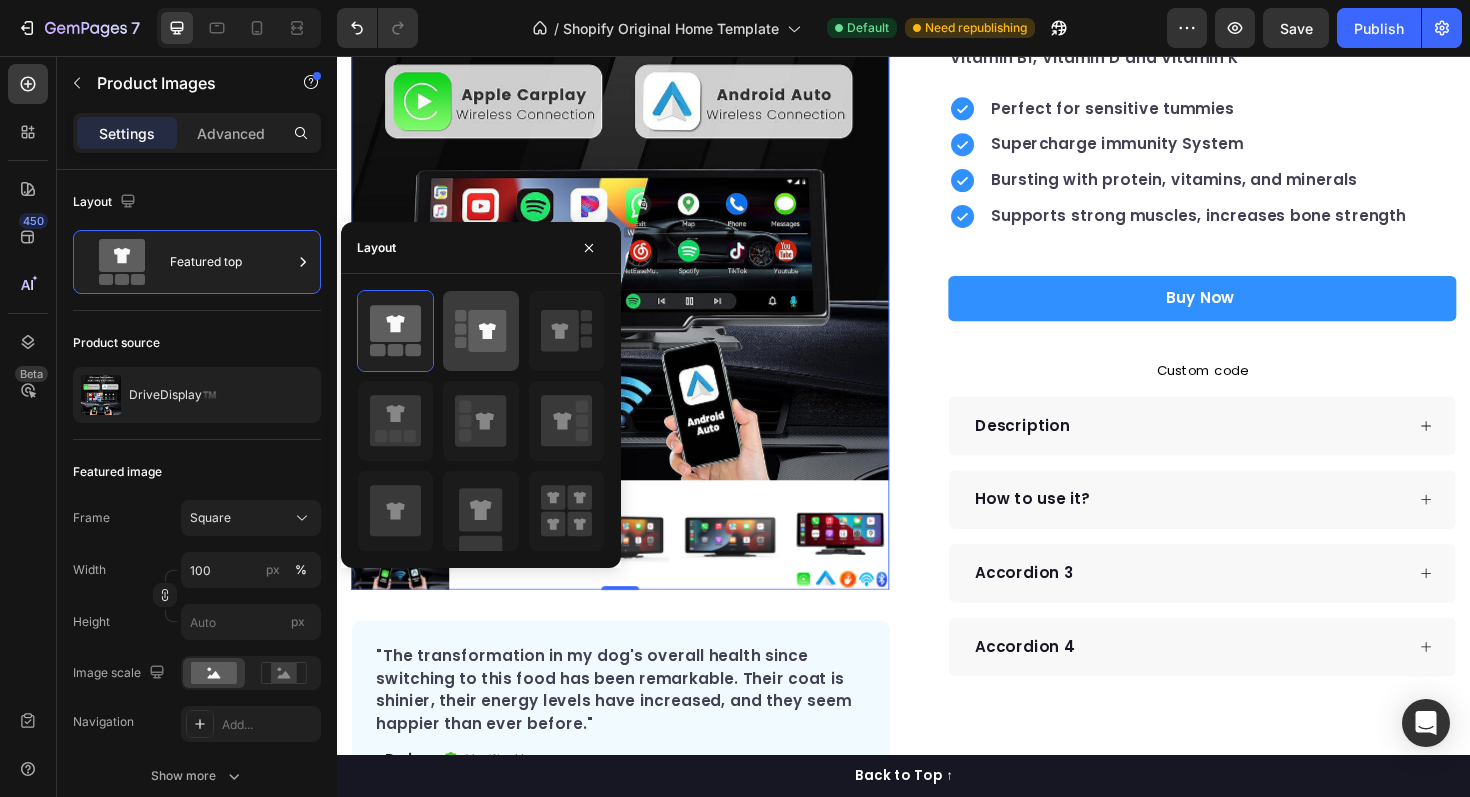 click 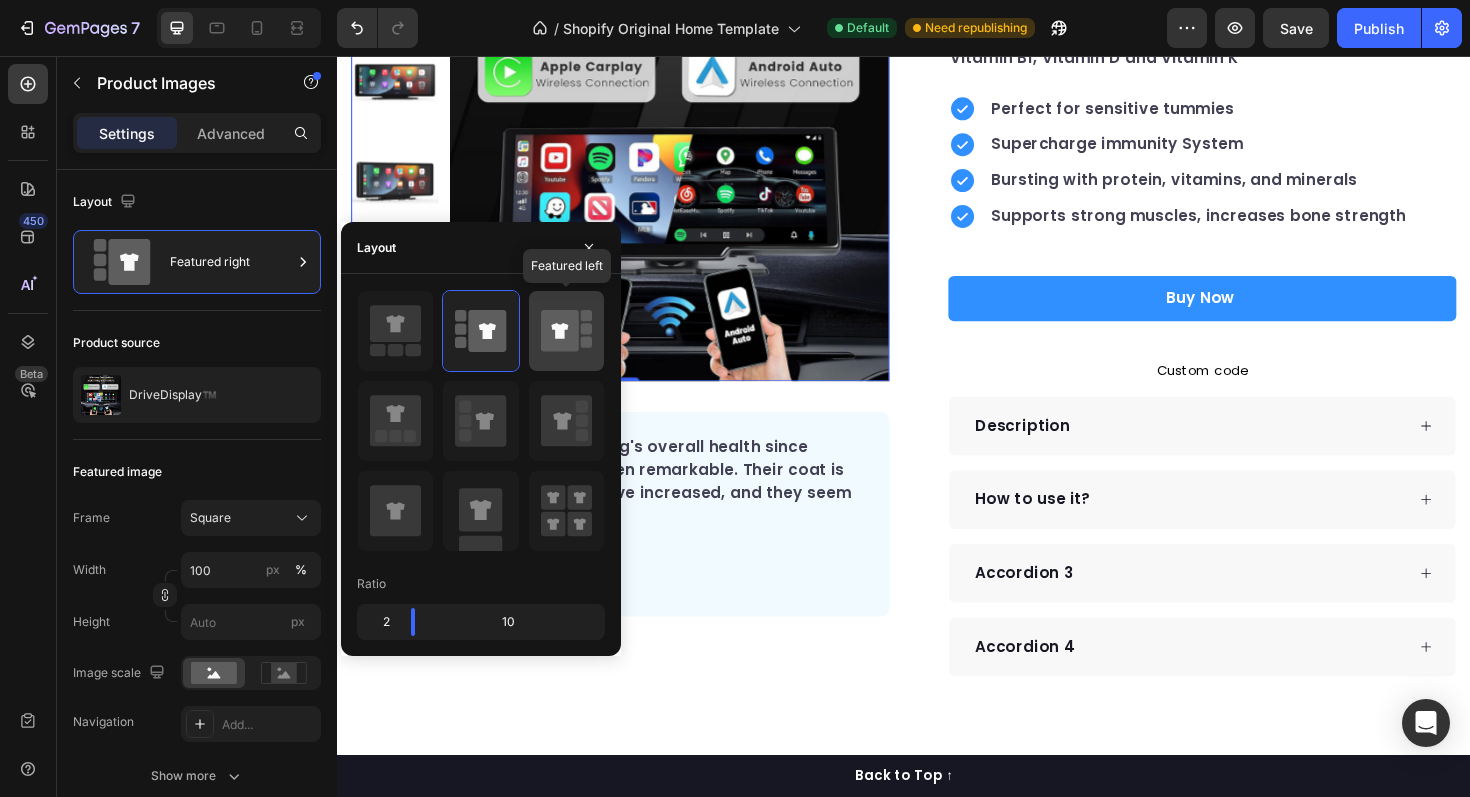 click 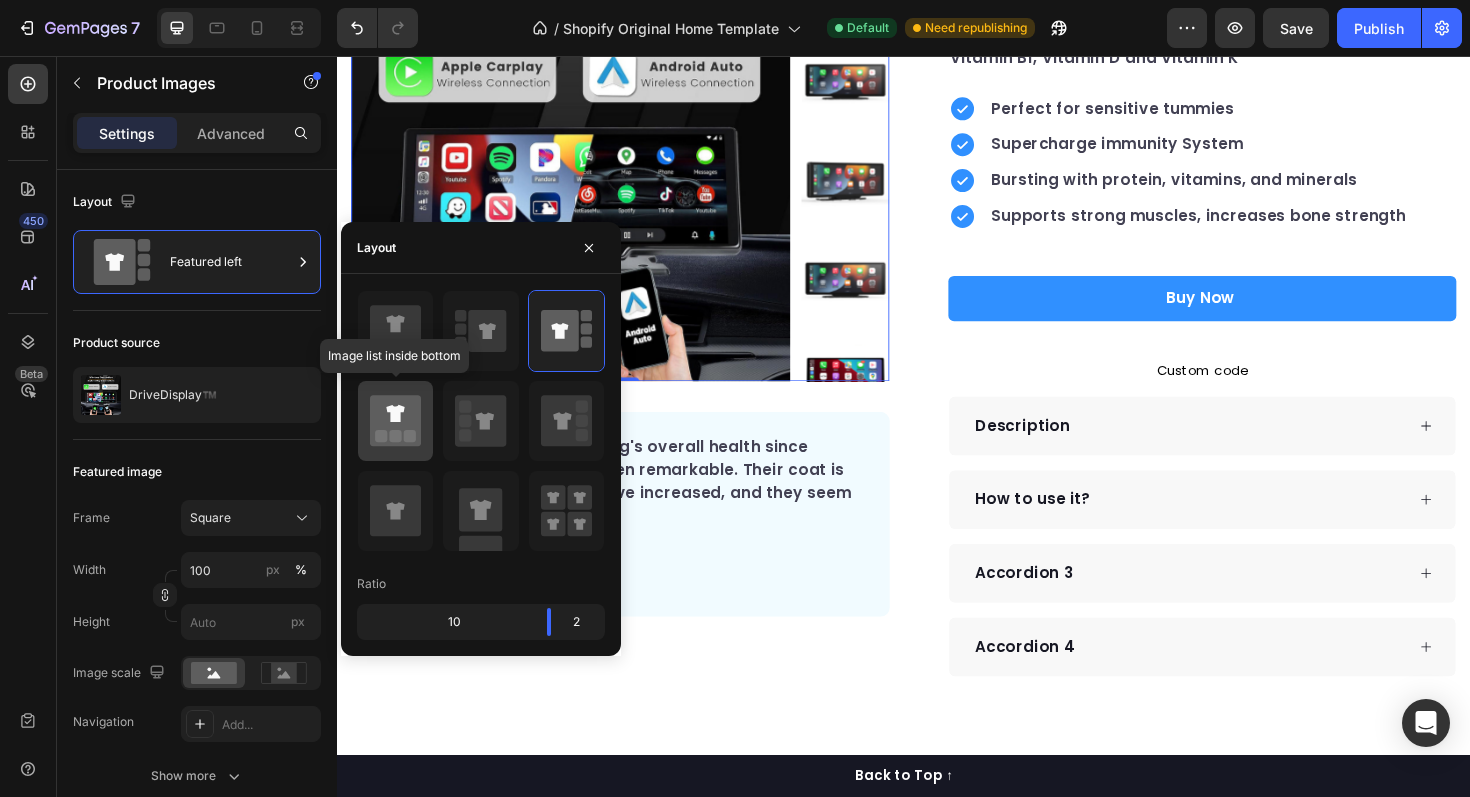 click 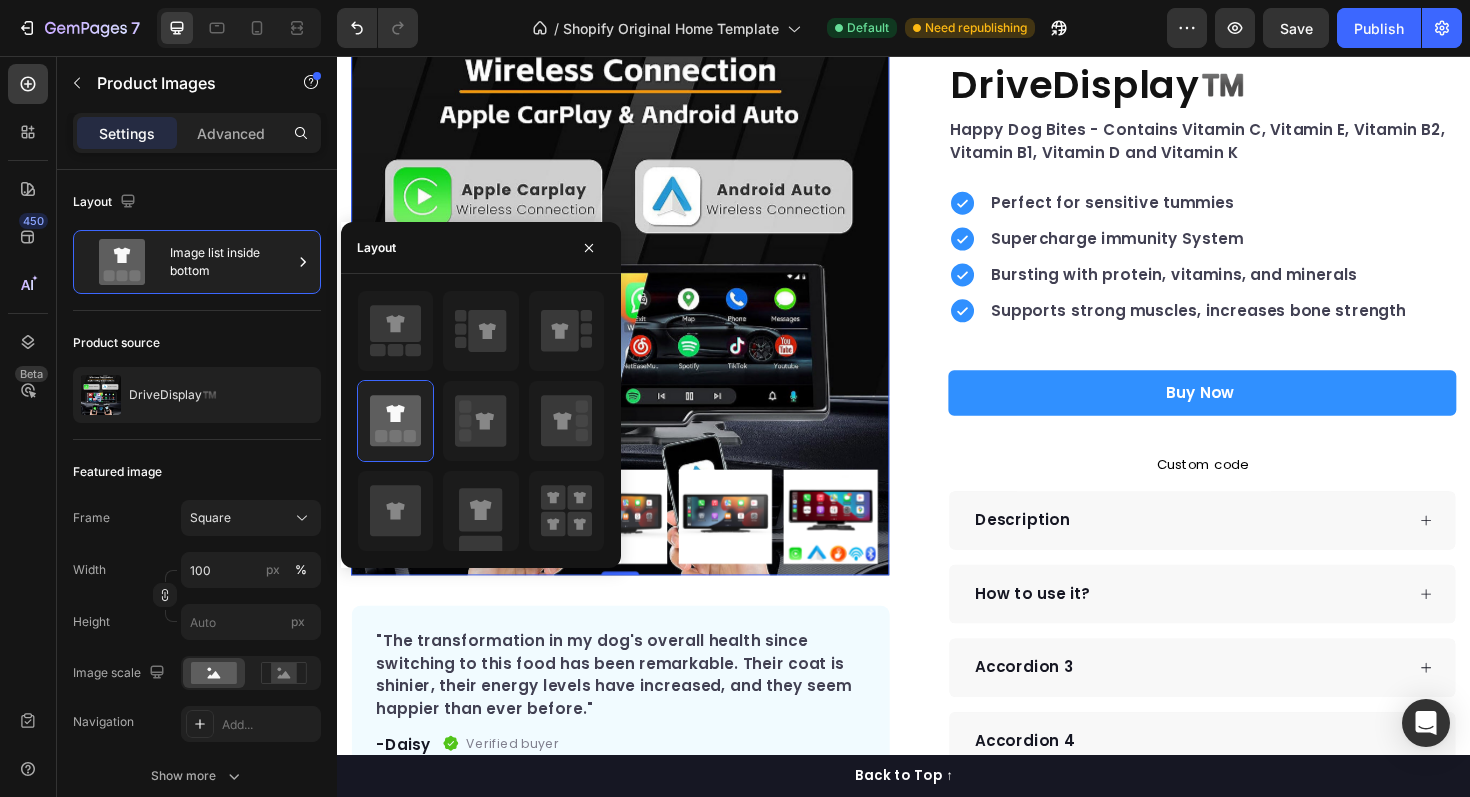 scroll, scrollTop: 118, scrollLeft: 0, axis: vertical 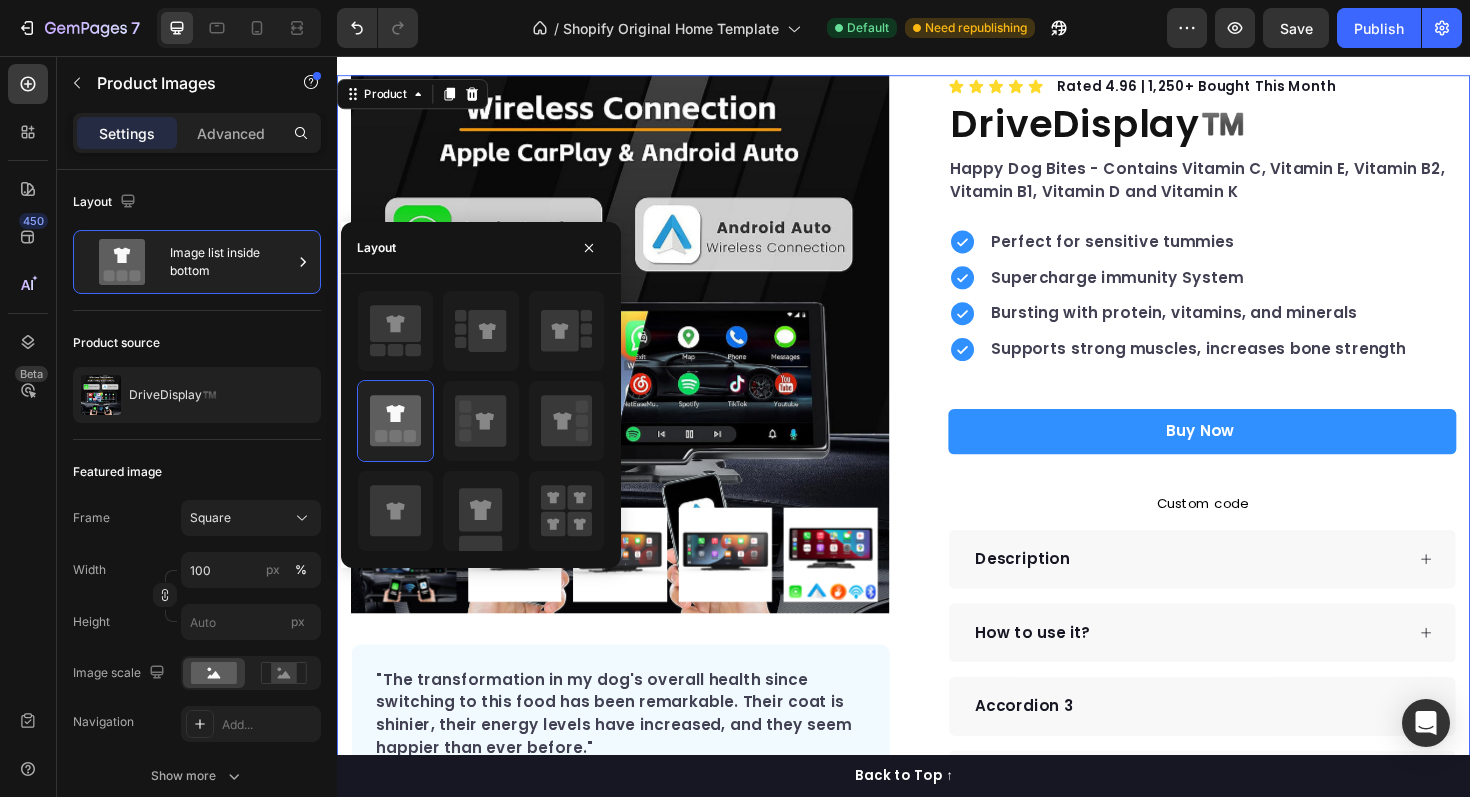 click on "Product Images "The transformation in my dog's overall health since switching to this food has been remarkable. Their coat is shinier, their energy levels have increased, and they seem happier than ever before." Text block -[NAME] Text block
Verified buyer Item list Row Row "My dog absolutely loves this food! It's clear that the taste and quality are top-notch."  -[NAME] Text block Row Row
Icon
Icon
Icon
Icon
Icon Icon List Hoz Rated 4.96 | 1,250+ Bought This Month Text block Row DriveDisplay™️ Product Title Happy Dog Bites - Contains Vitamin C, Vitamin E, Vitamin B2, Vitamin B1, Vitamin D and Vitamin K Text block
Perfect for sensitive tummies
Supercharge immunity System
Bursting with protein, vitamins, and minerals
Supports strong muscles, increases bone strength Item list Buy Now Product Cart Button
Custom code
Row" at bounding box center (937, 486) 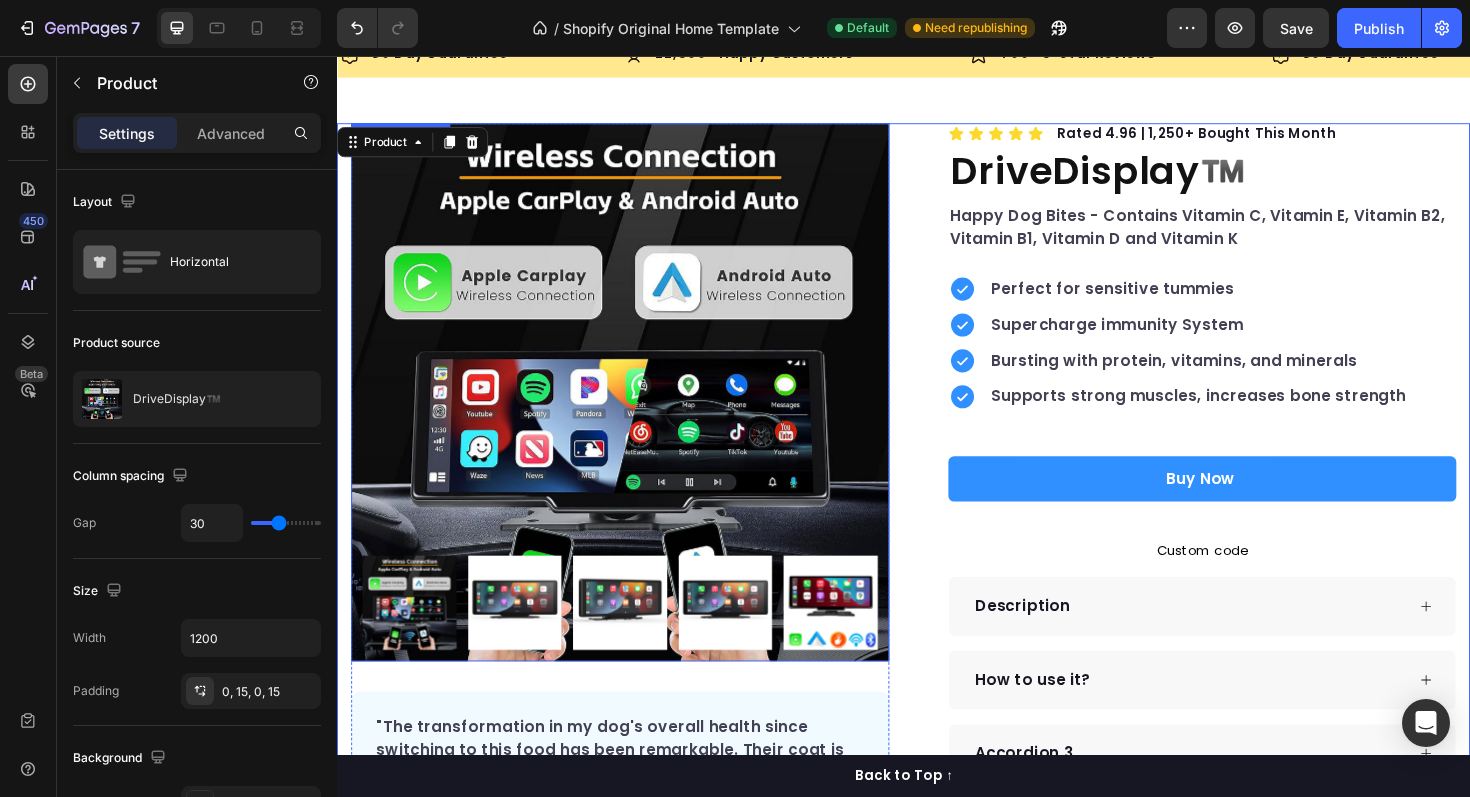 scroll, scrollTop: 67, scrollLeft: 0, axis: vertical 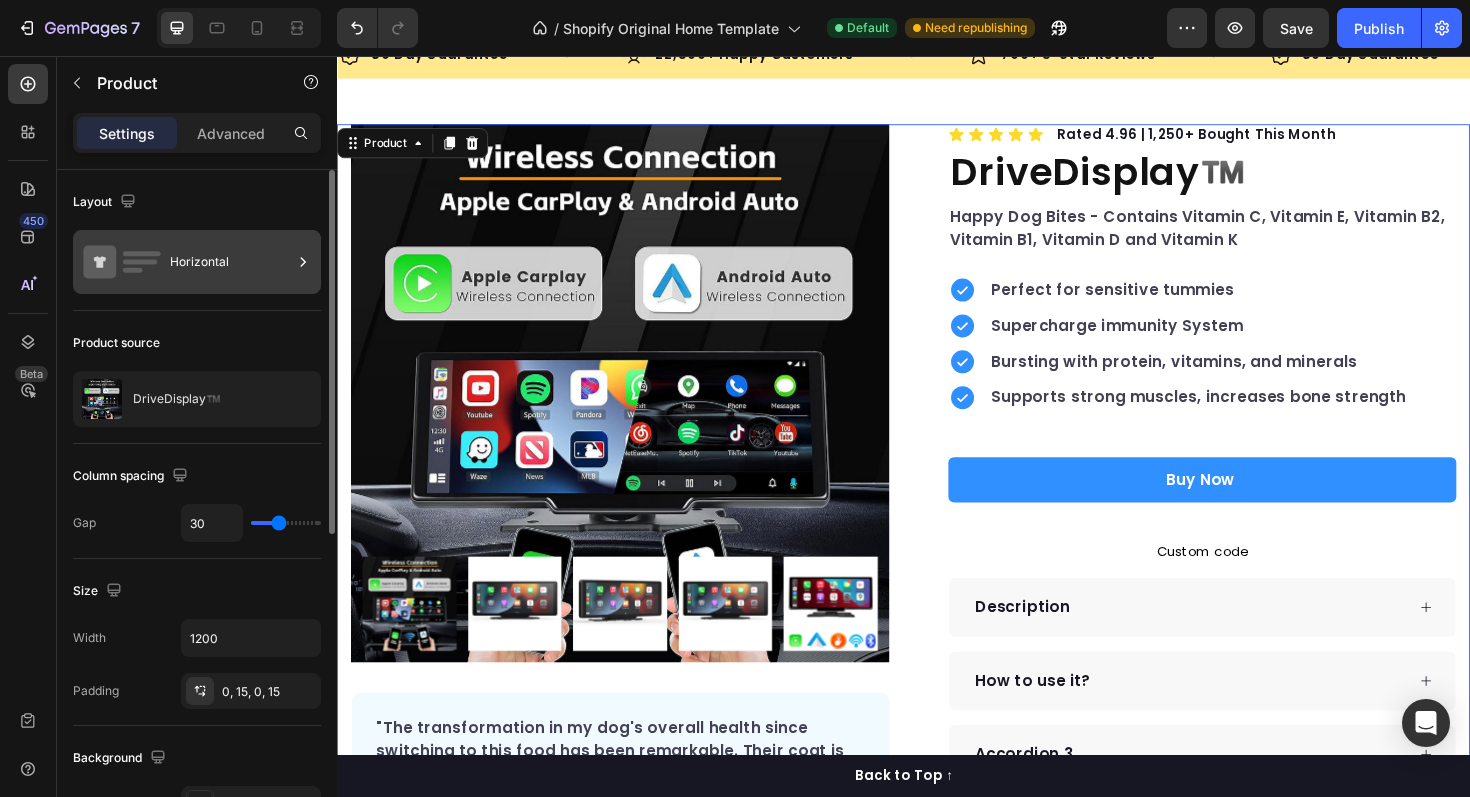 click on "Horizontal" at bounding box center (231, 262) 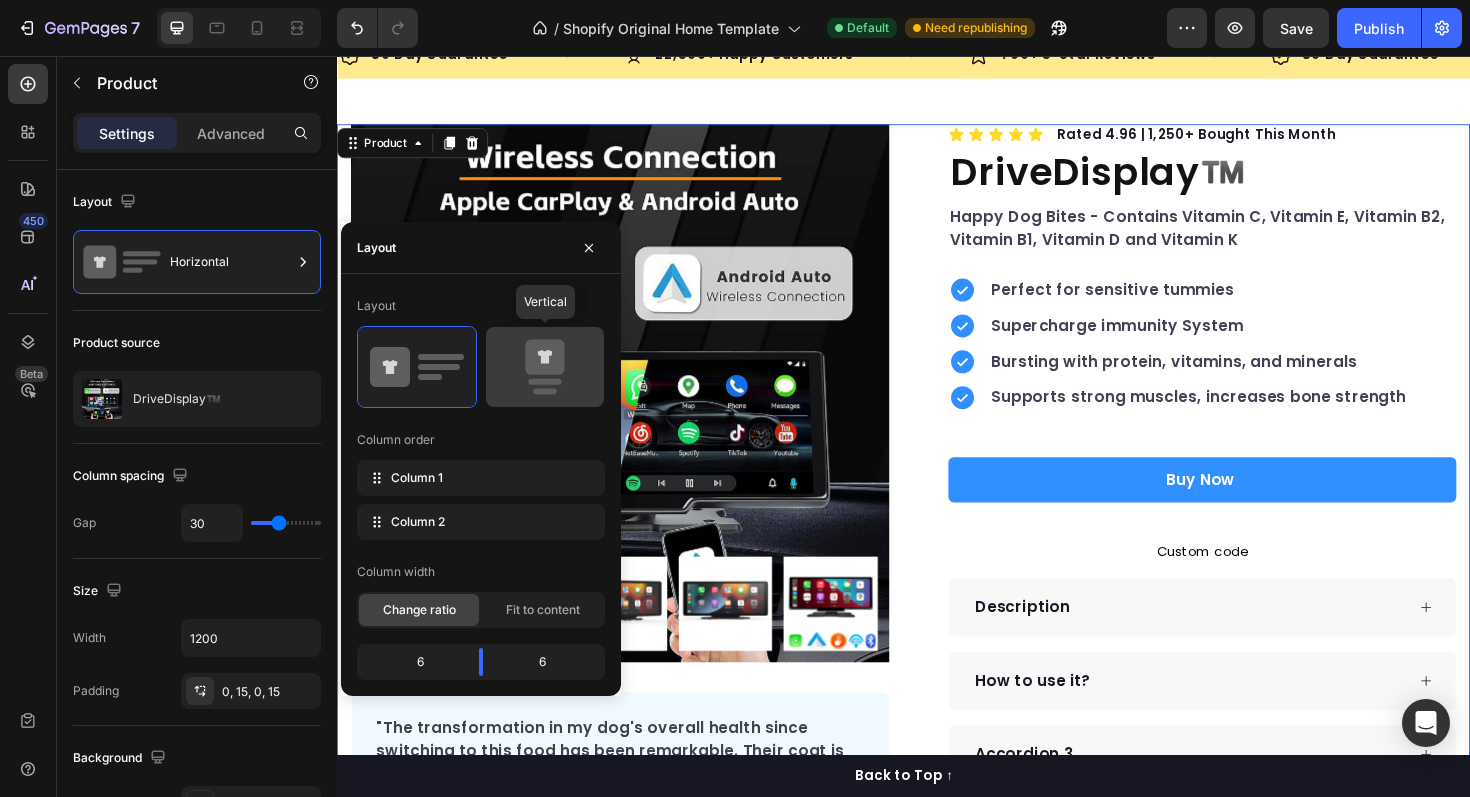 click 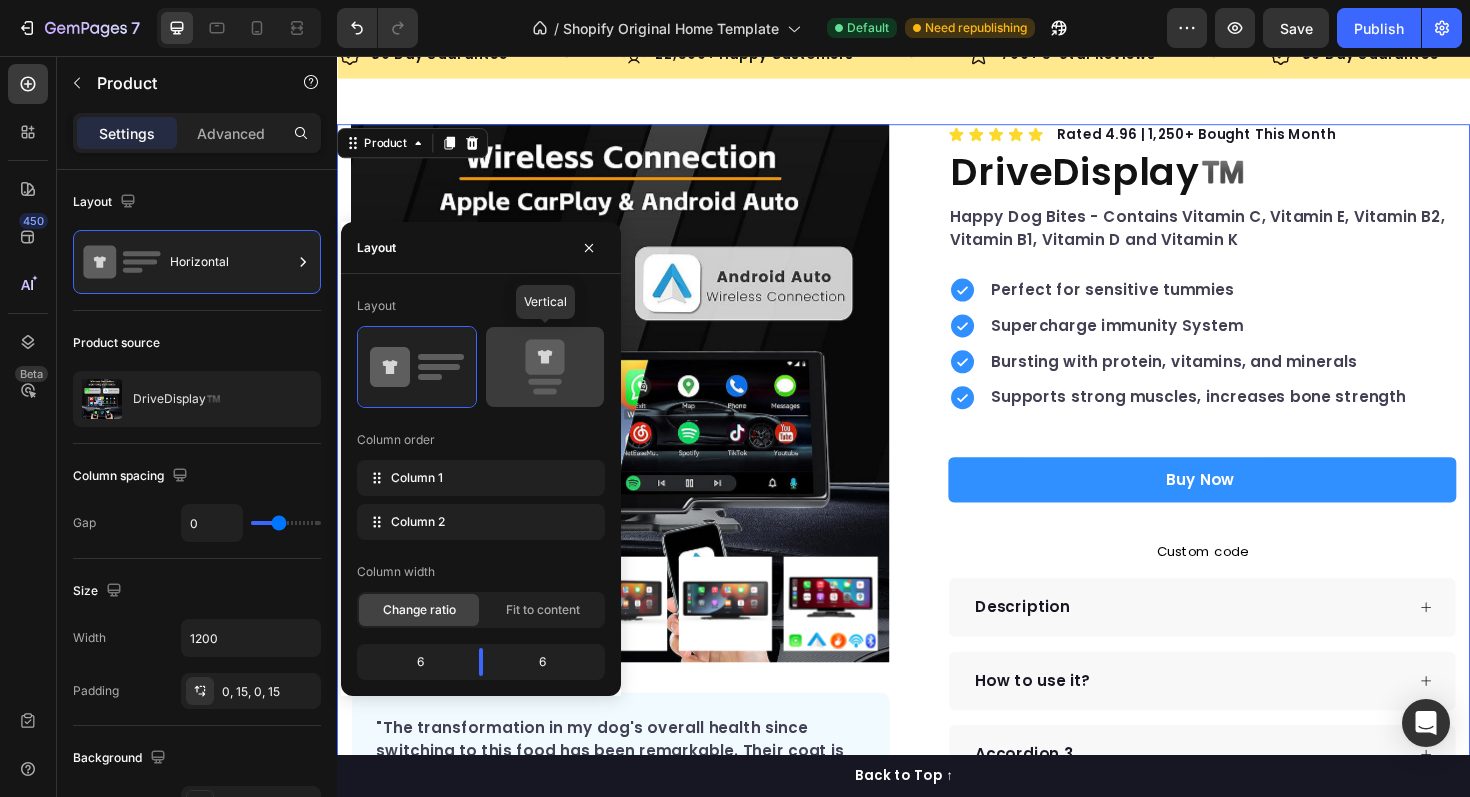 type on "0" 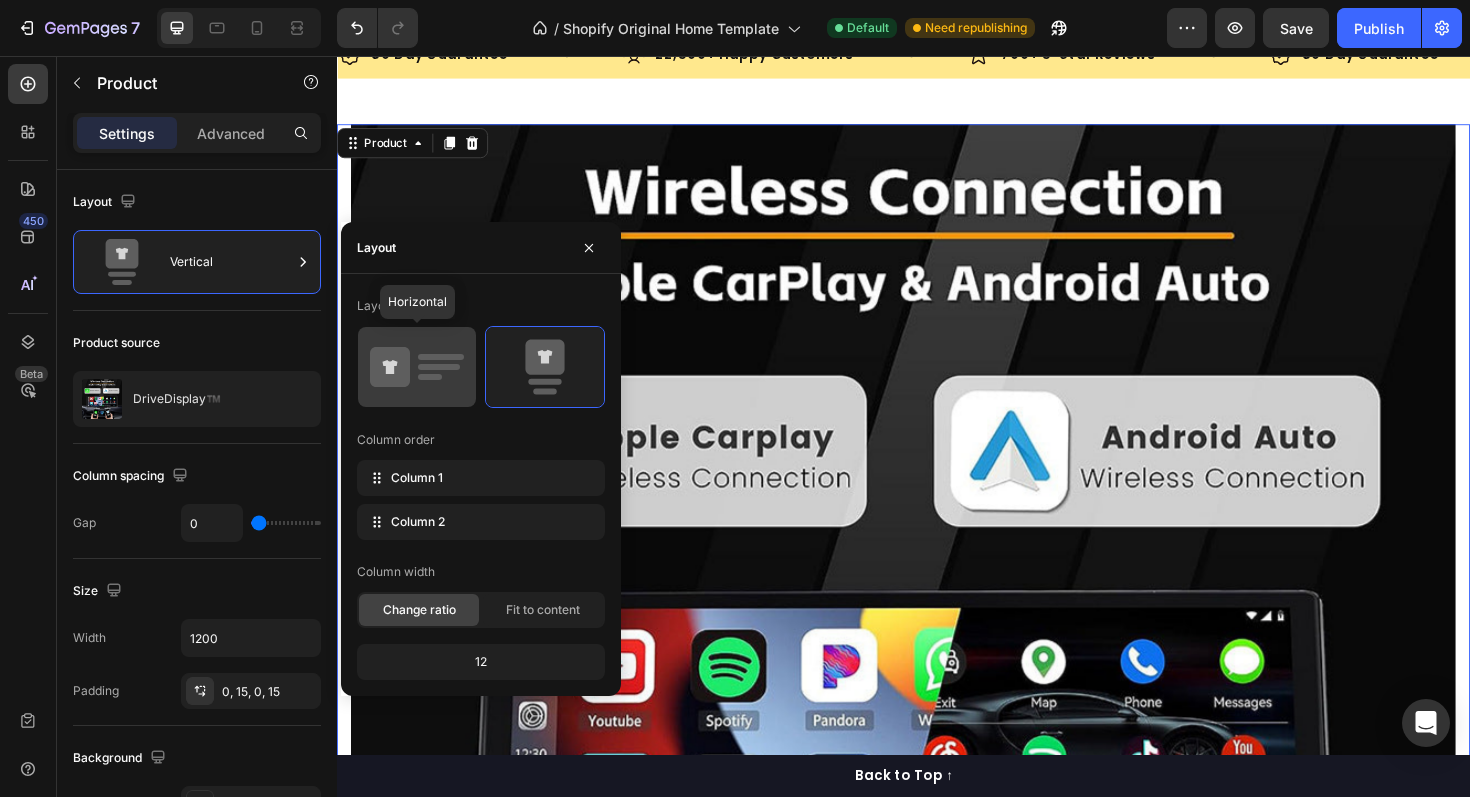 click 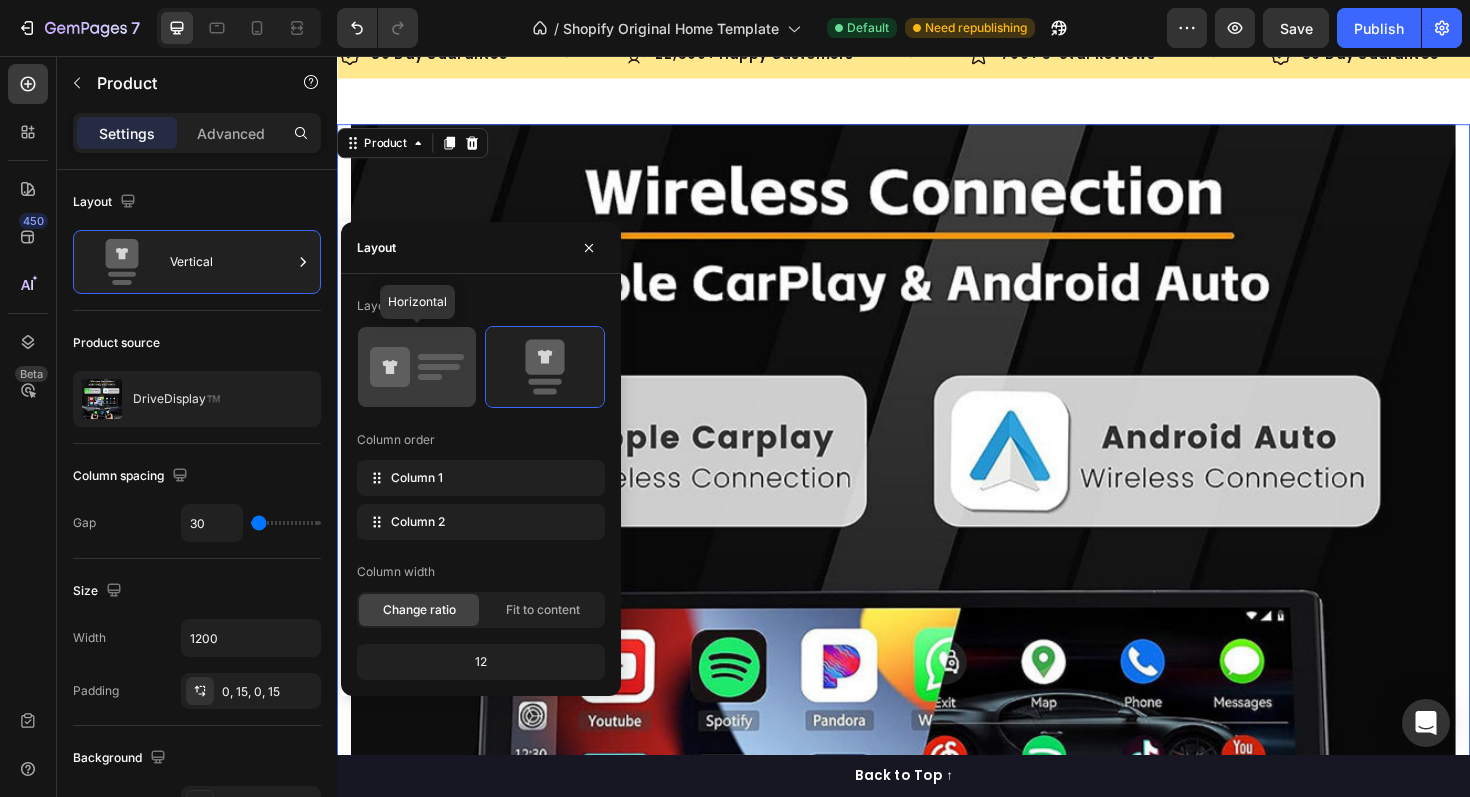 type on "30" 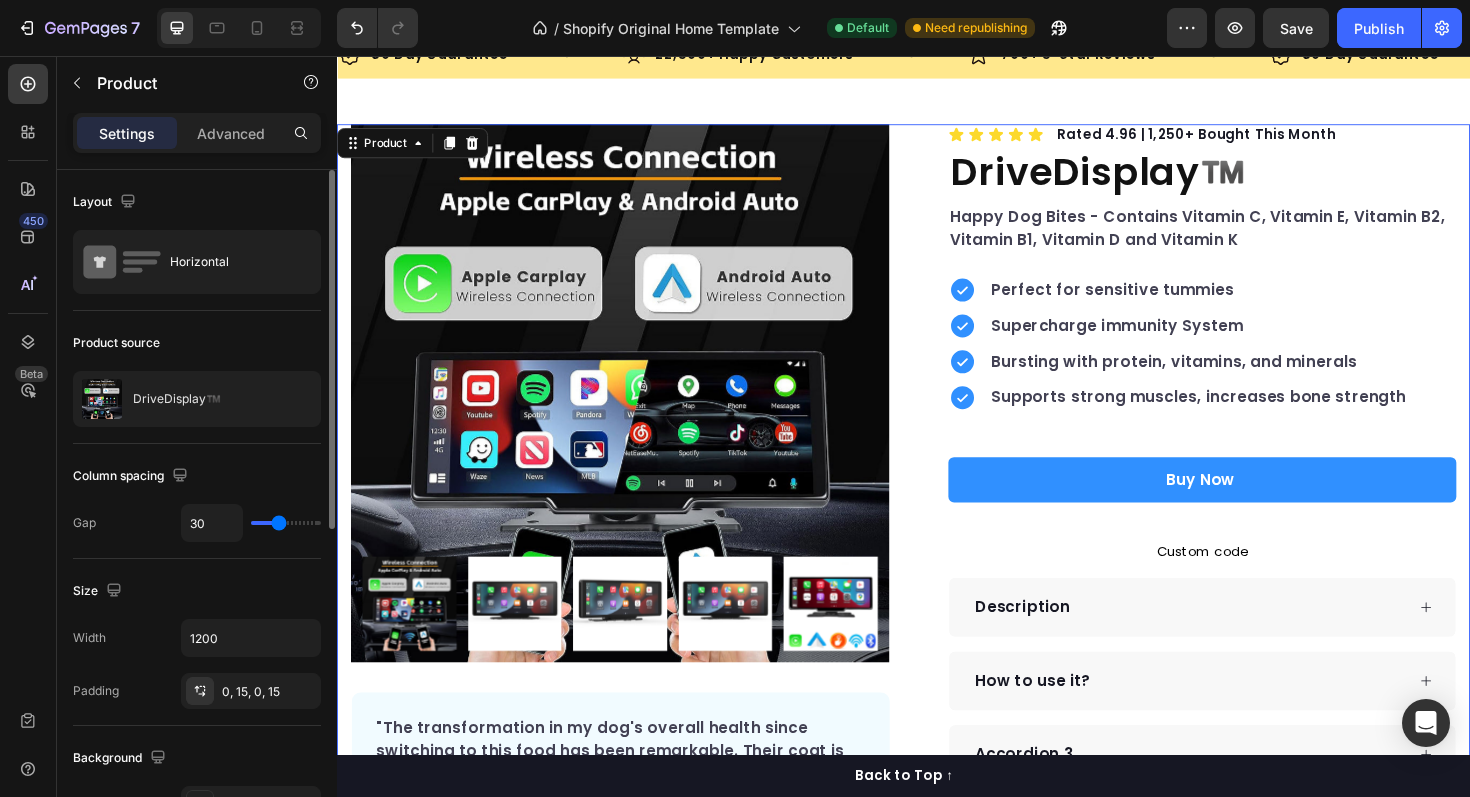 click on "Product source DriveDisplay™️" 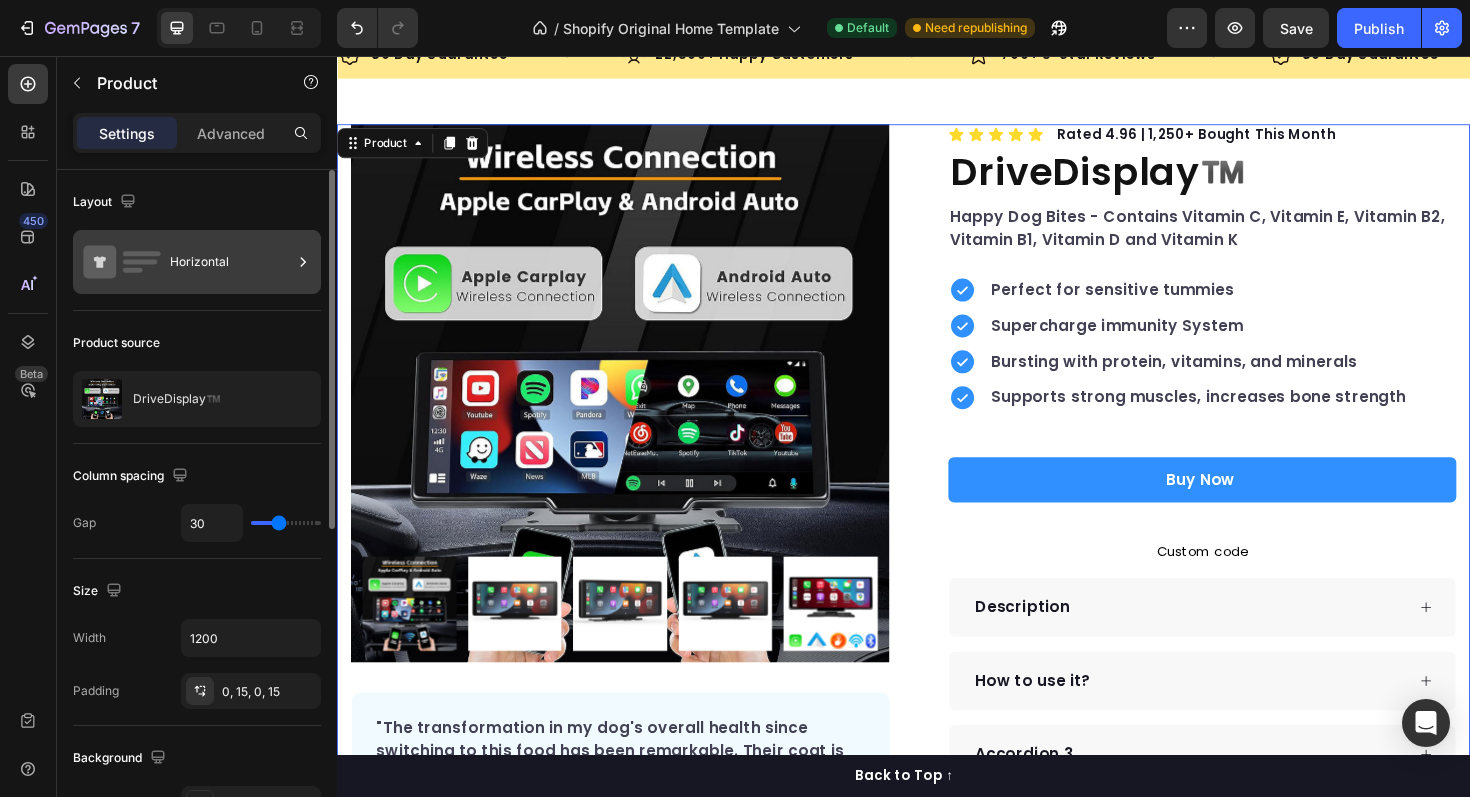 click on "Horizontal" at bounding box center [231, 262] 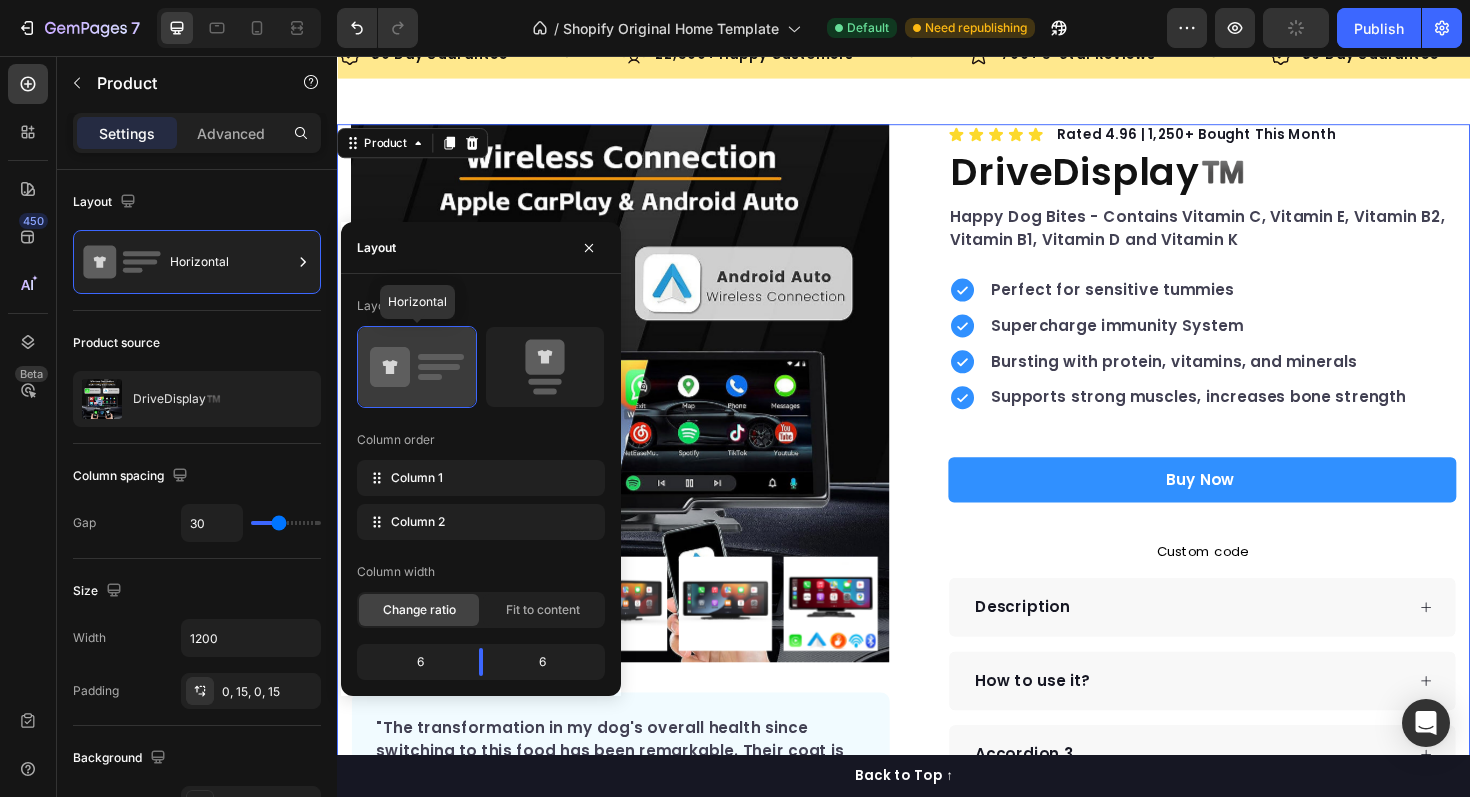 click 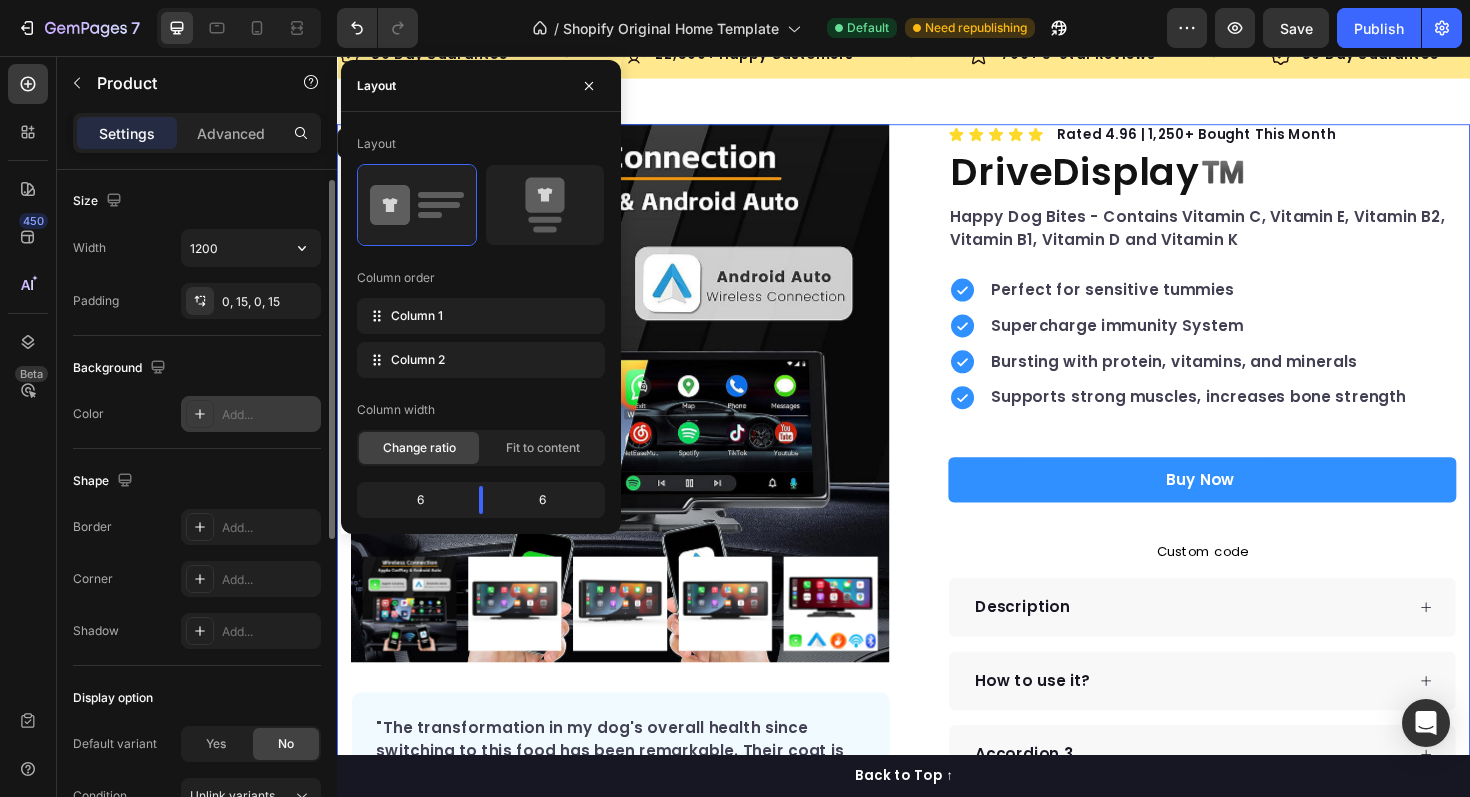 scroll, scrollTop: 616, scrollLeft: 0, axis: vertical 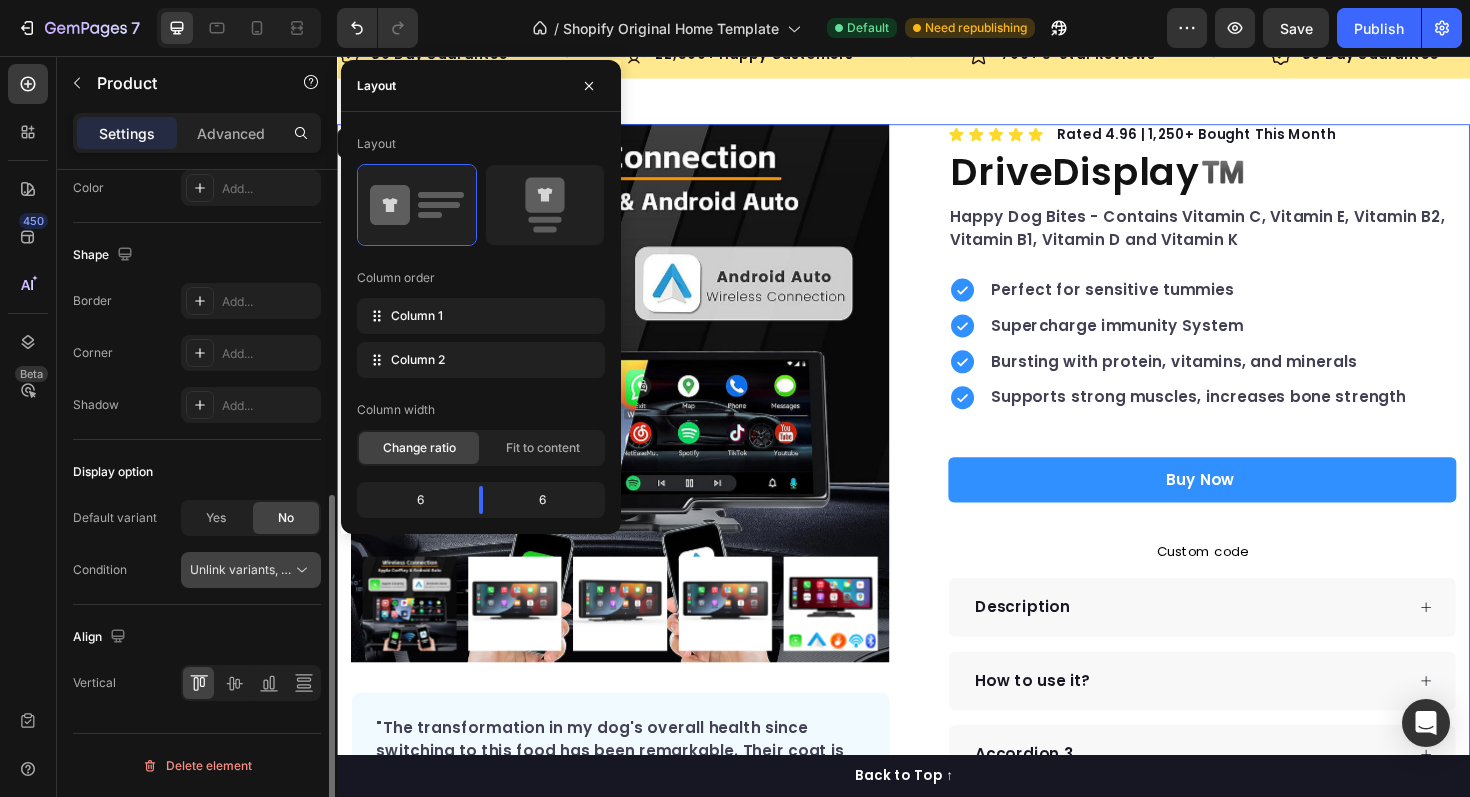 click on "Unlink variants, quantity <br> between same products" at bounding box center (241, 570) 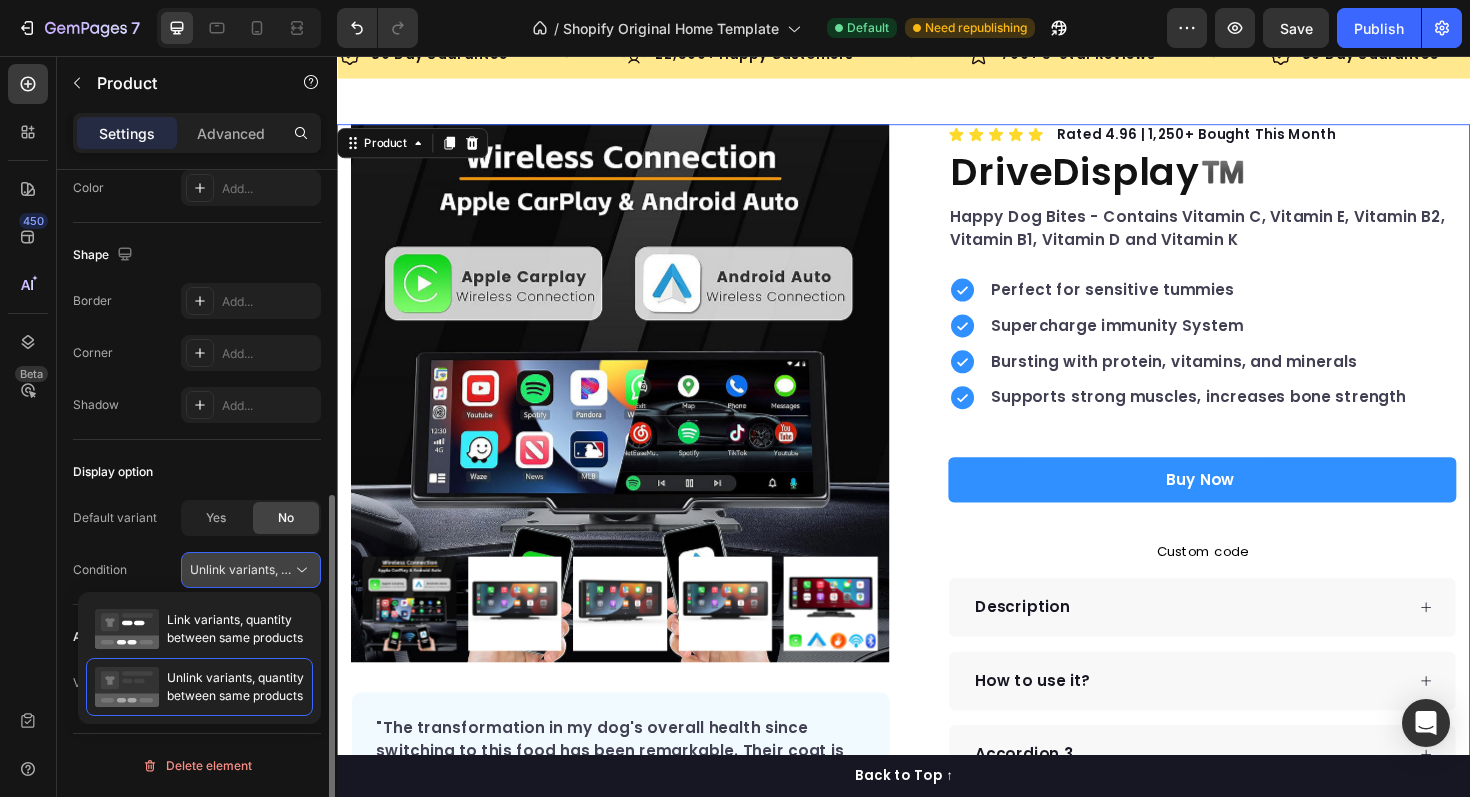 click on "Unlink variants, quantity <br> between same products" at bounding box center [251, 570] 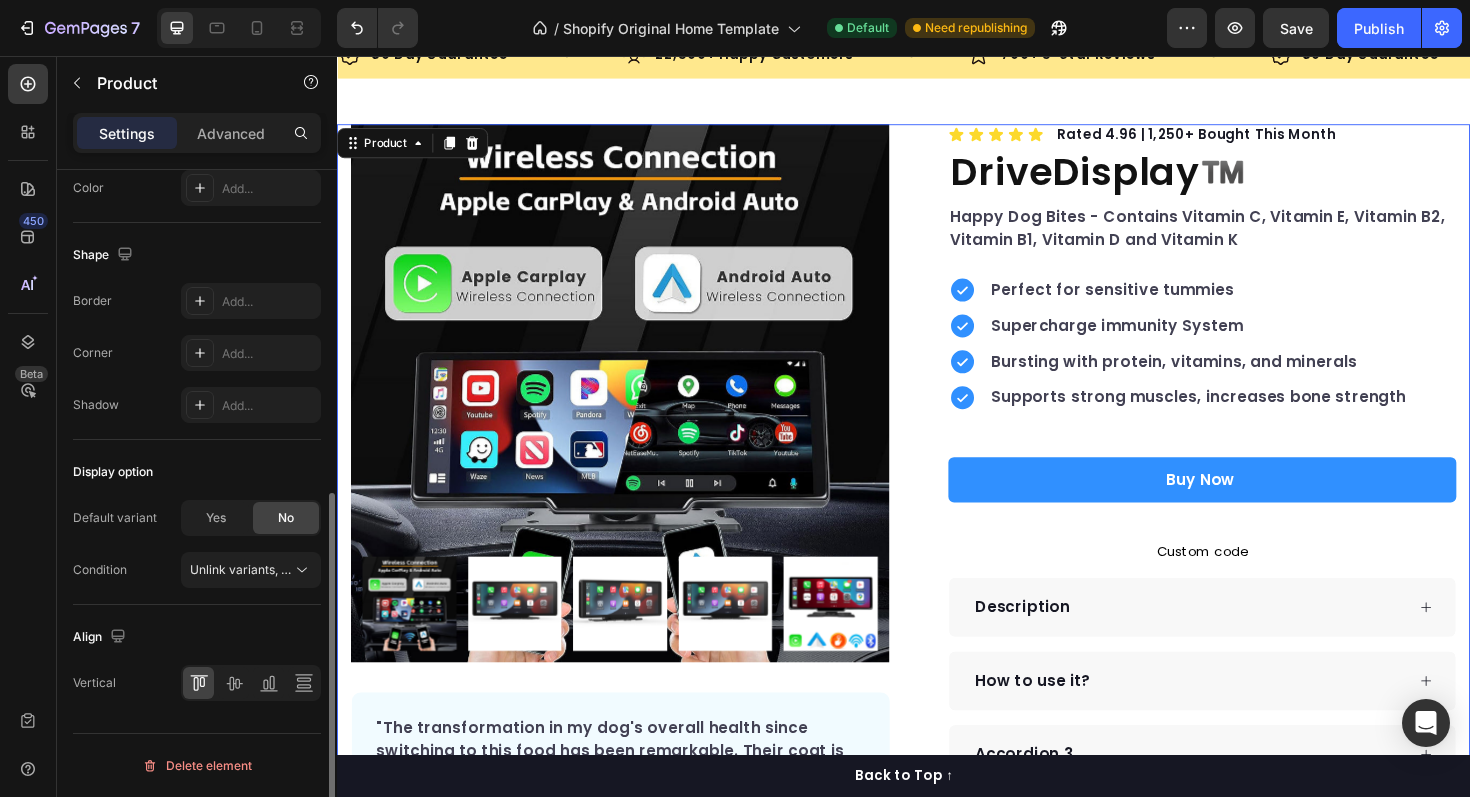 scroll, scrollTop: 0, scrollLeft: 0, axis: both 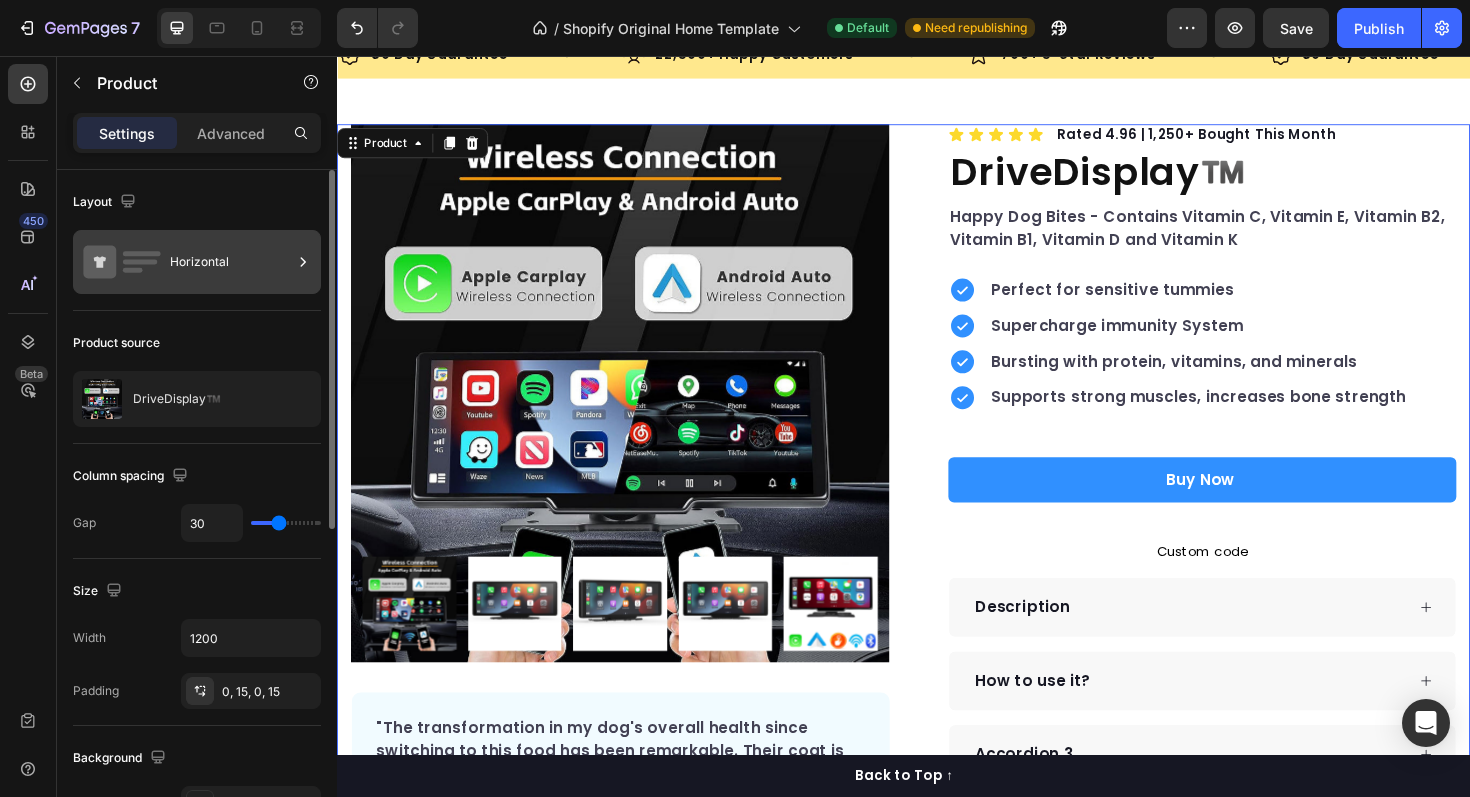 click on "Horizontal" at bounding box center [231, 262] 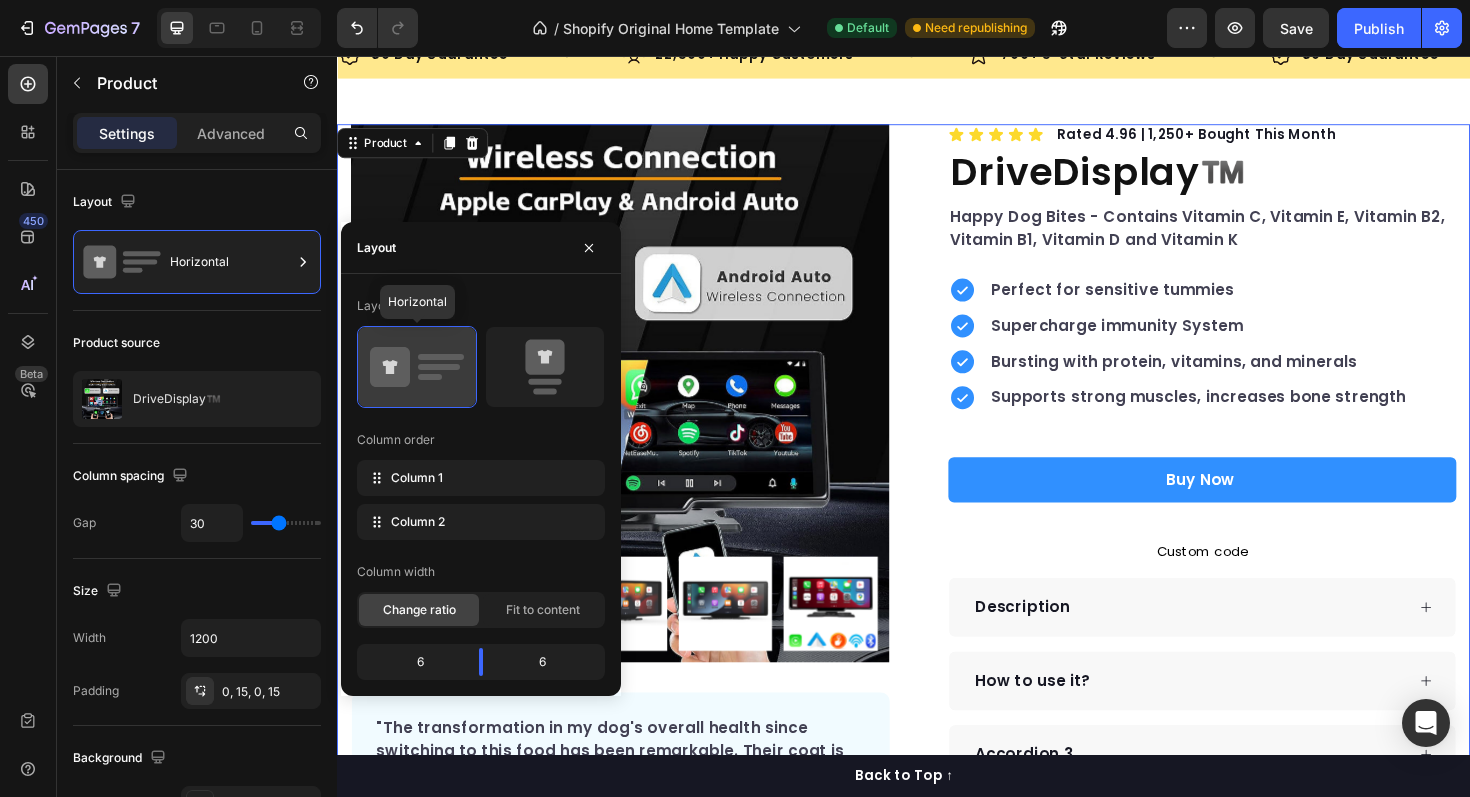 click 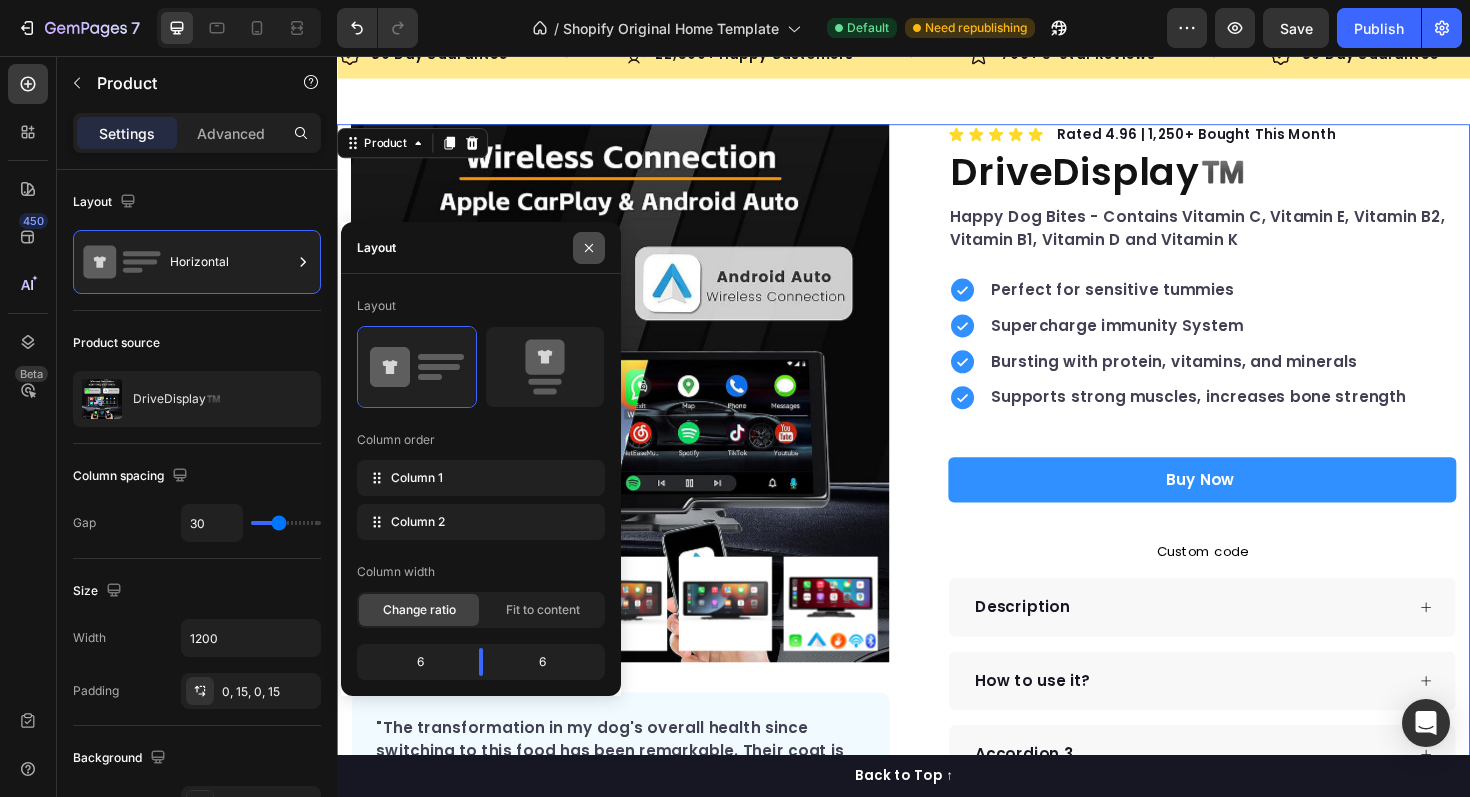 click 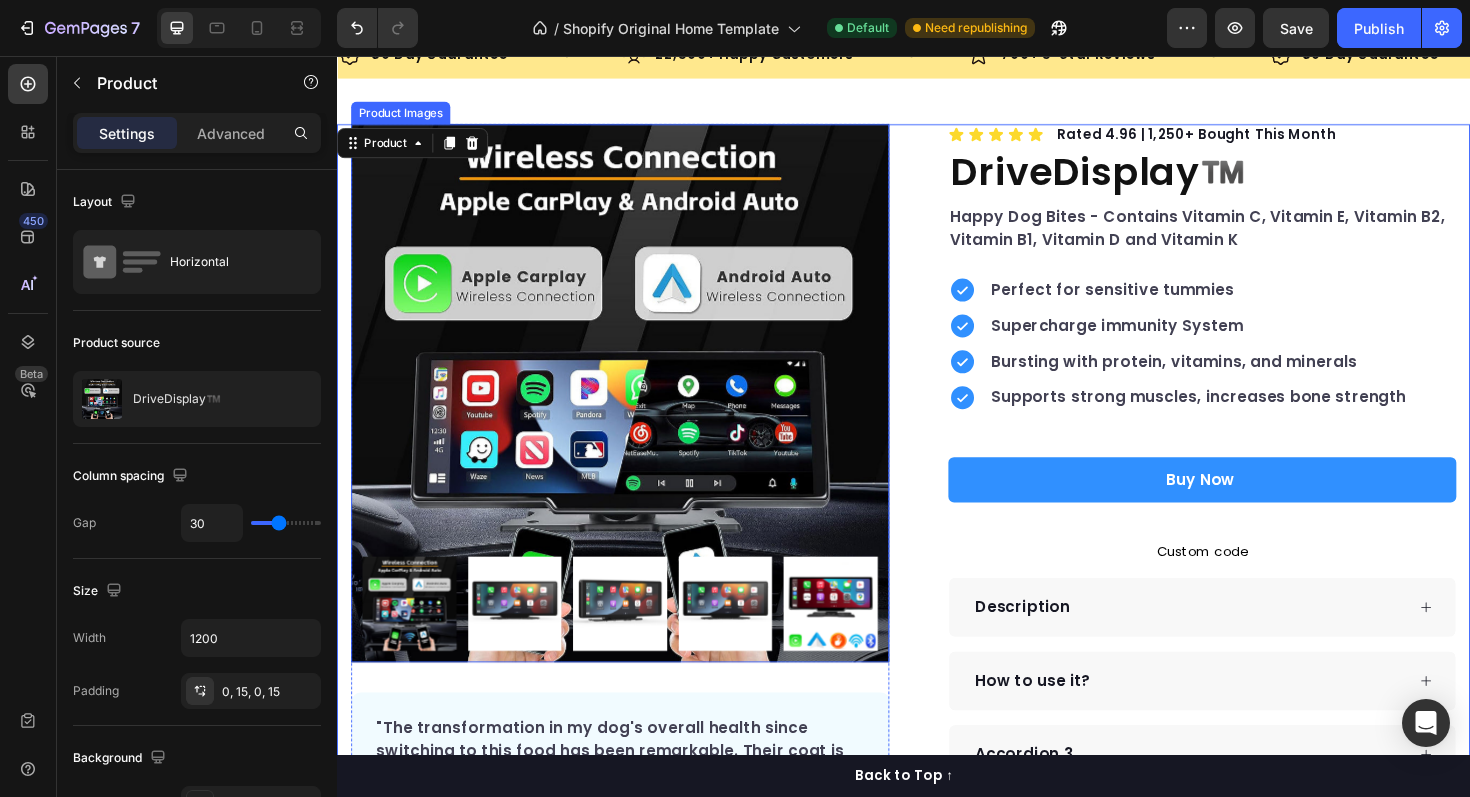 click at bounding box center (637, 413) 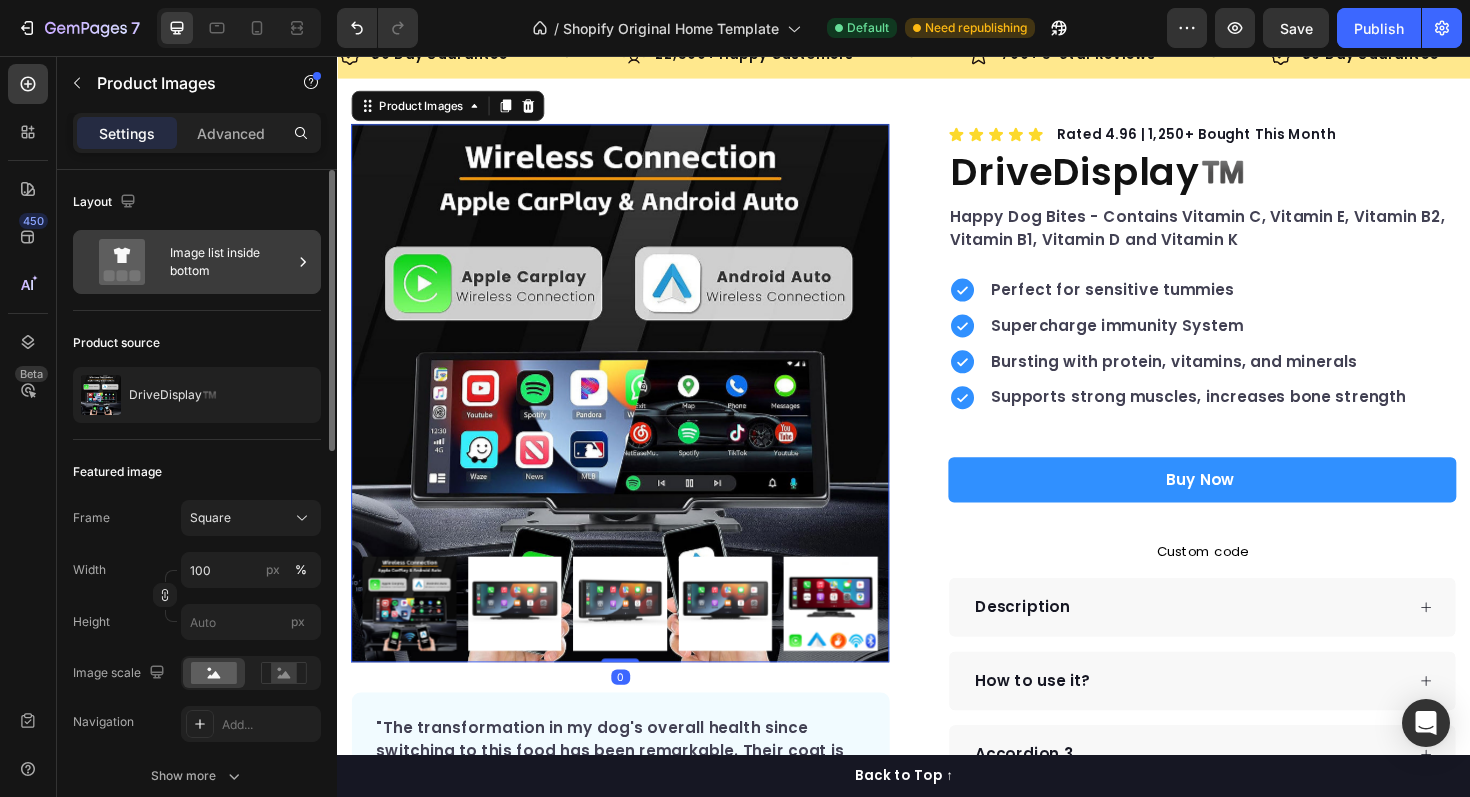 click on "Image list inside bottom" at bounding box center [231, 262] 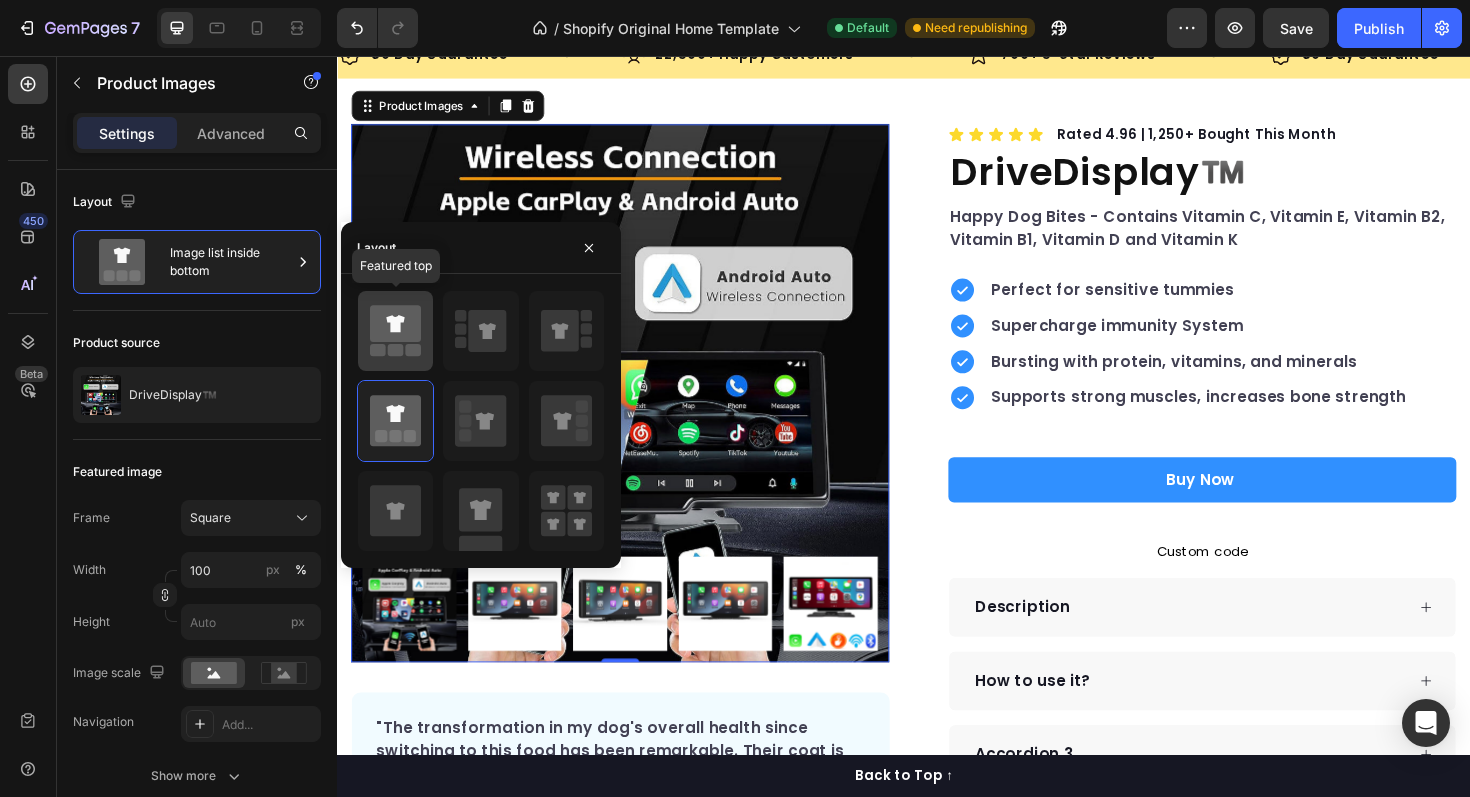click 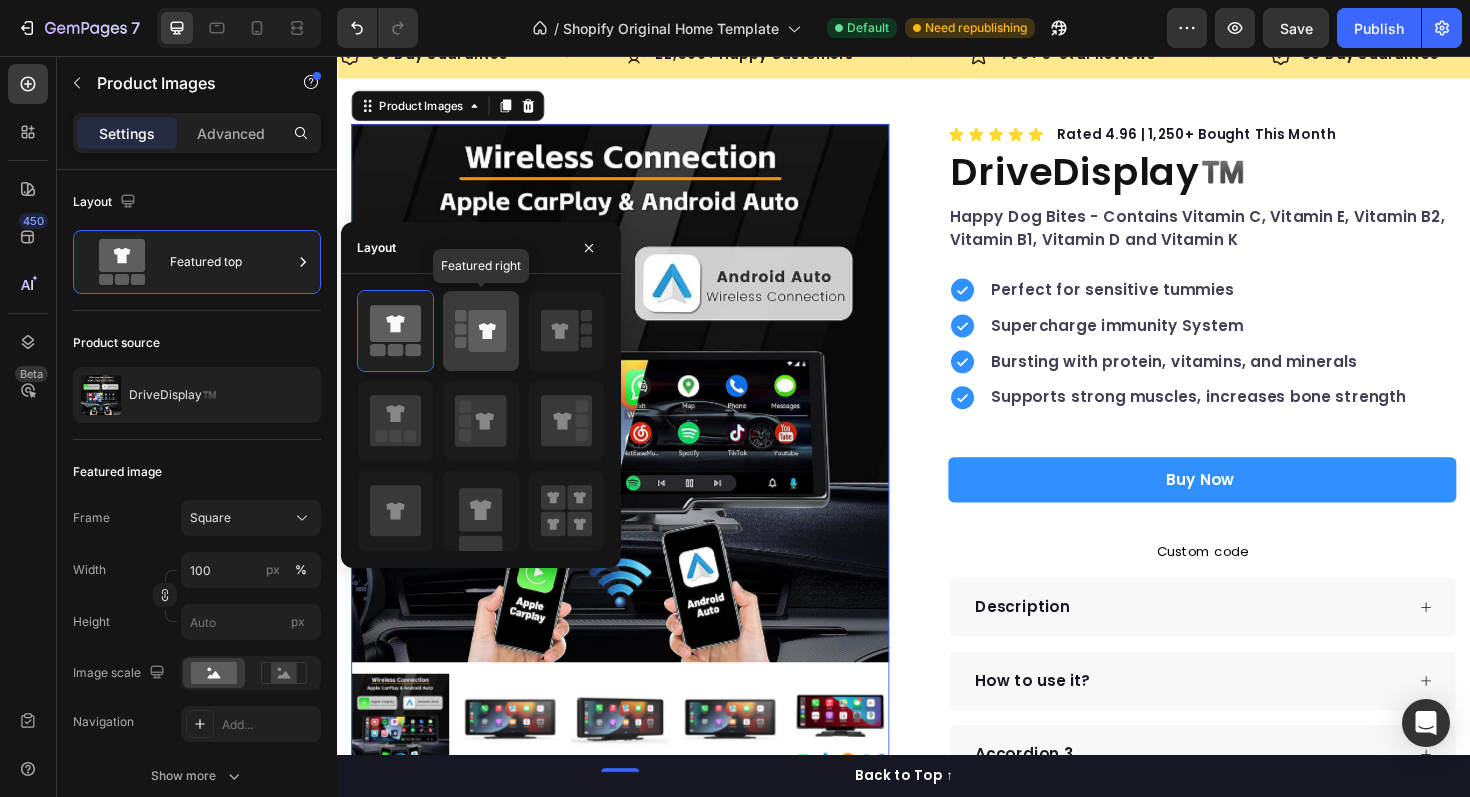 click 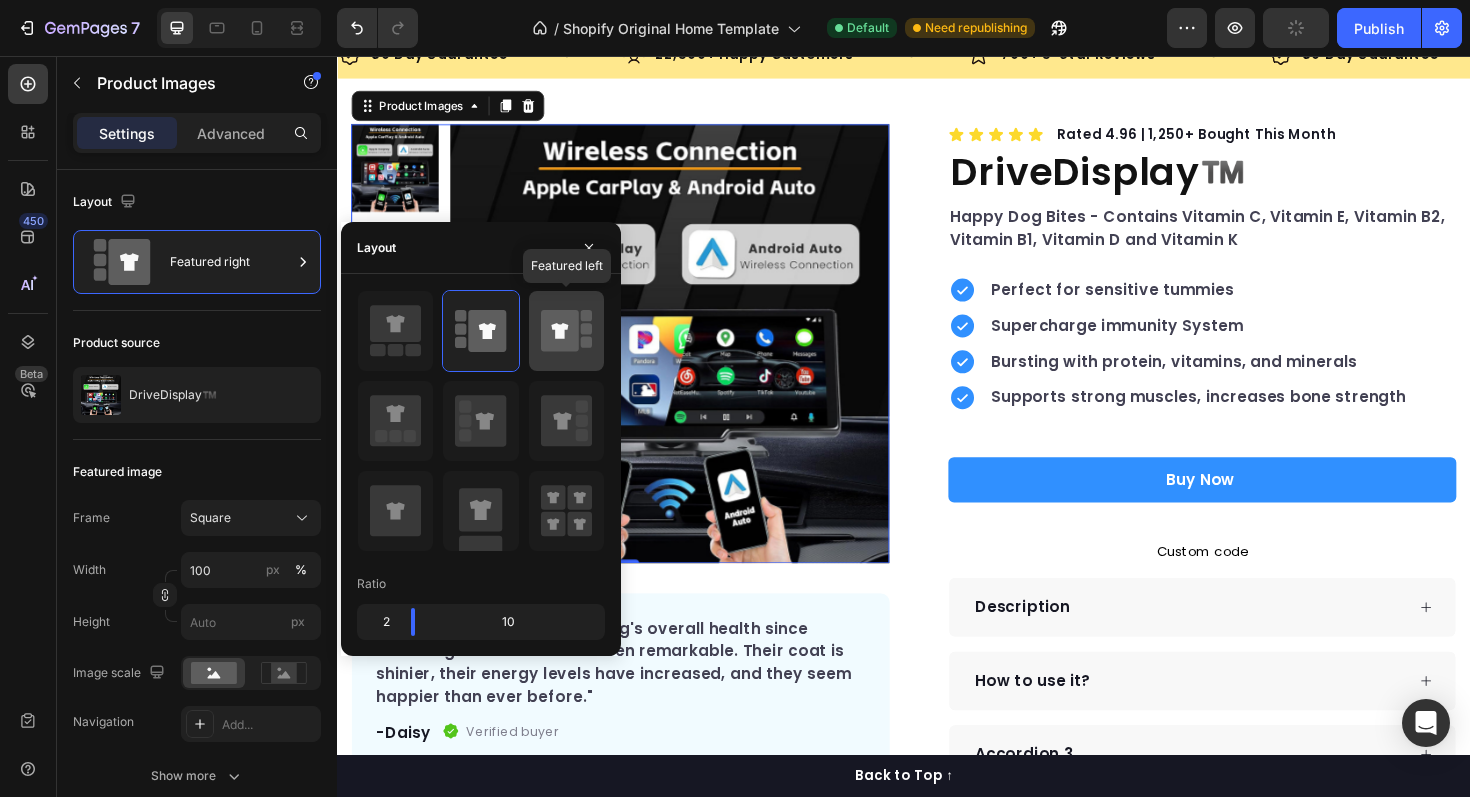 click 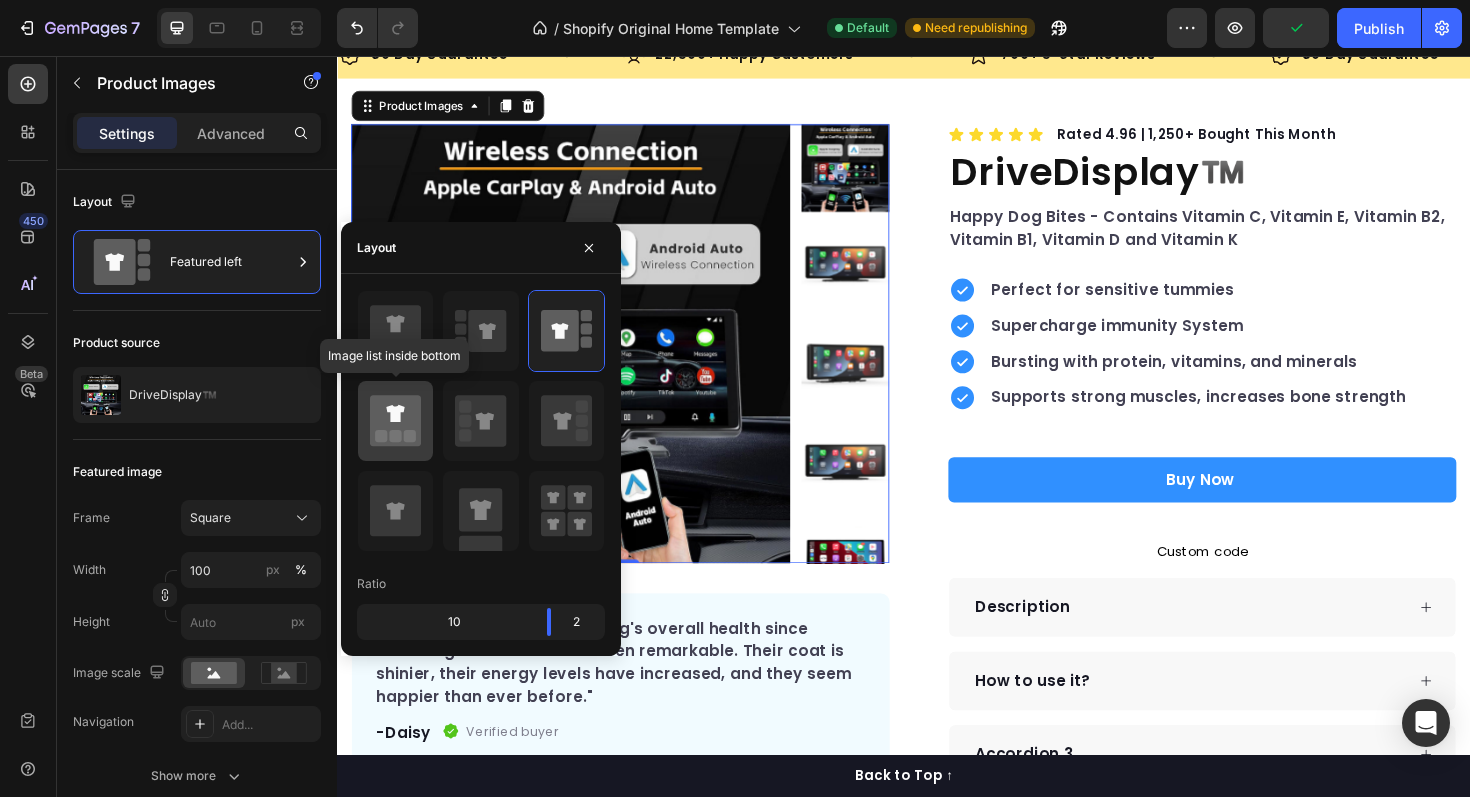 click 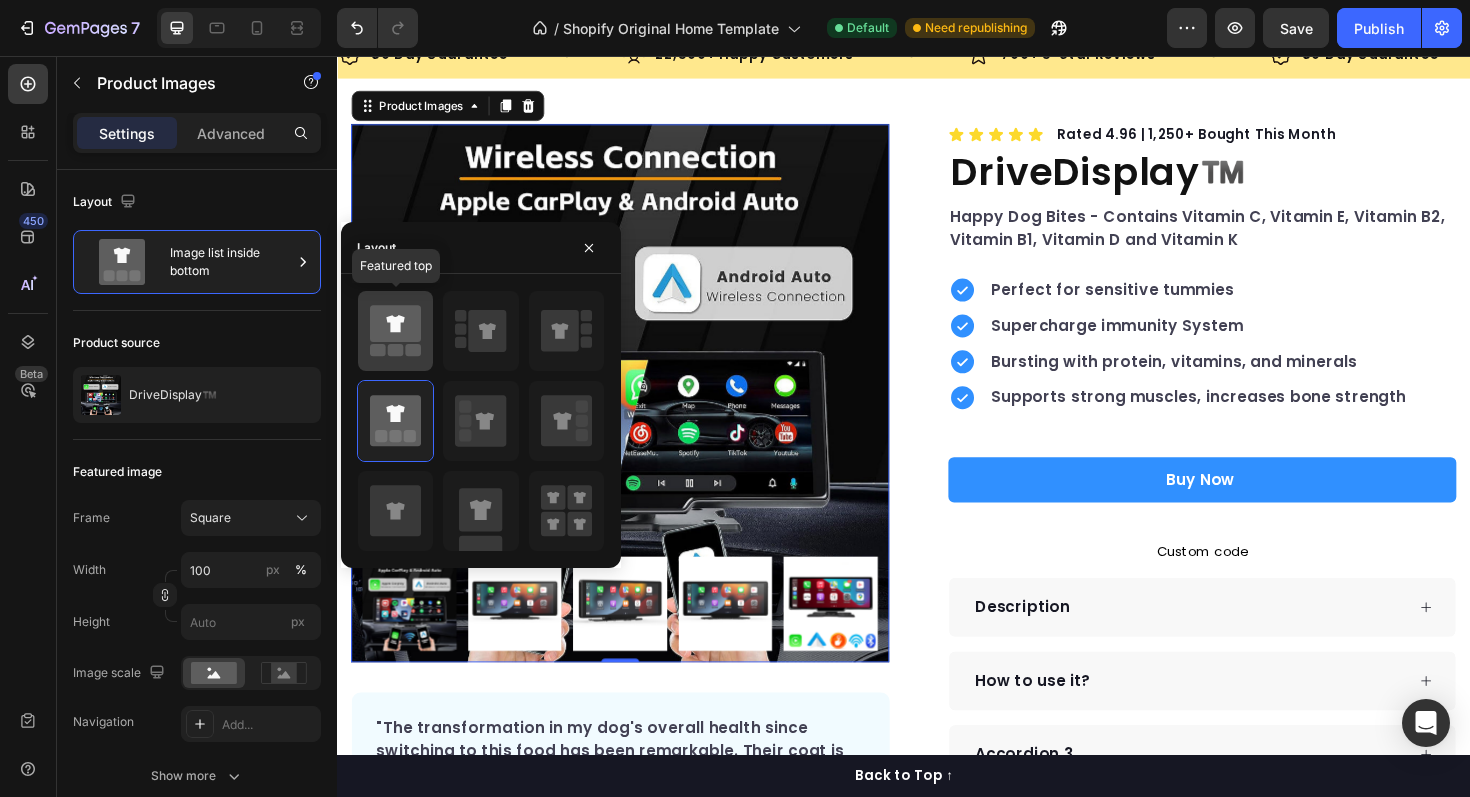 click 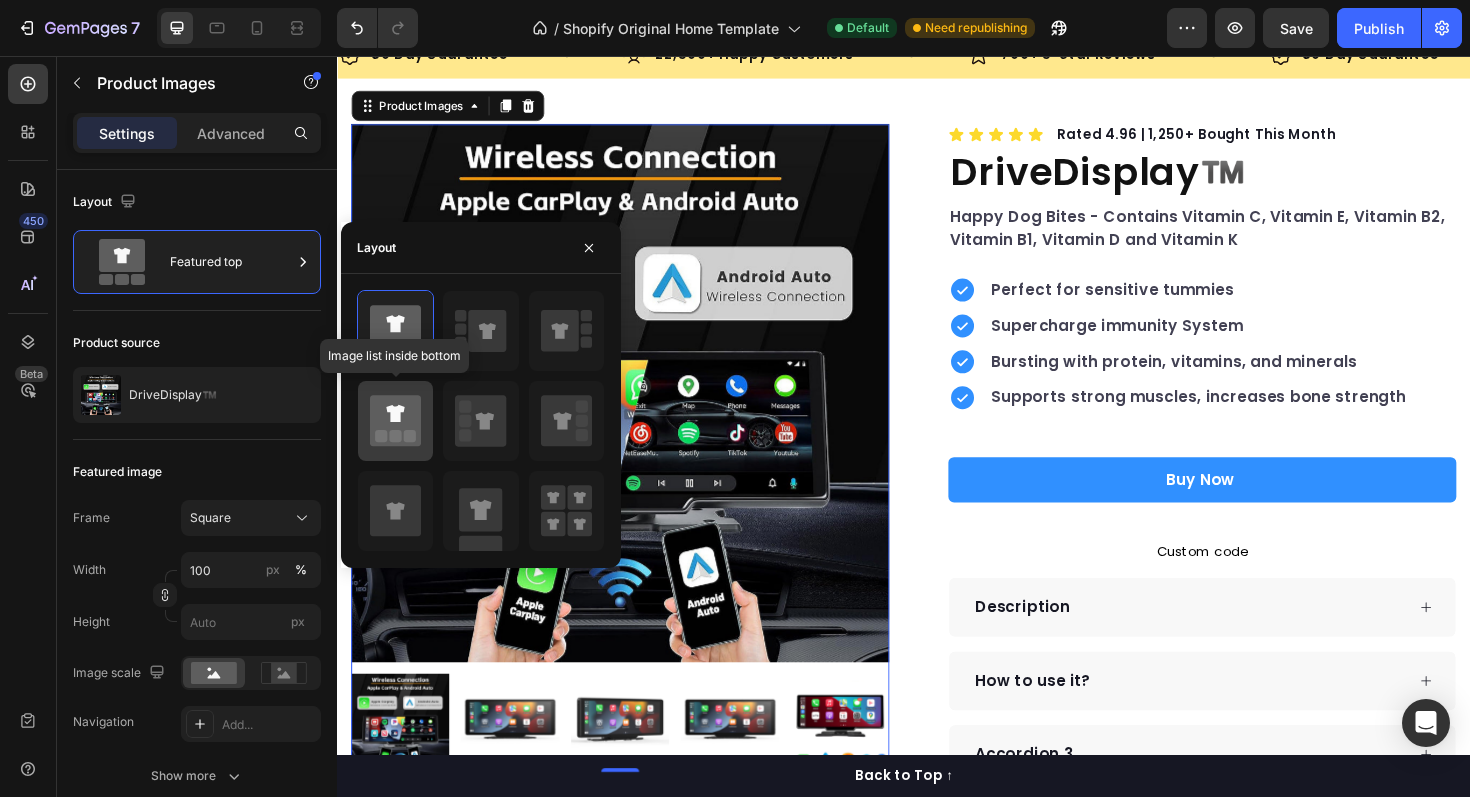 click 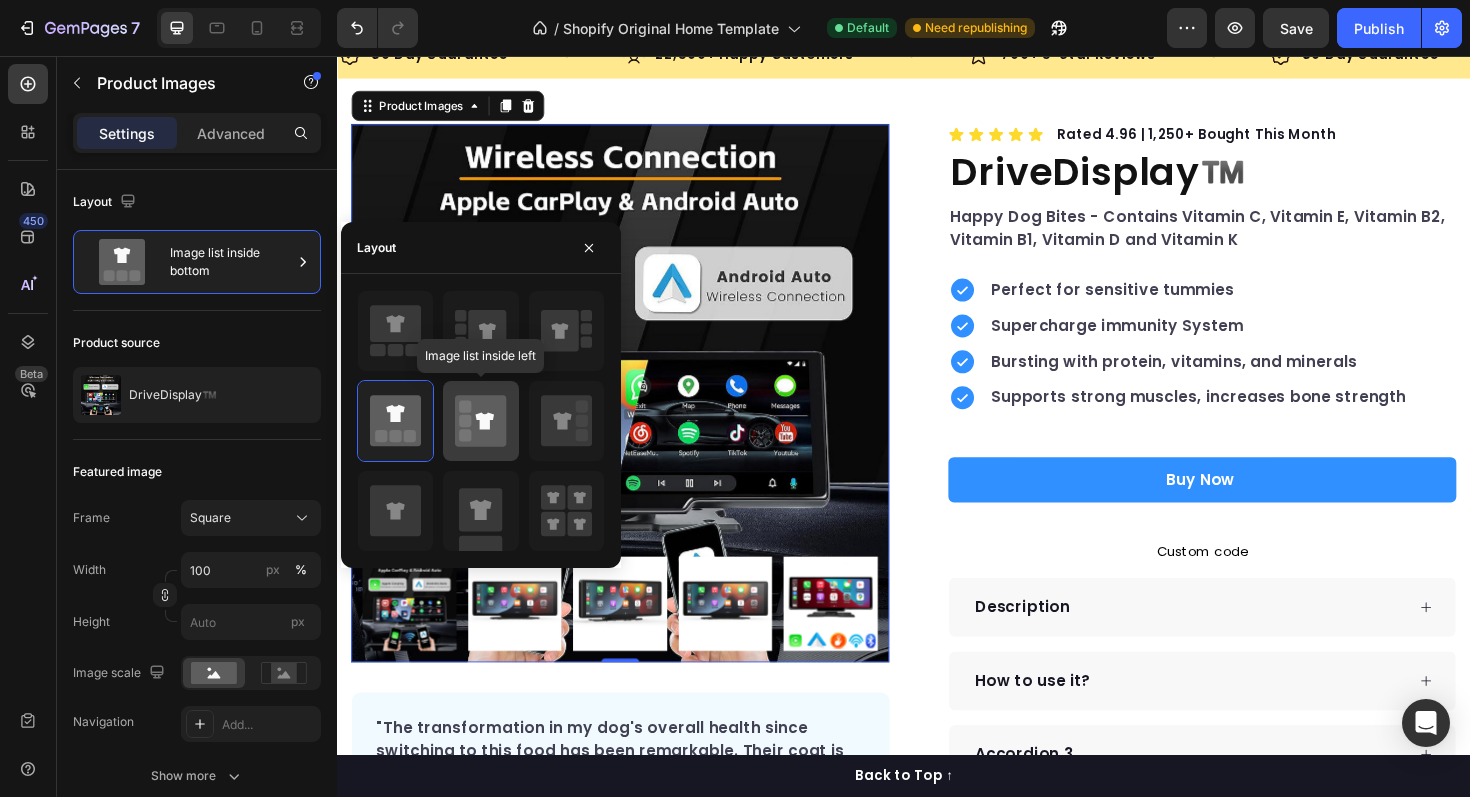 click 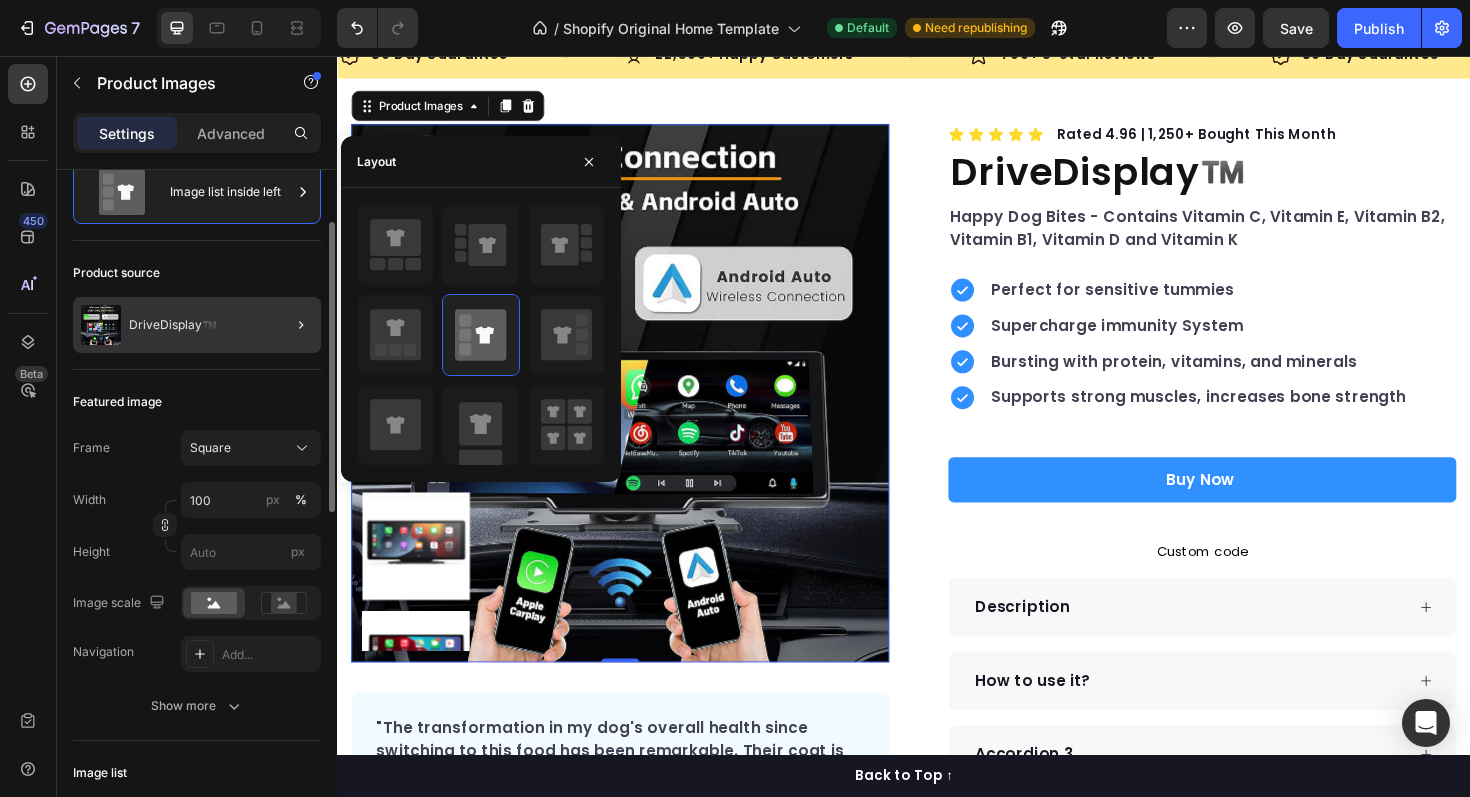 scroll, scrollTop: 90, scrollLeft: 0, axis: vertical 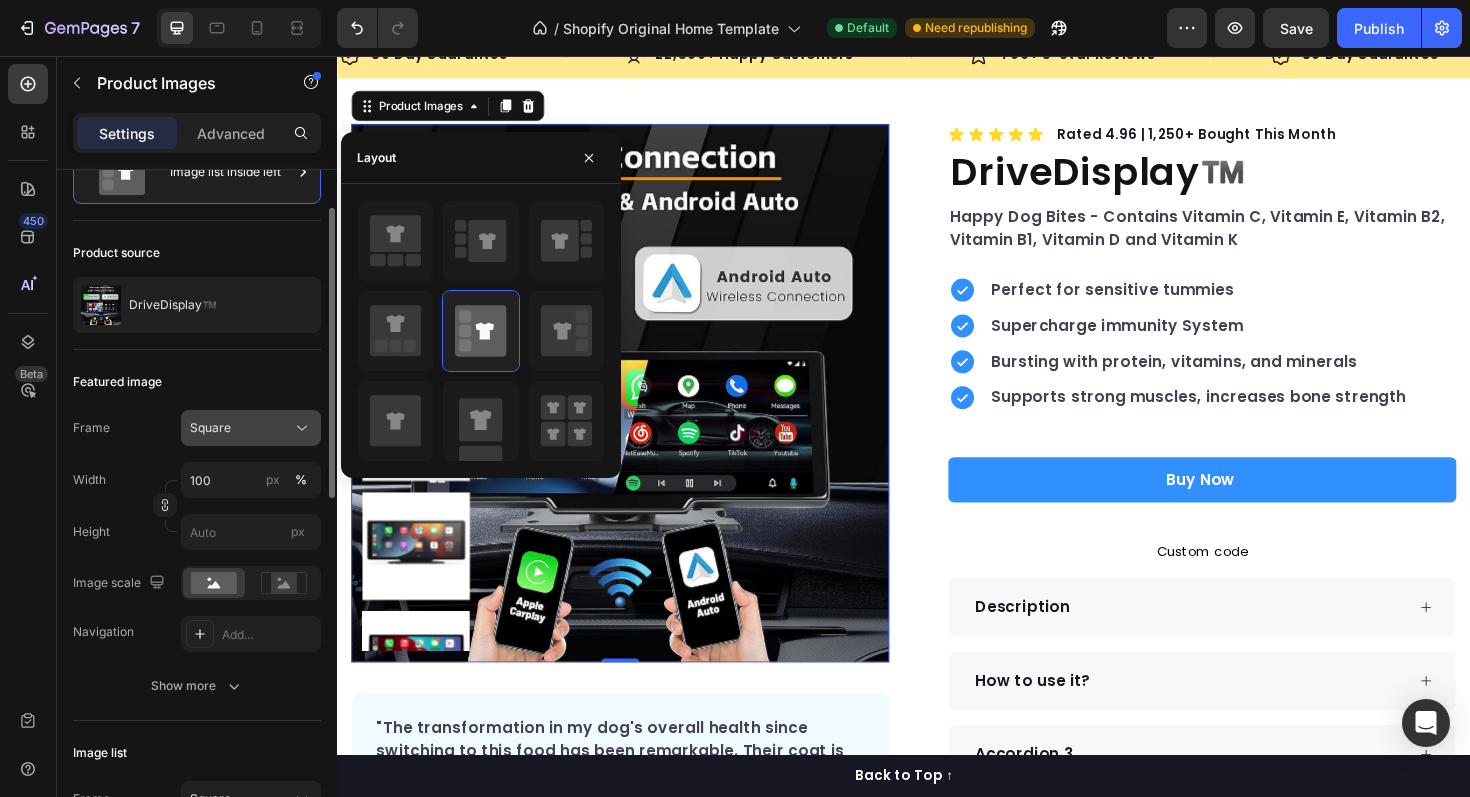 click on "Square" 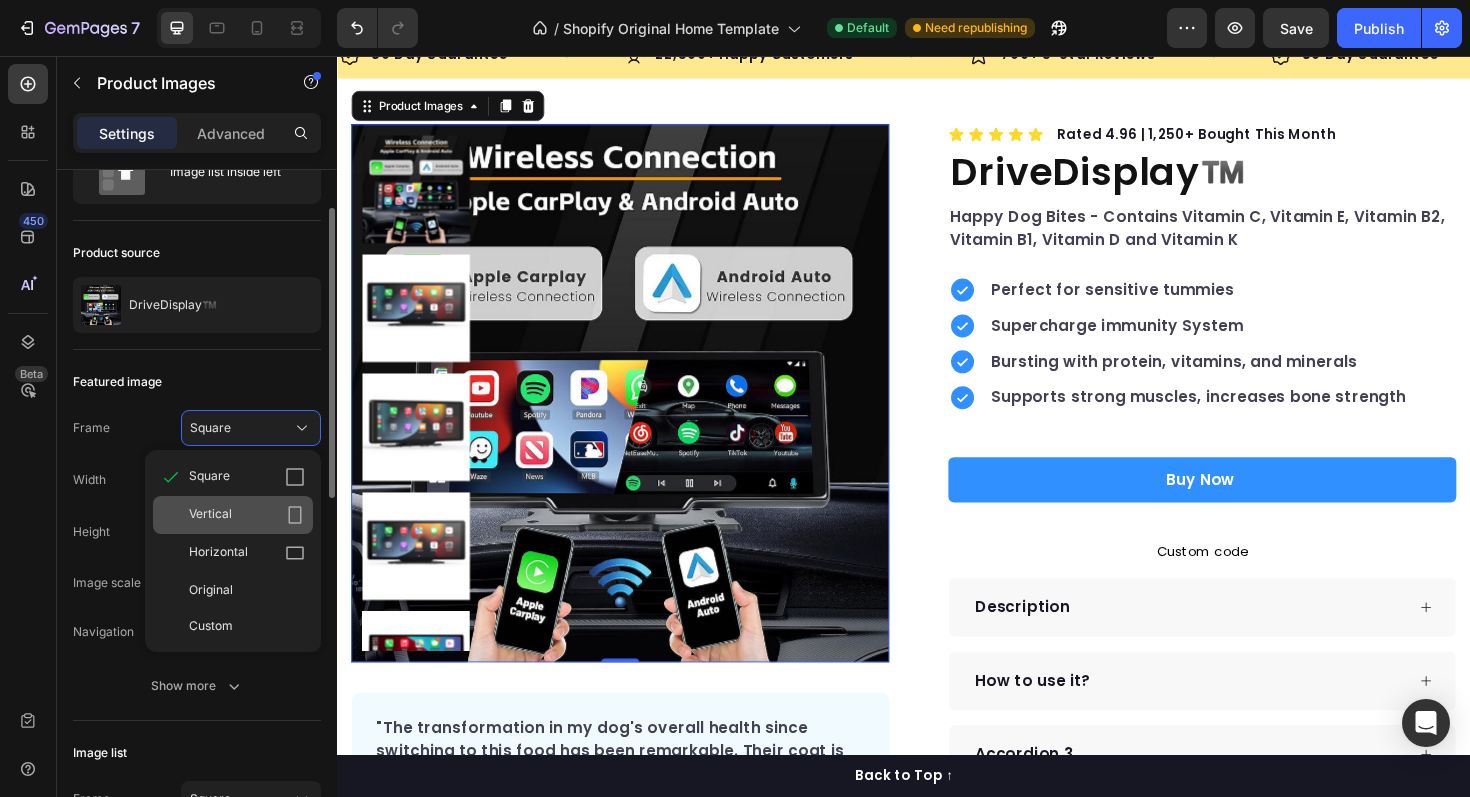 click on "Vertical" at bounding box center (247, 515) 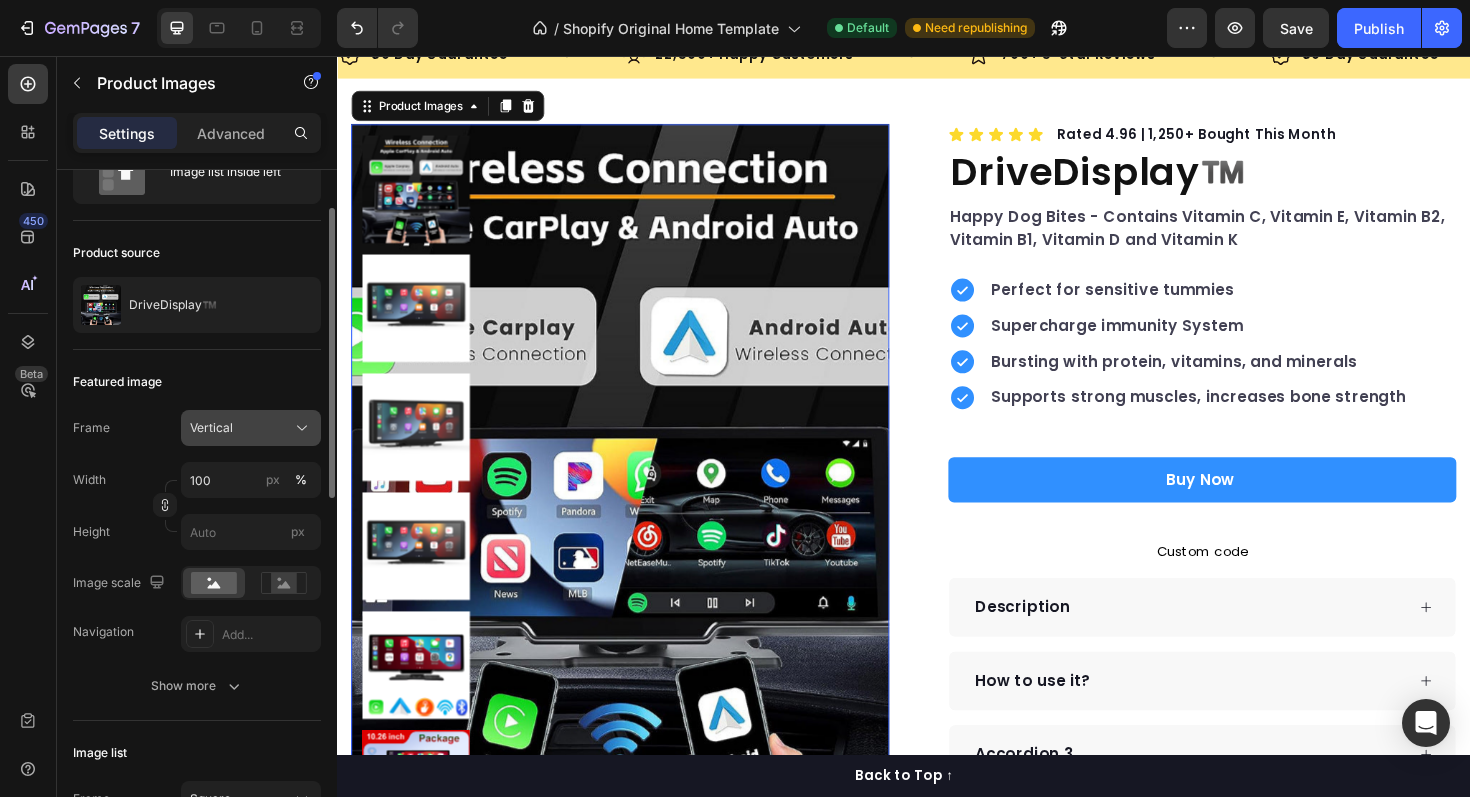 click on "Vertical" at bounding box center (251, 428) 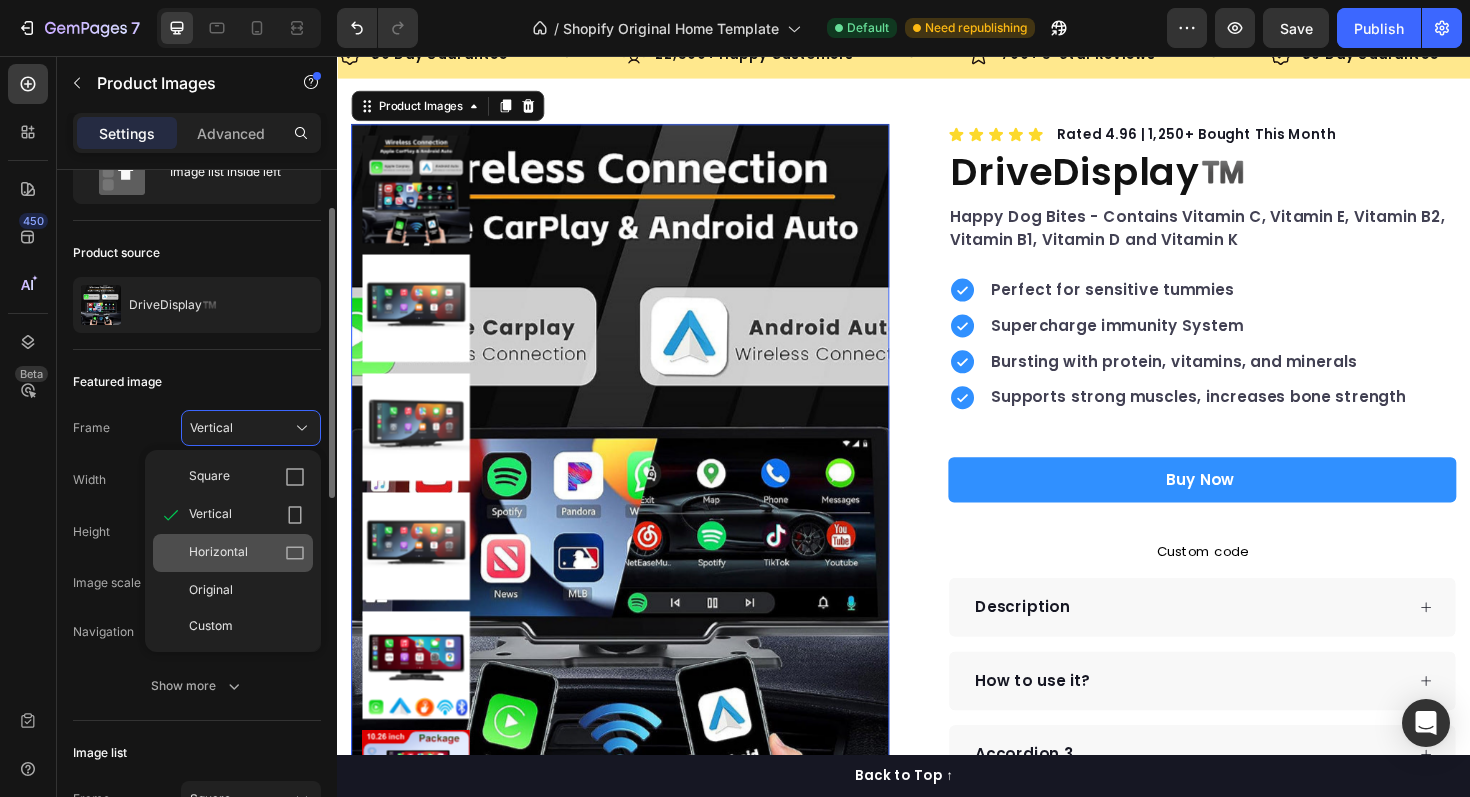 click on "Horizontal" at bounding box center (247, 553) 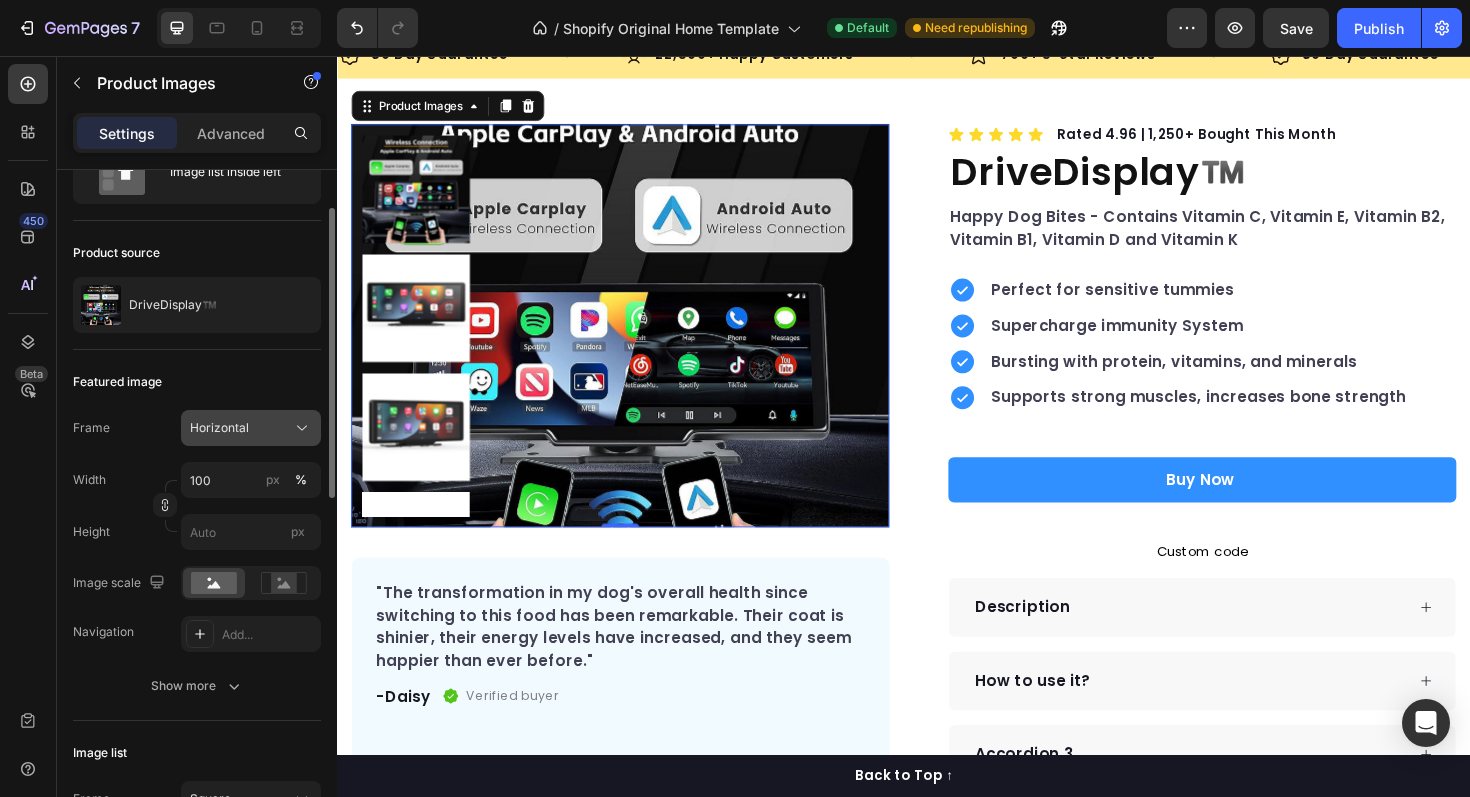 click on "Horizontal" 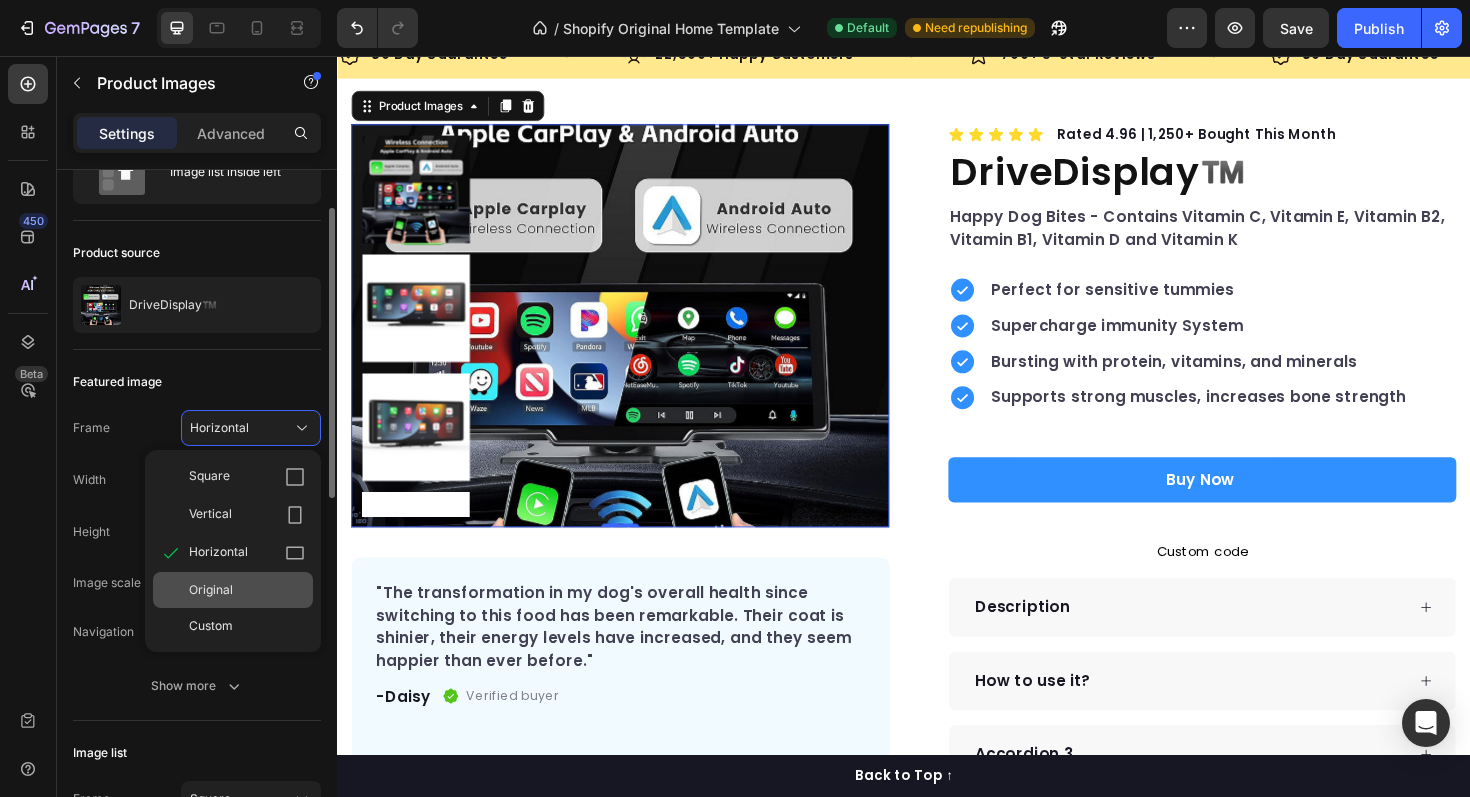 click on "Original" at bounding box center [247, 590] 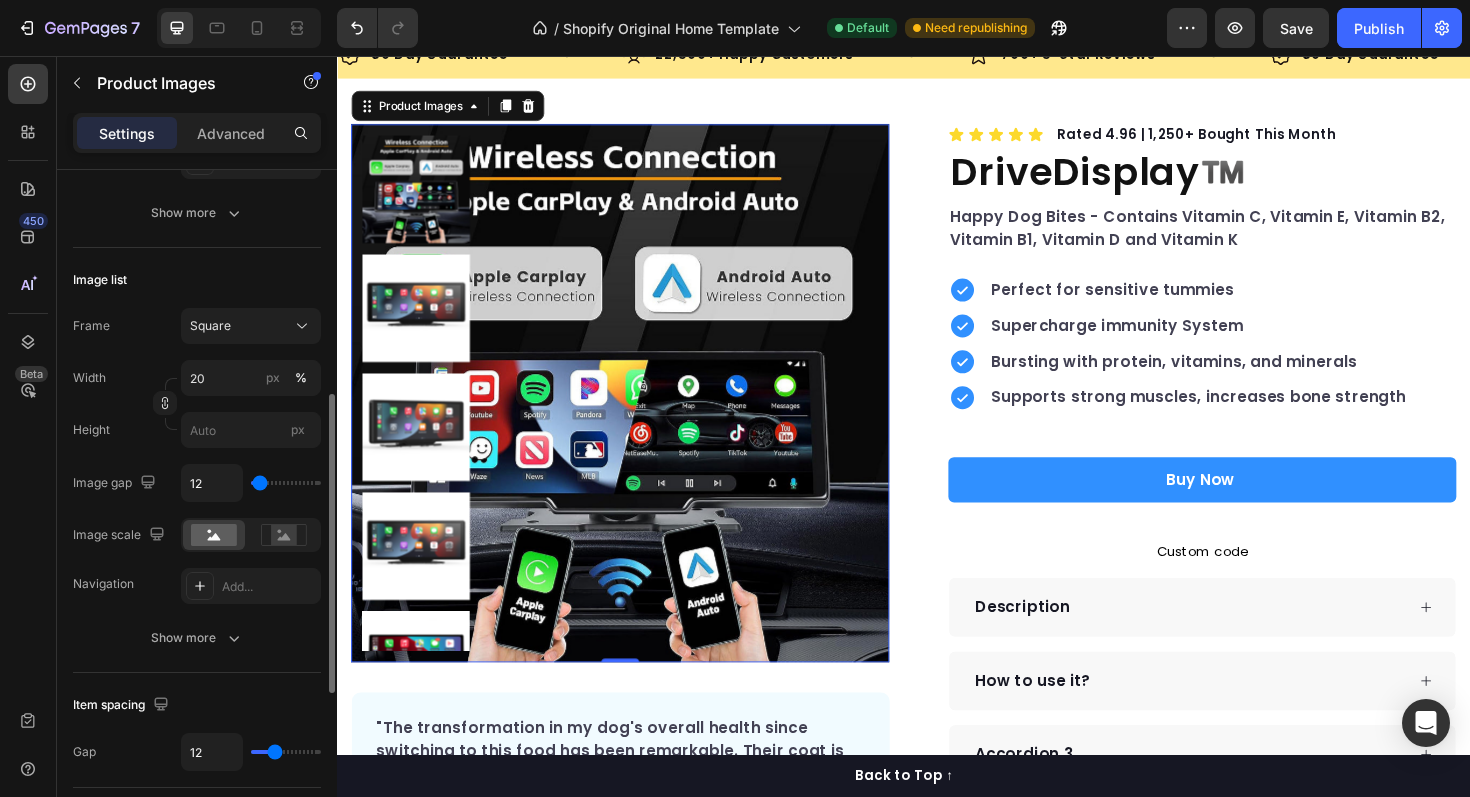 scroll, scrollTop: 549, scrollLeft: 0, axis: vertical 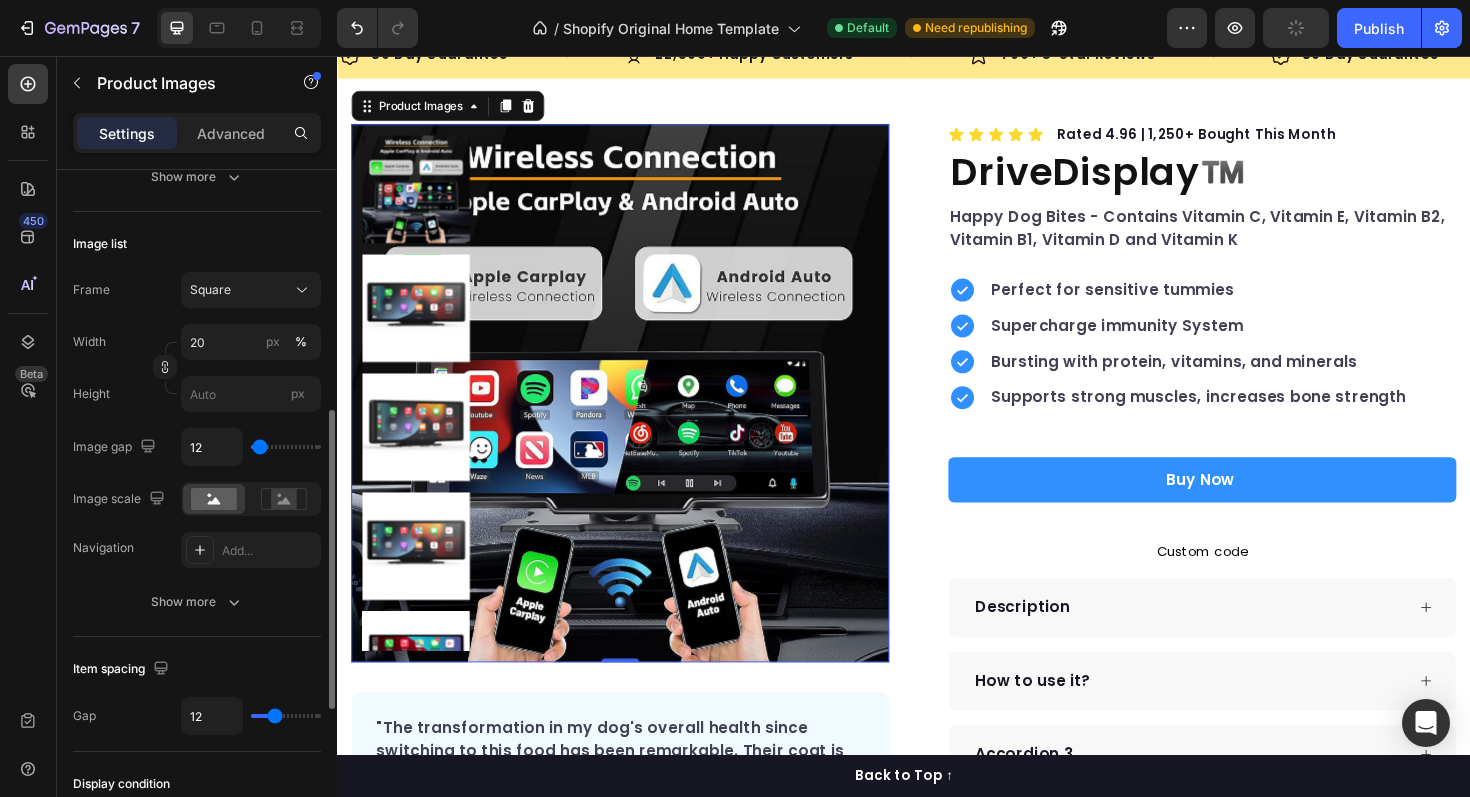 type on "196" 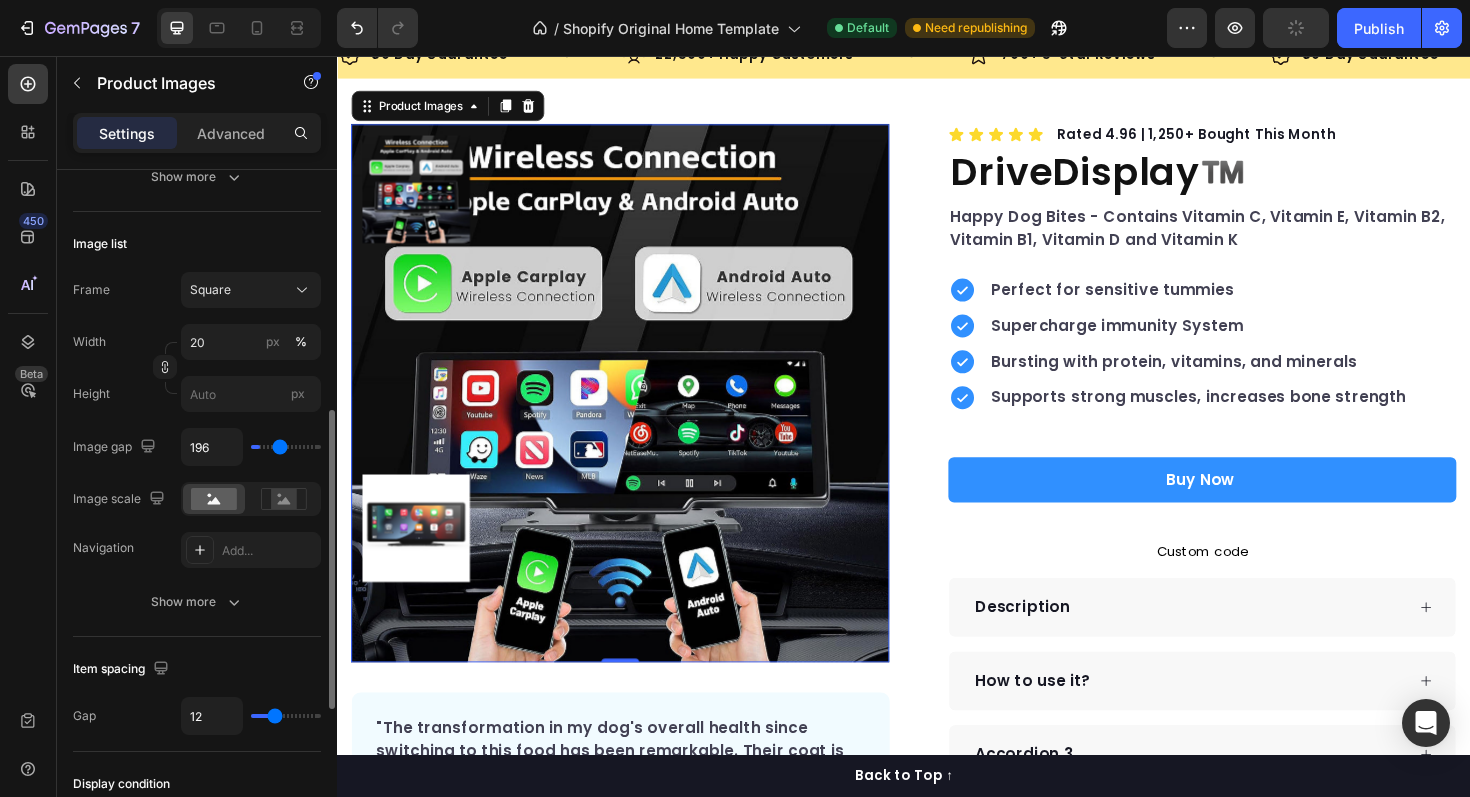 type on "245" 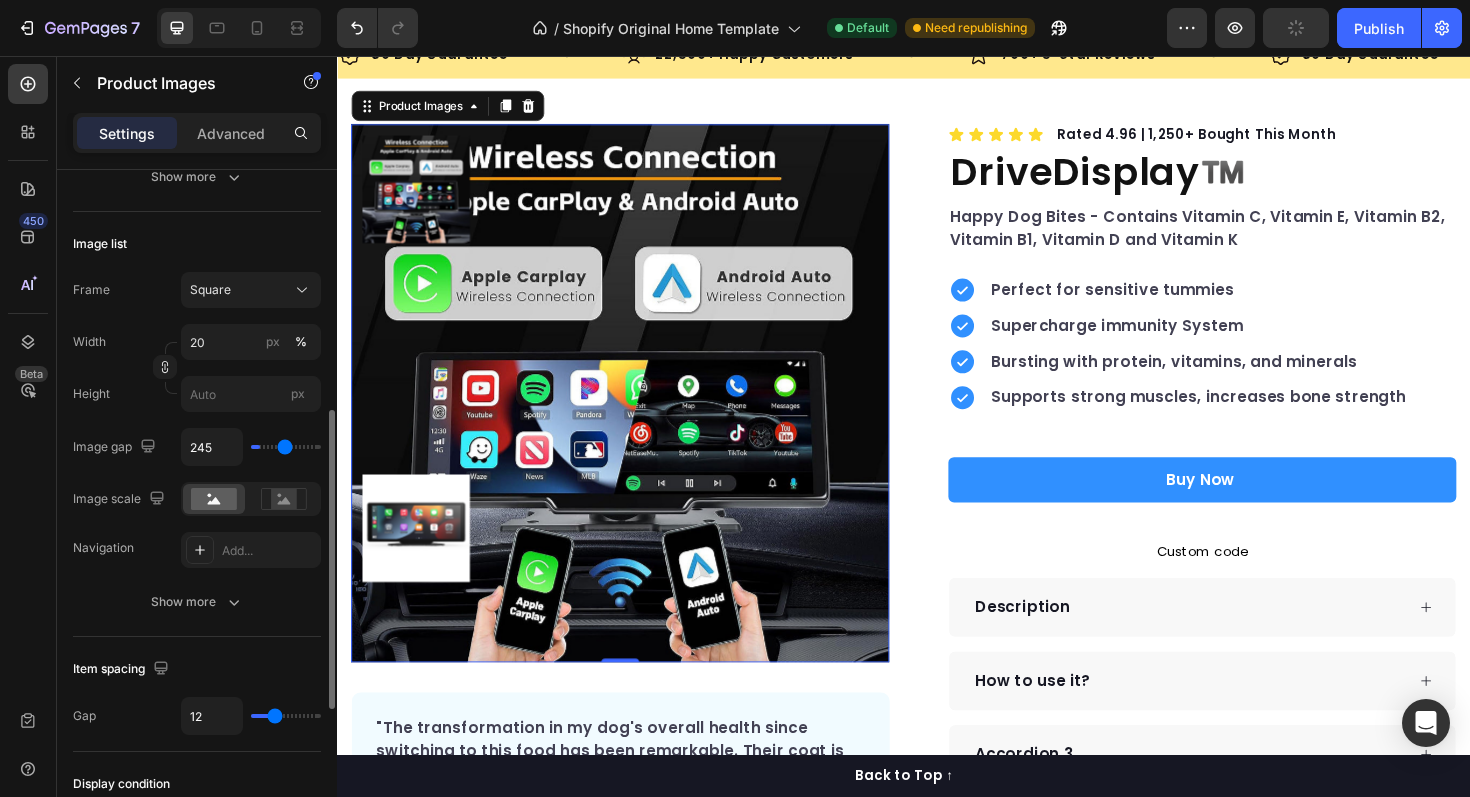 type on "255" 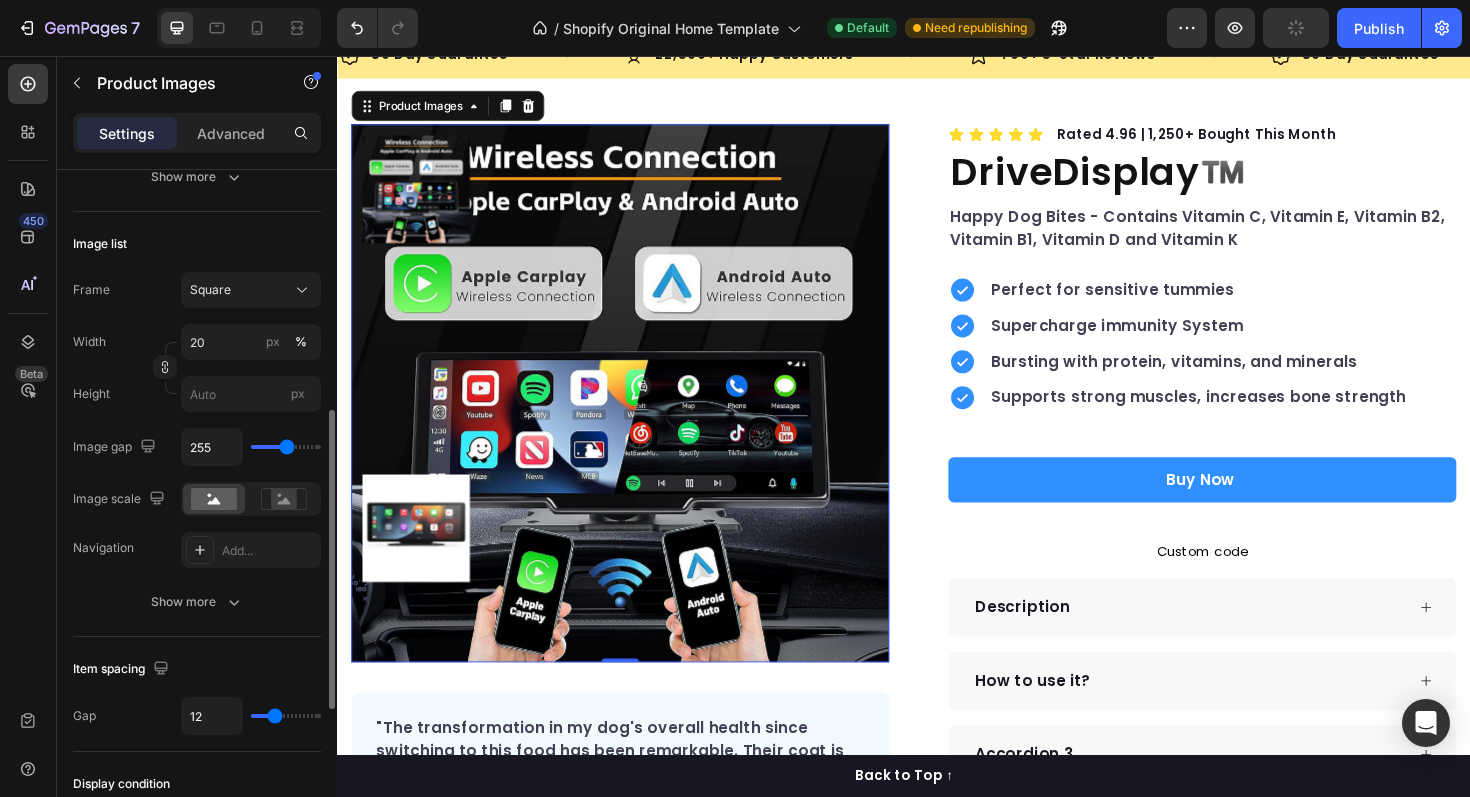 type on "262" 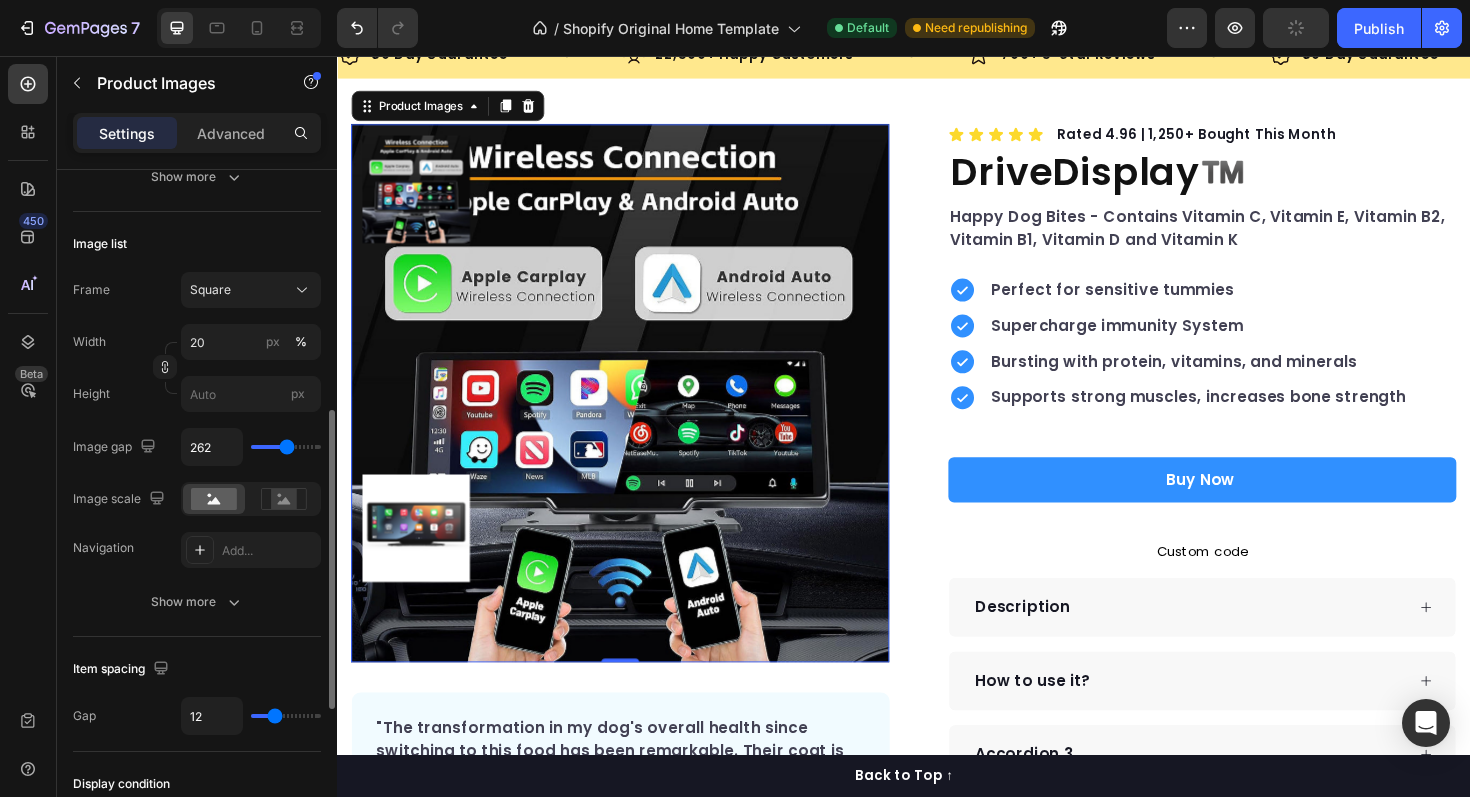 type on "272" 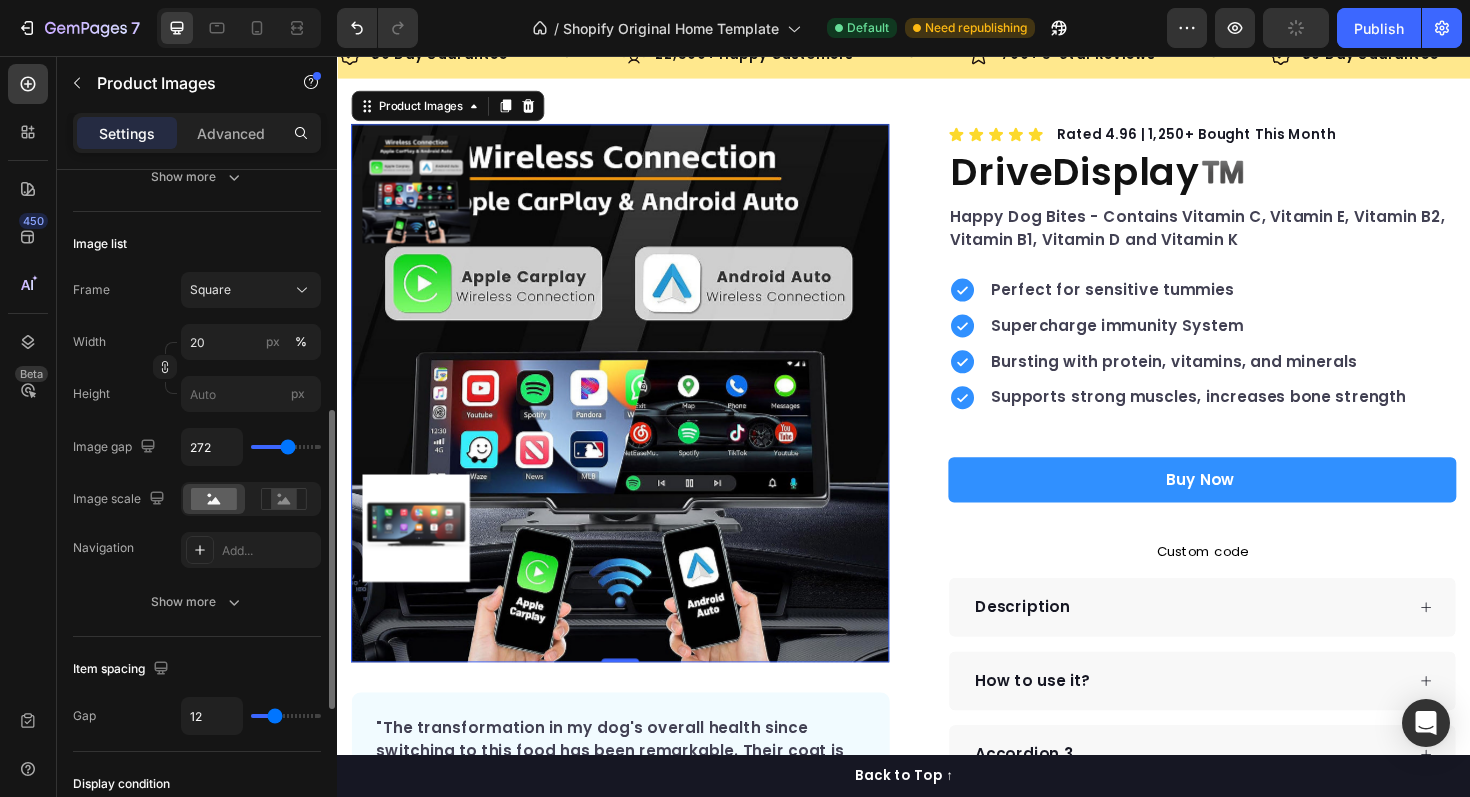 type on "280" 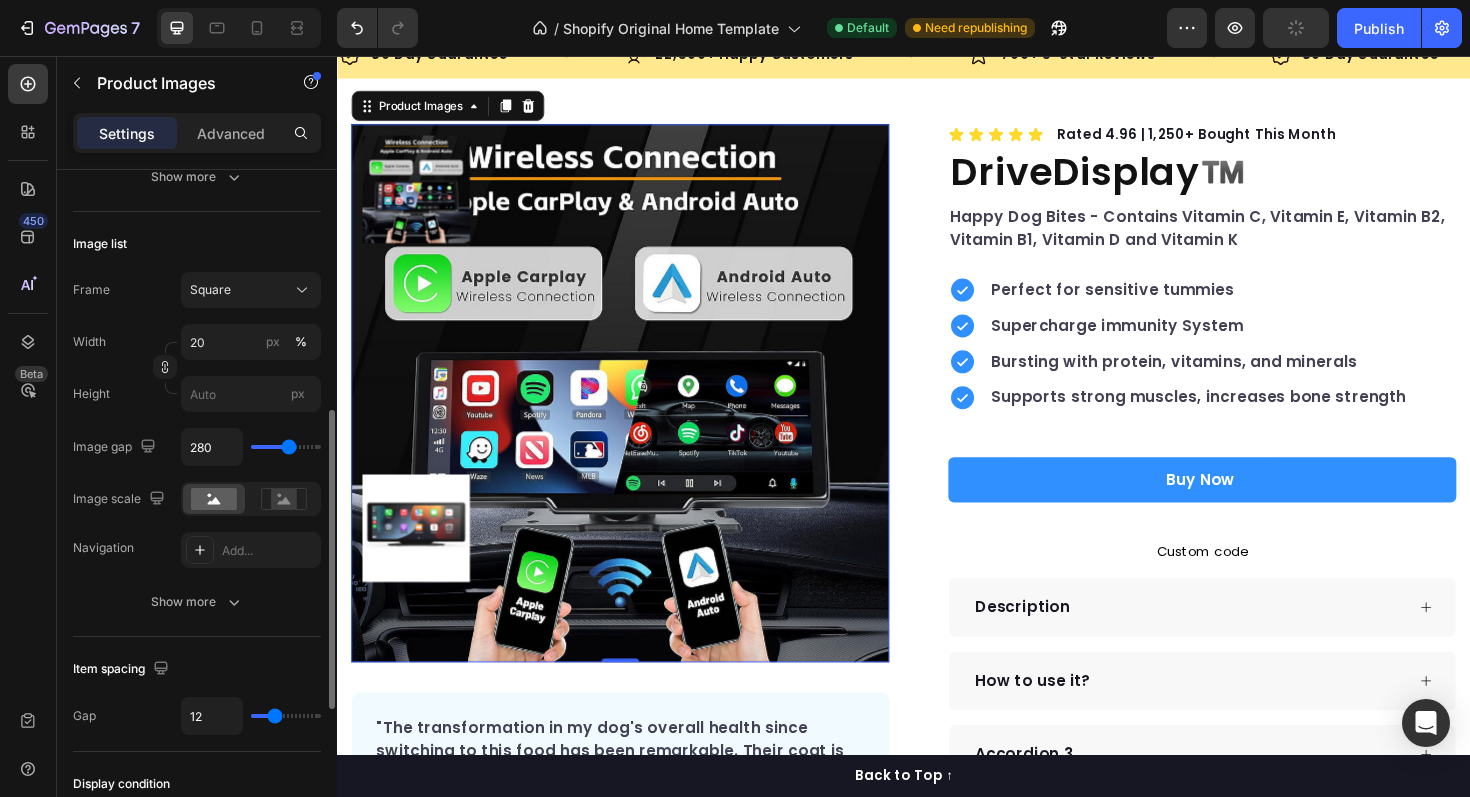 type on "287" 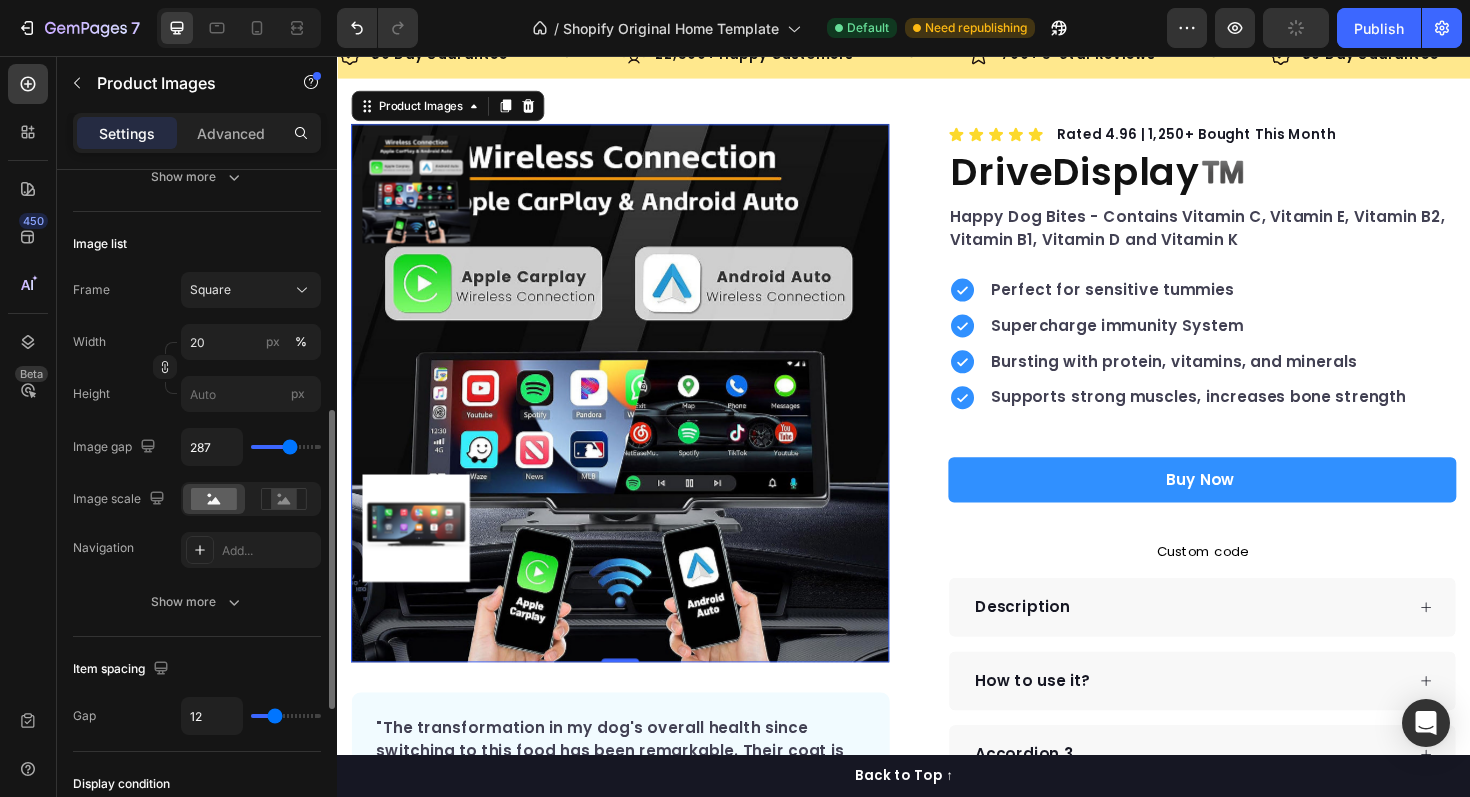 type on "291" 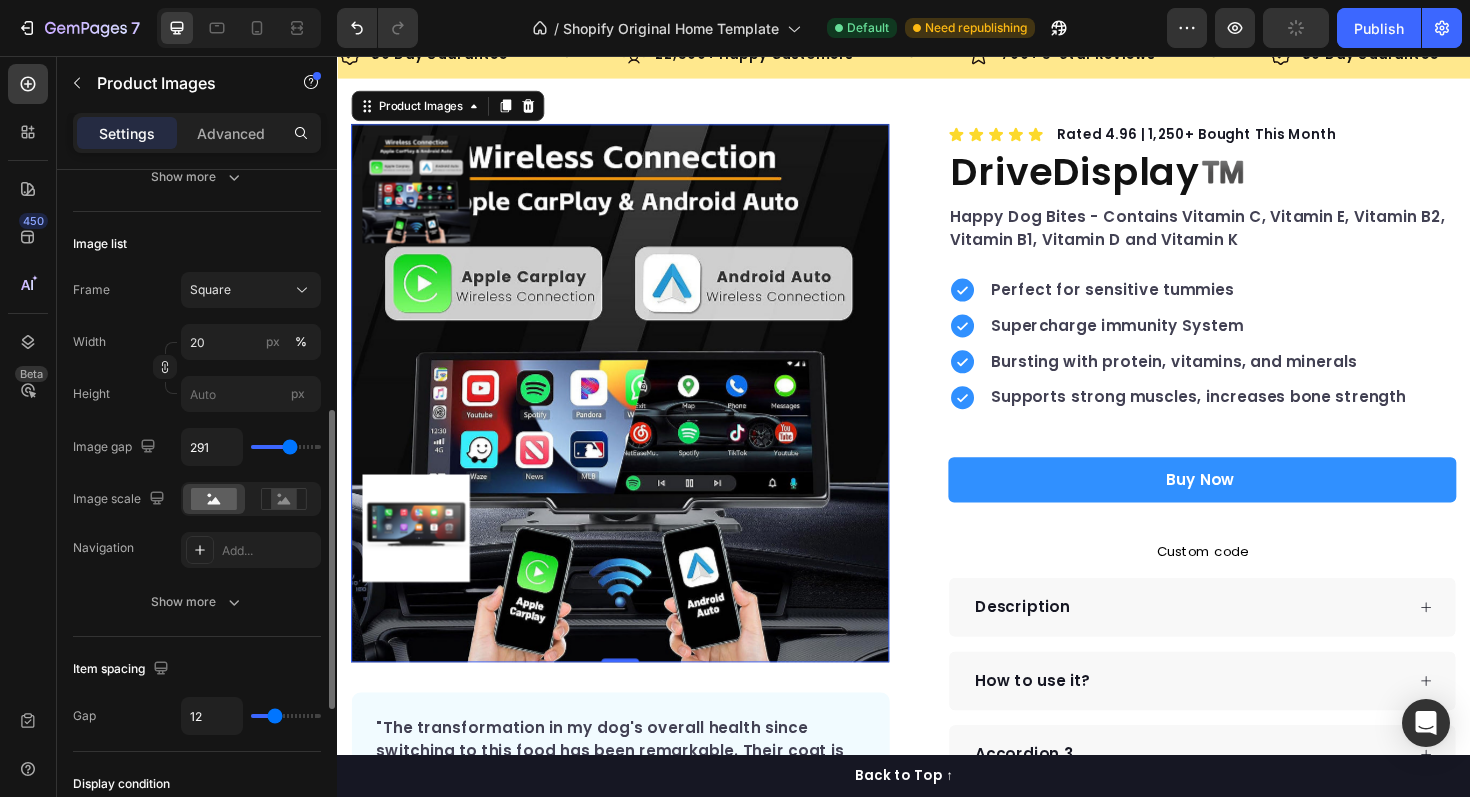type on "296" 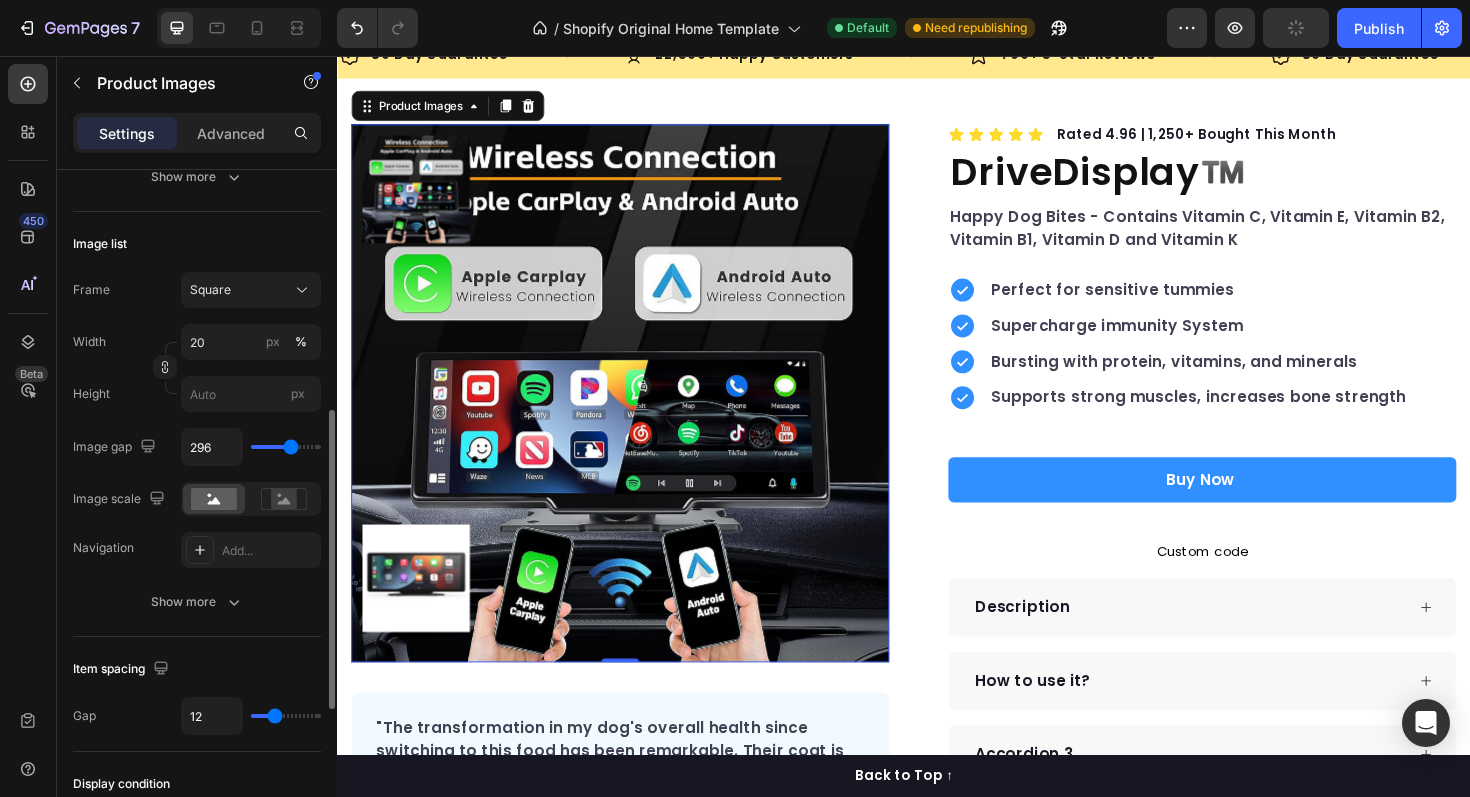 type on "298" 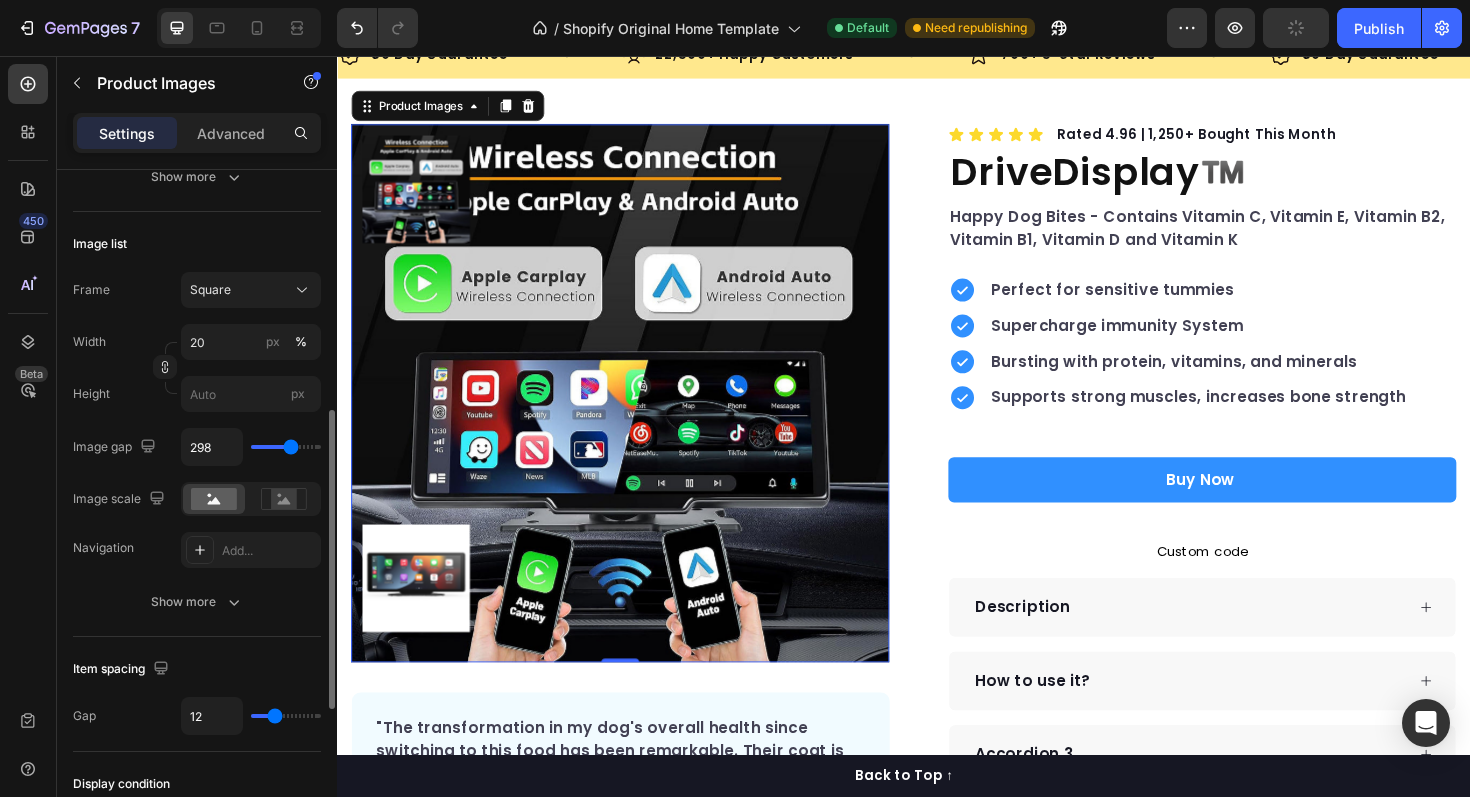 type on "300" 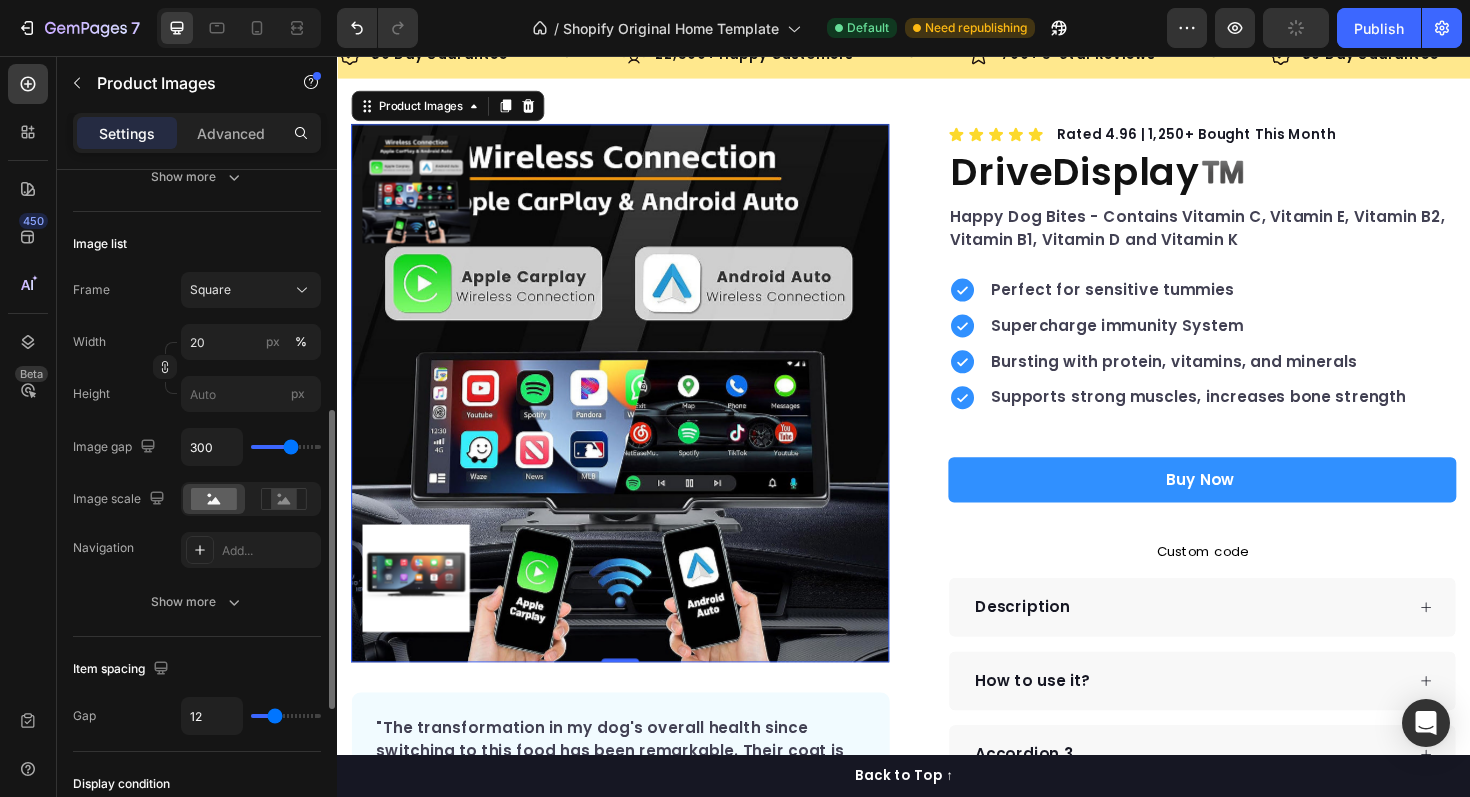 type on "303" 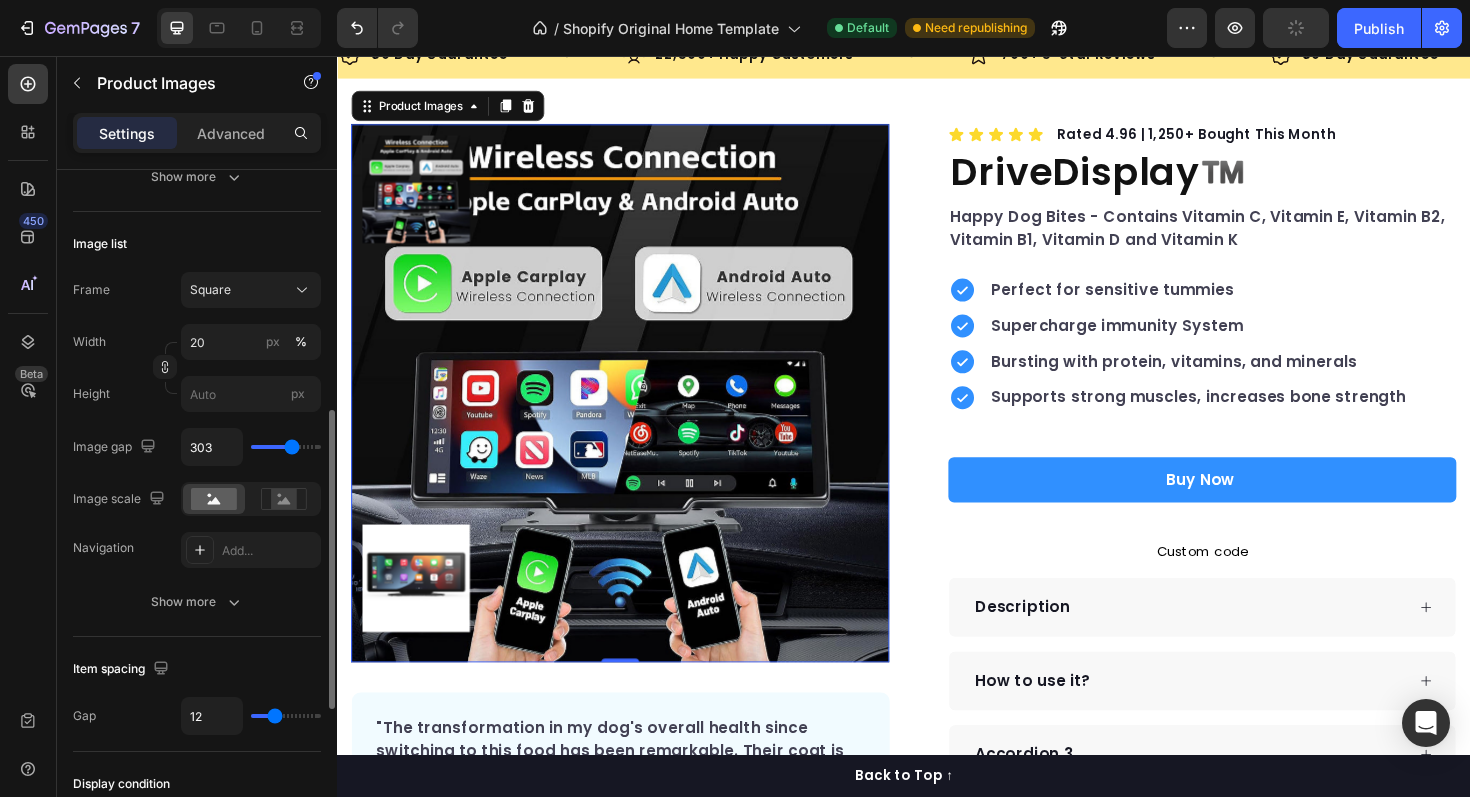 type on "305" 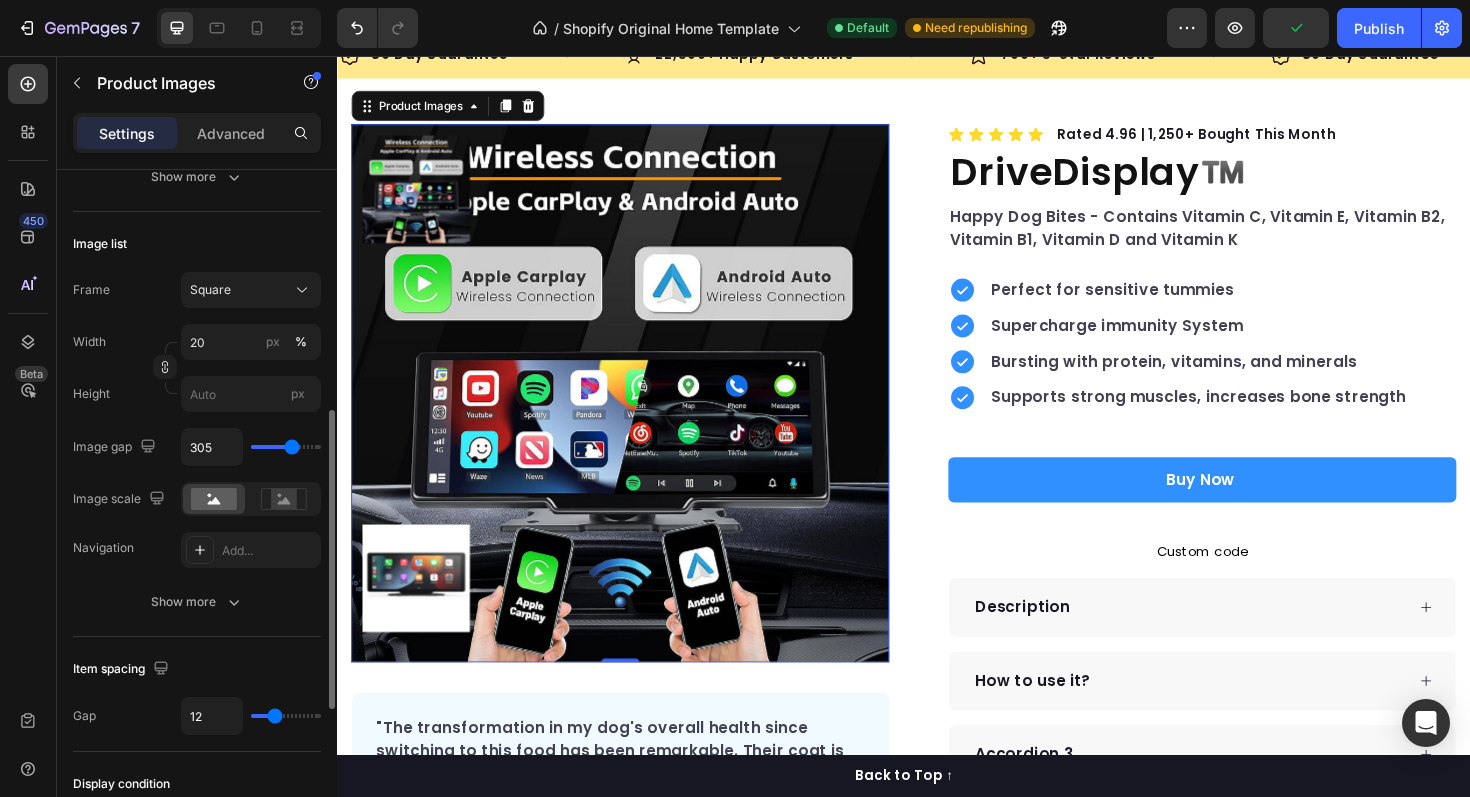 type on "237" 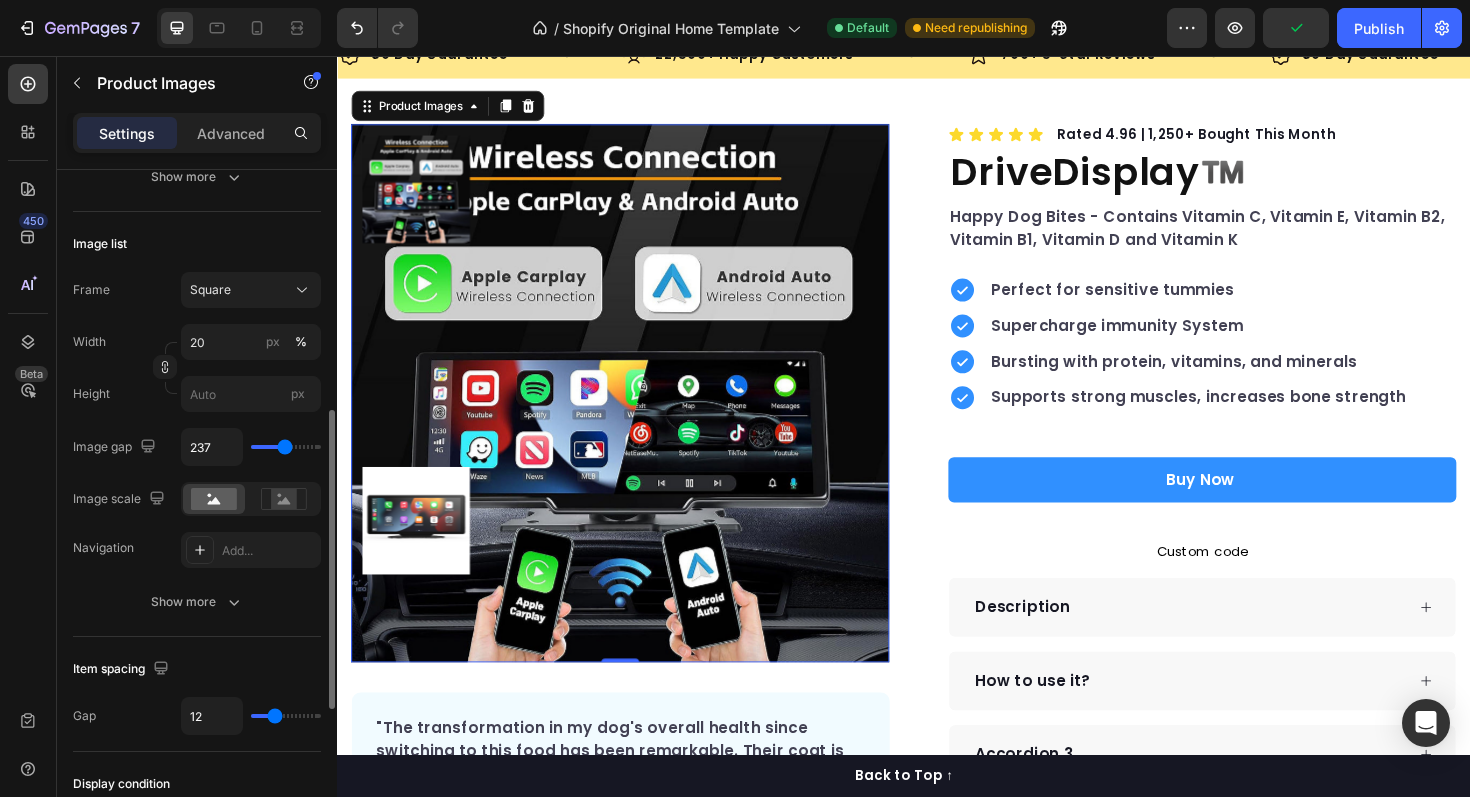 type on "227" 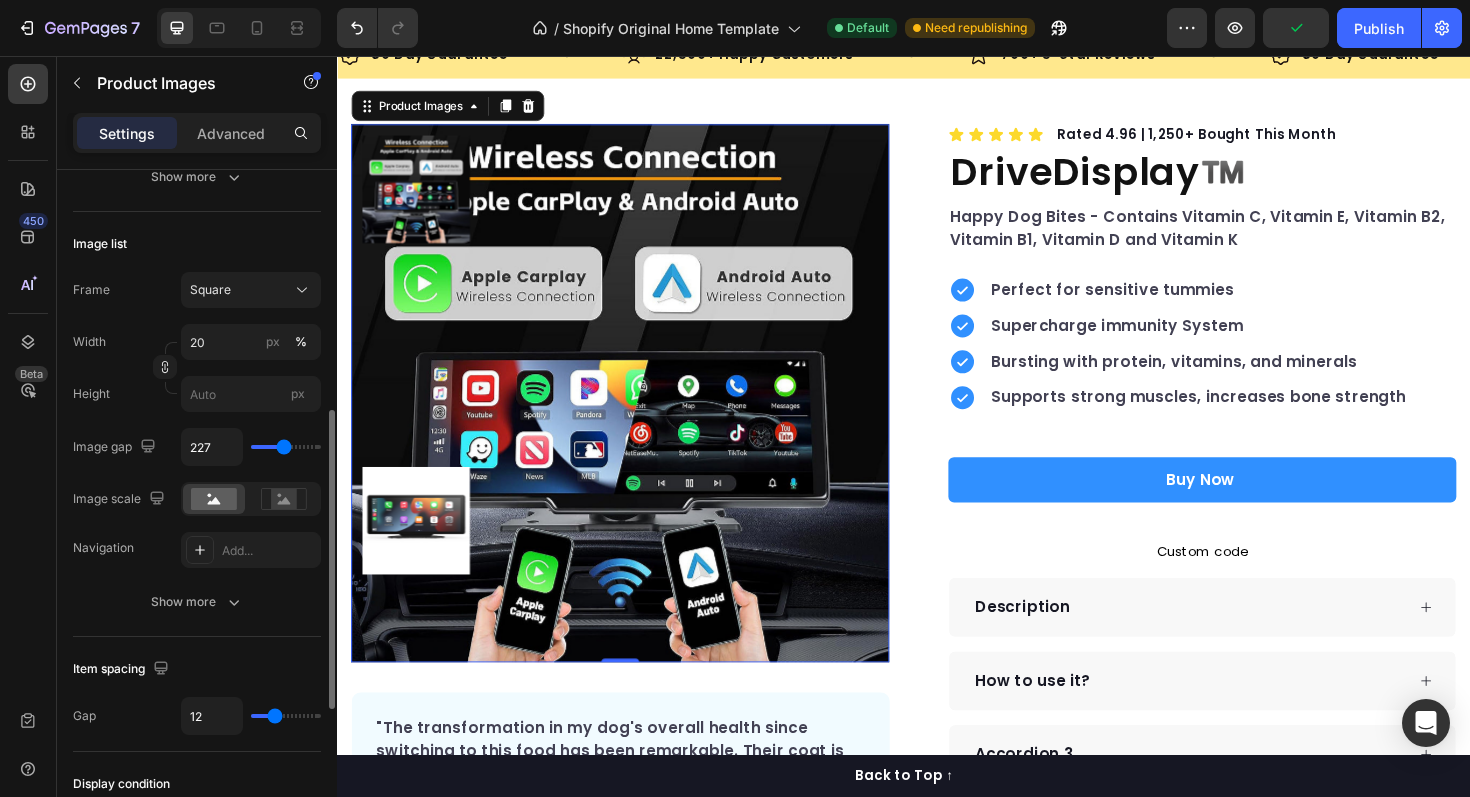 type on "217" 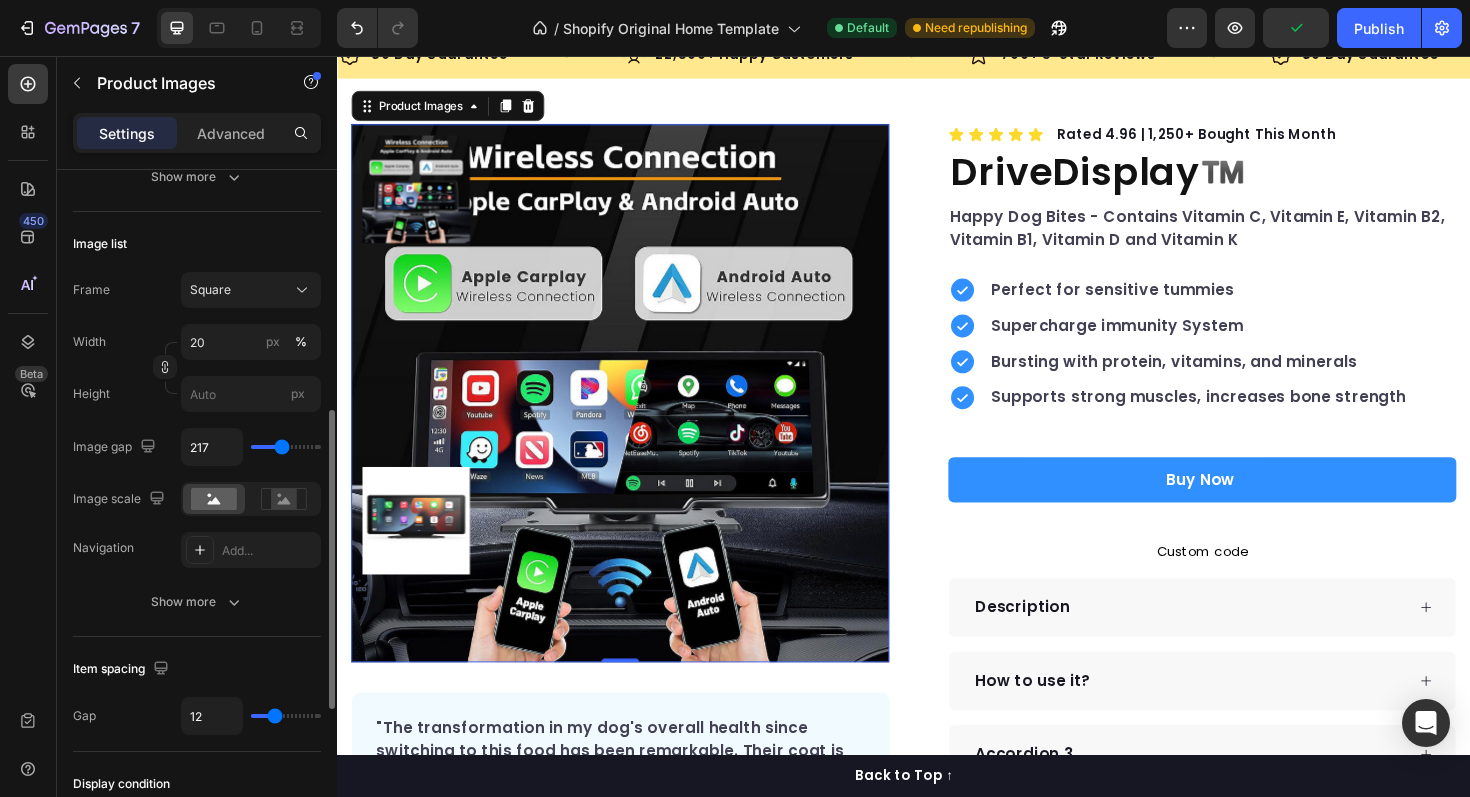type on "207" 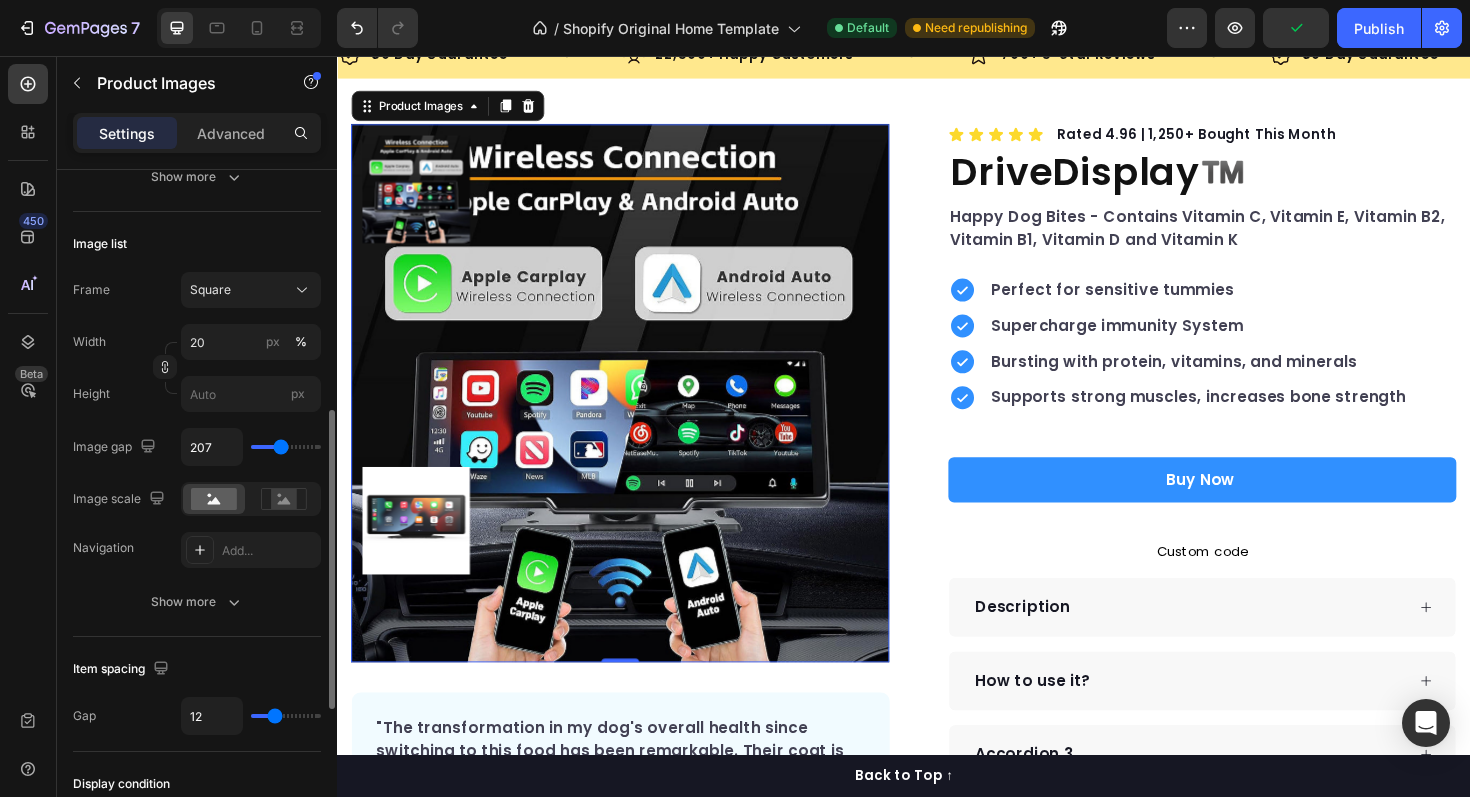 type on "200" 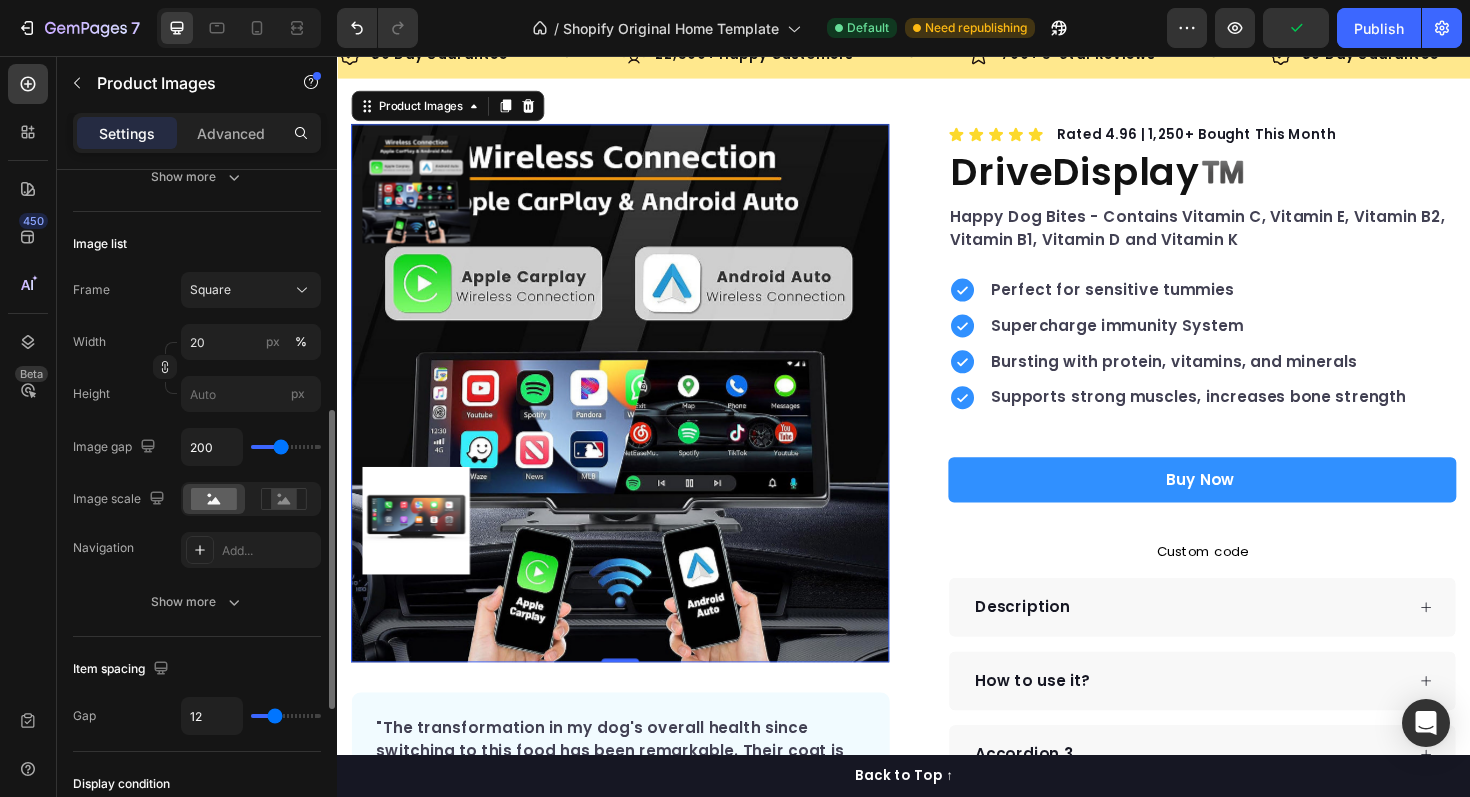 type on "189" 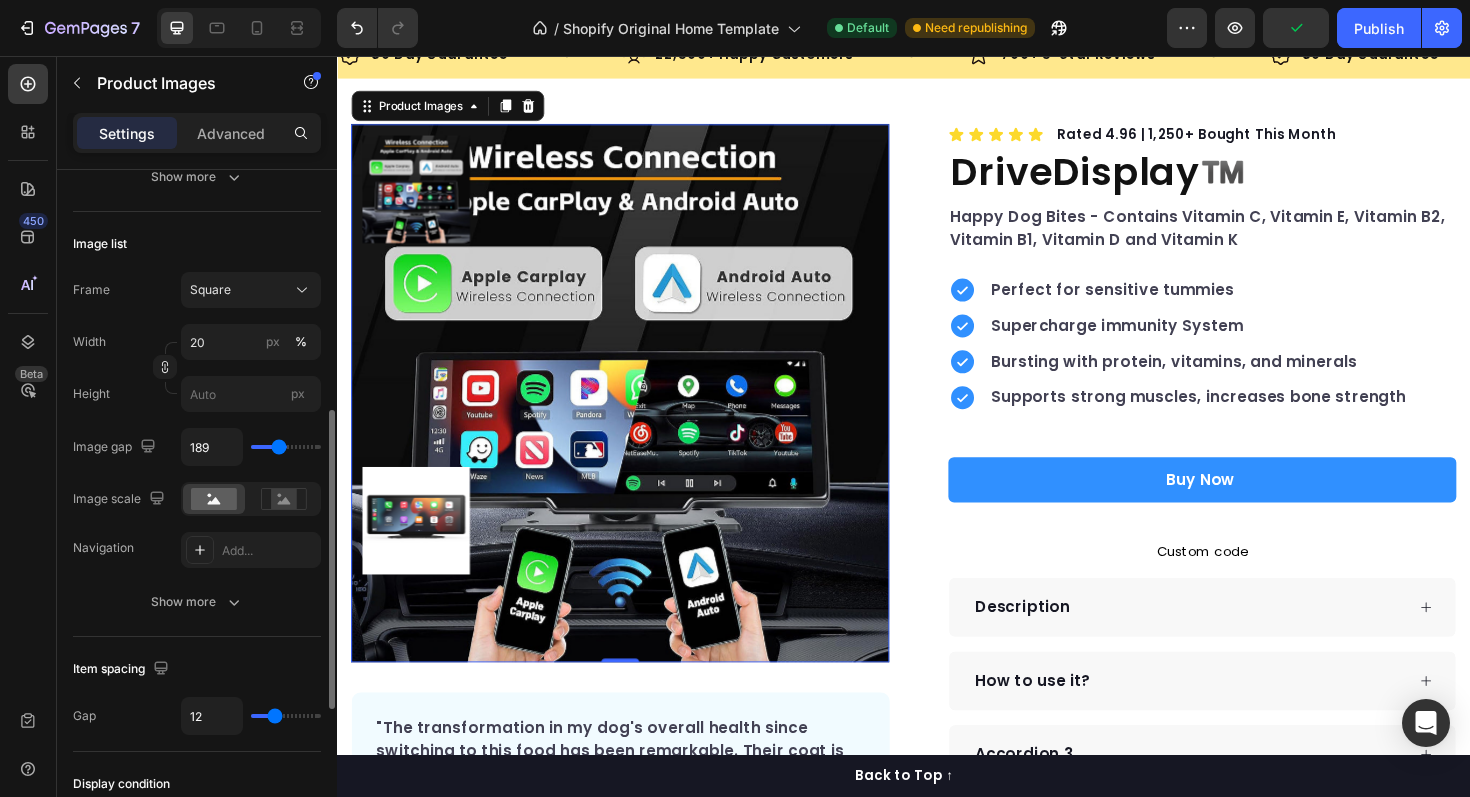 type on "182" 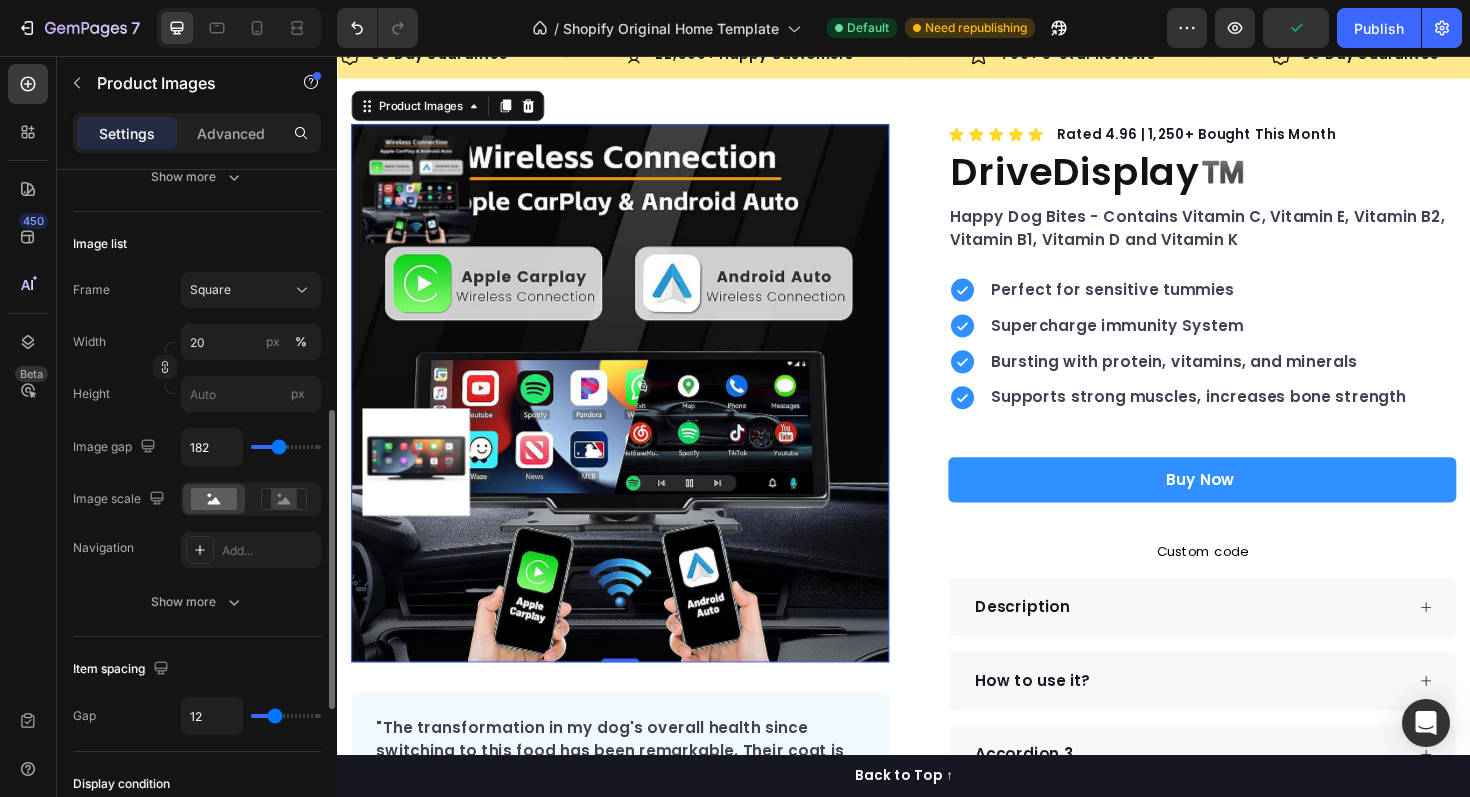 type on "175" 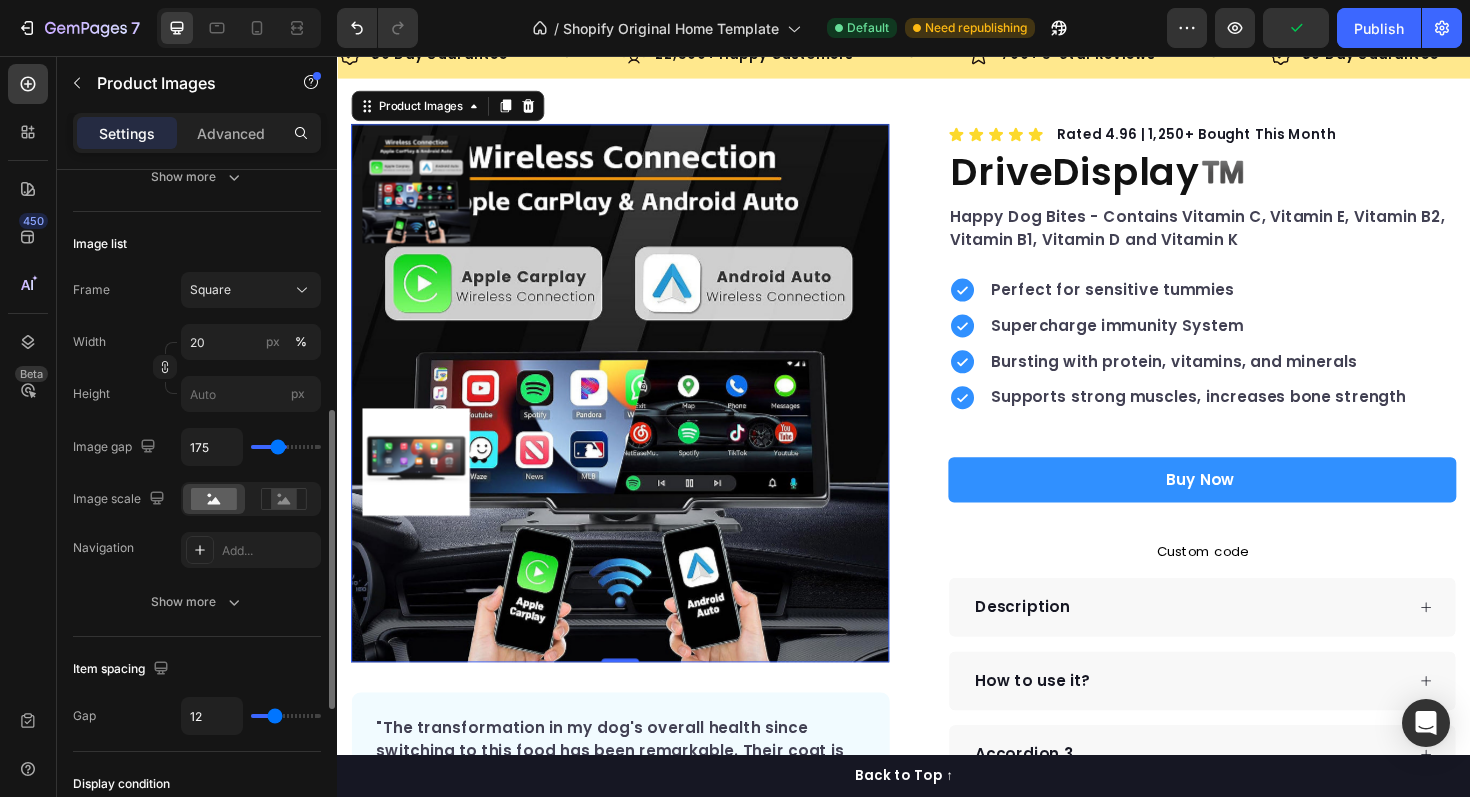type on "165" 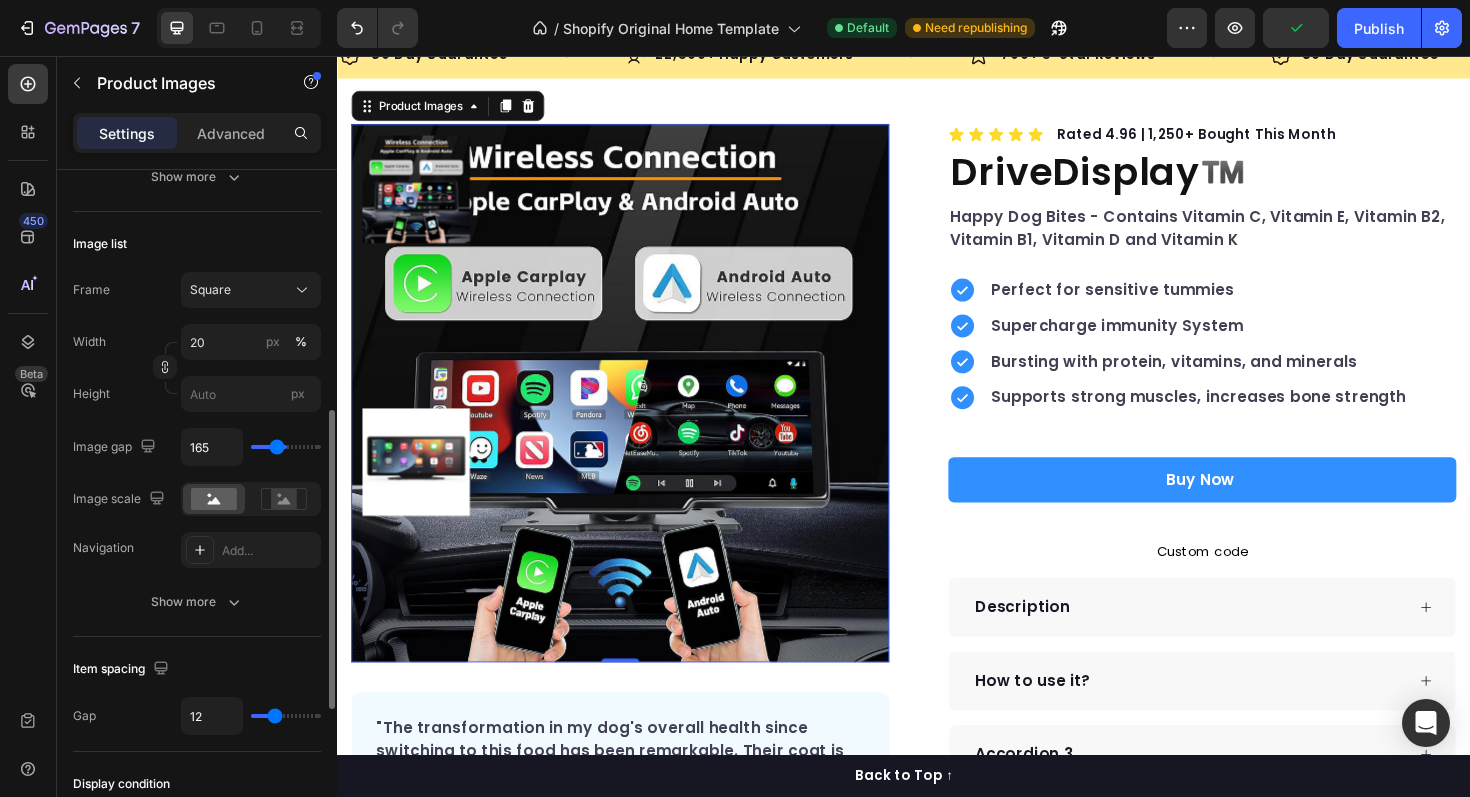 type on "157" 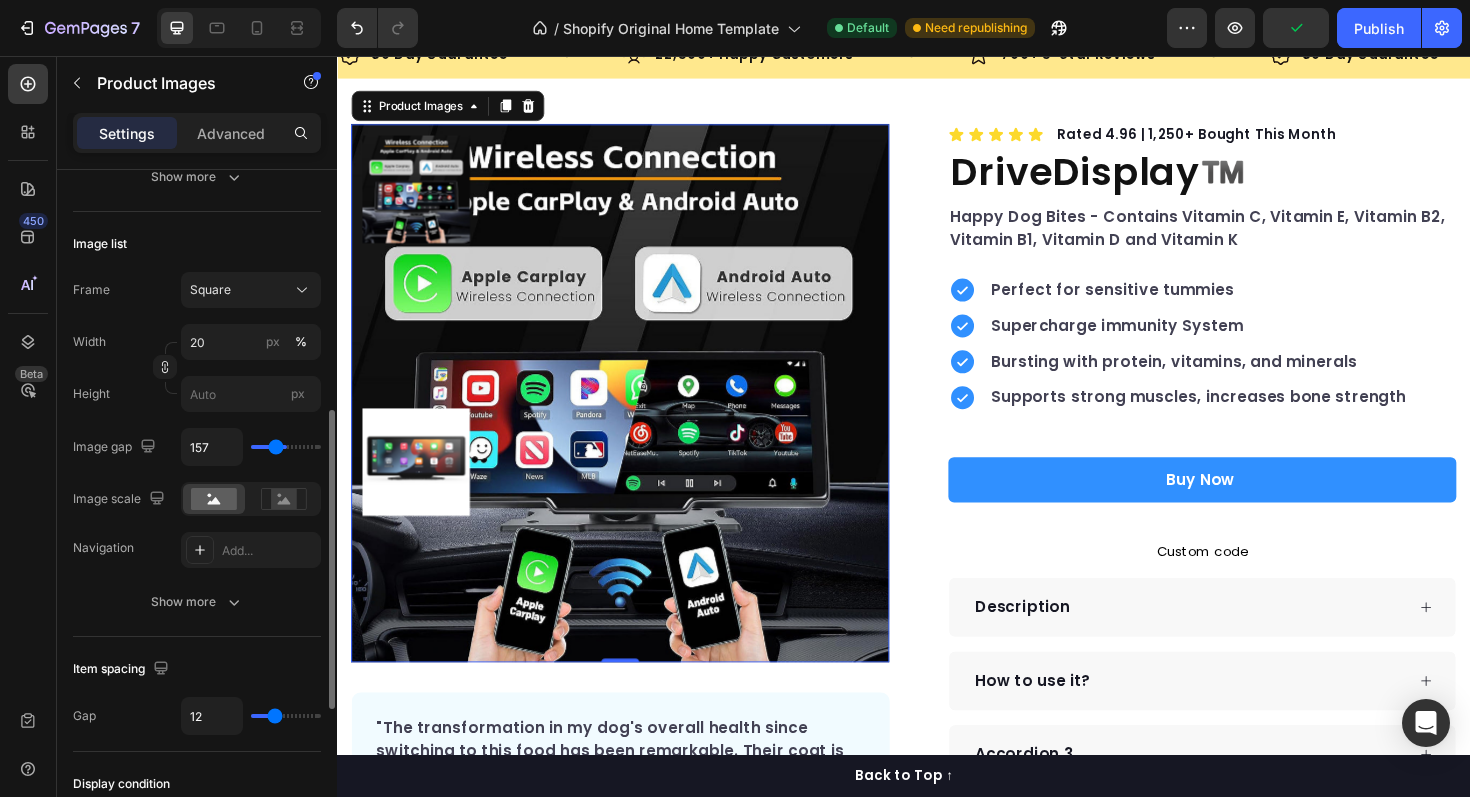 type on "147" 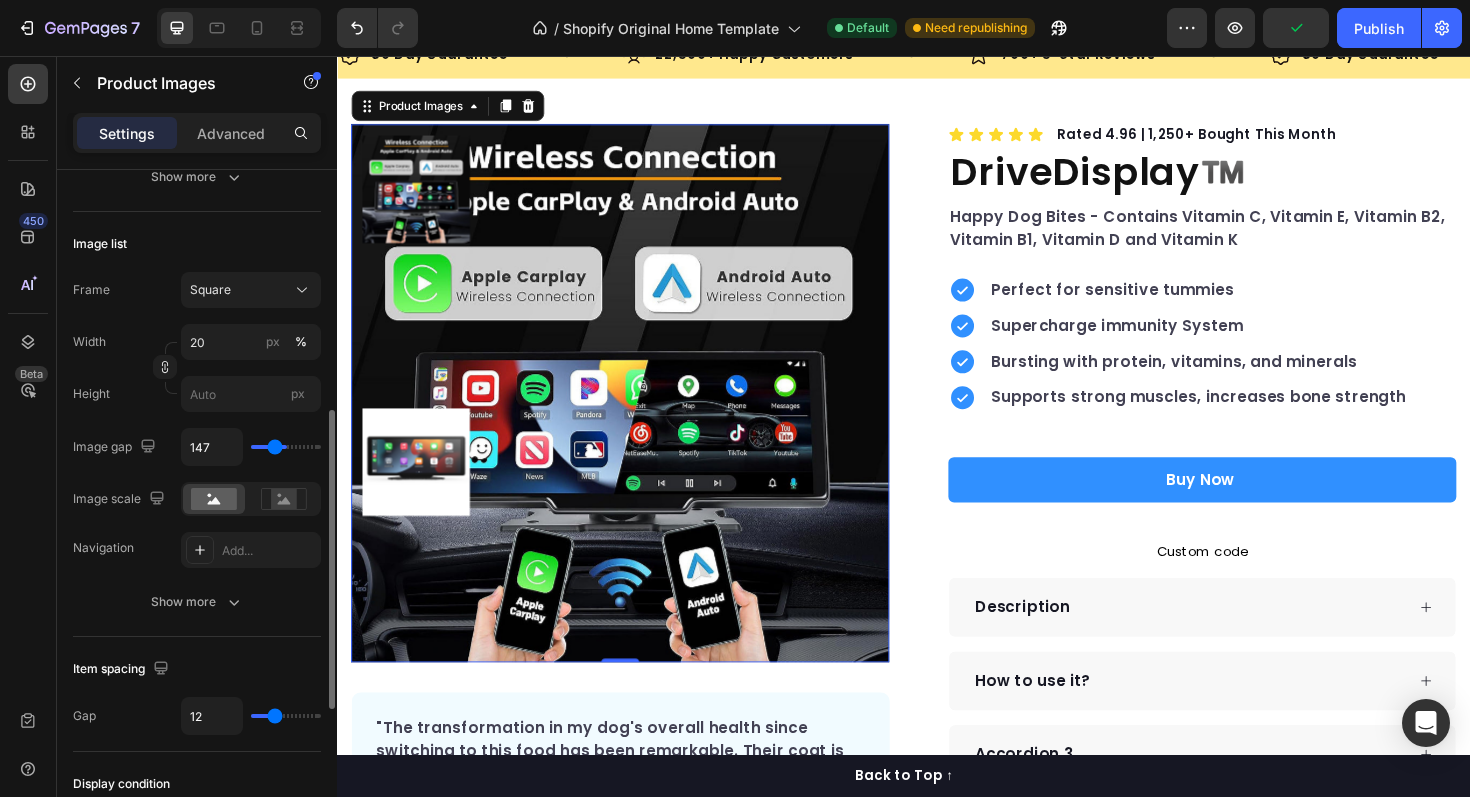type on "137" 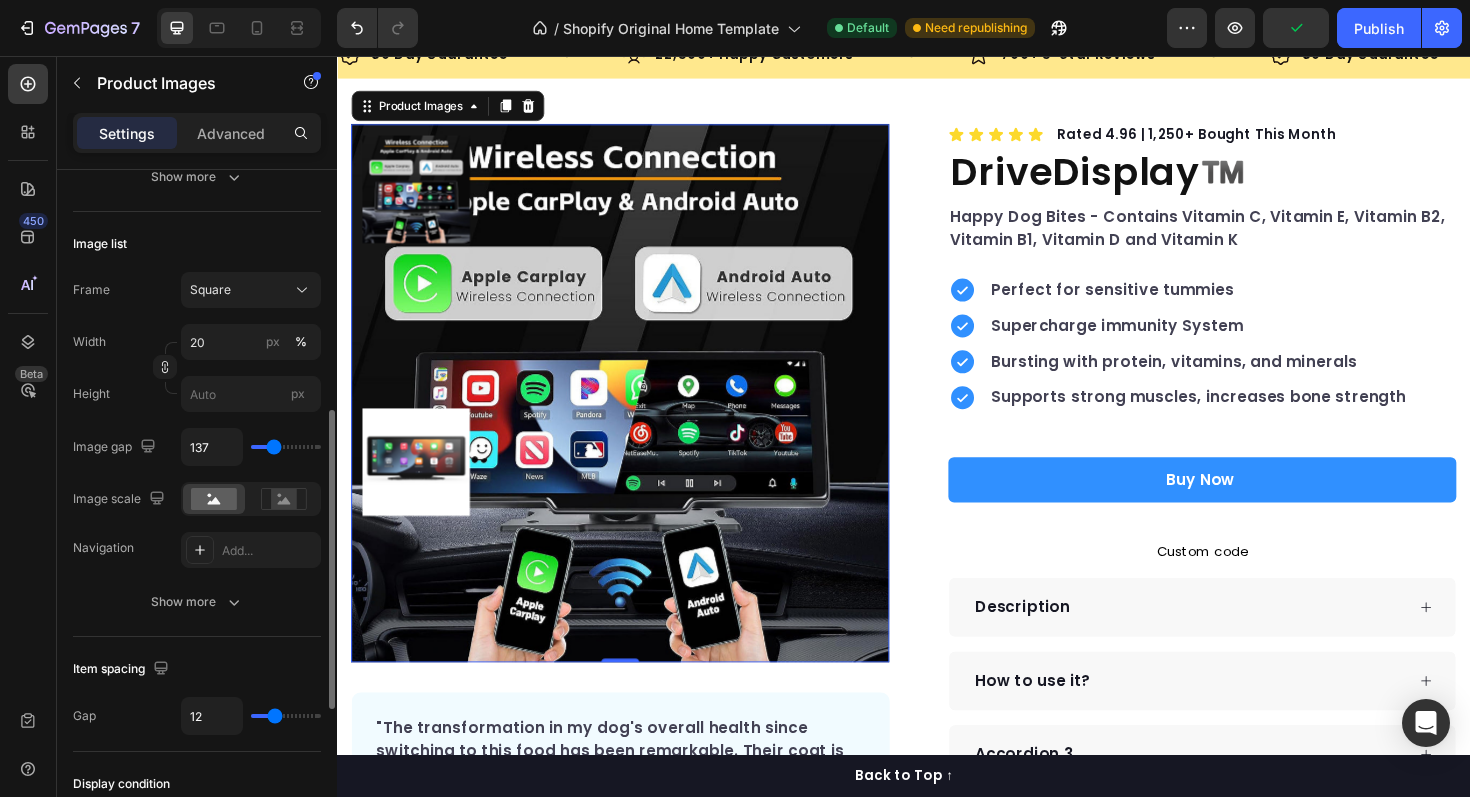 type on "127" 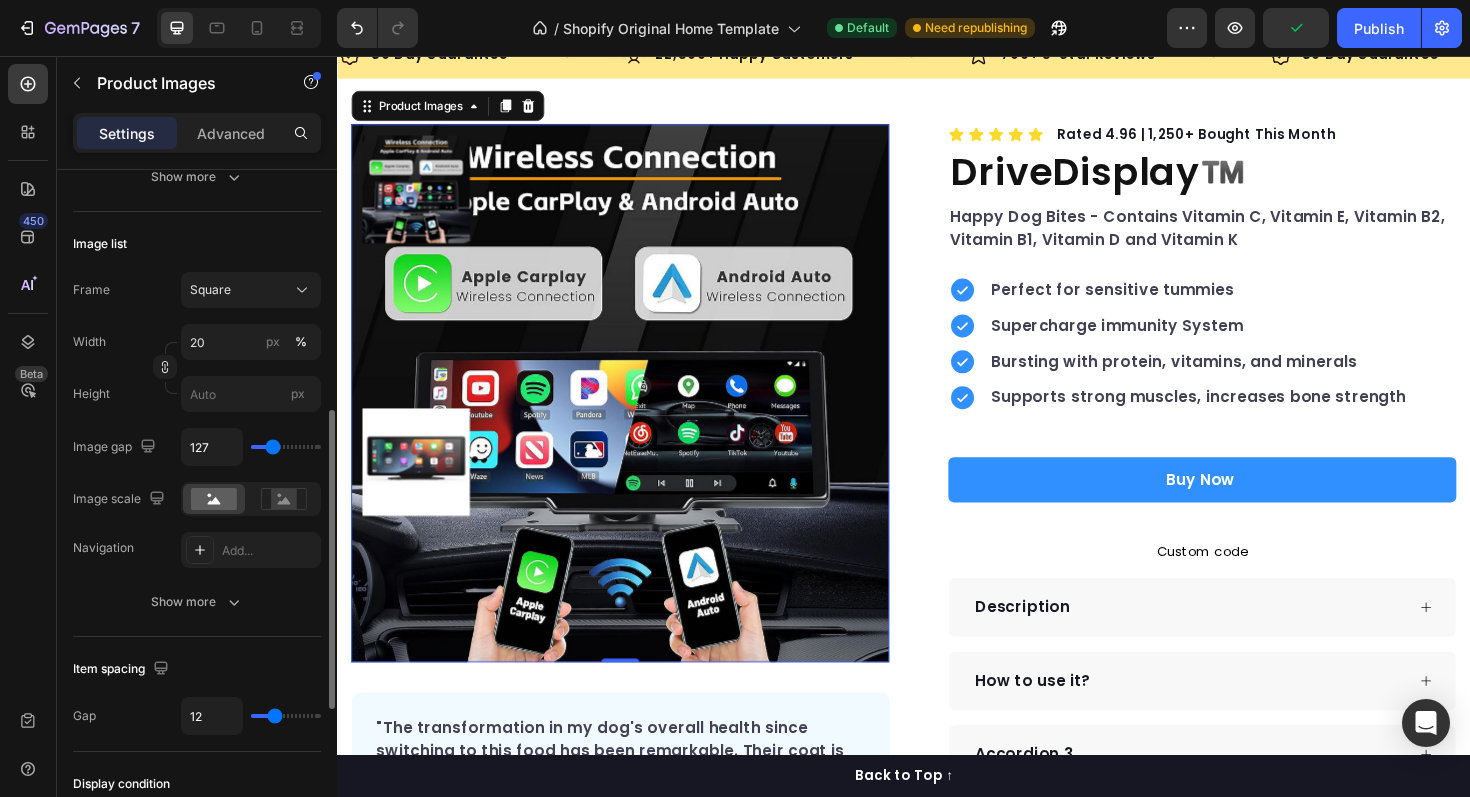type on "116" 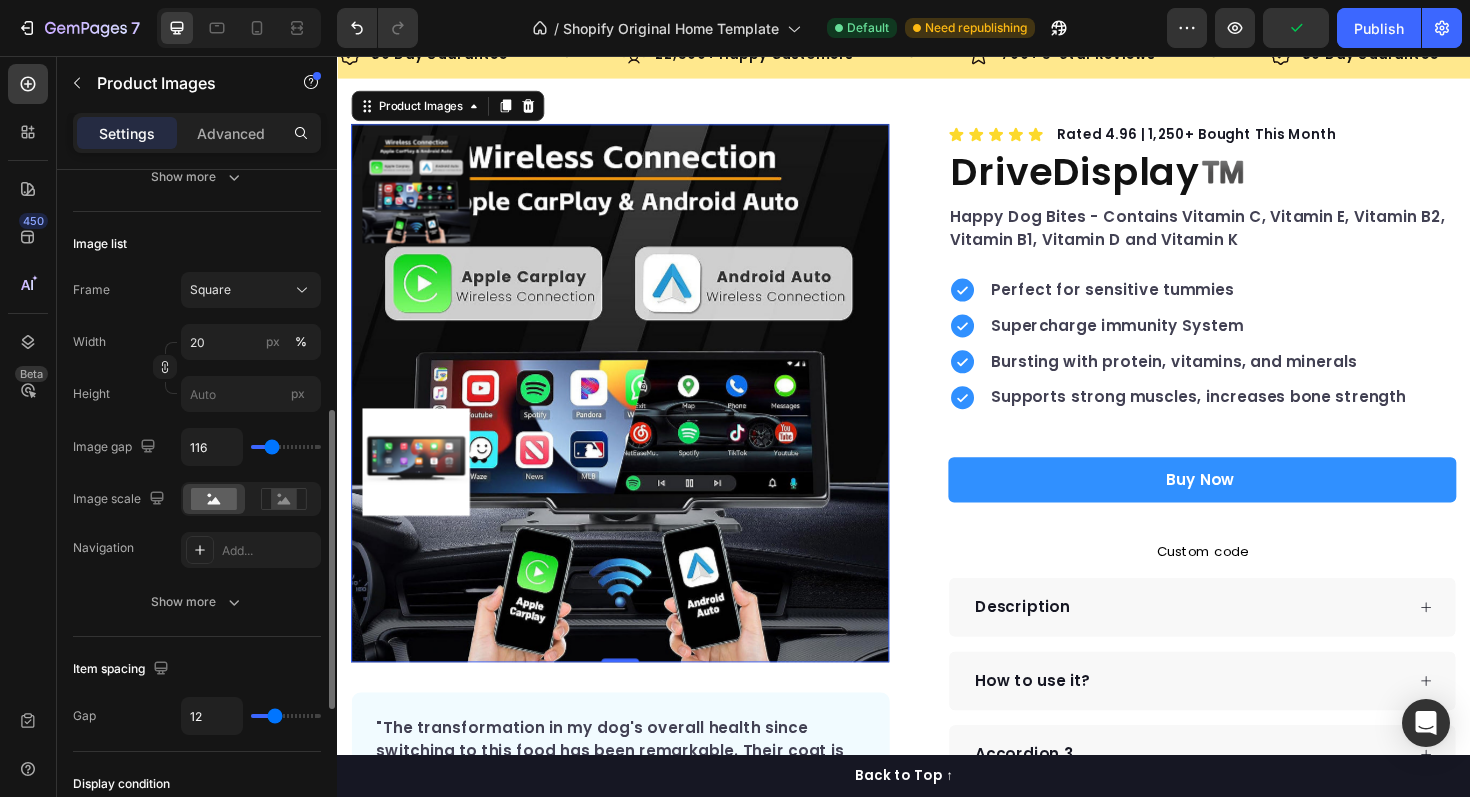 type on "100" 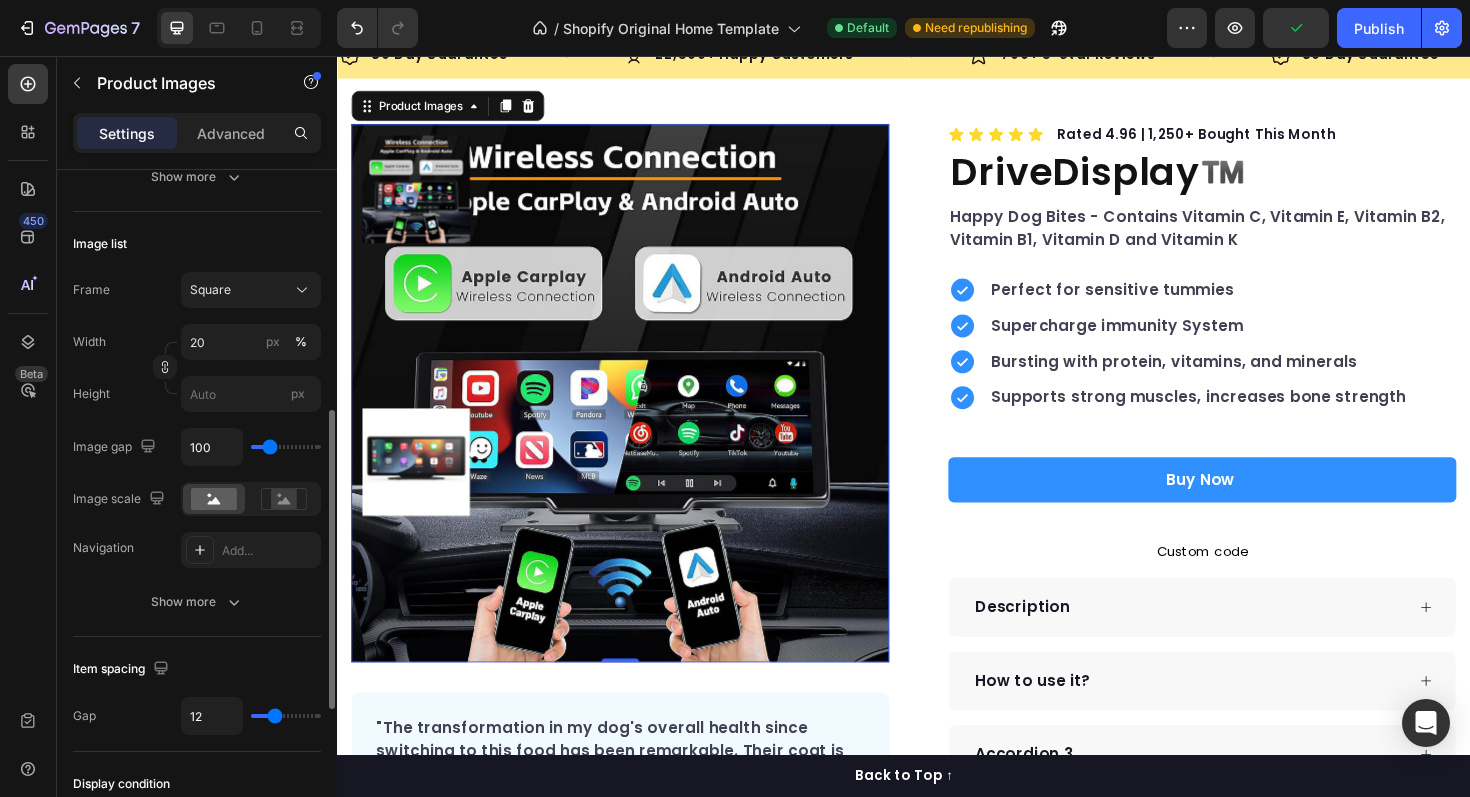 type on "84" 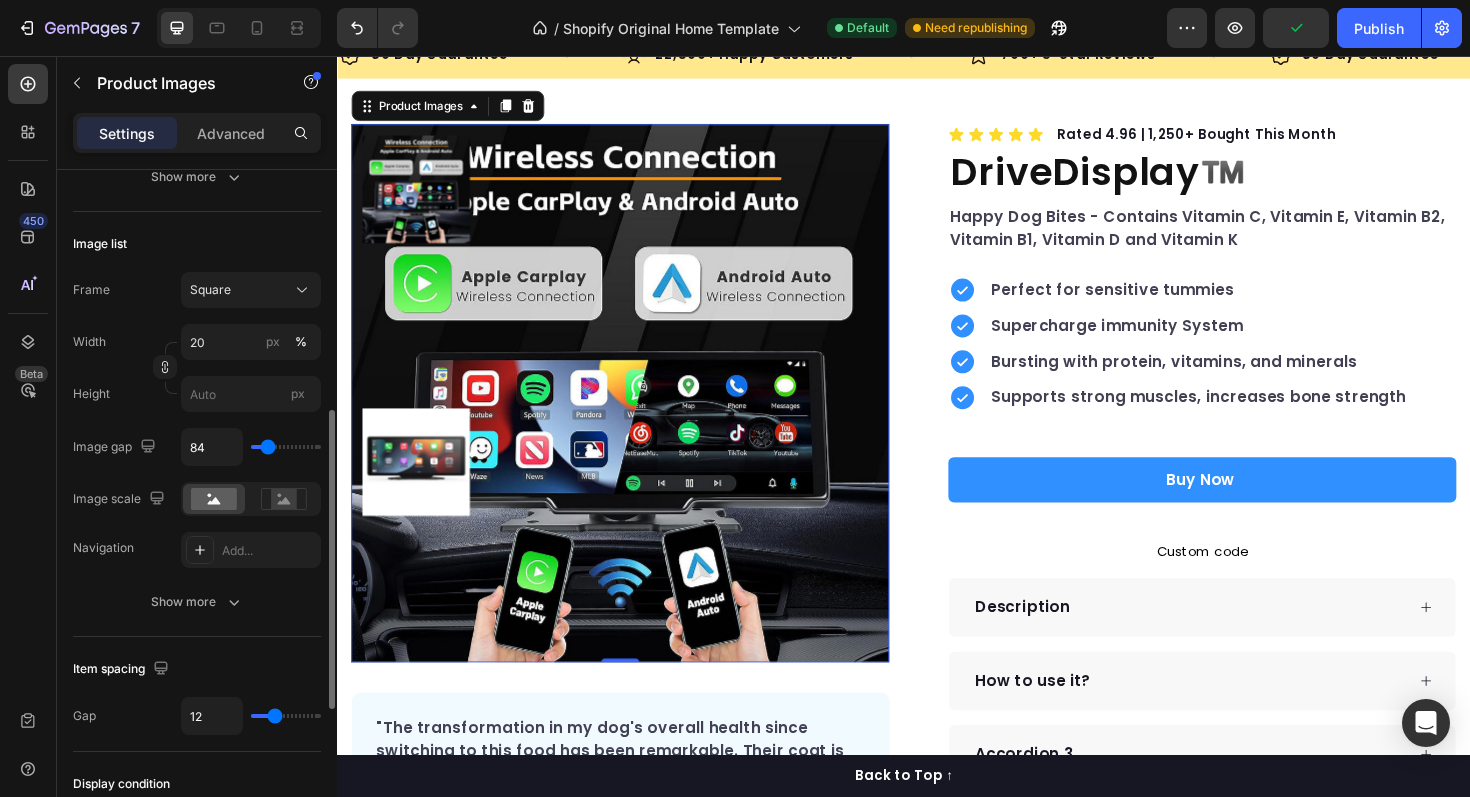 type on "71" 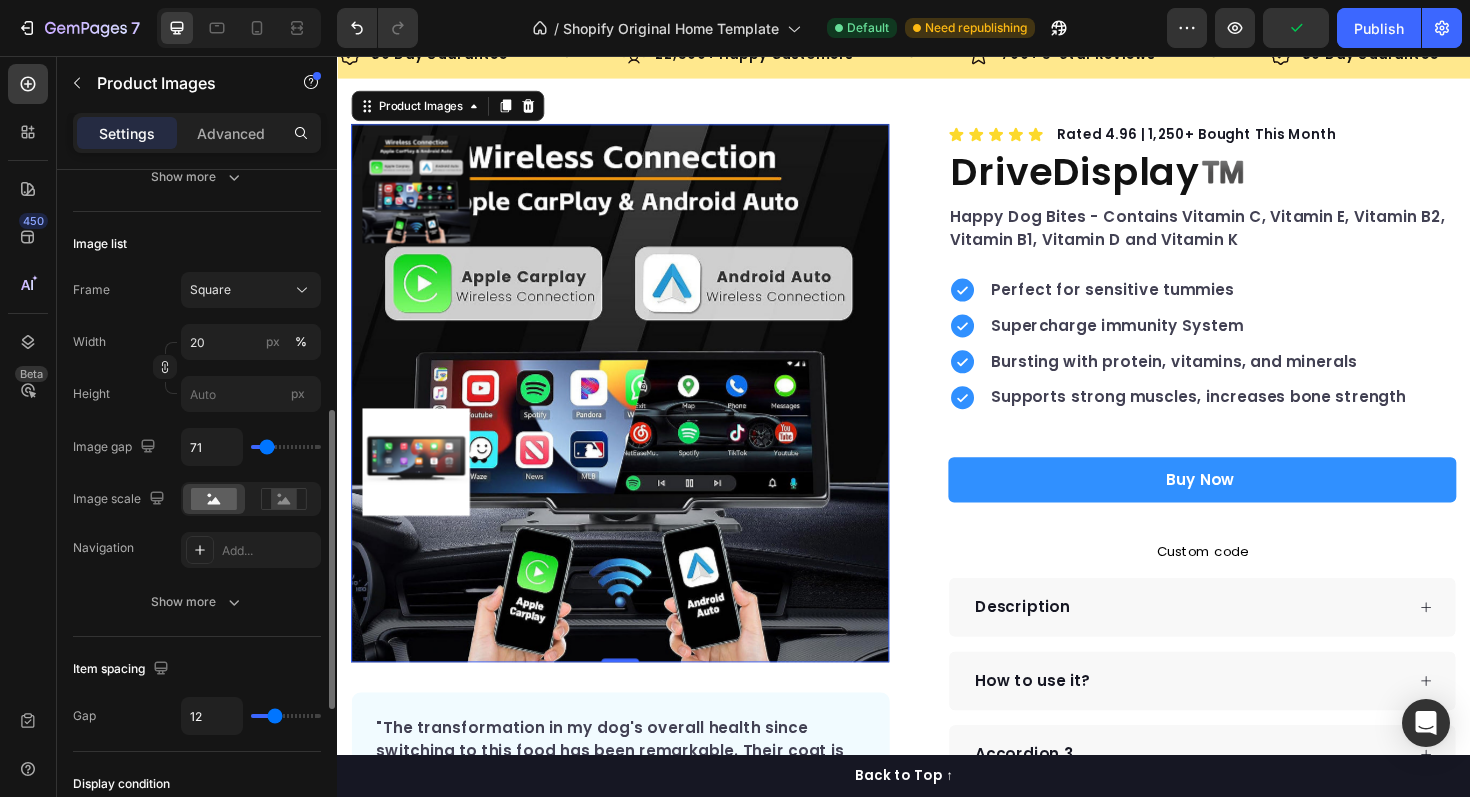 type on "58" 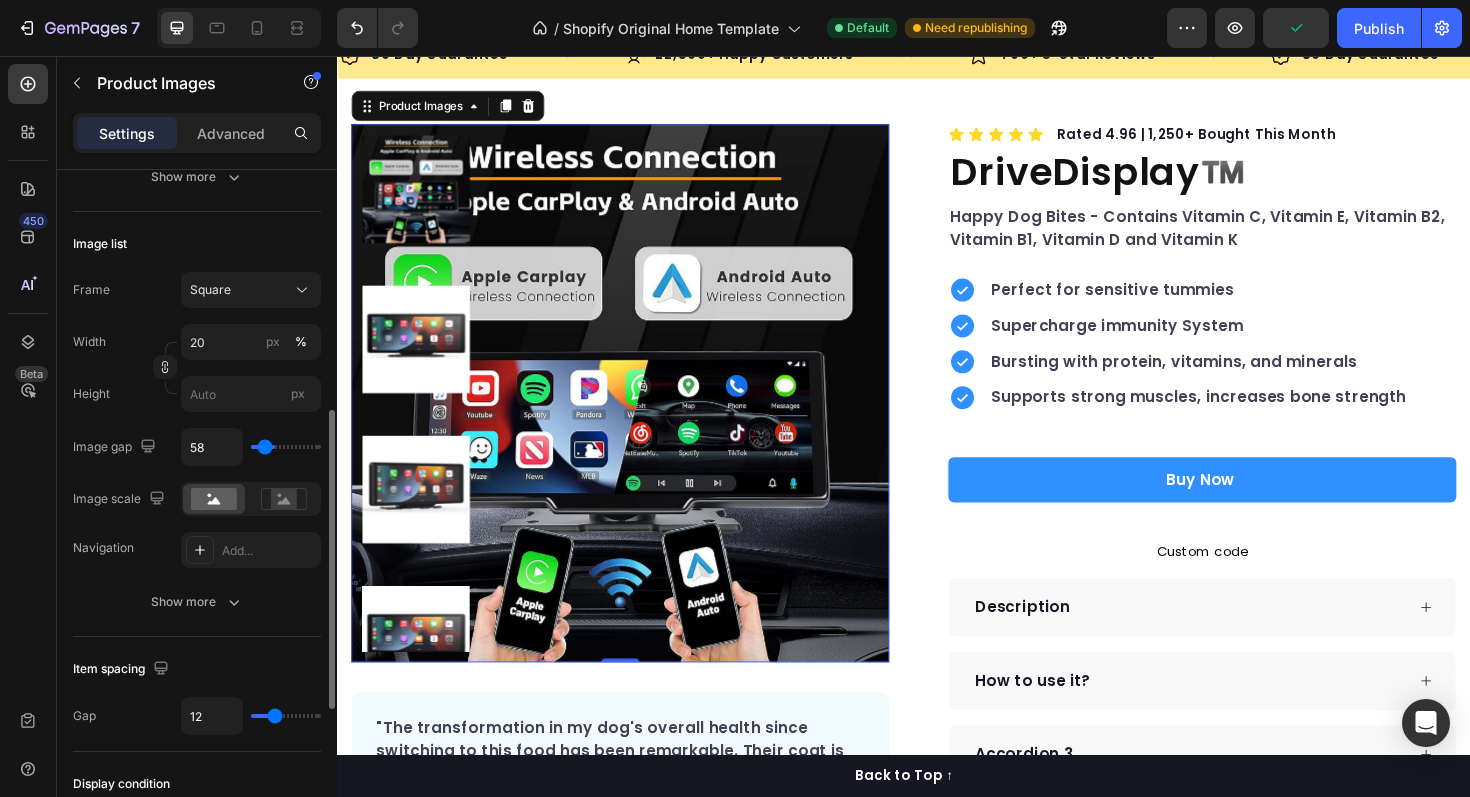 type on "45" 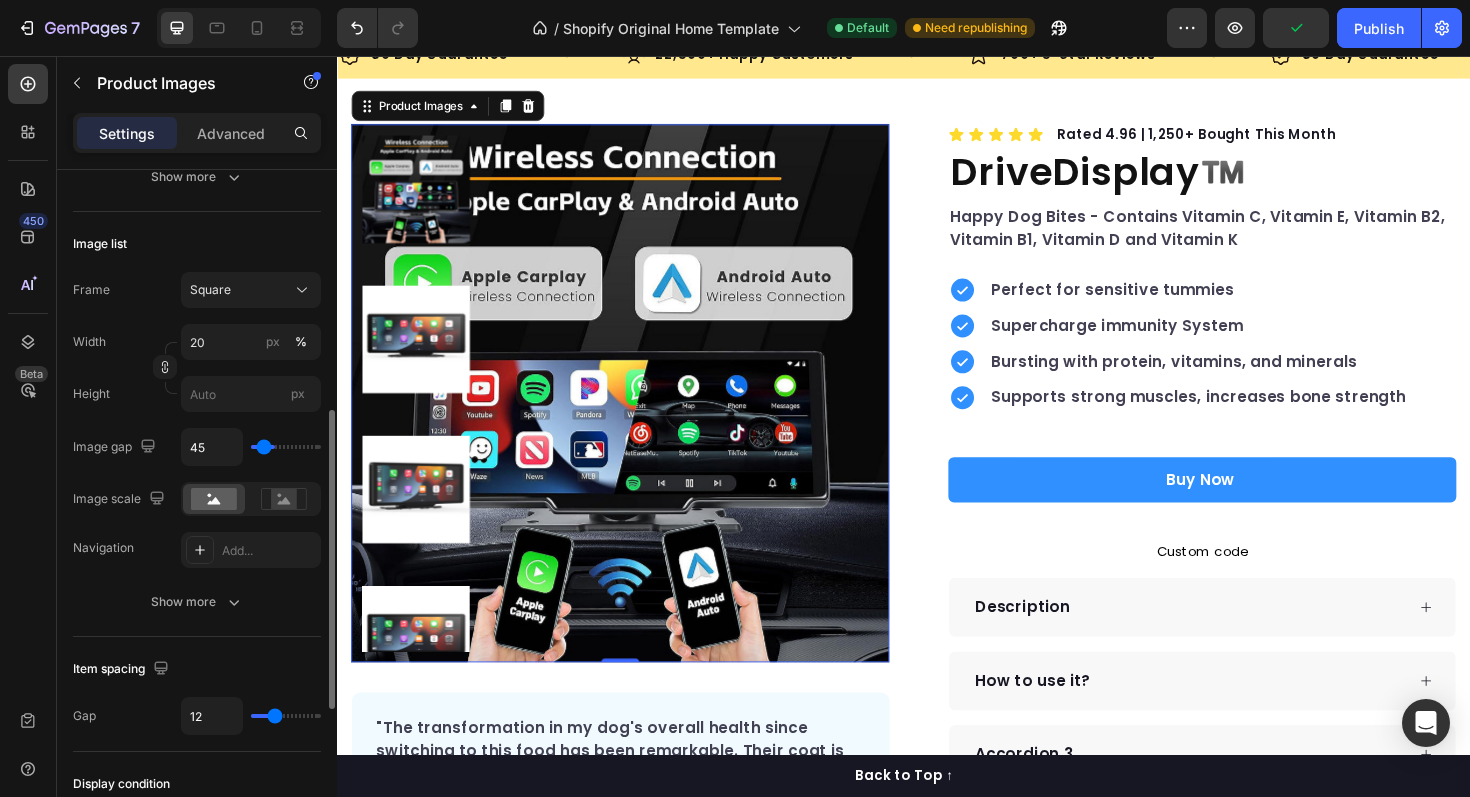 type on "32" 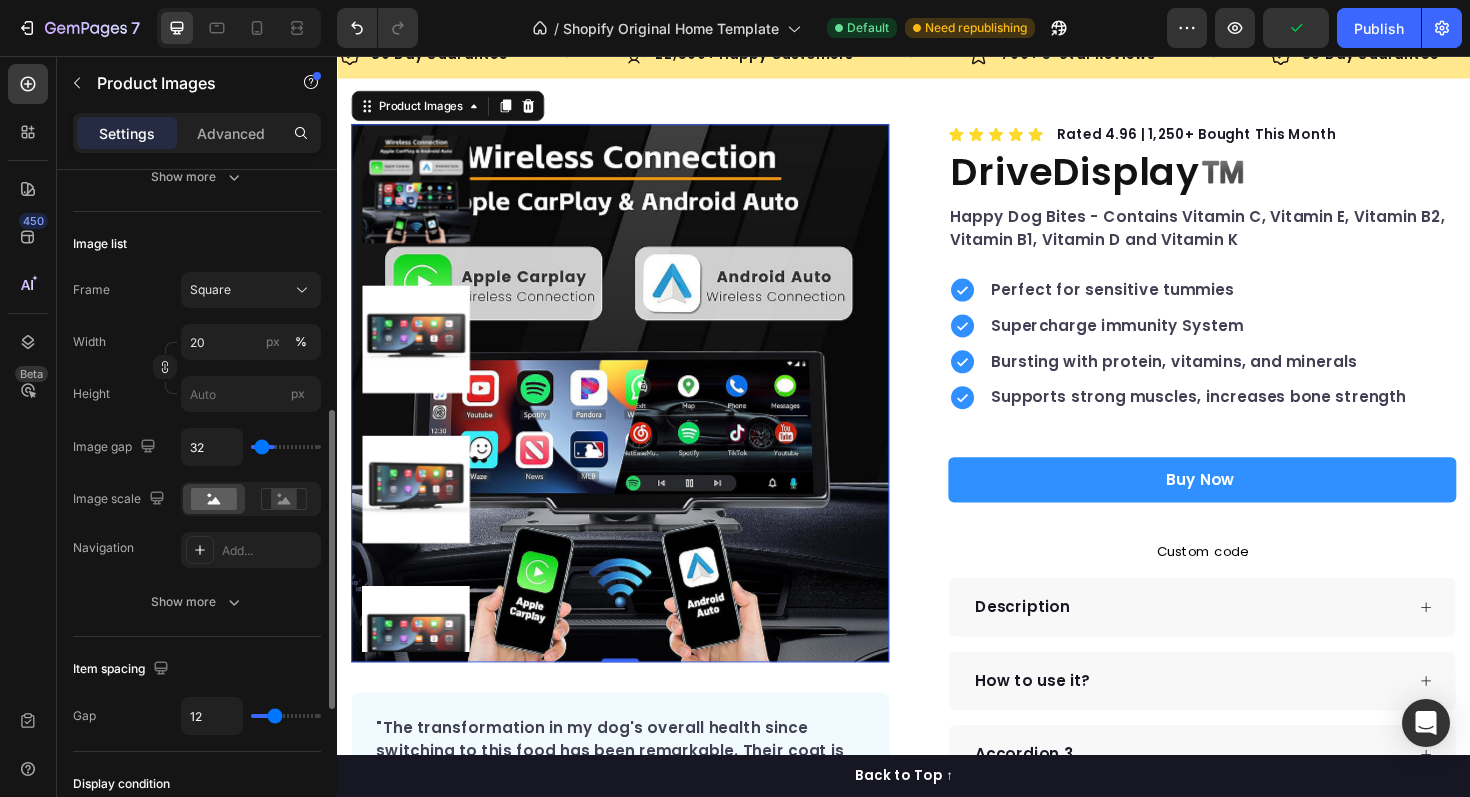 type on "24" 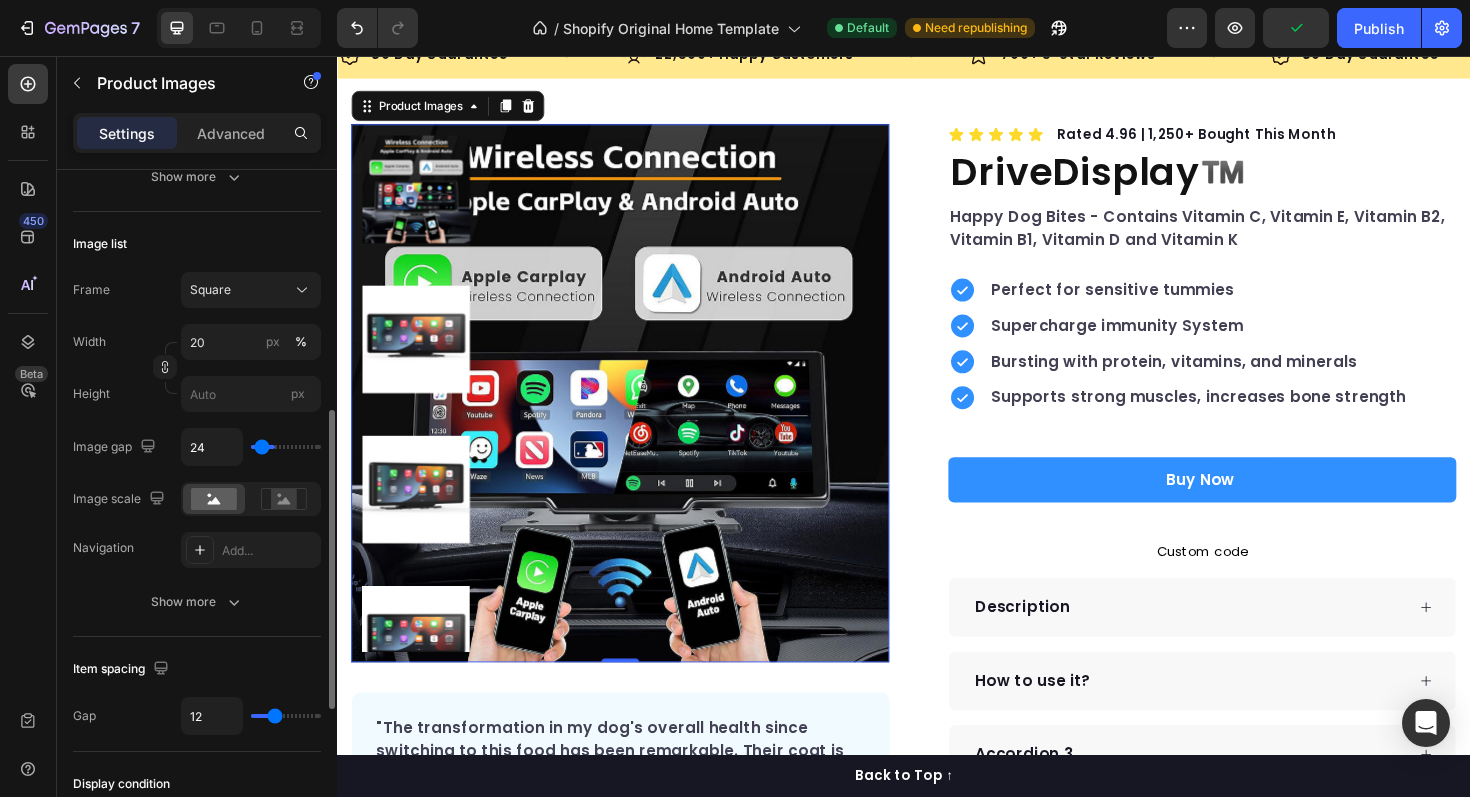 type on "3" 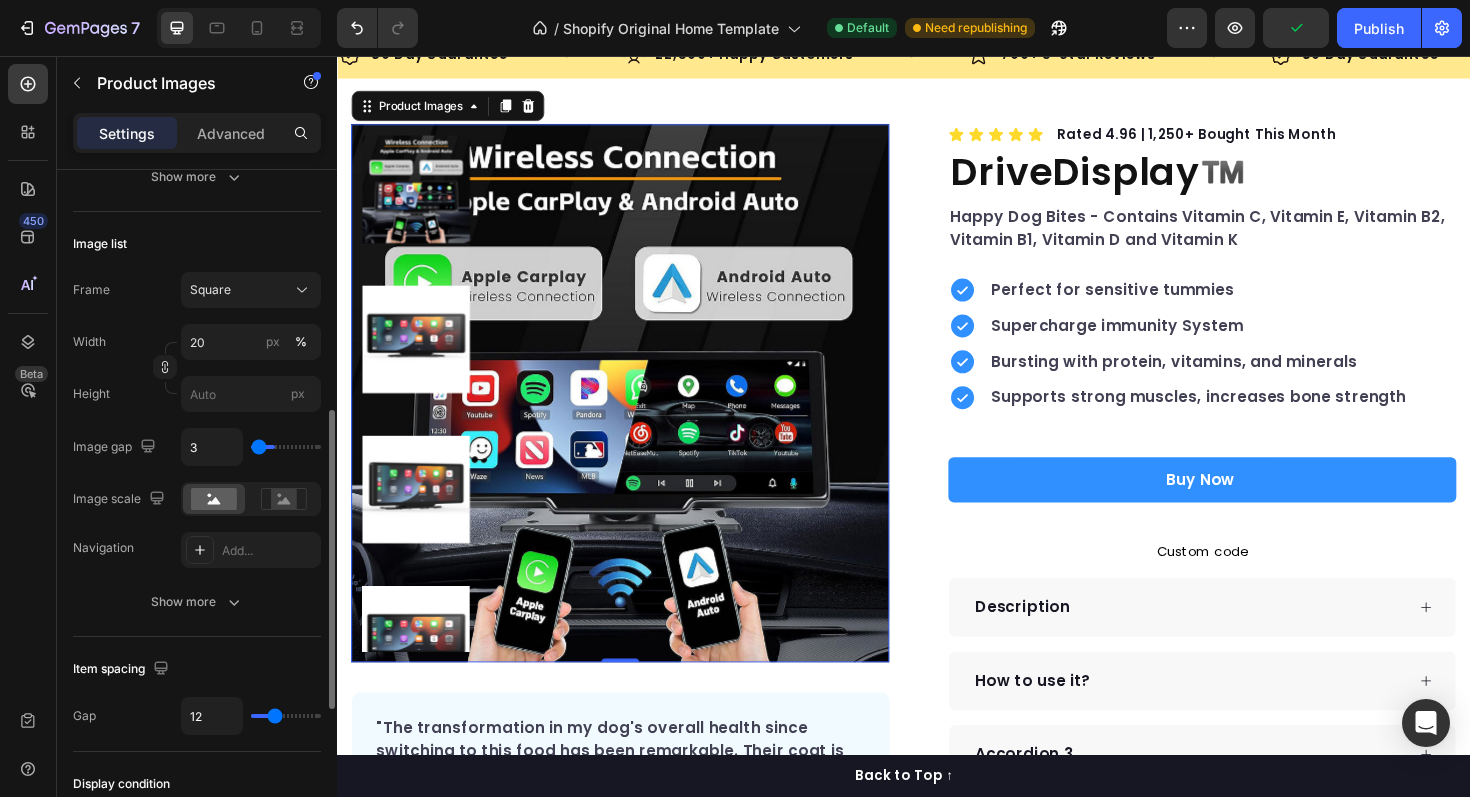 type on "0" 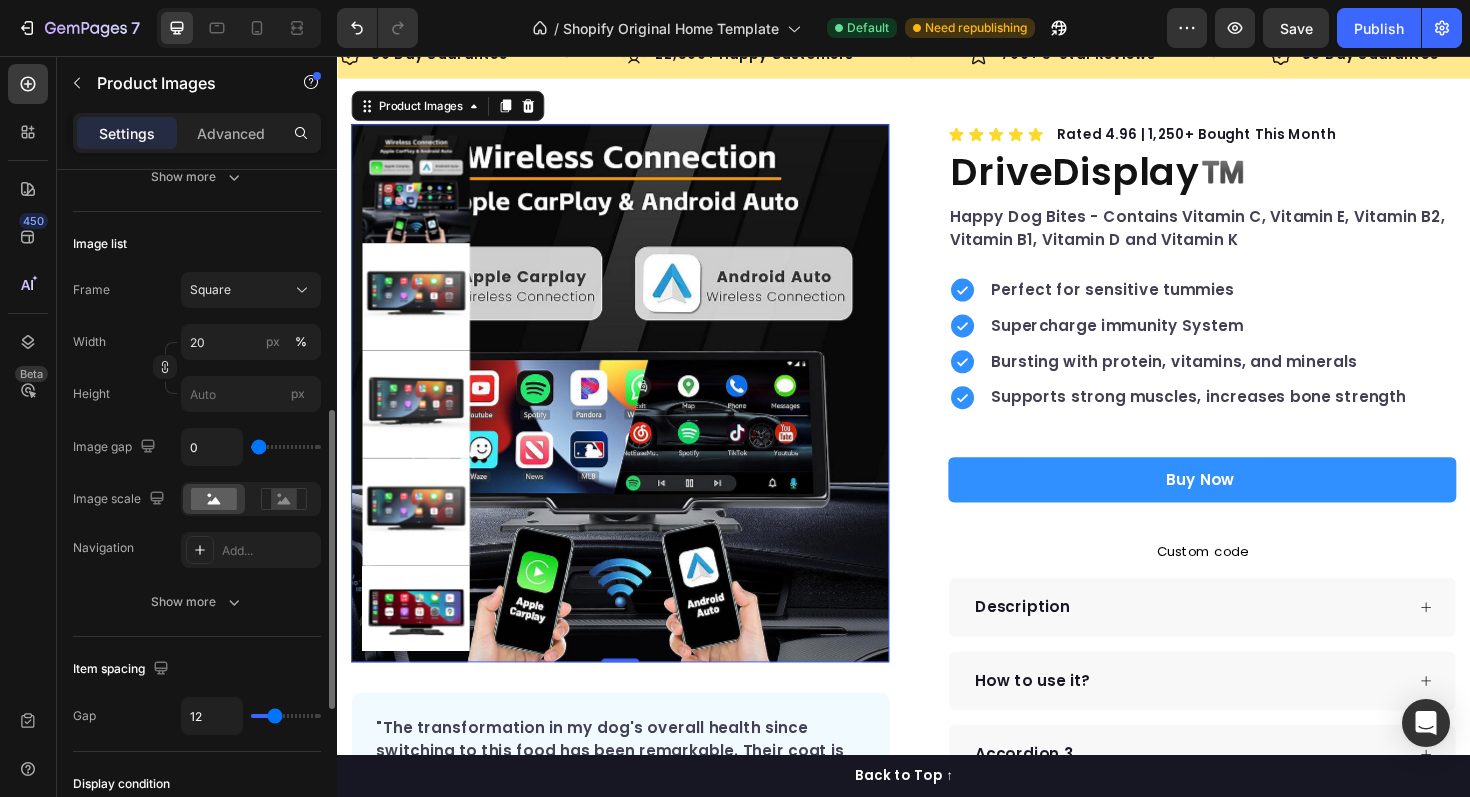 type on "18" 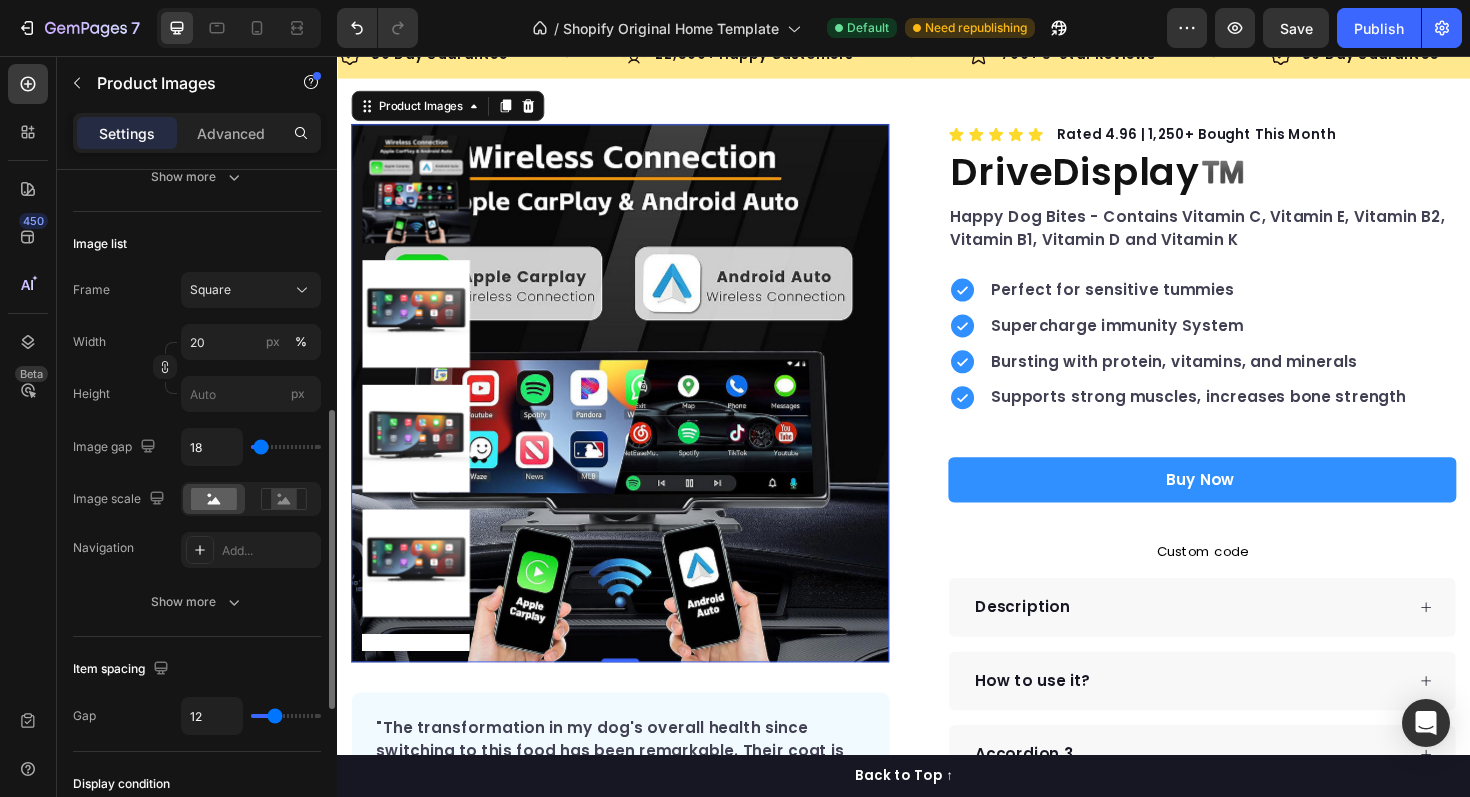 type on "20" 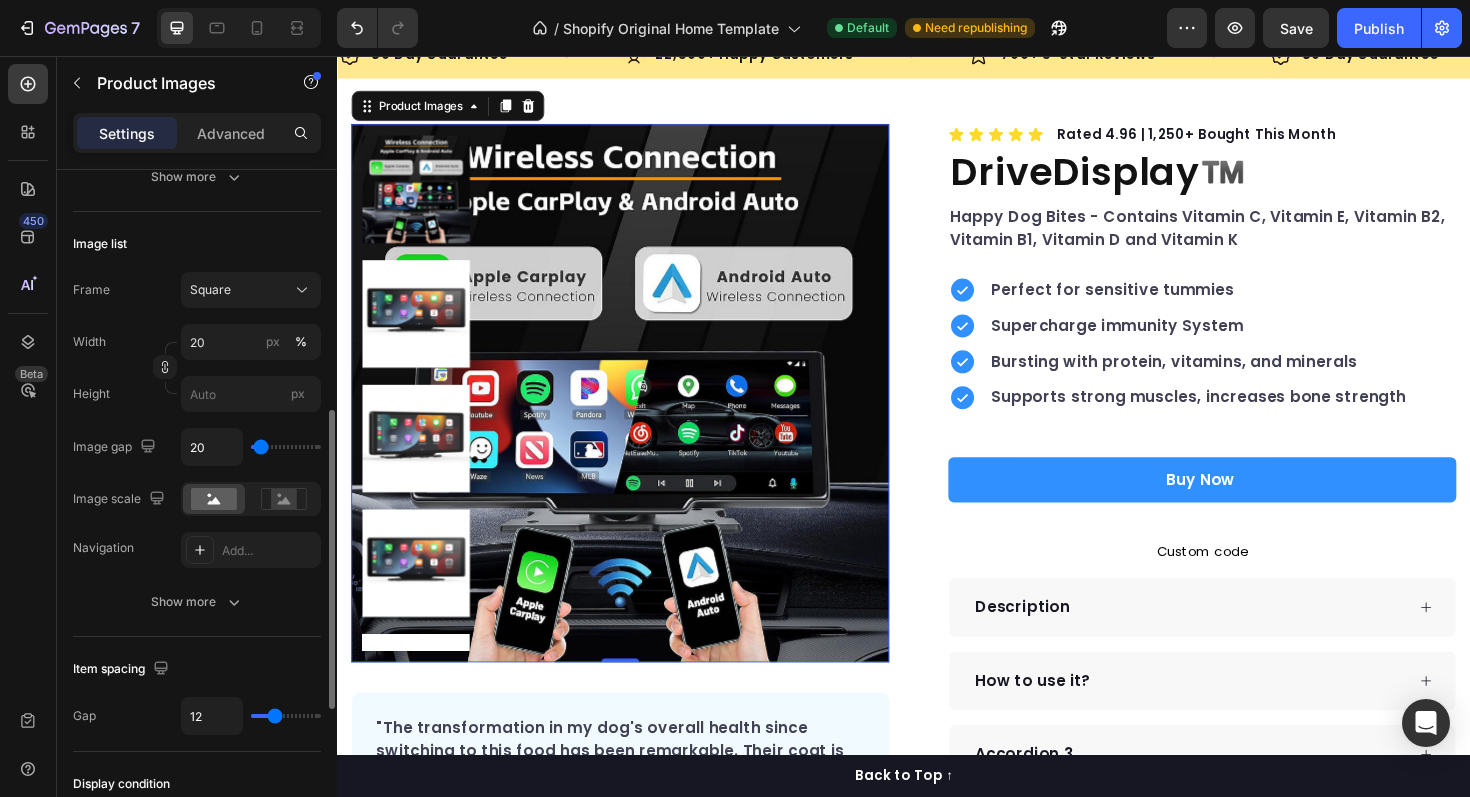 type on "22" 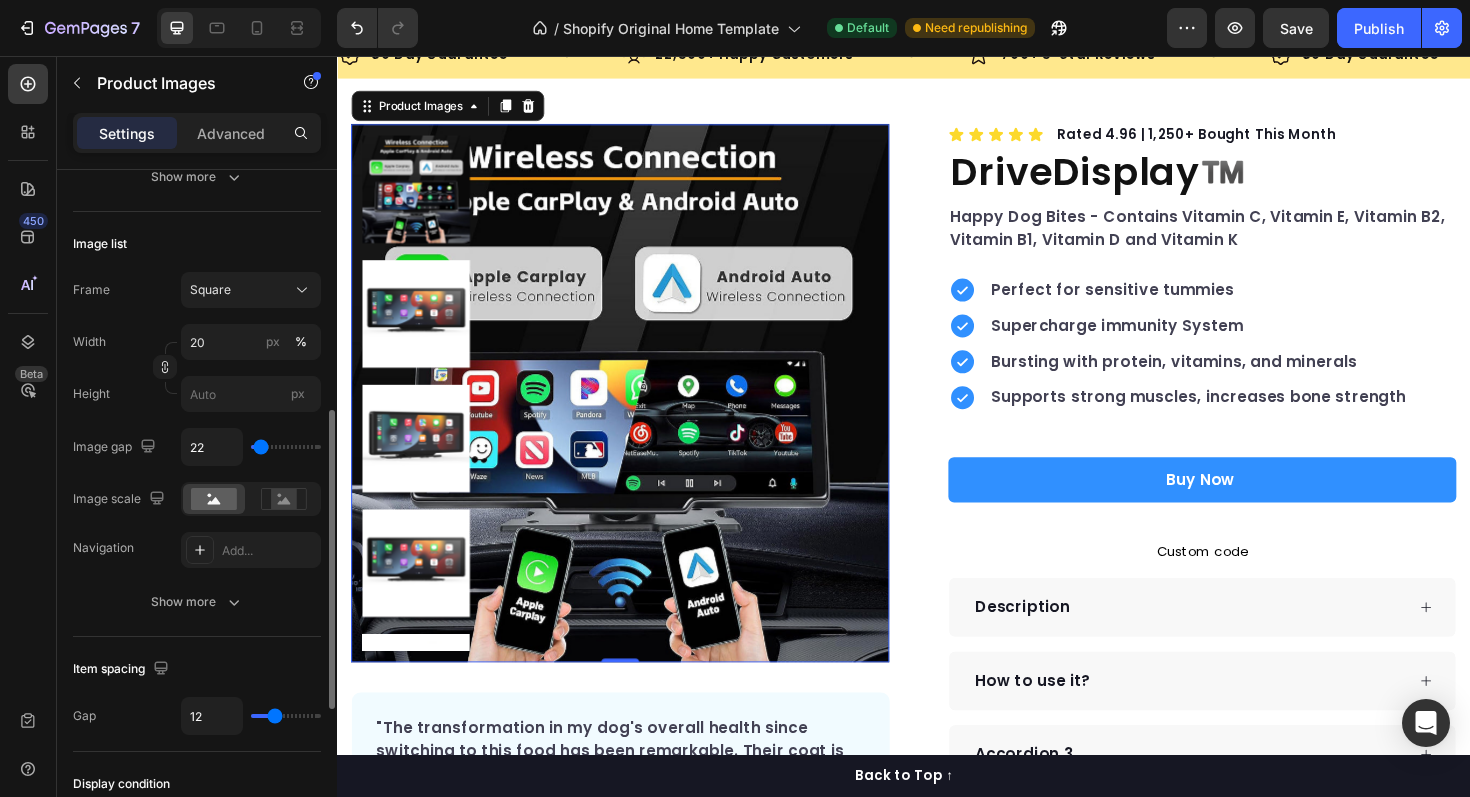 type on "25" 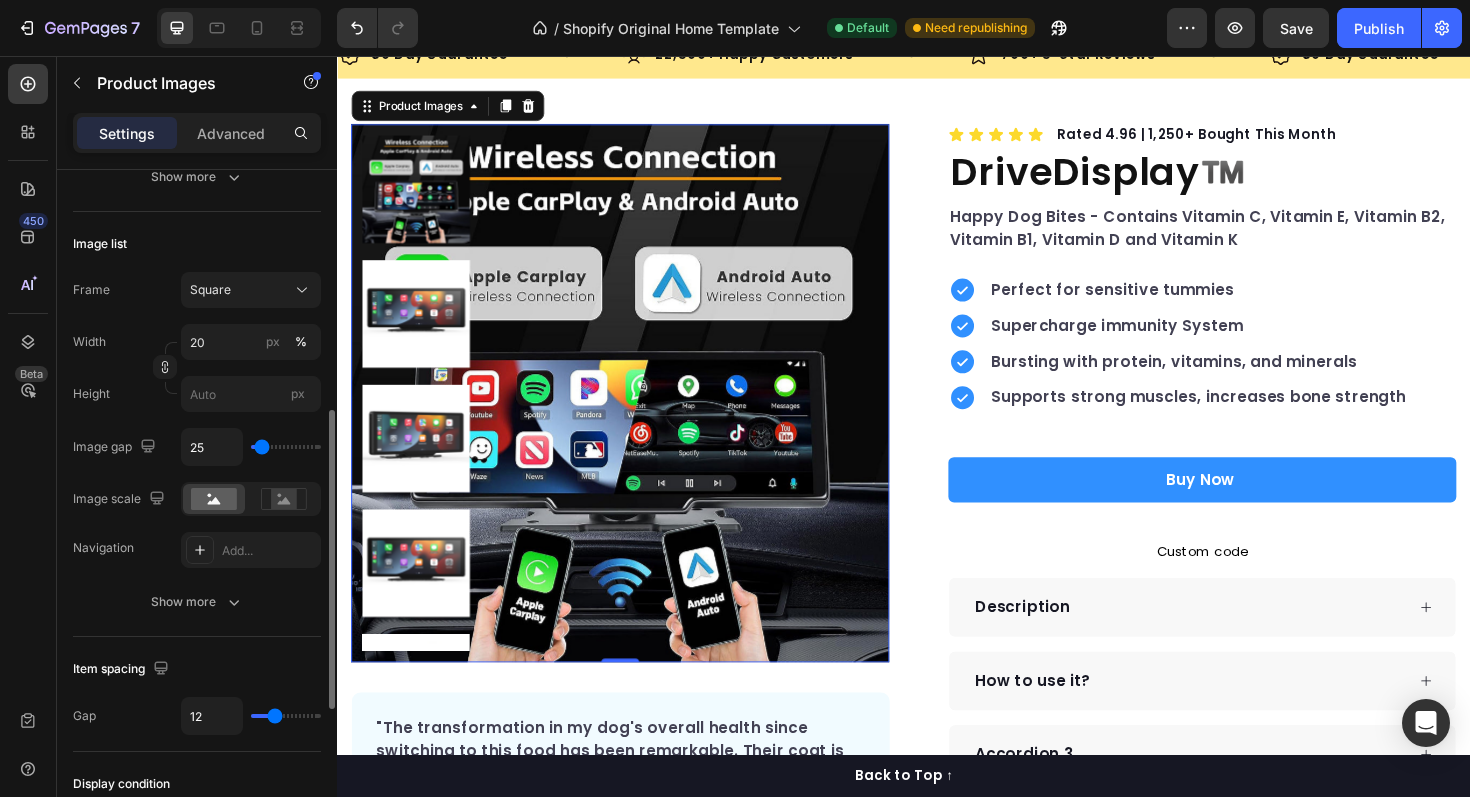 type on "27" 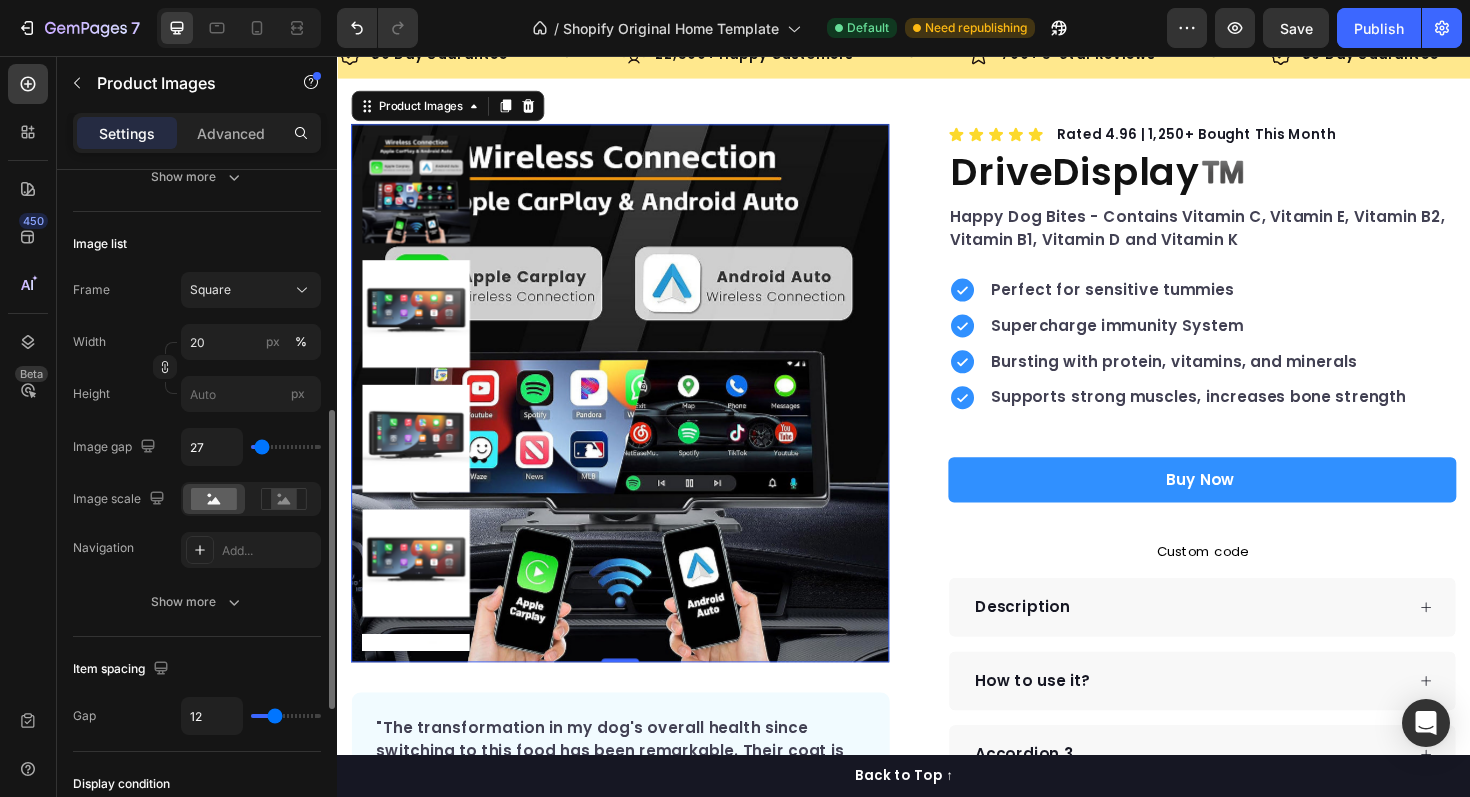 type on "29" 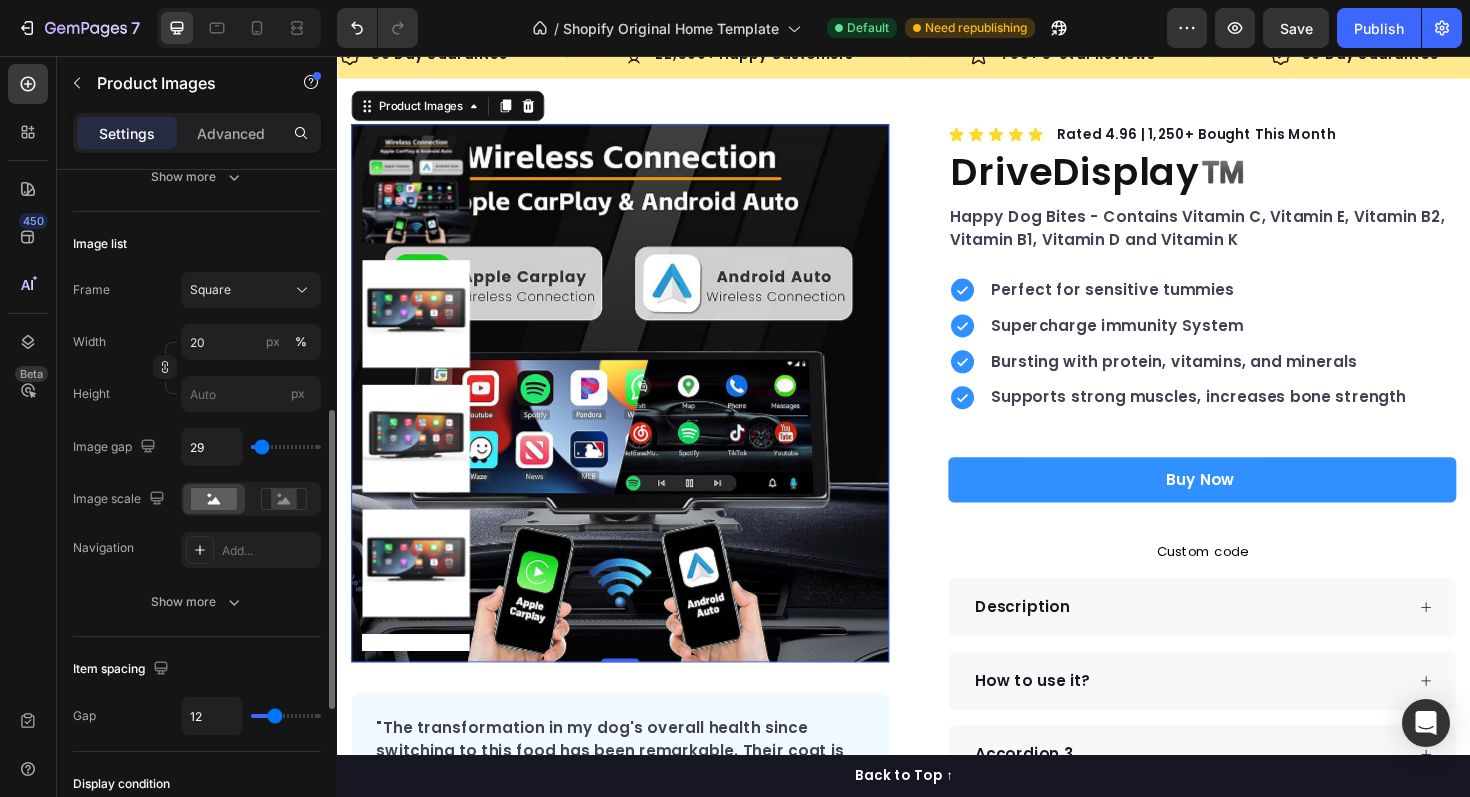 type on "31" 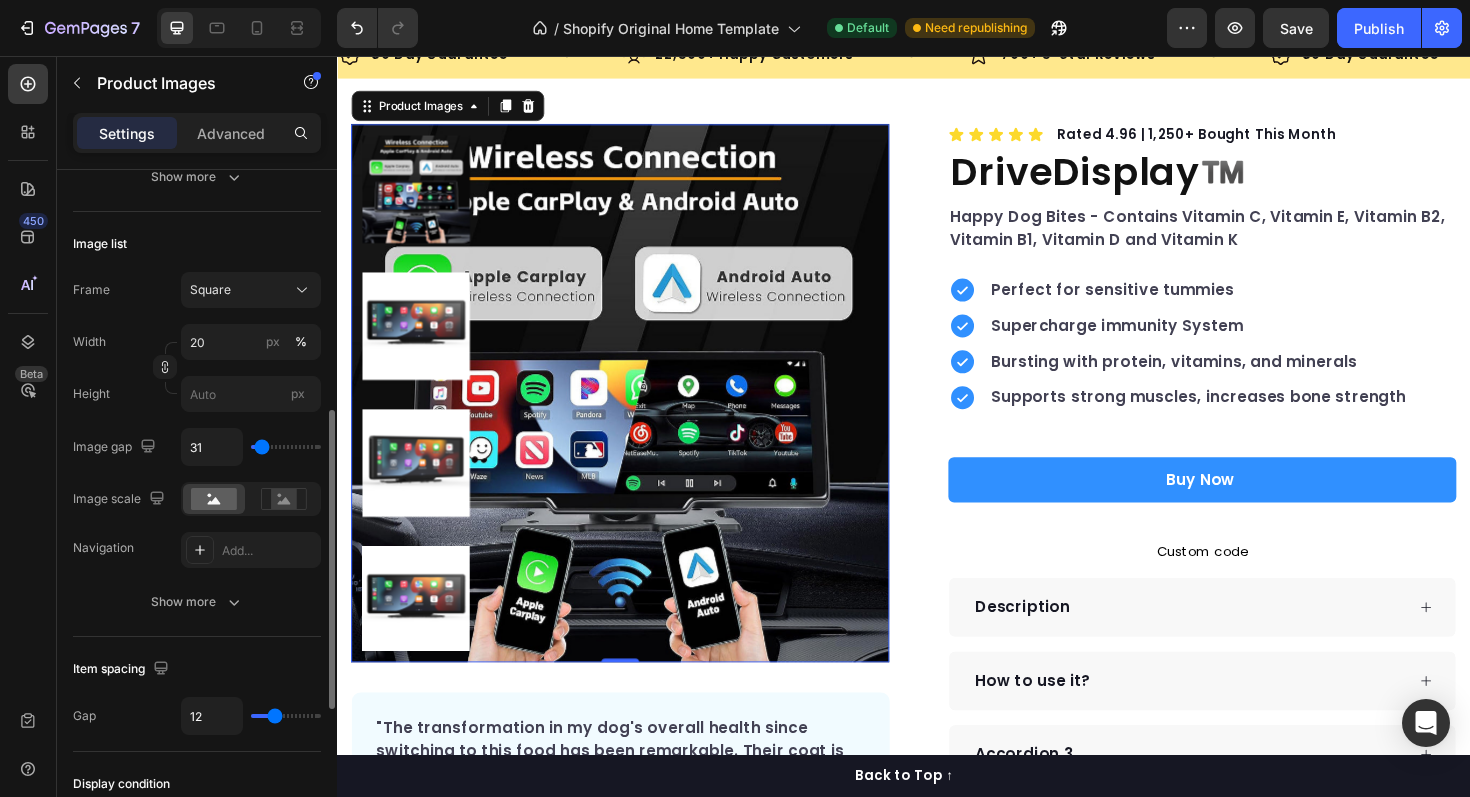 type on "33" 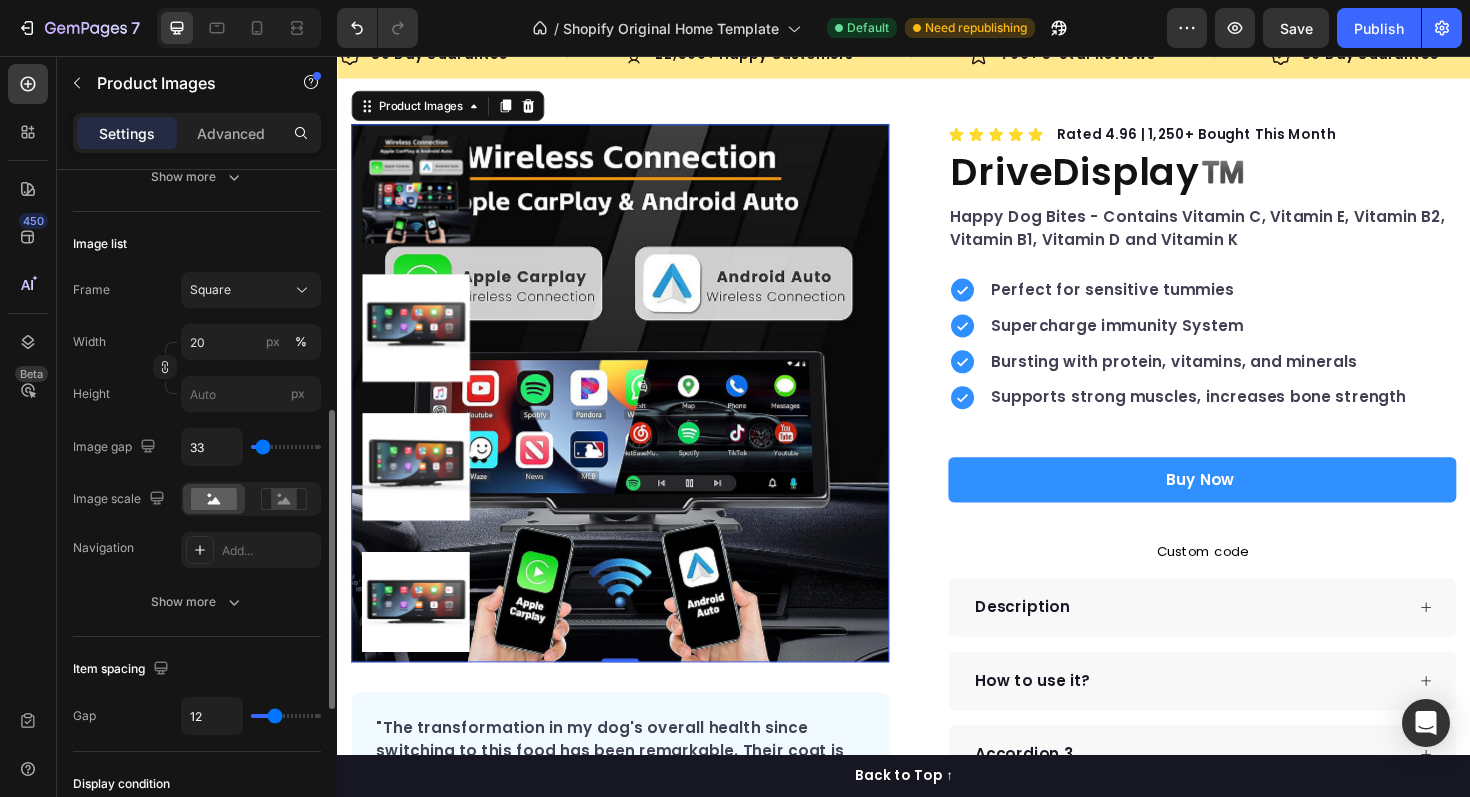 type on "31" 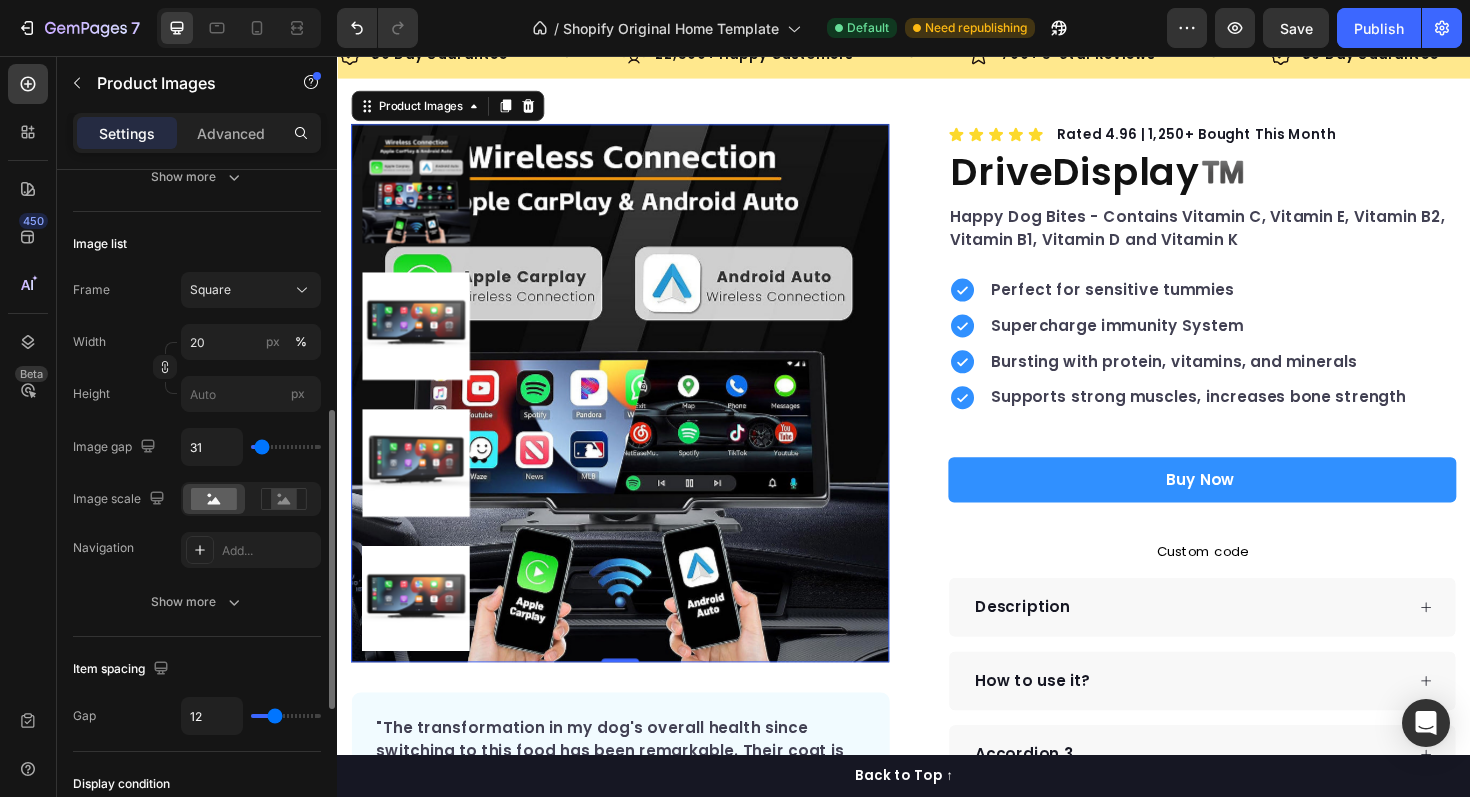 type on "25" 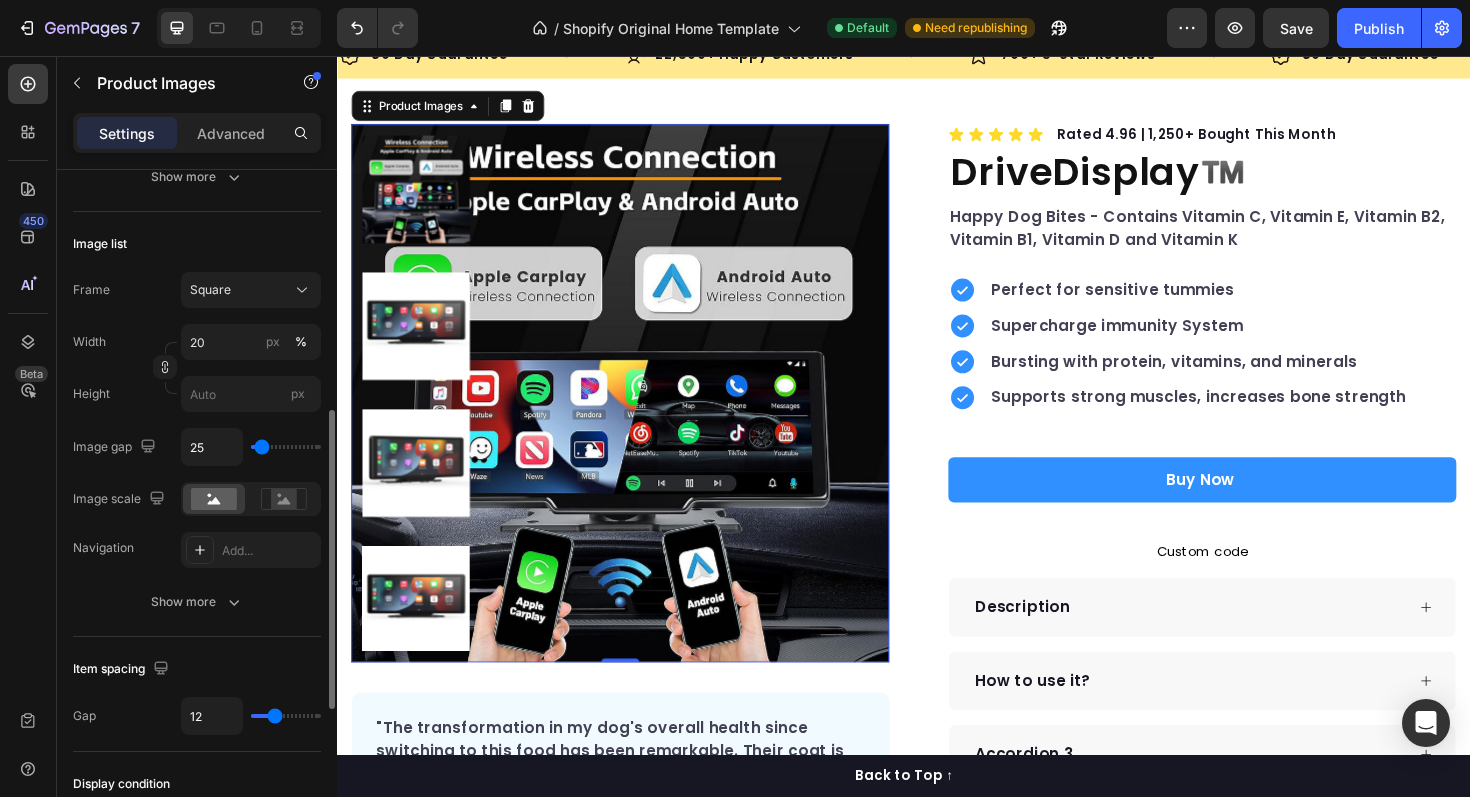 type on "20" 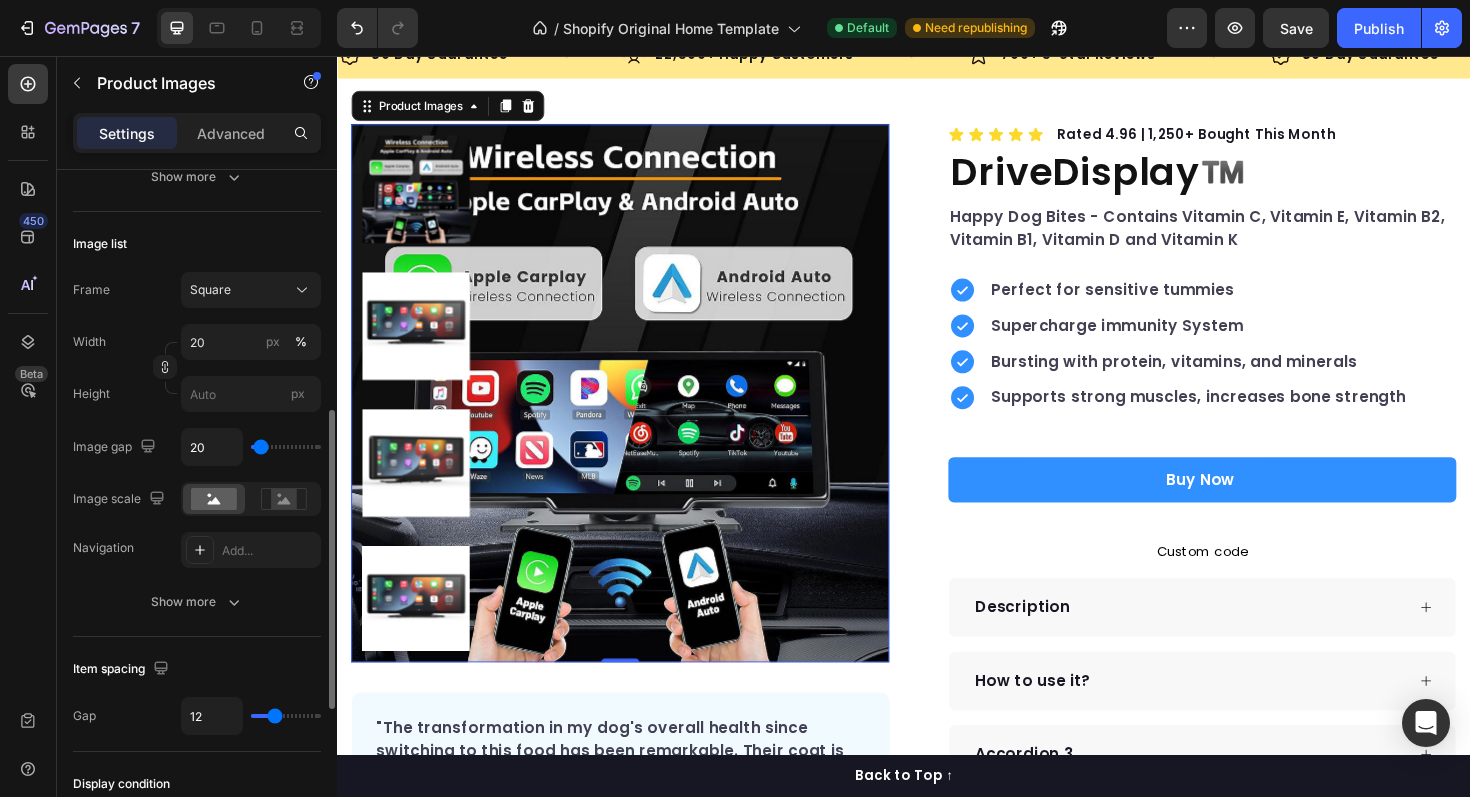 type on "18" 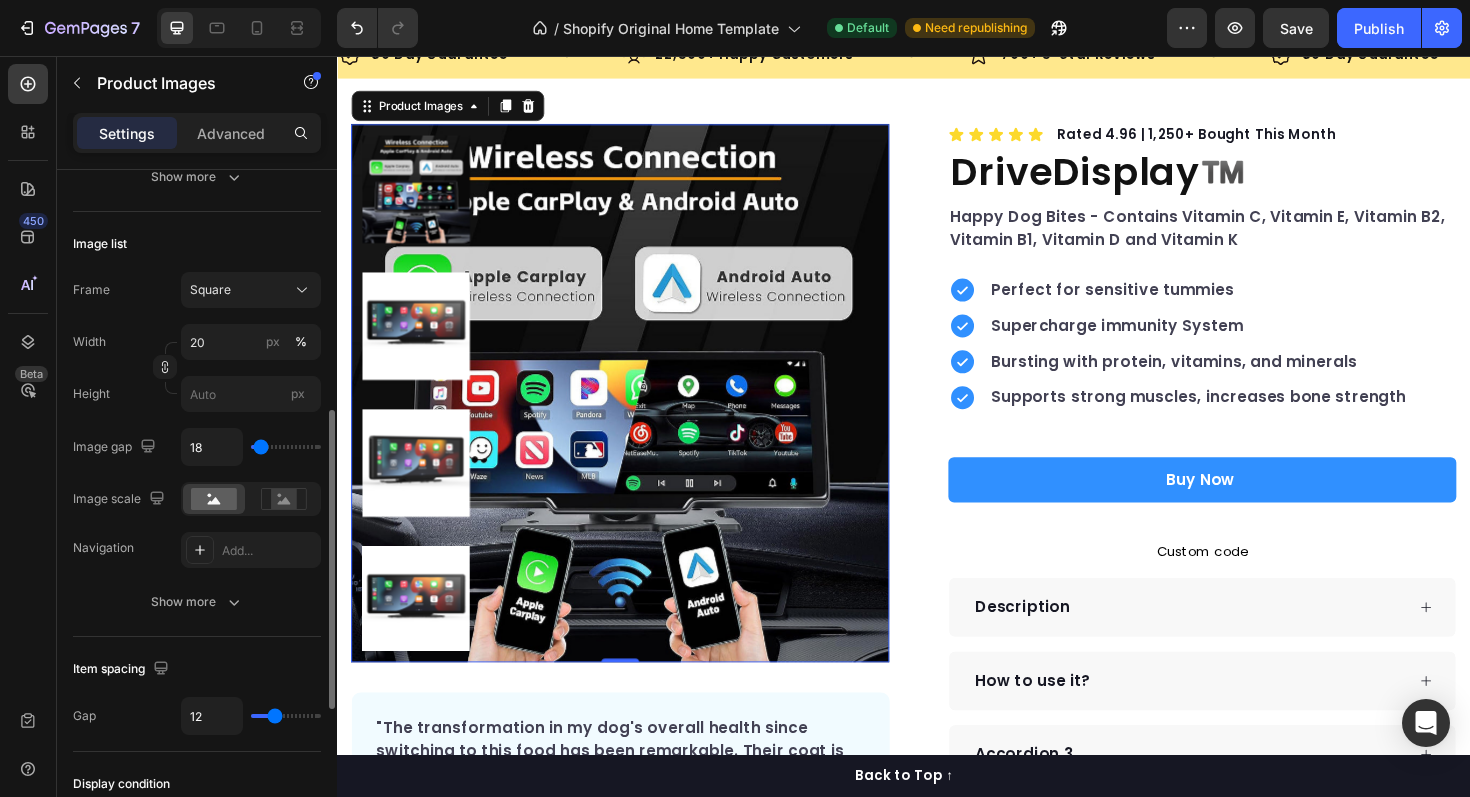type on "16" 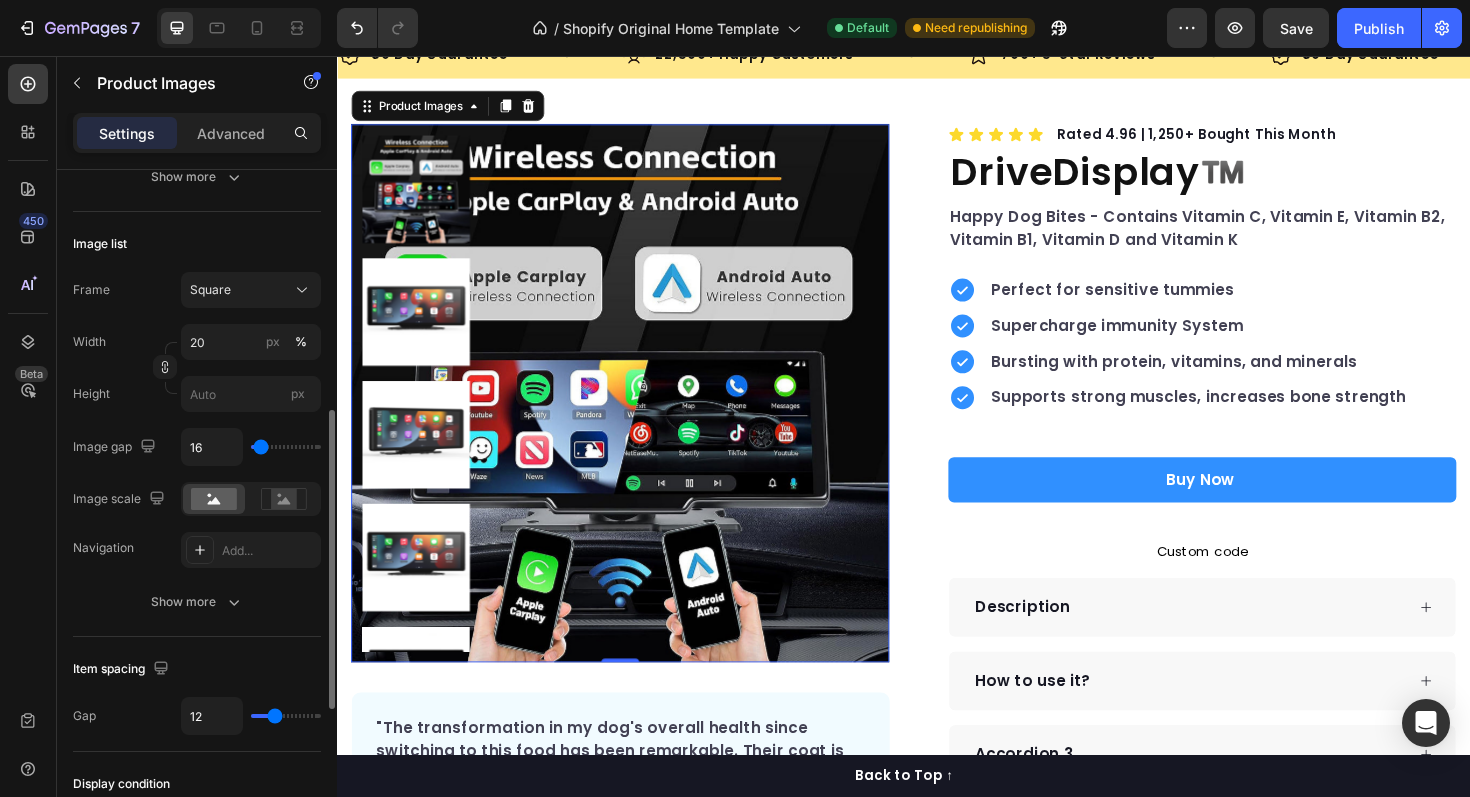 type on "0" 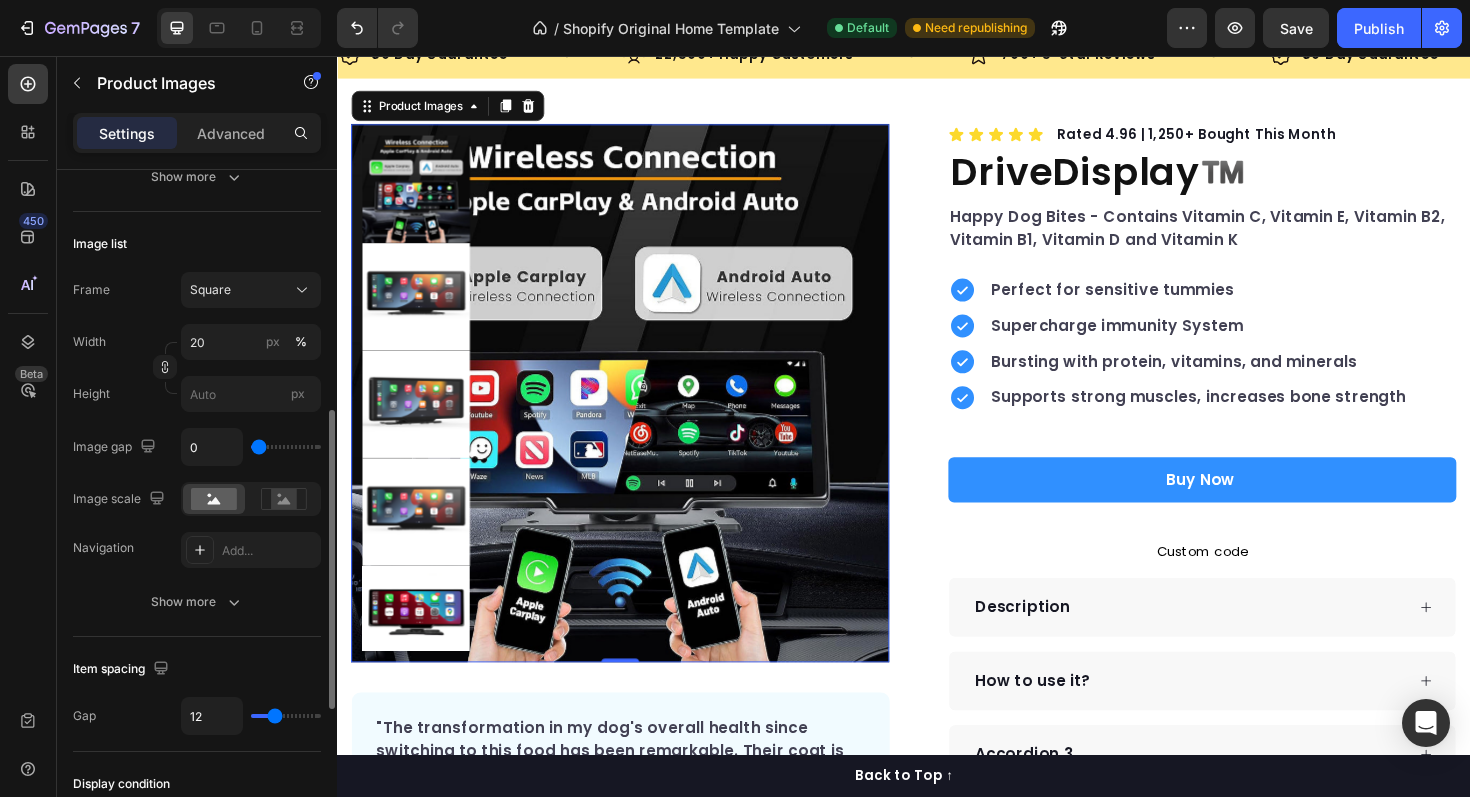 type on "7" 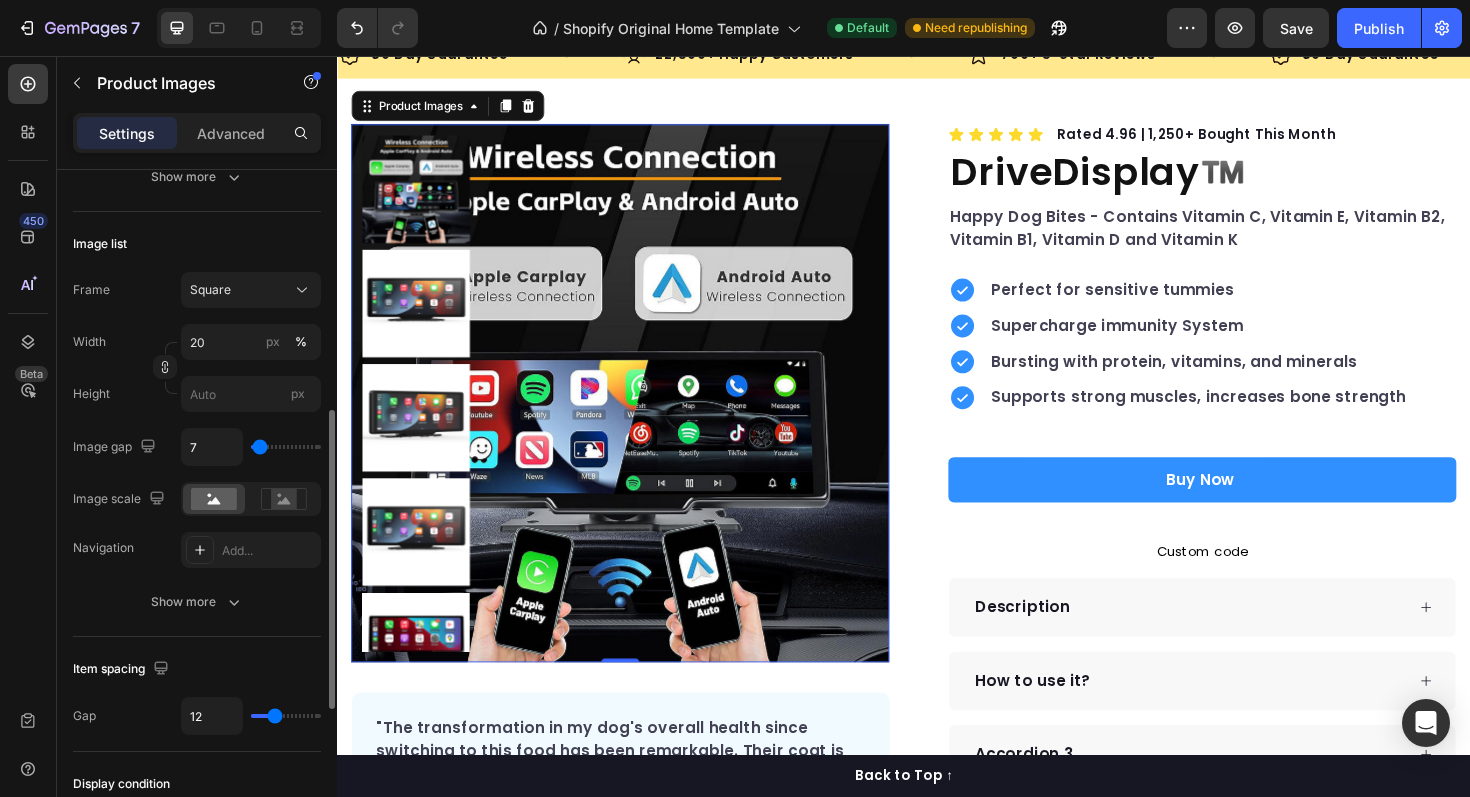type on "9" 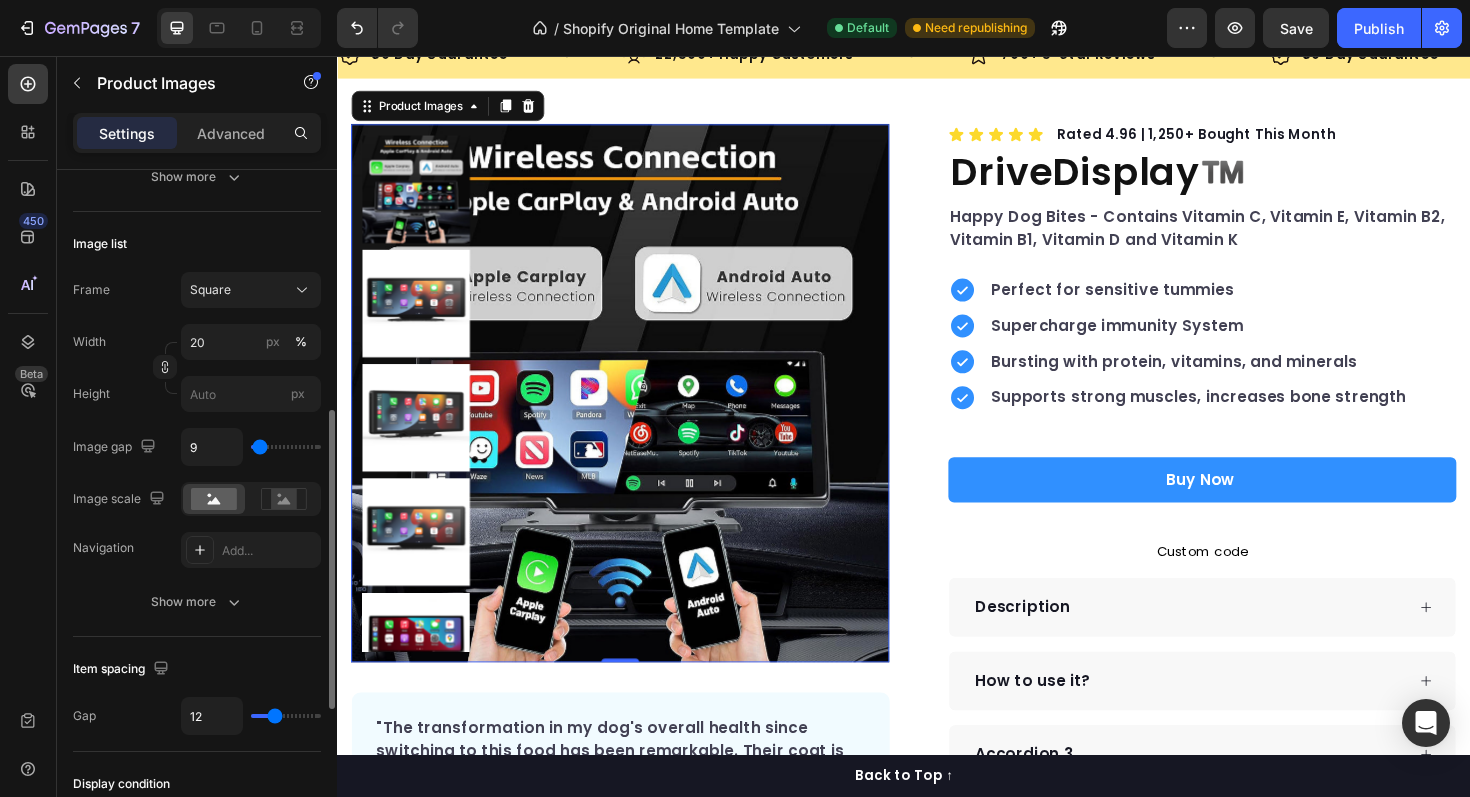 type on "11" 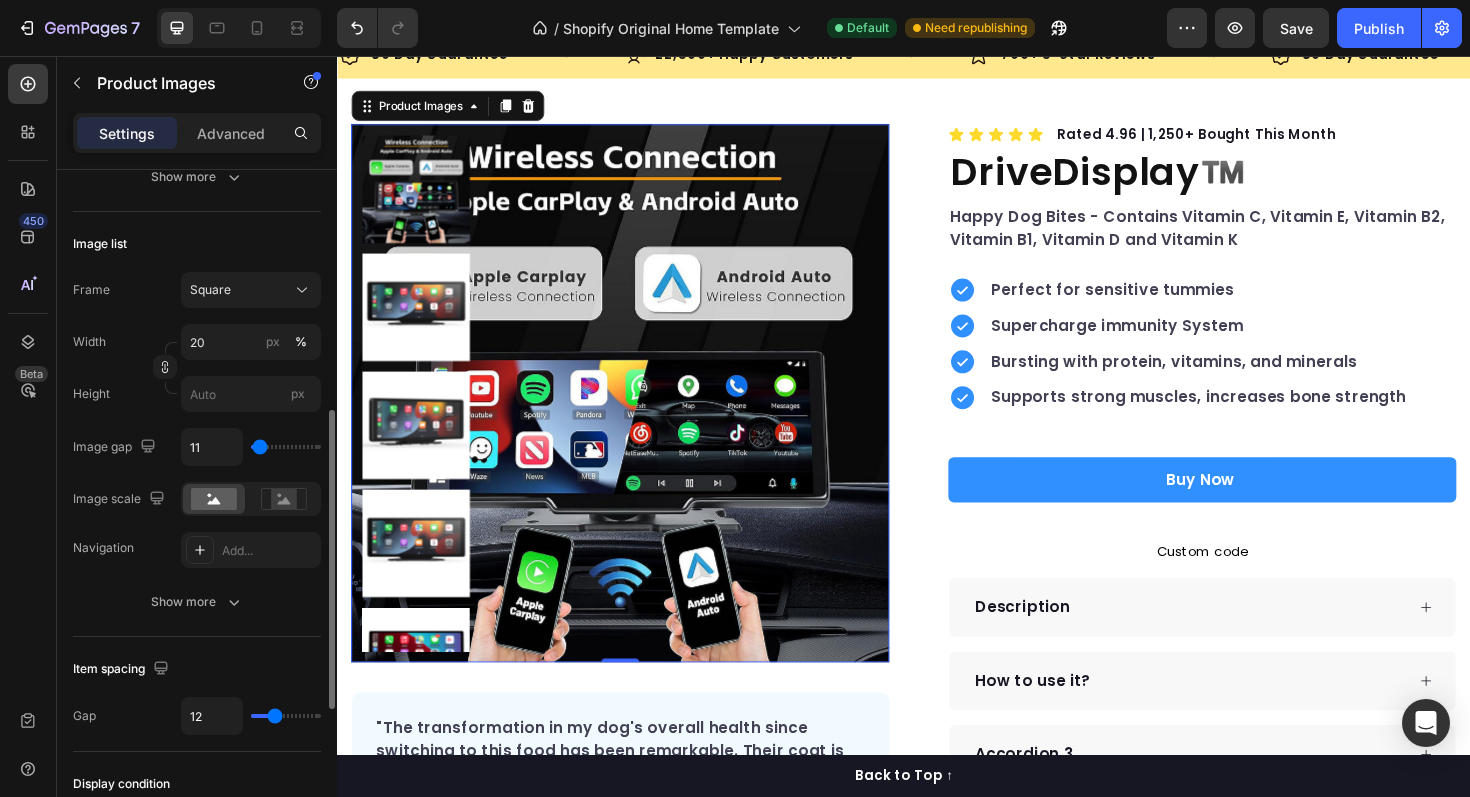 type on "7" 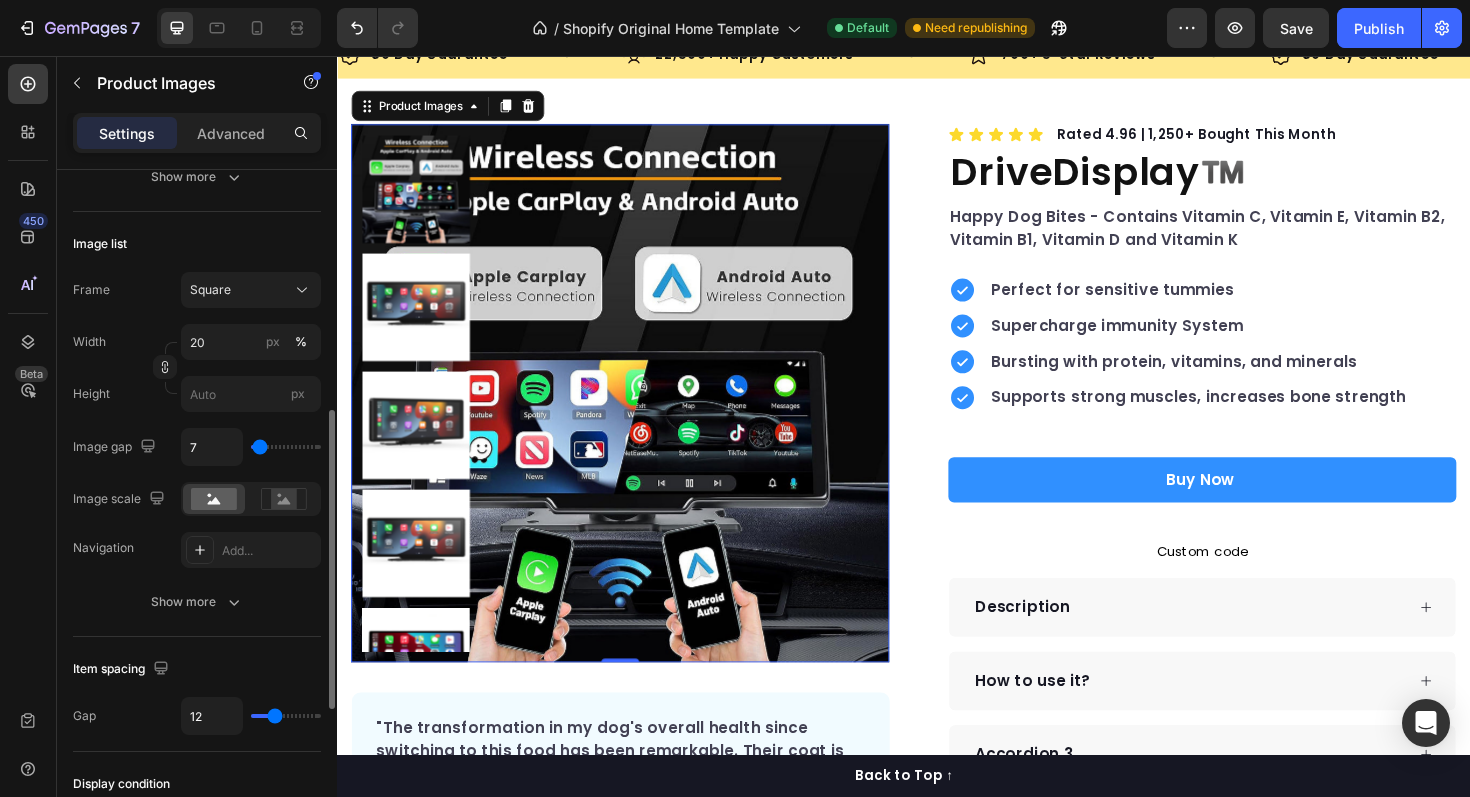 type on "4" 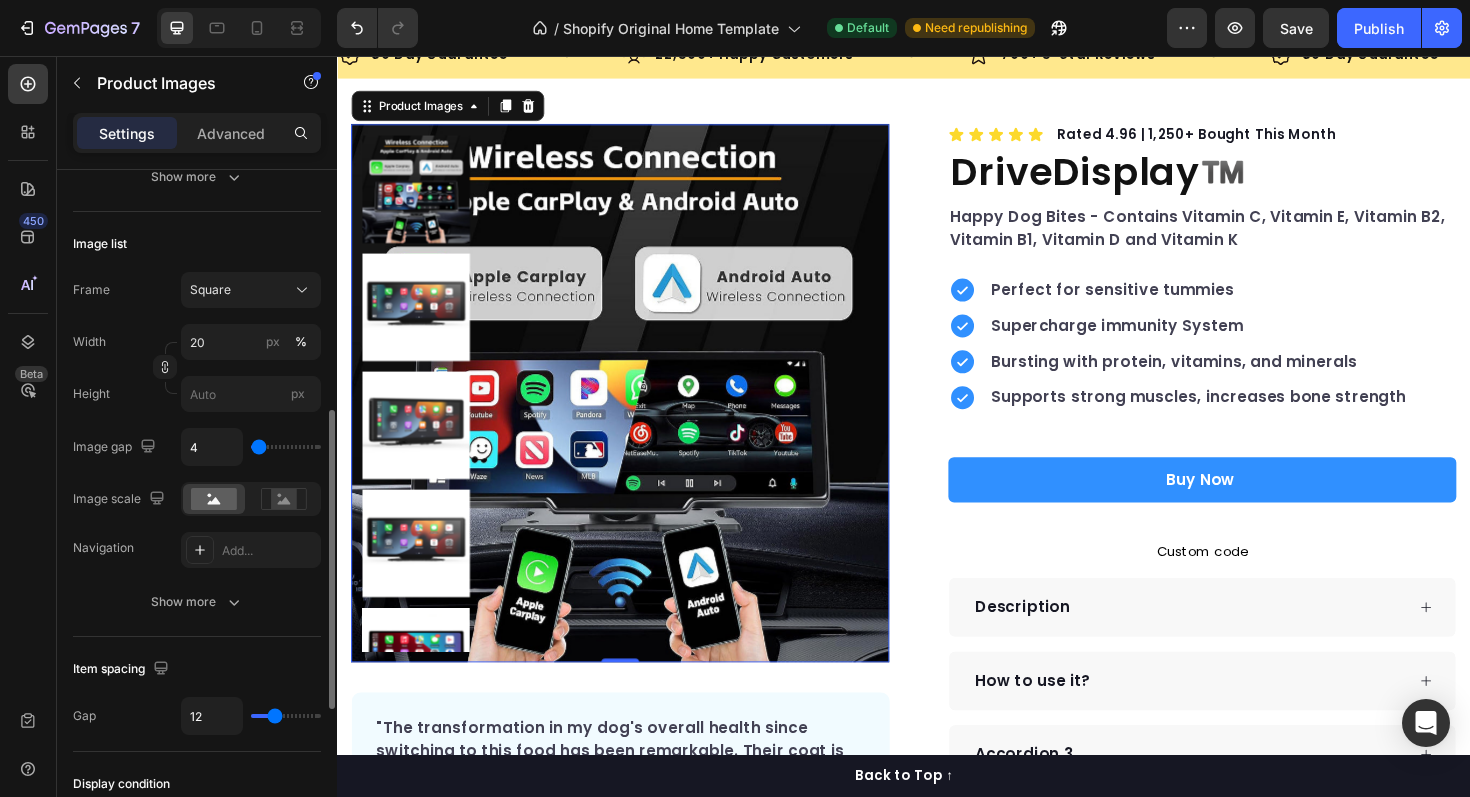 type on "2" 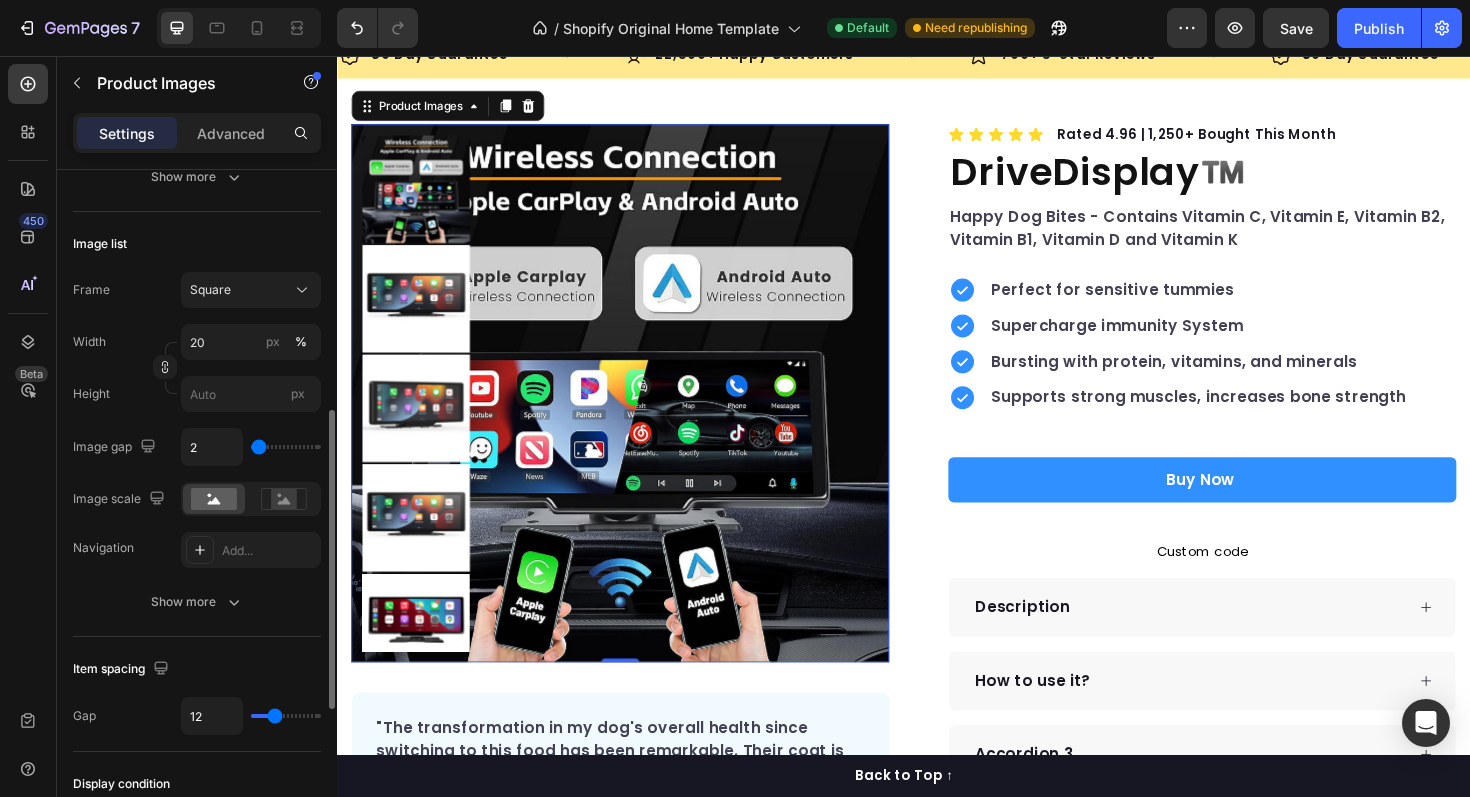type on "2" 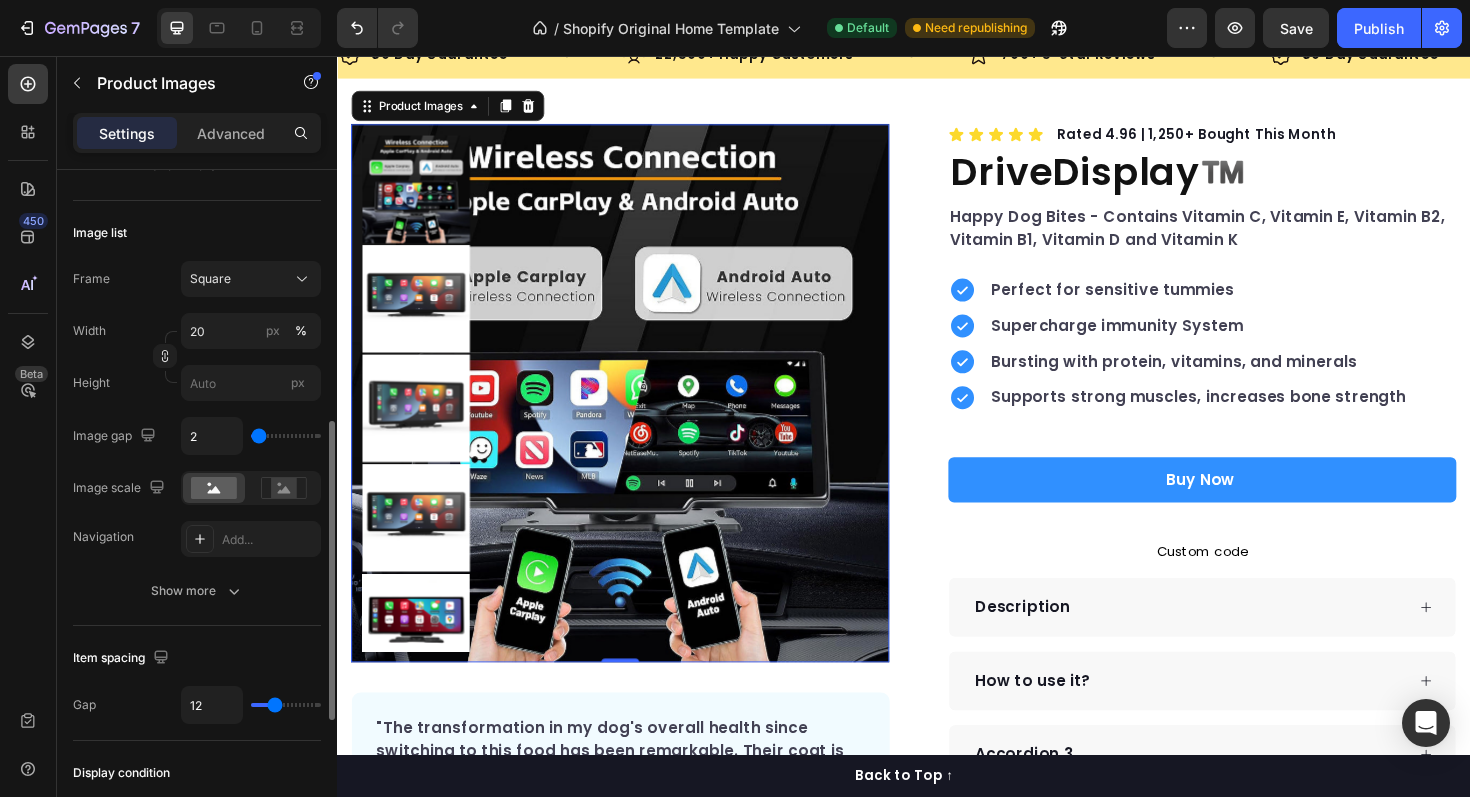 scroll, scrollTop: 566, scrollLeft: 0, axis: vertical 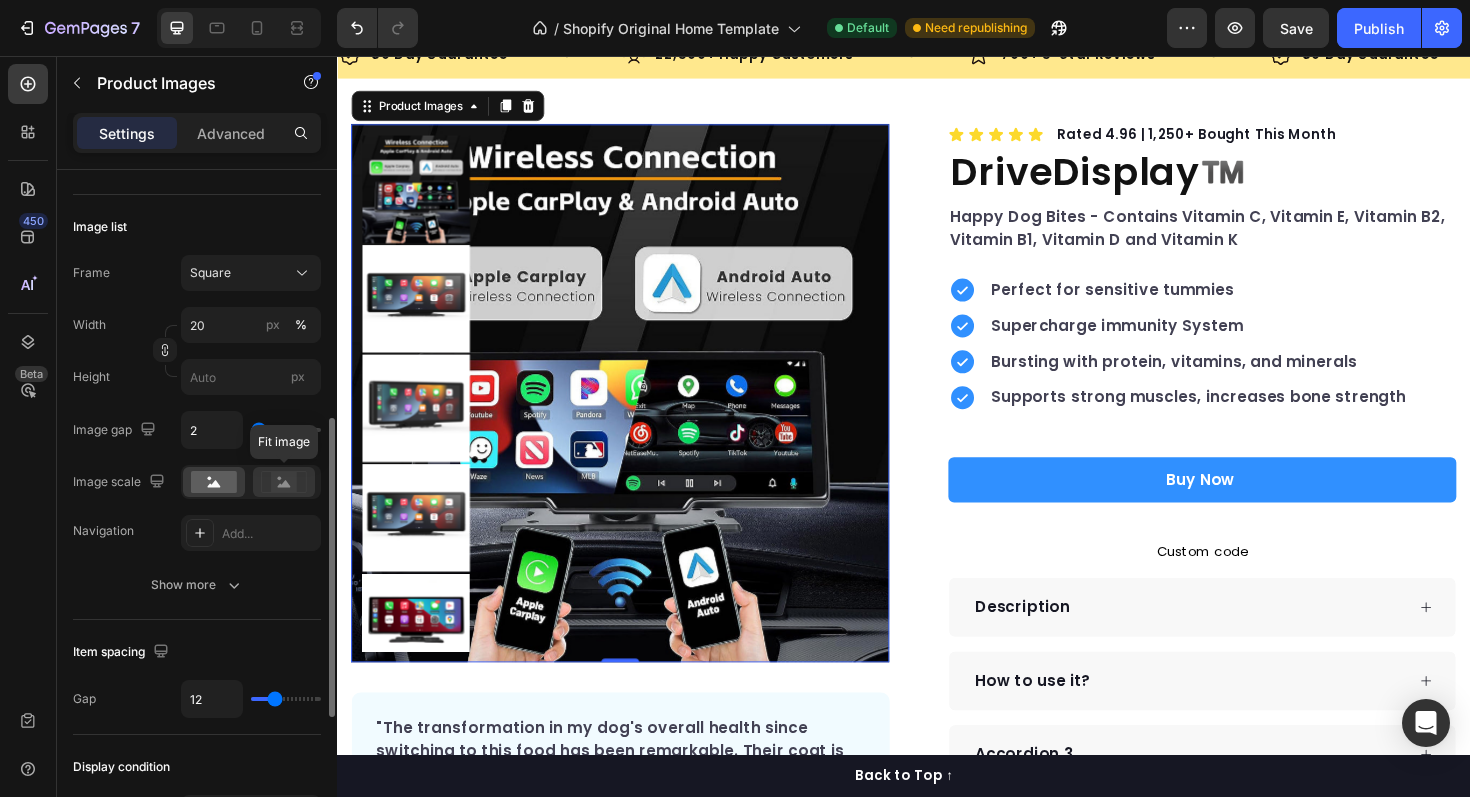click 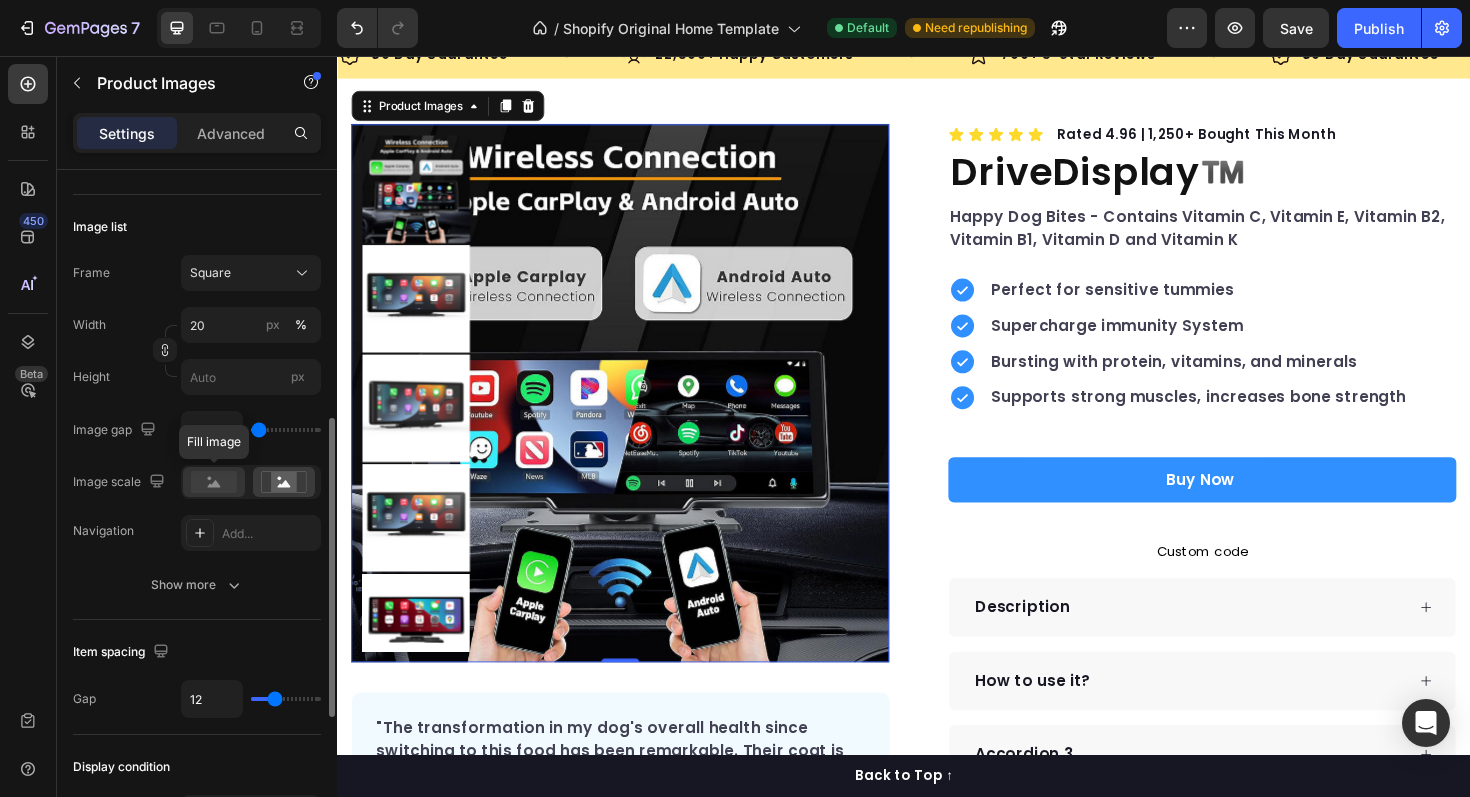 click 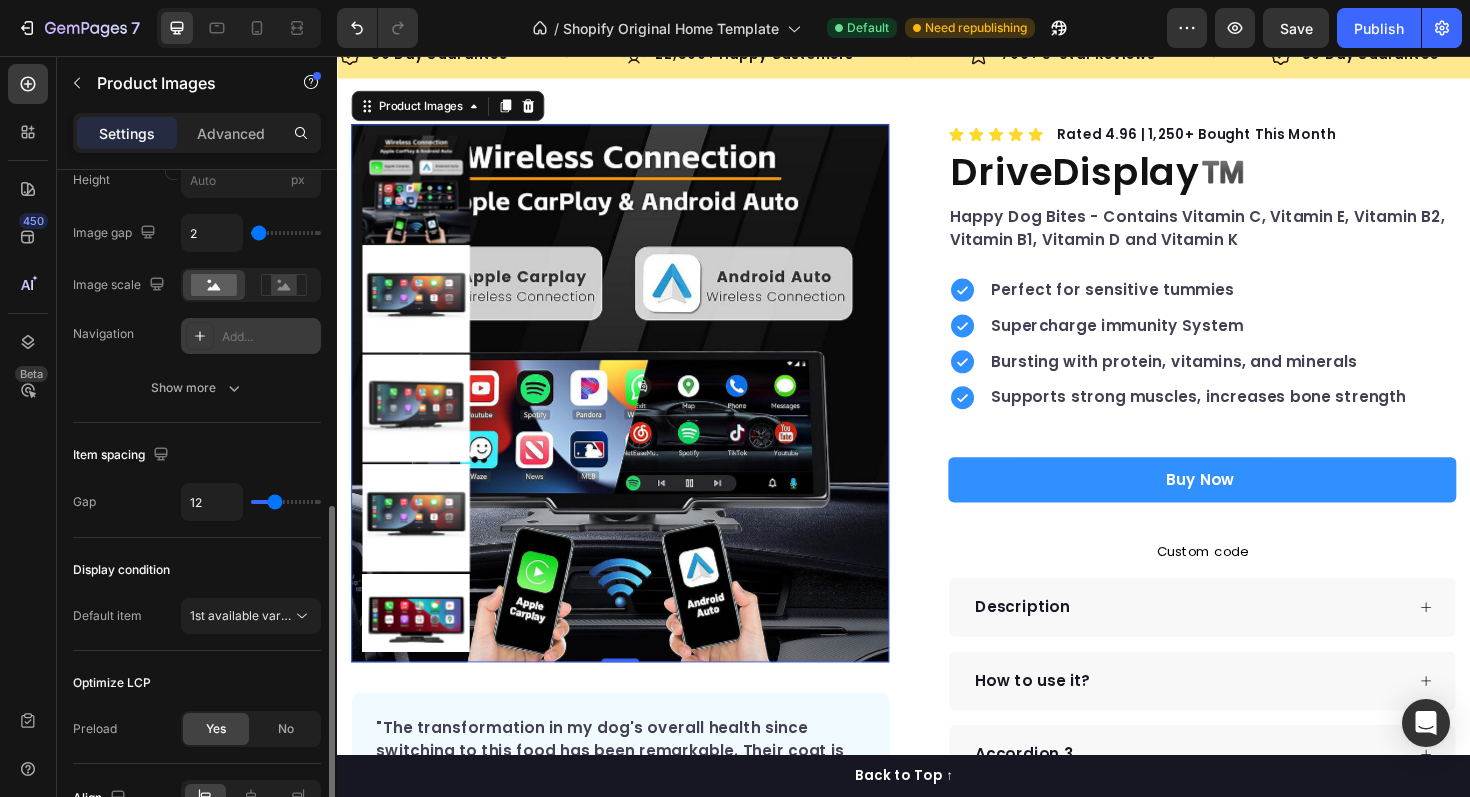 scroll, scrollTop: 781, scrollLeft: 0, axis: vertical 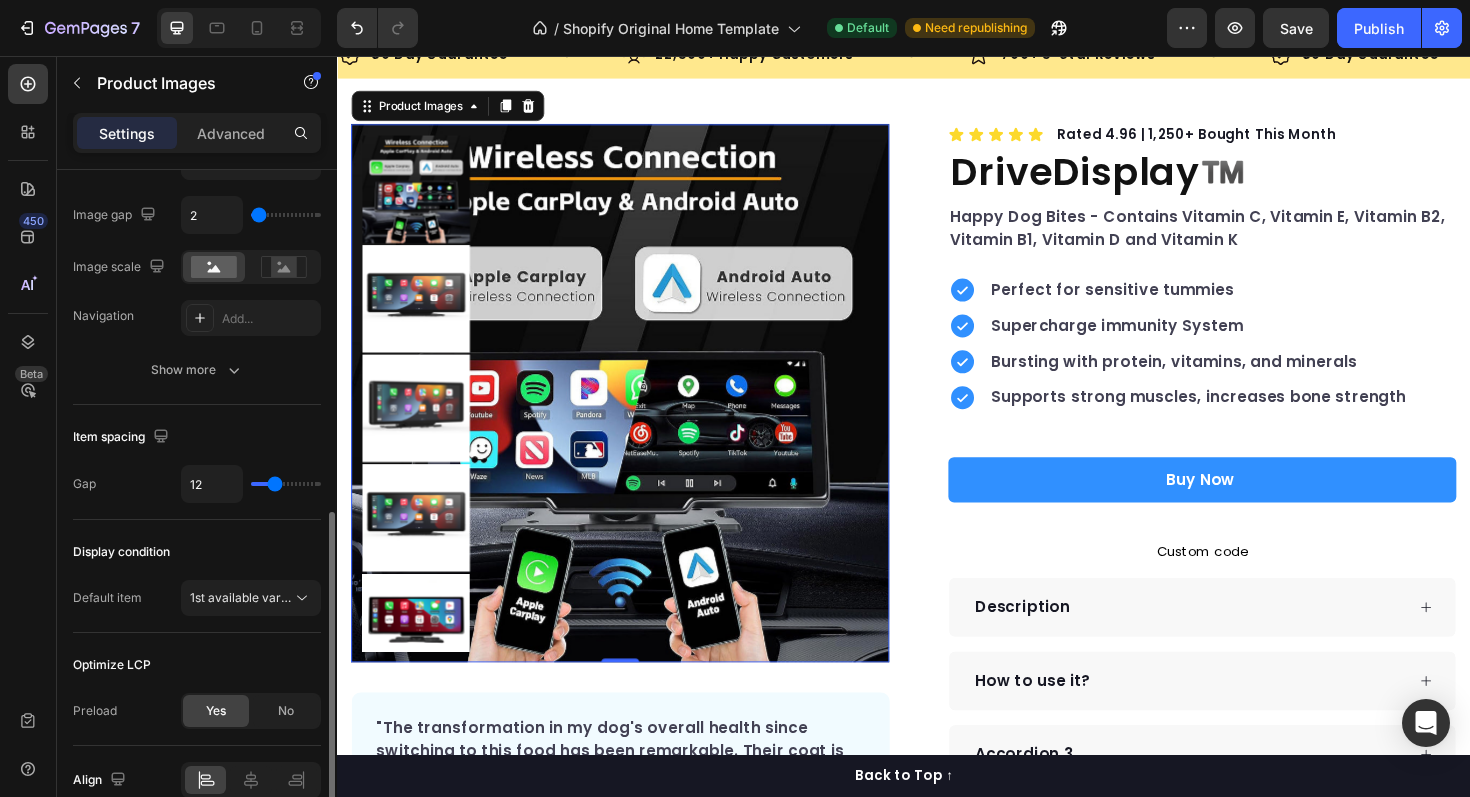 type on "13" 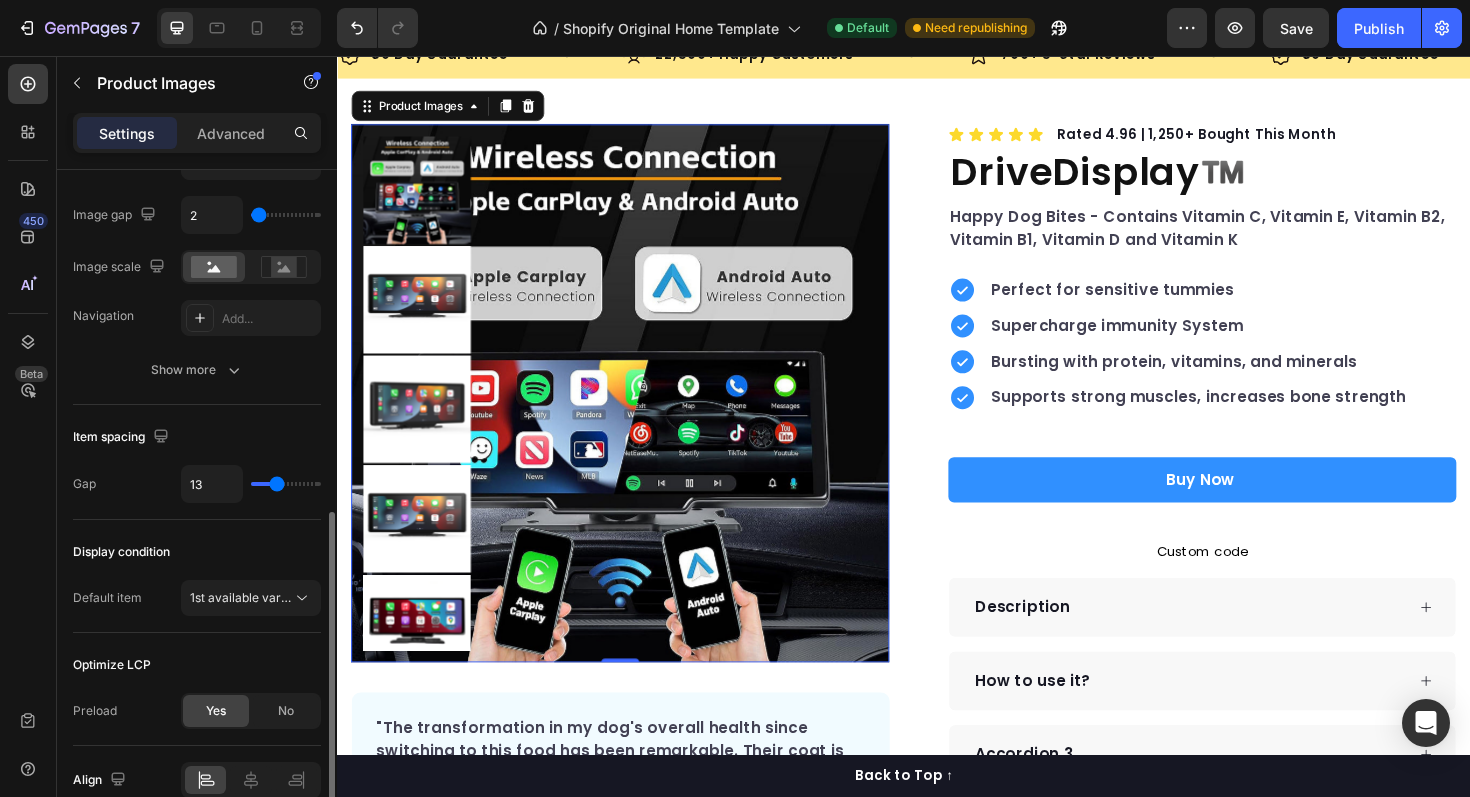 type on "14" 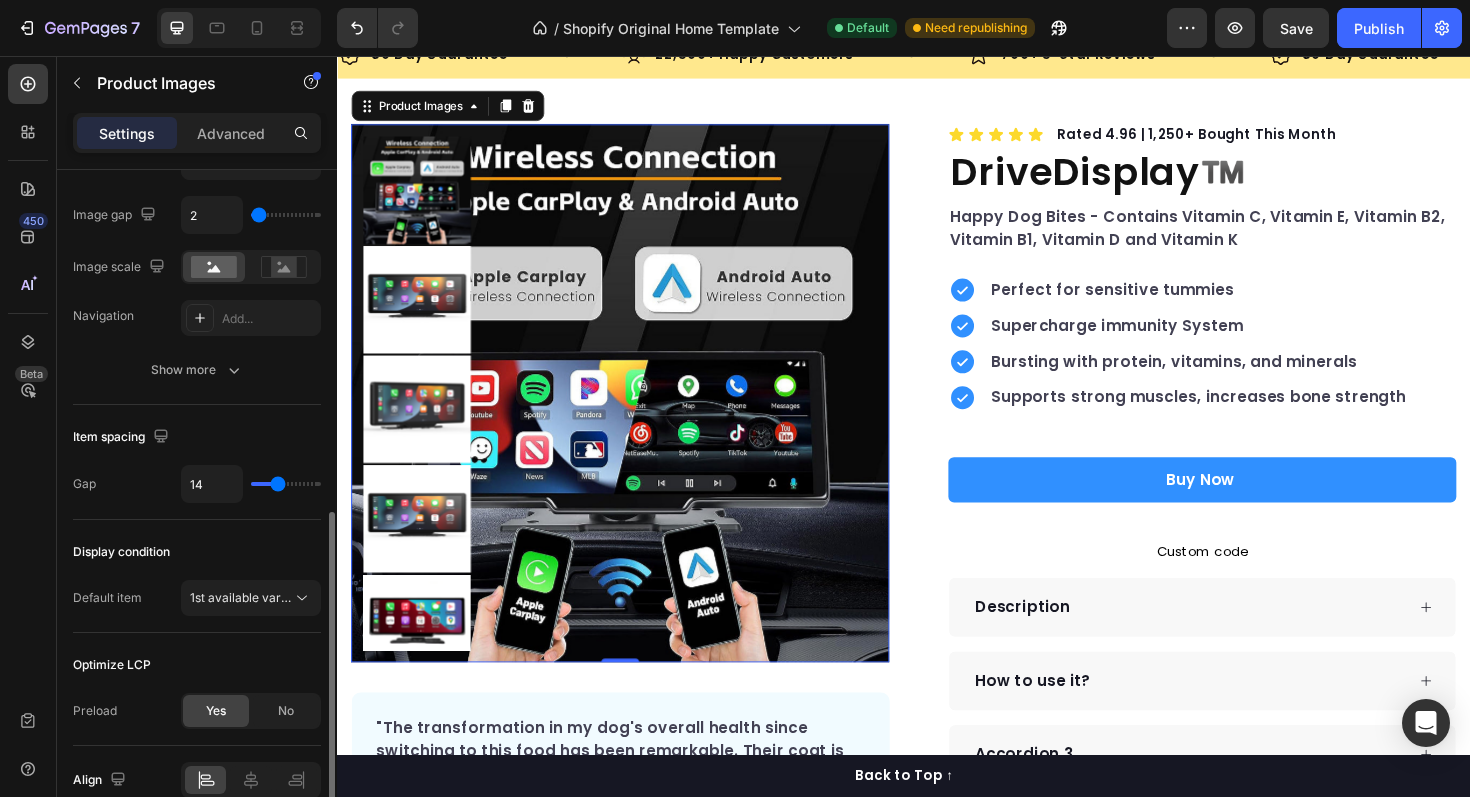 type on "15" 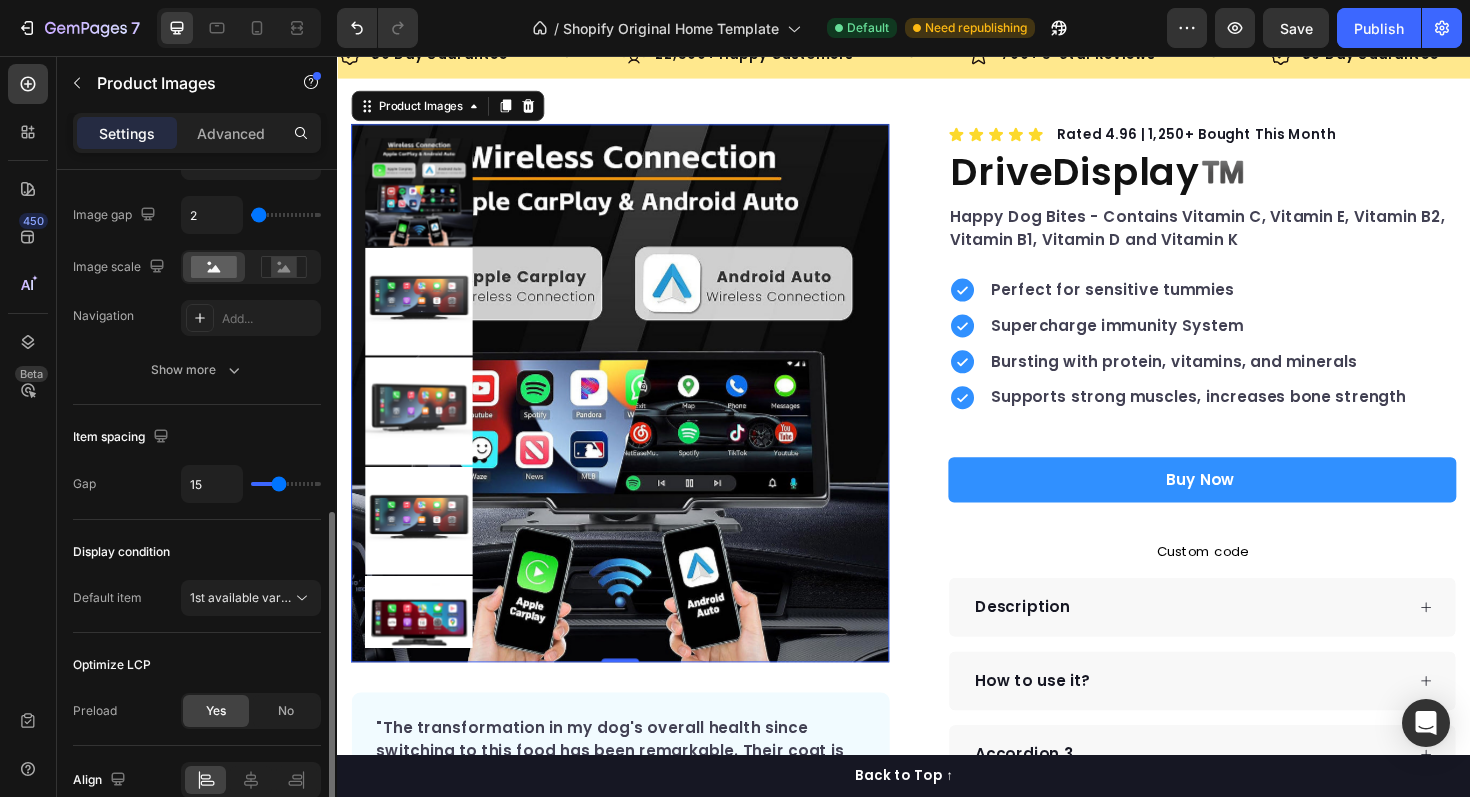 type on "14" 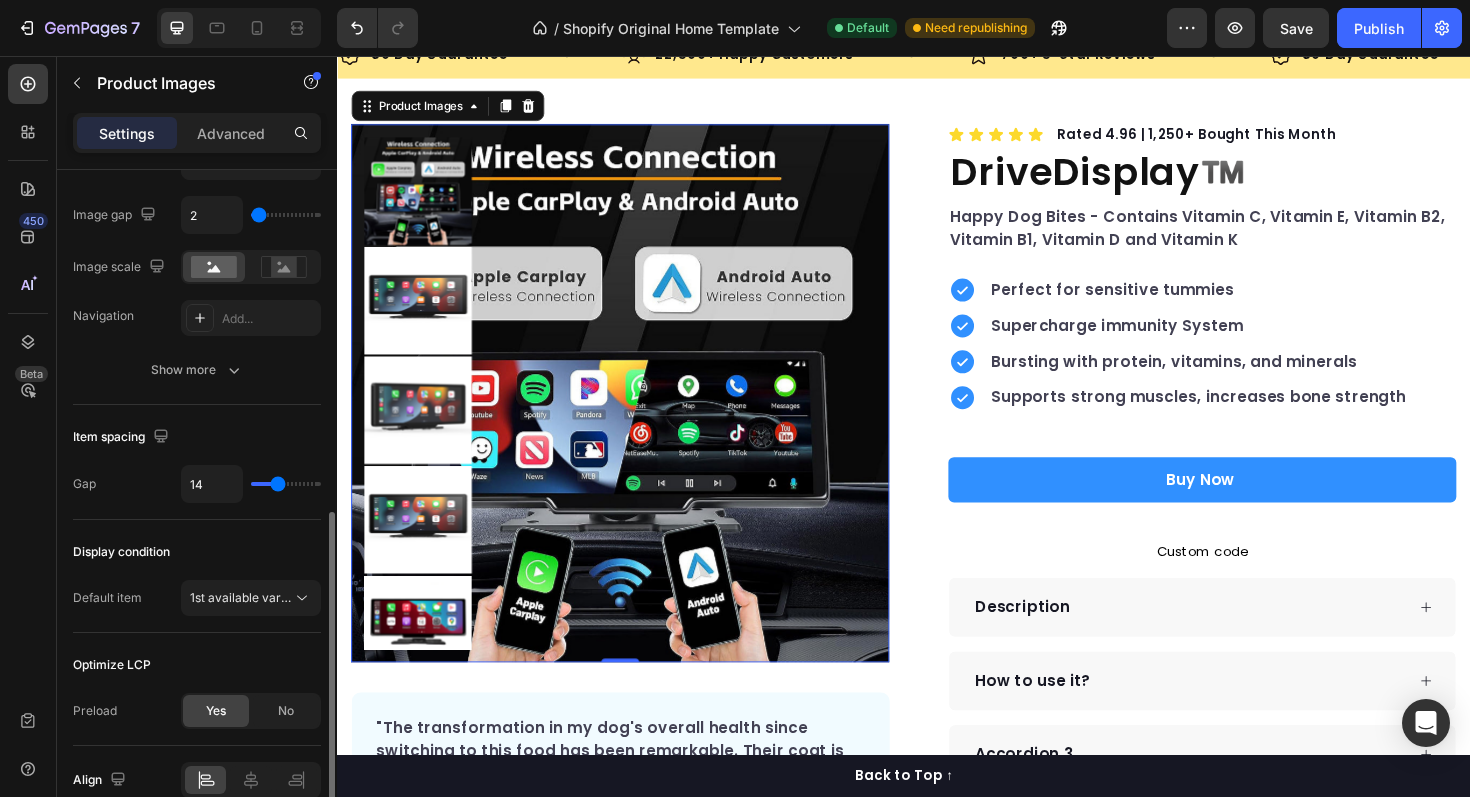 type on "13" 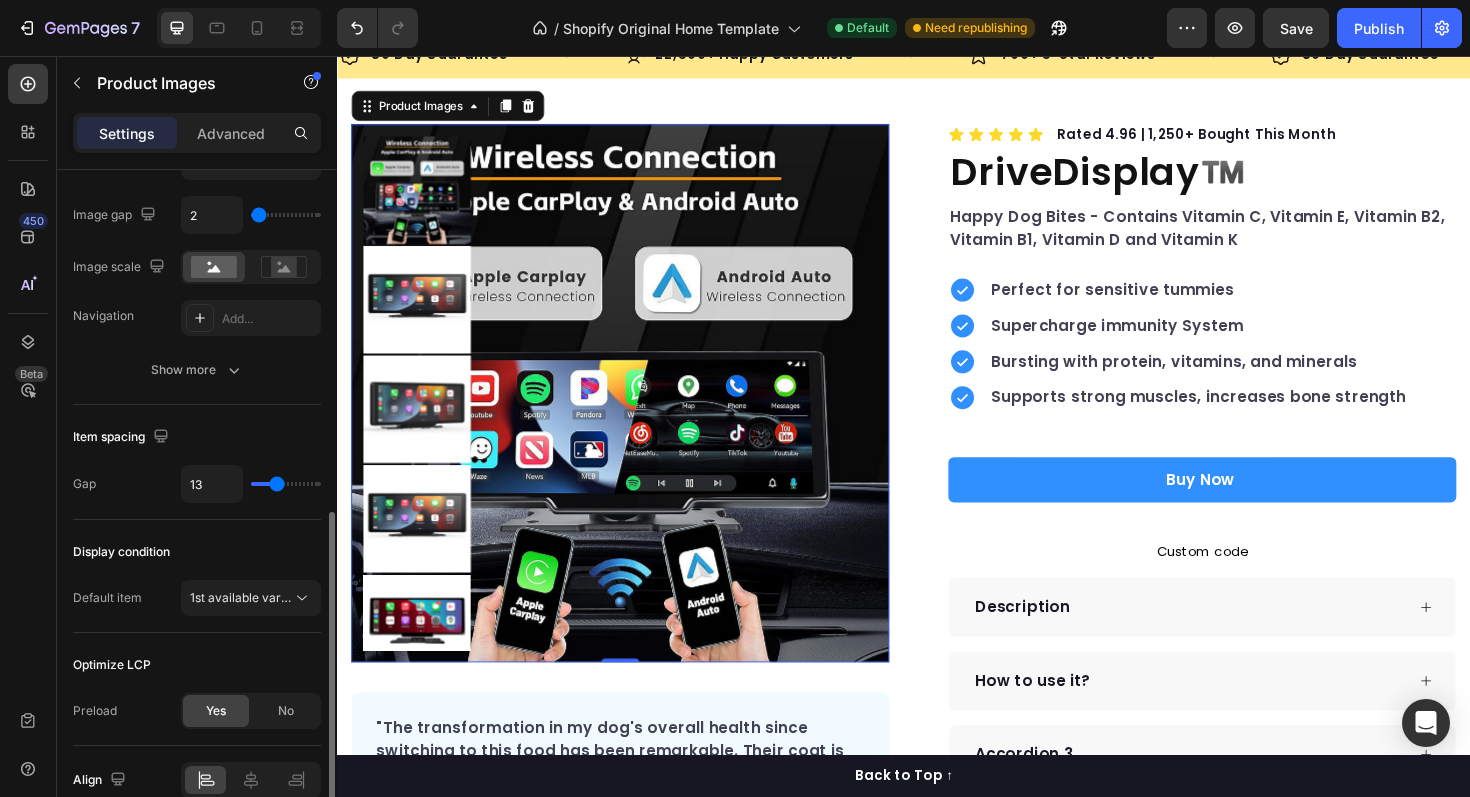 type on "12" 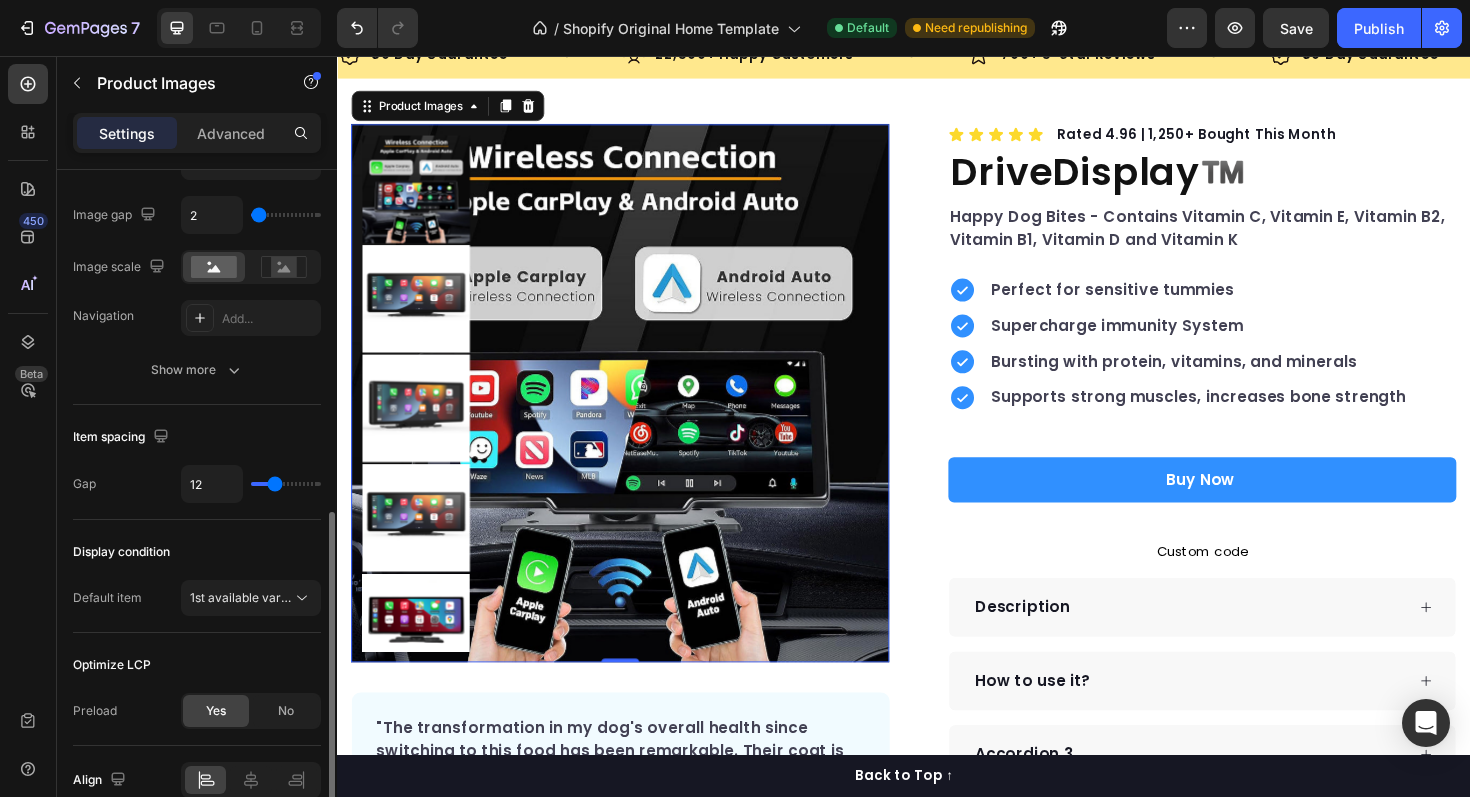 type on "11" 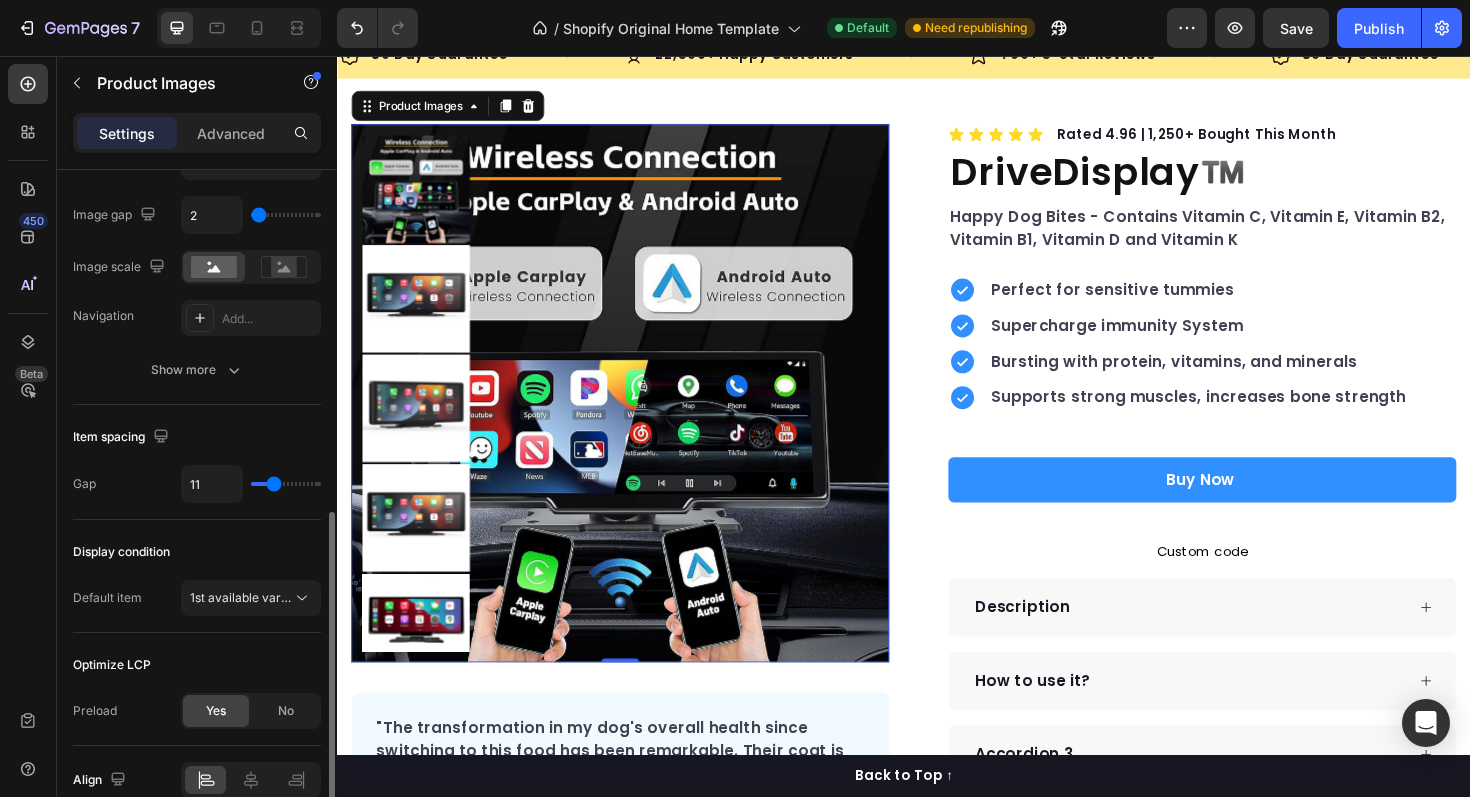 type on "10" 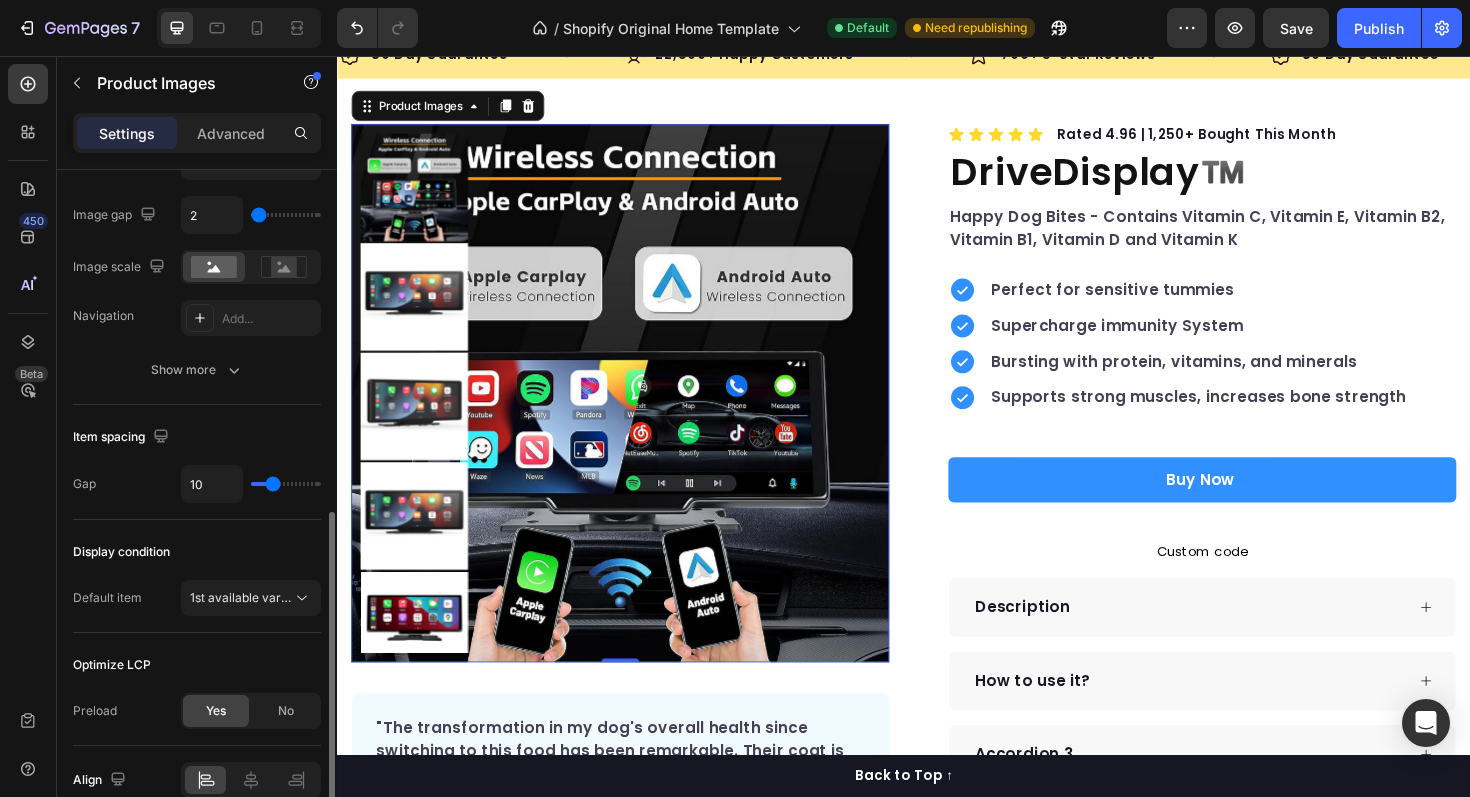 type on "9" 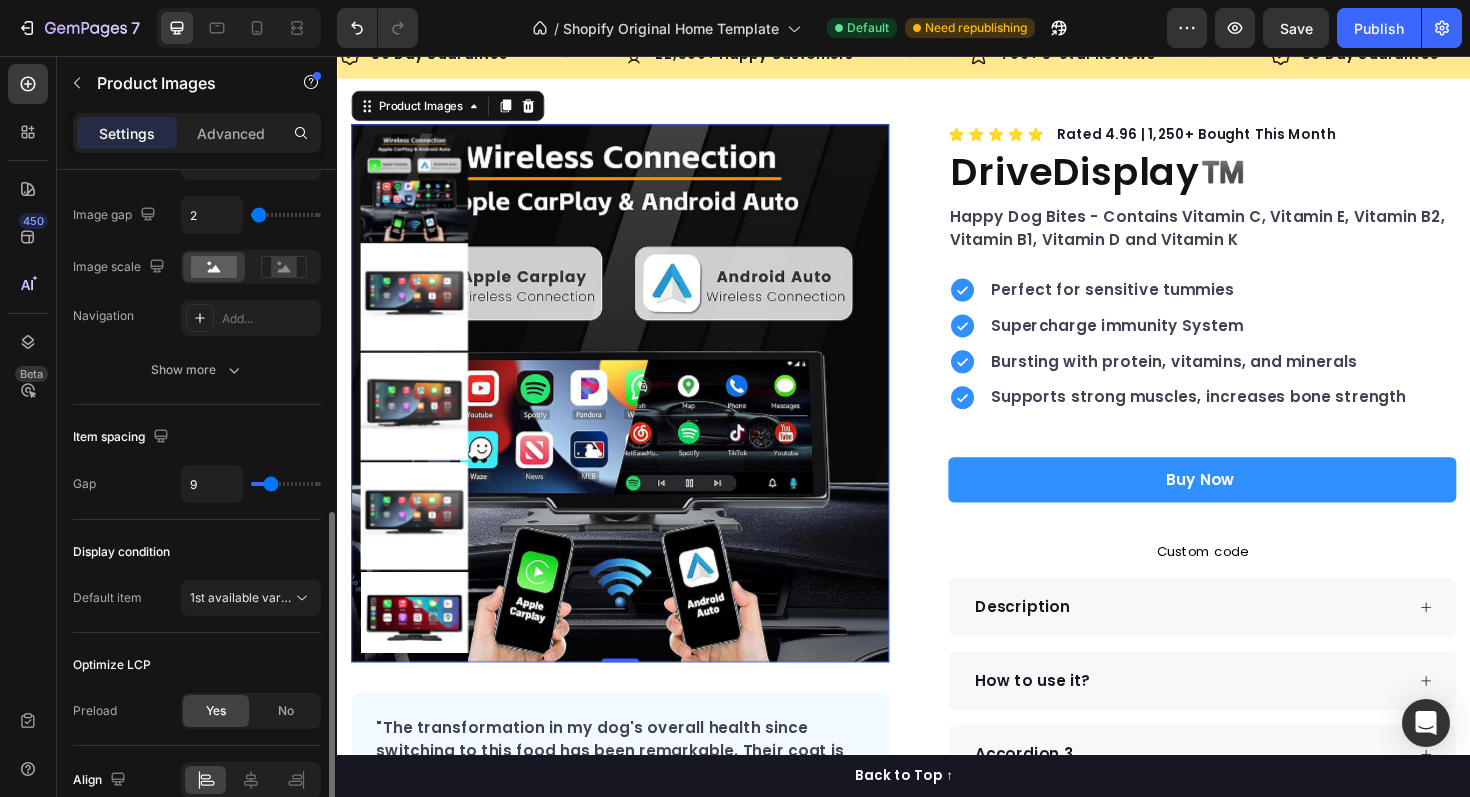 type on "8" 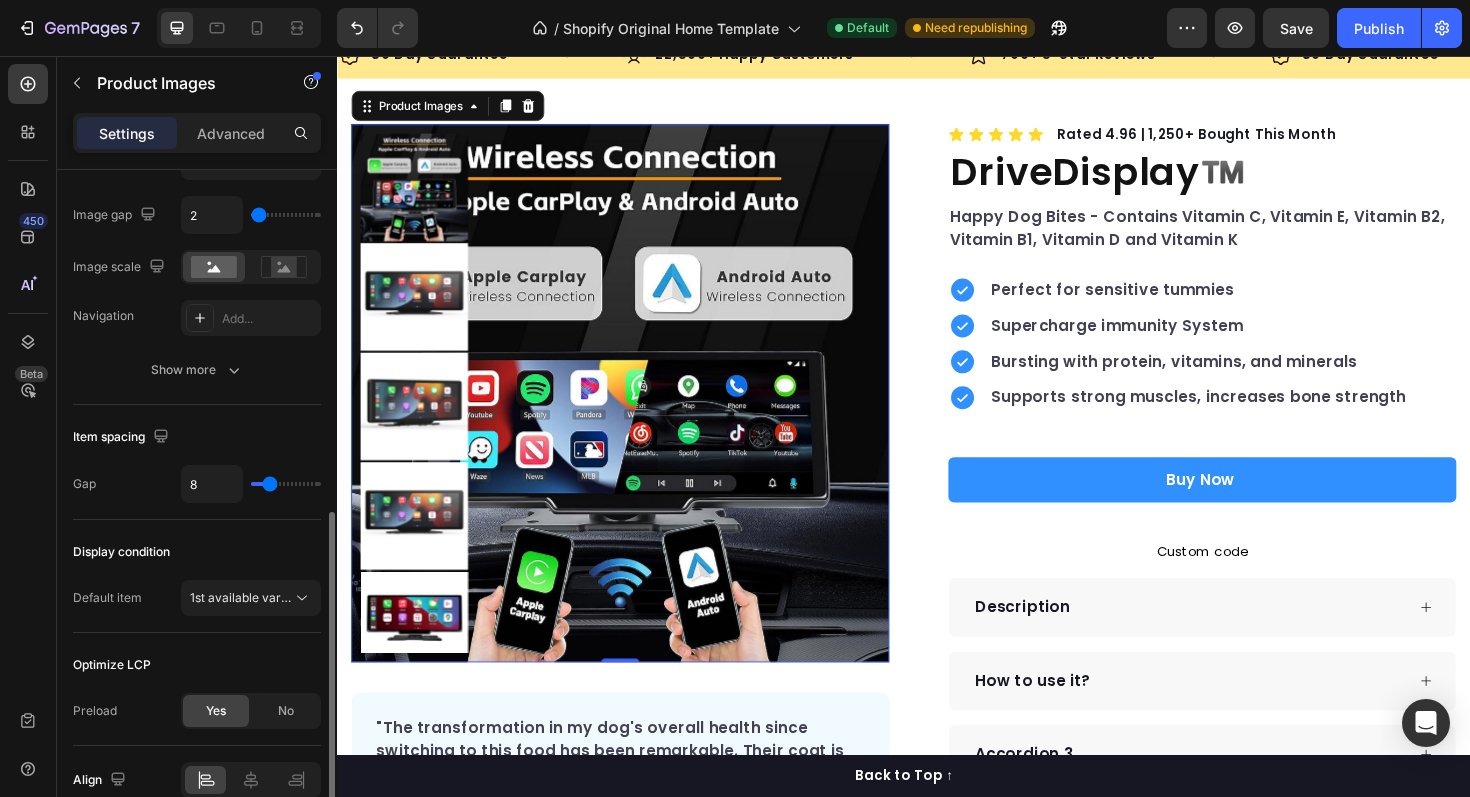 type on "7" 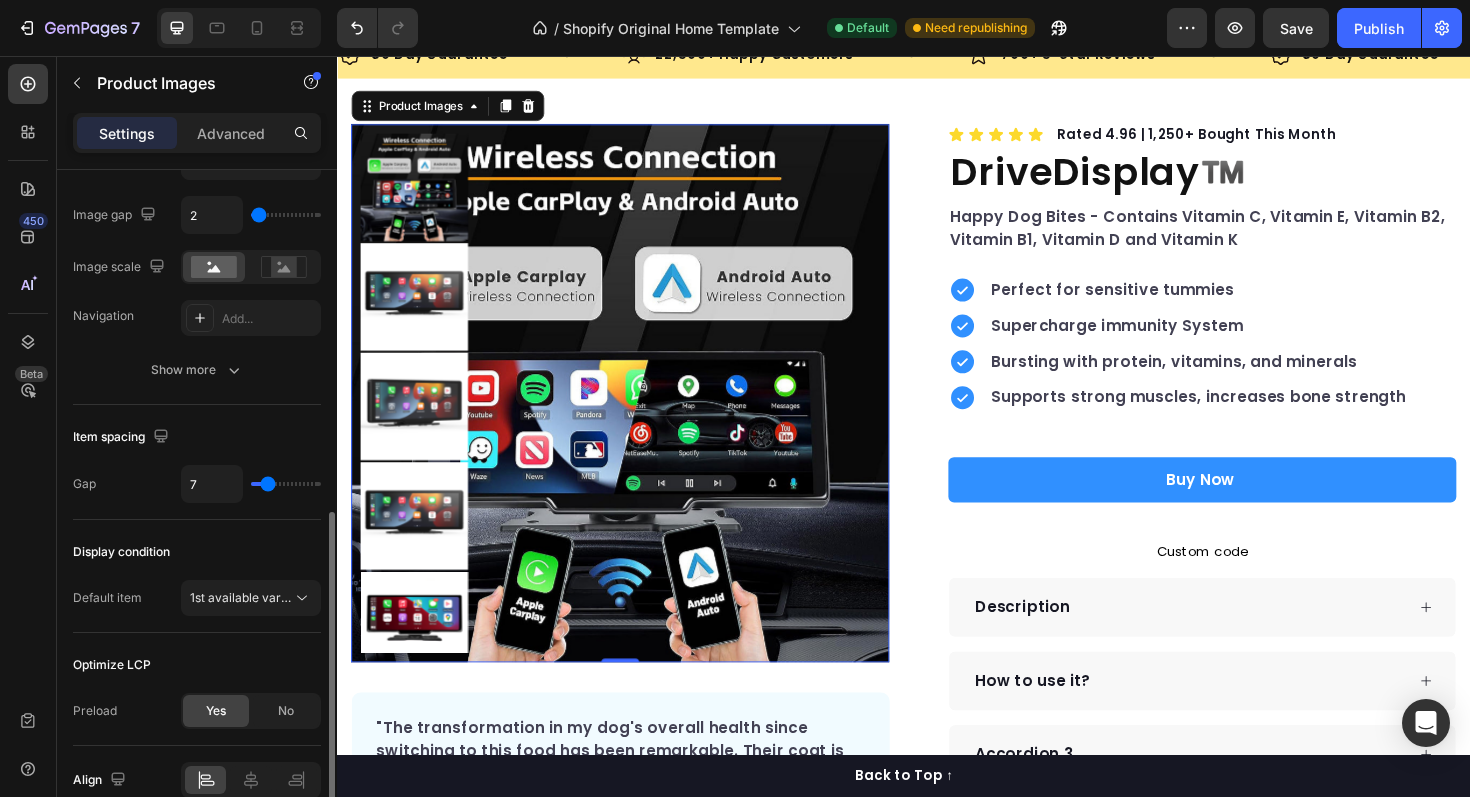 type on "6" 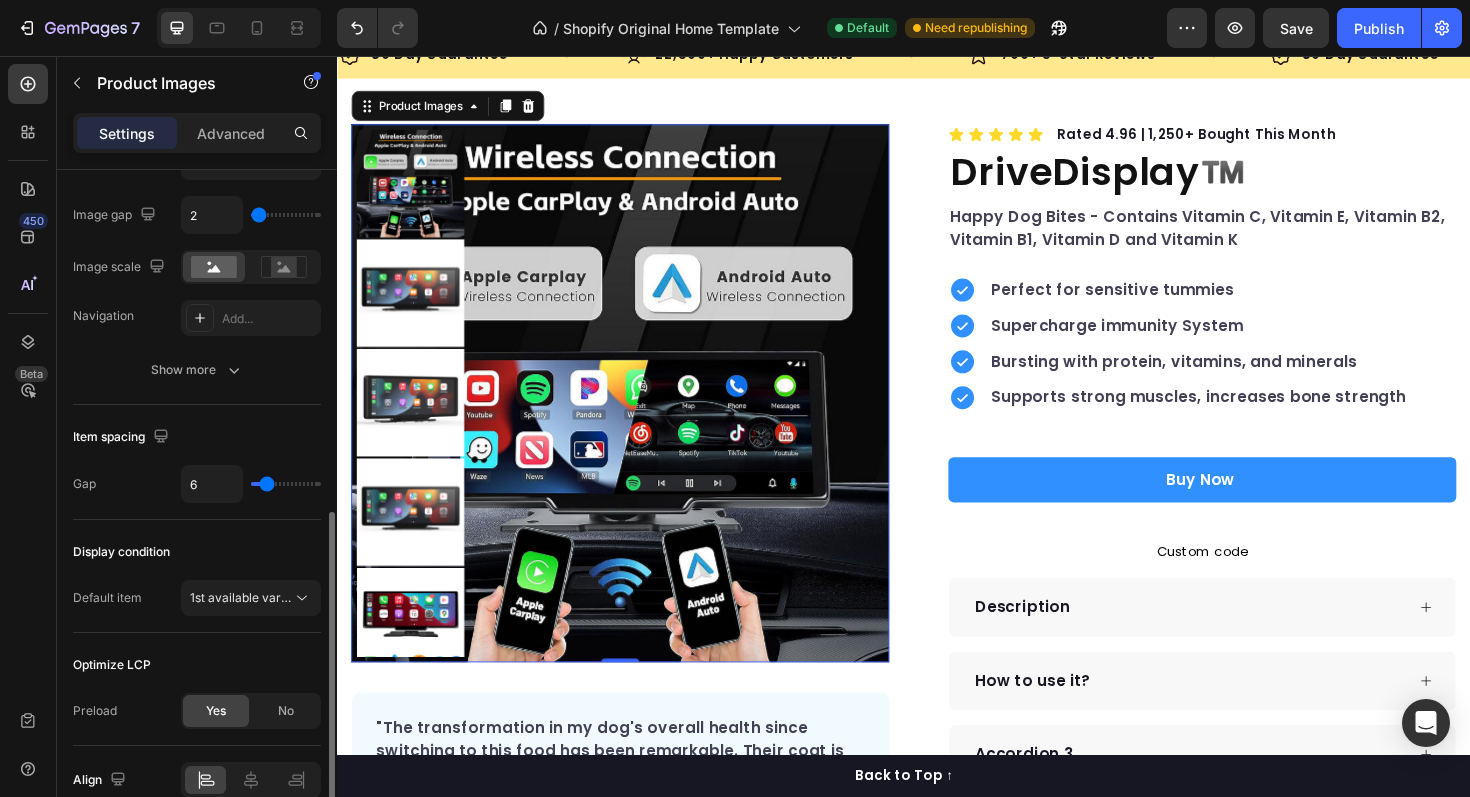 type on "5" 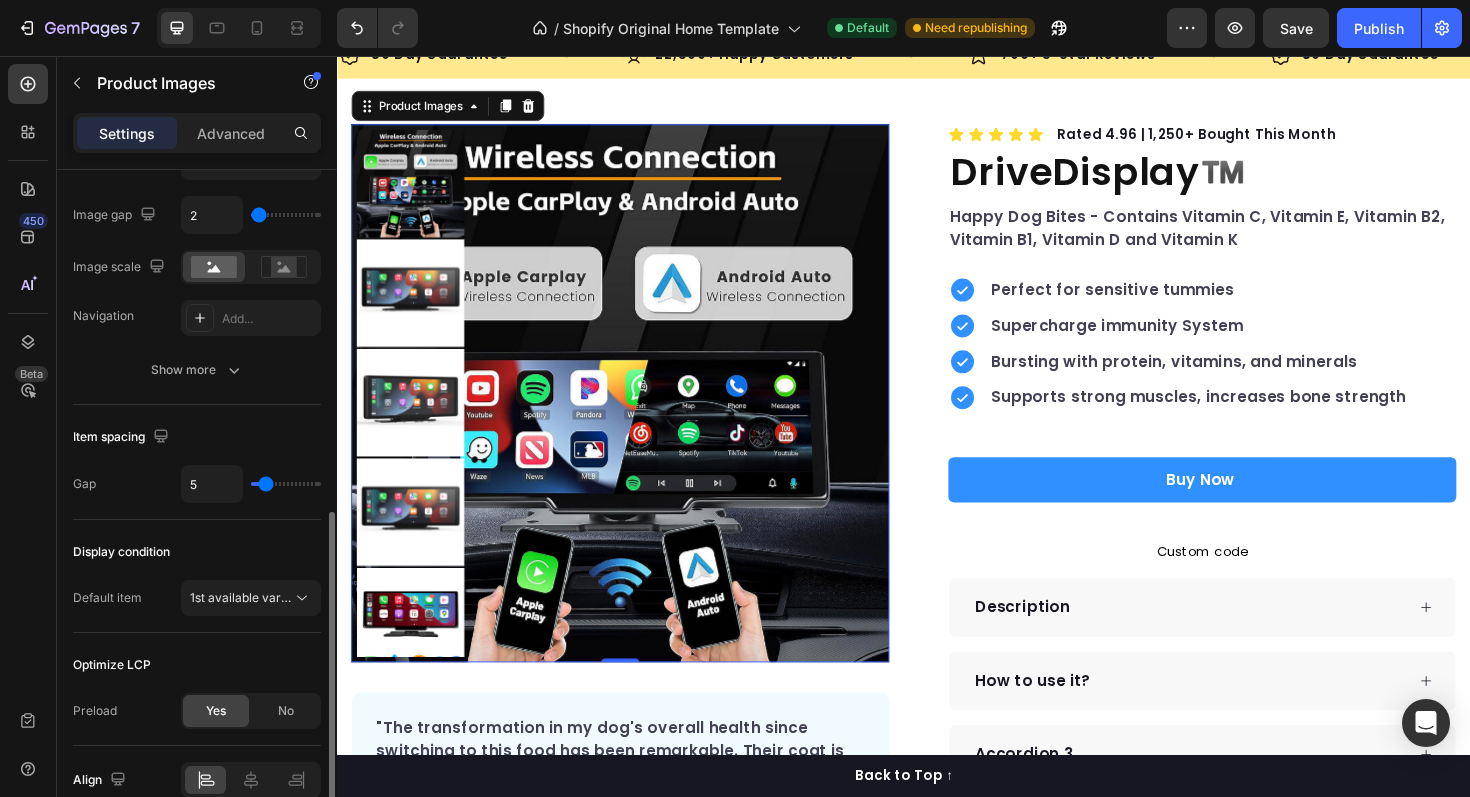 type on "4" 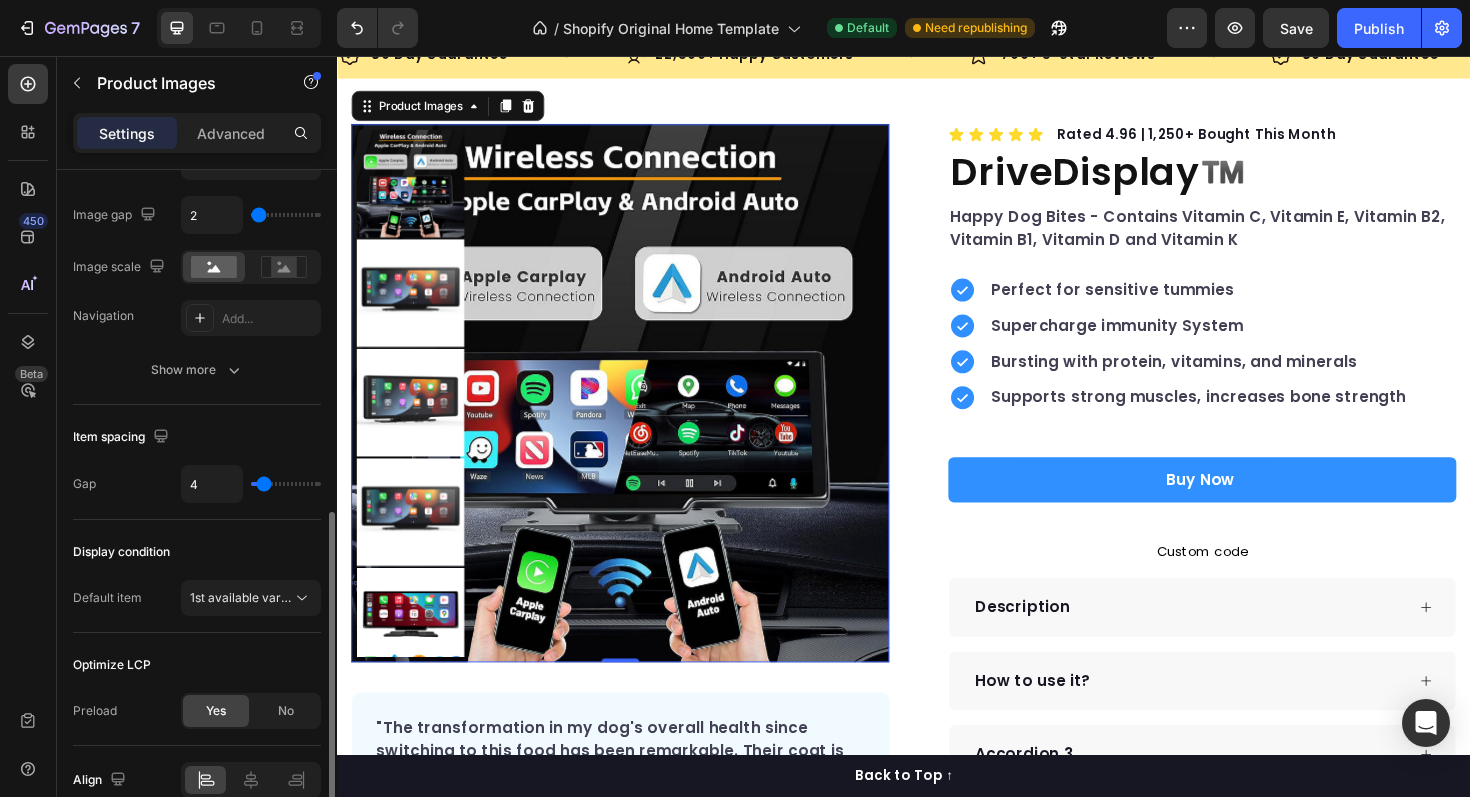 type on "3" 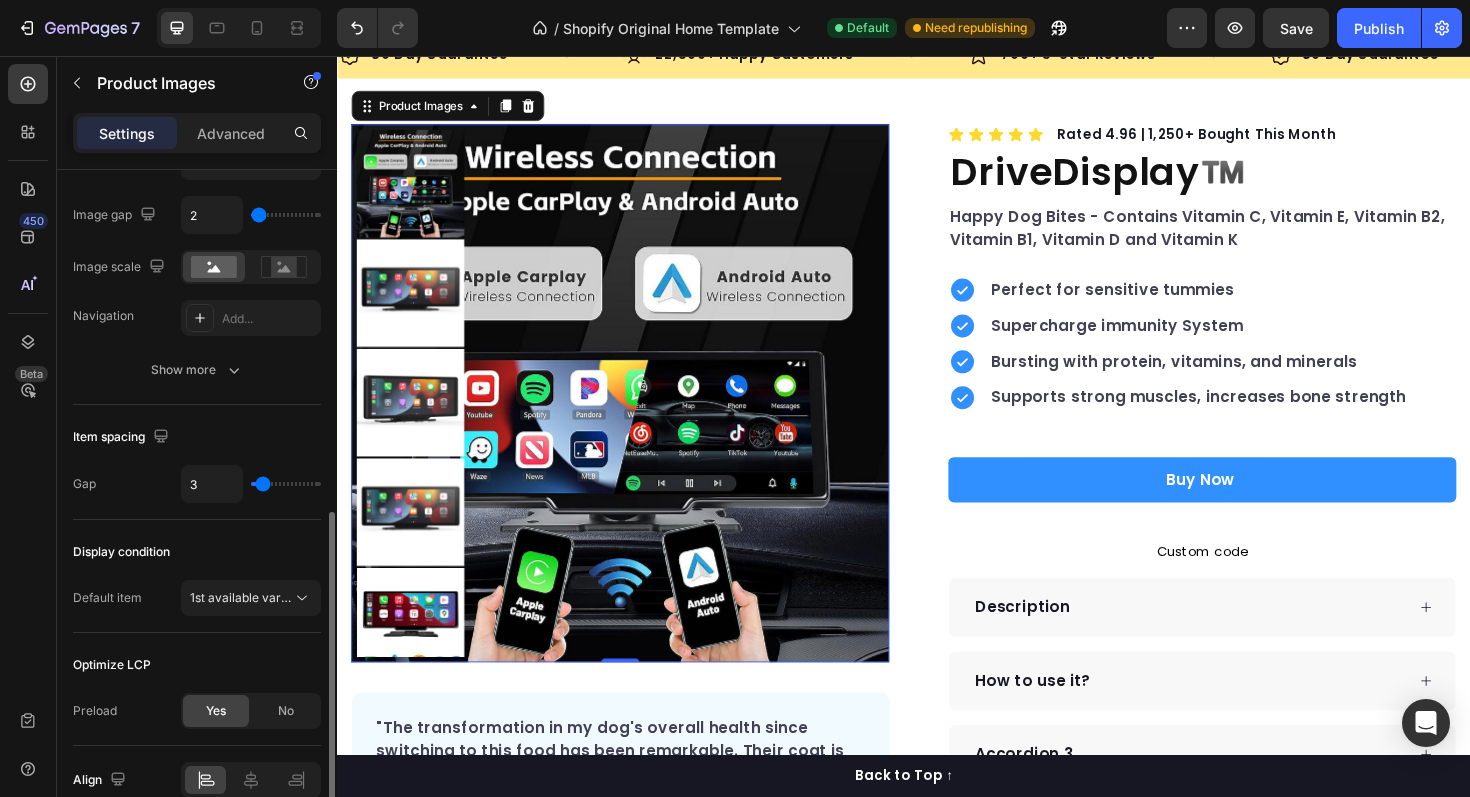 type on "1" 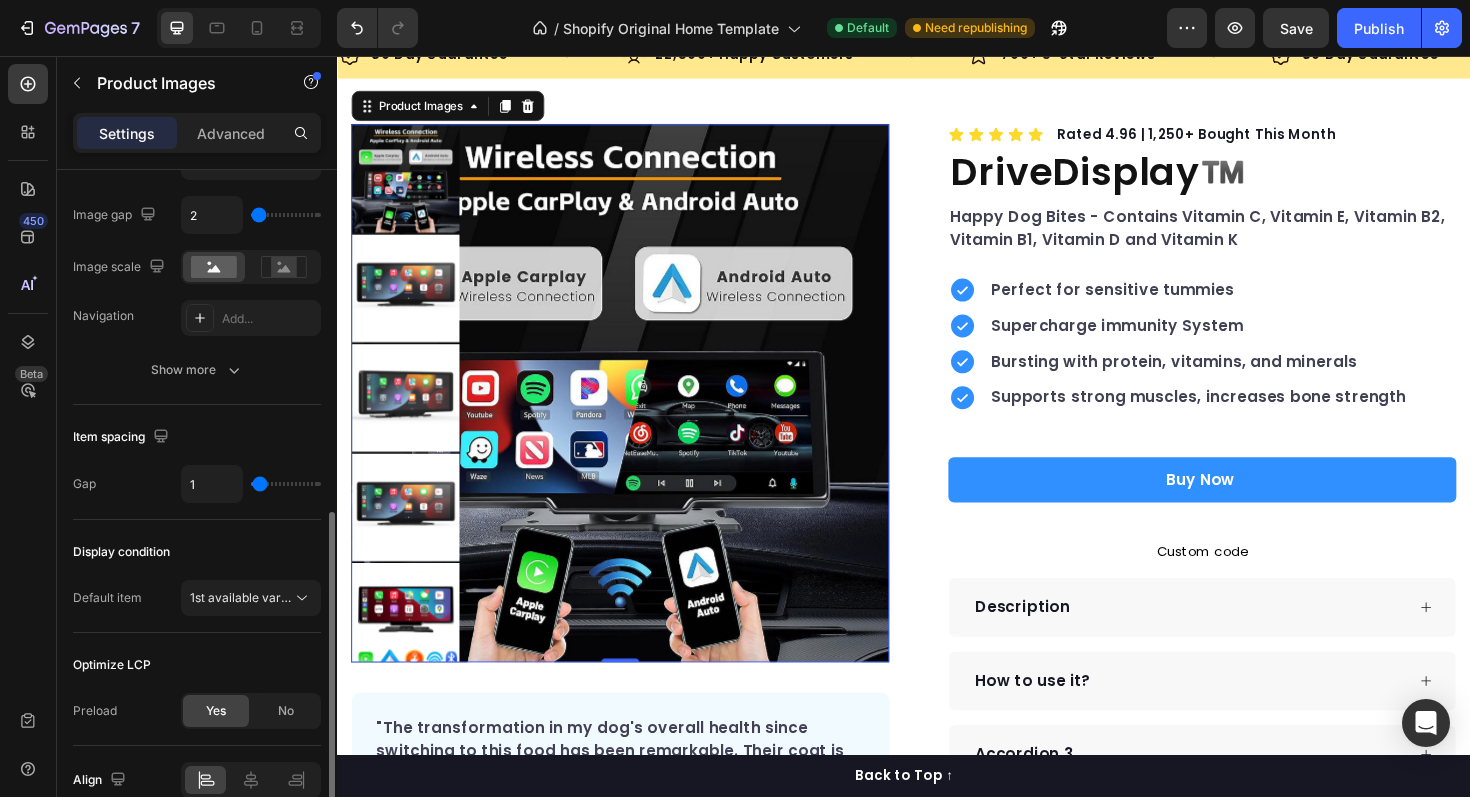 type on "0" 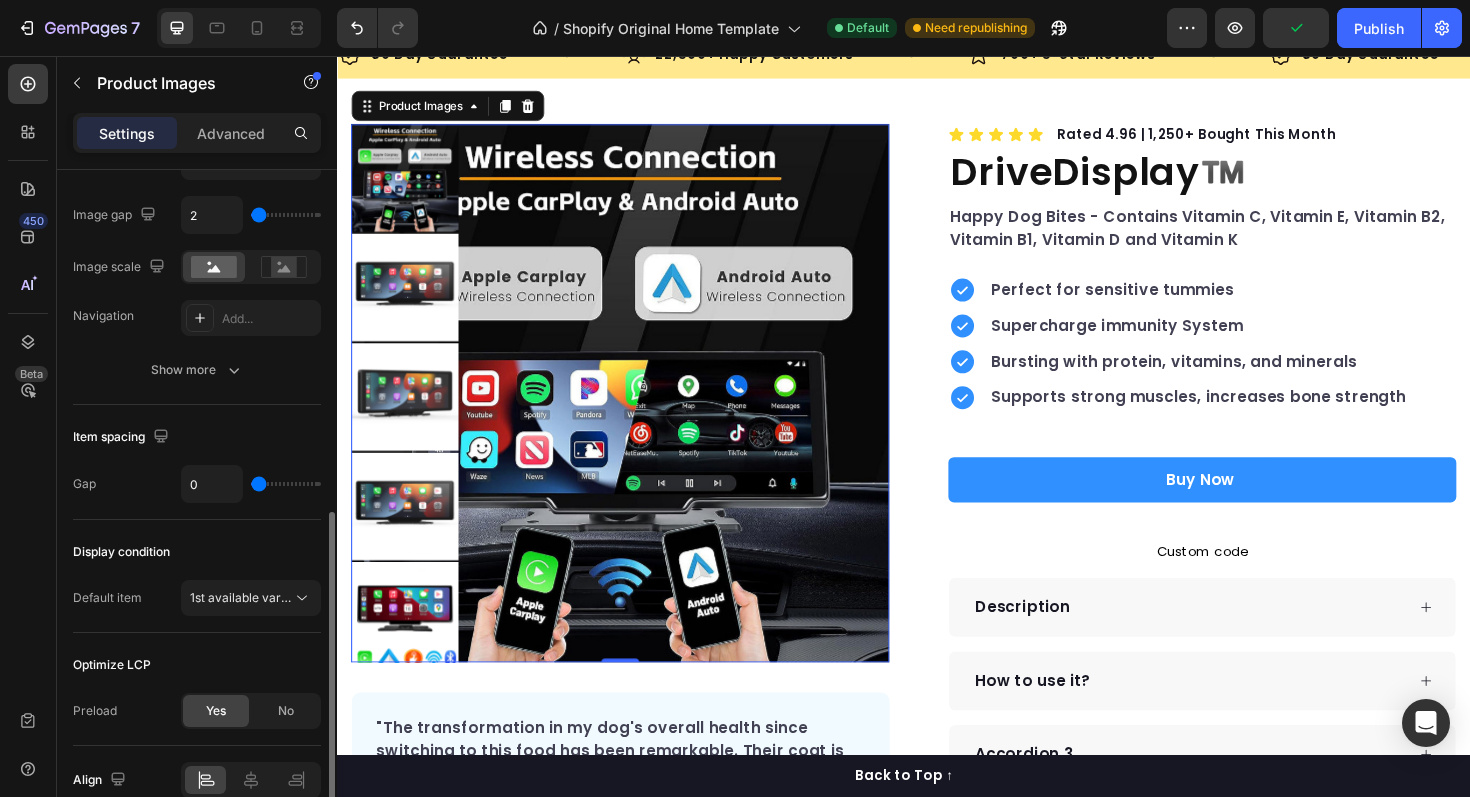 type on "1" 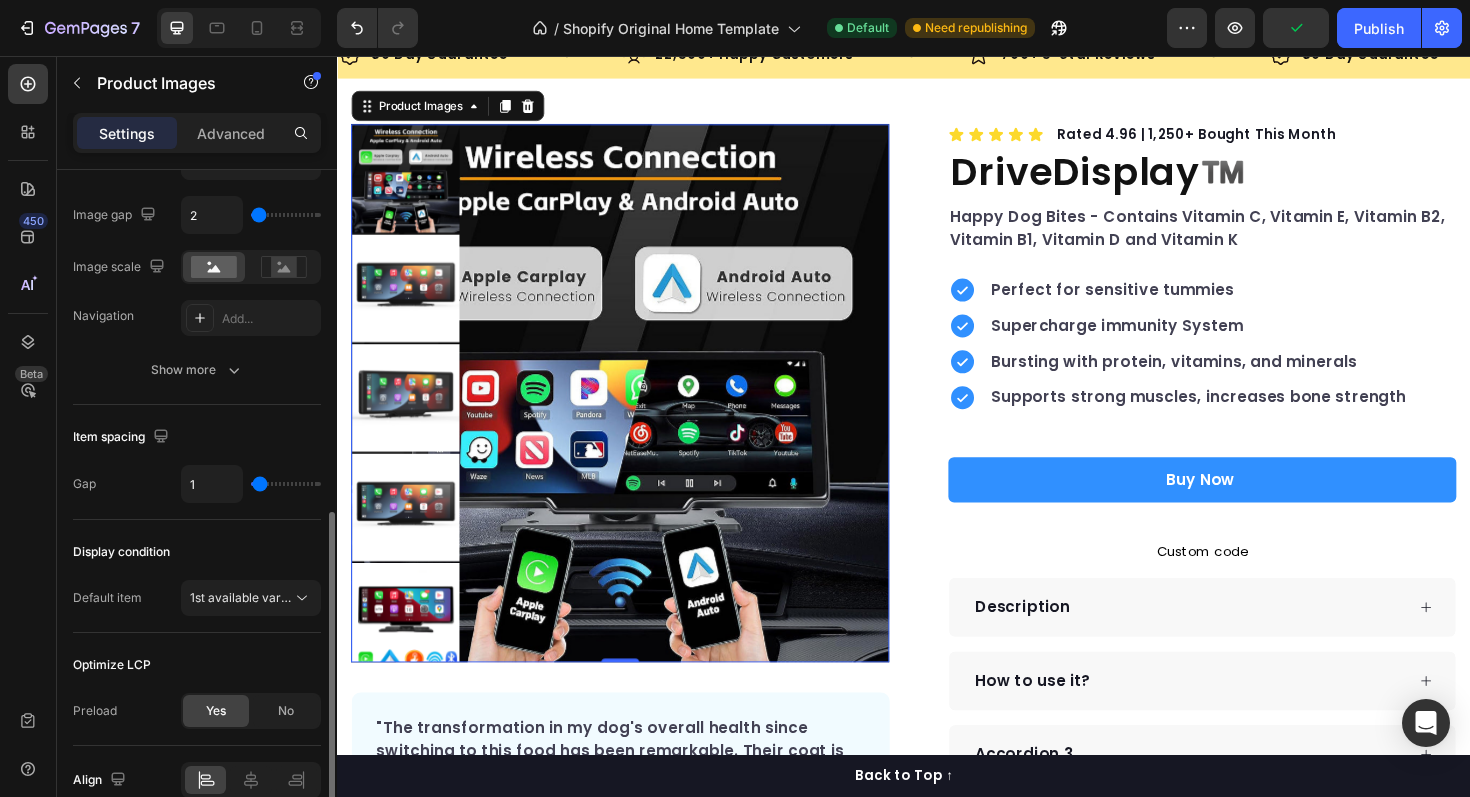 type on "2" 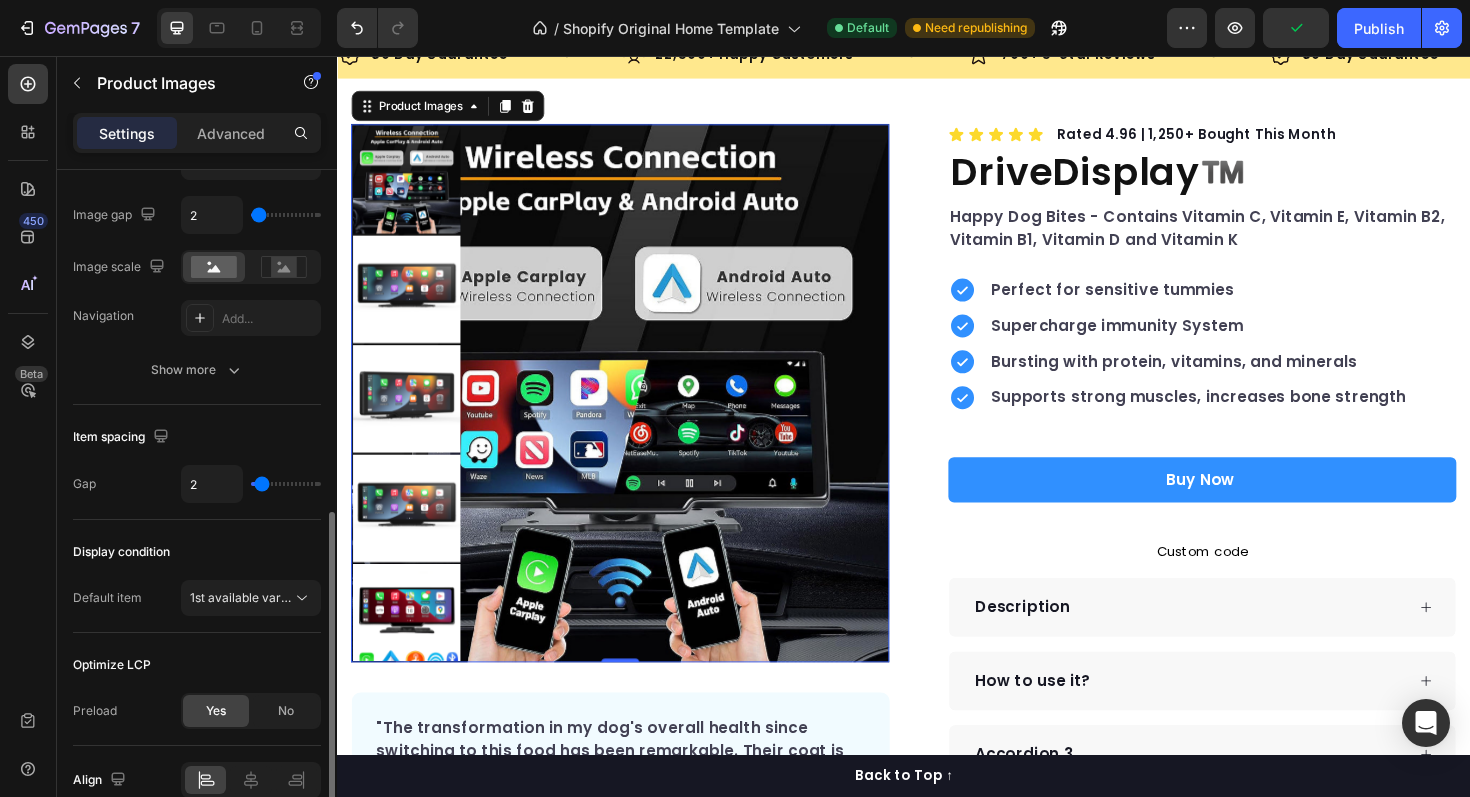 type on "3" 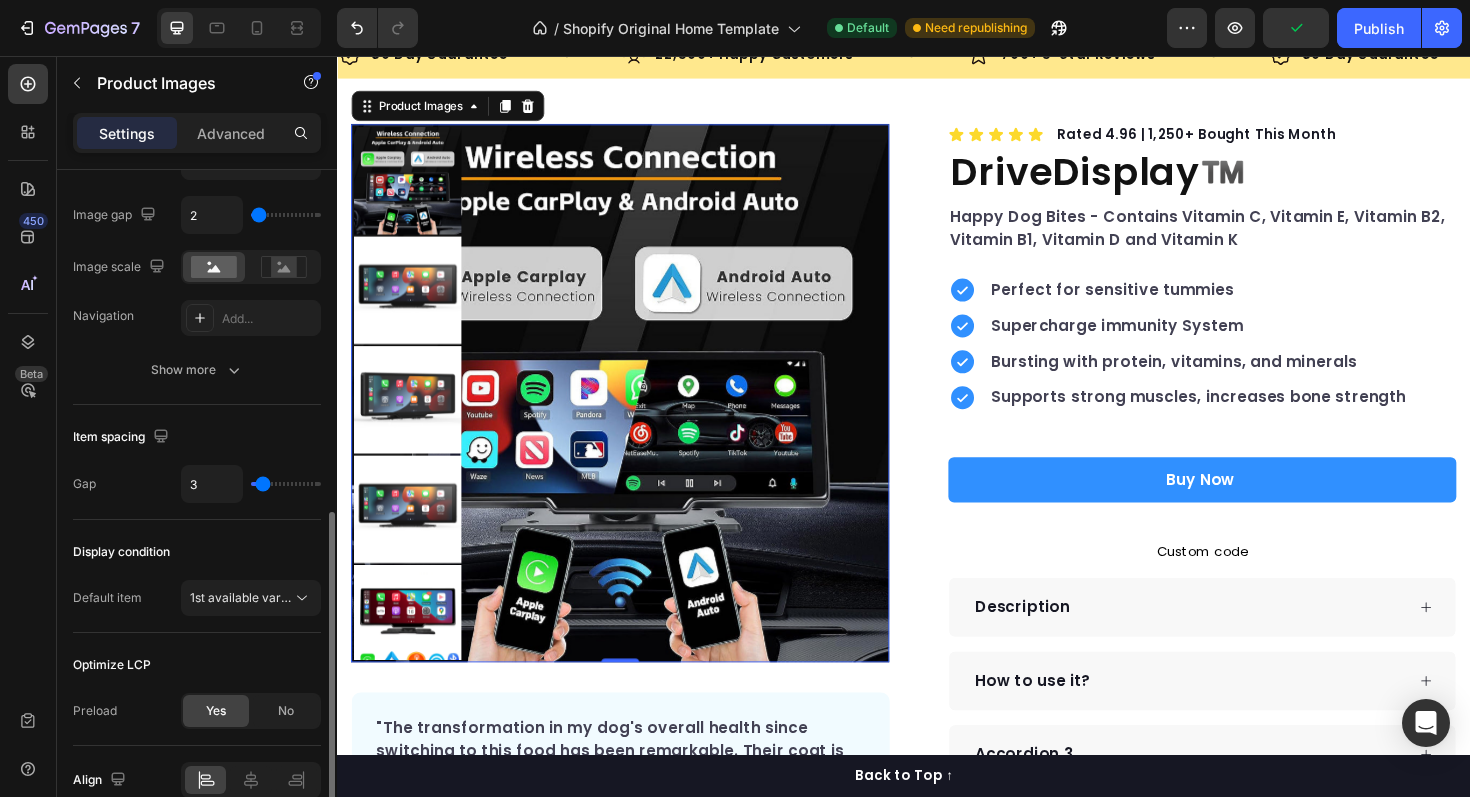 type on "4" 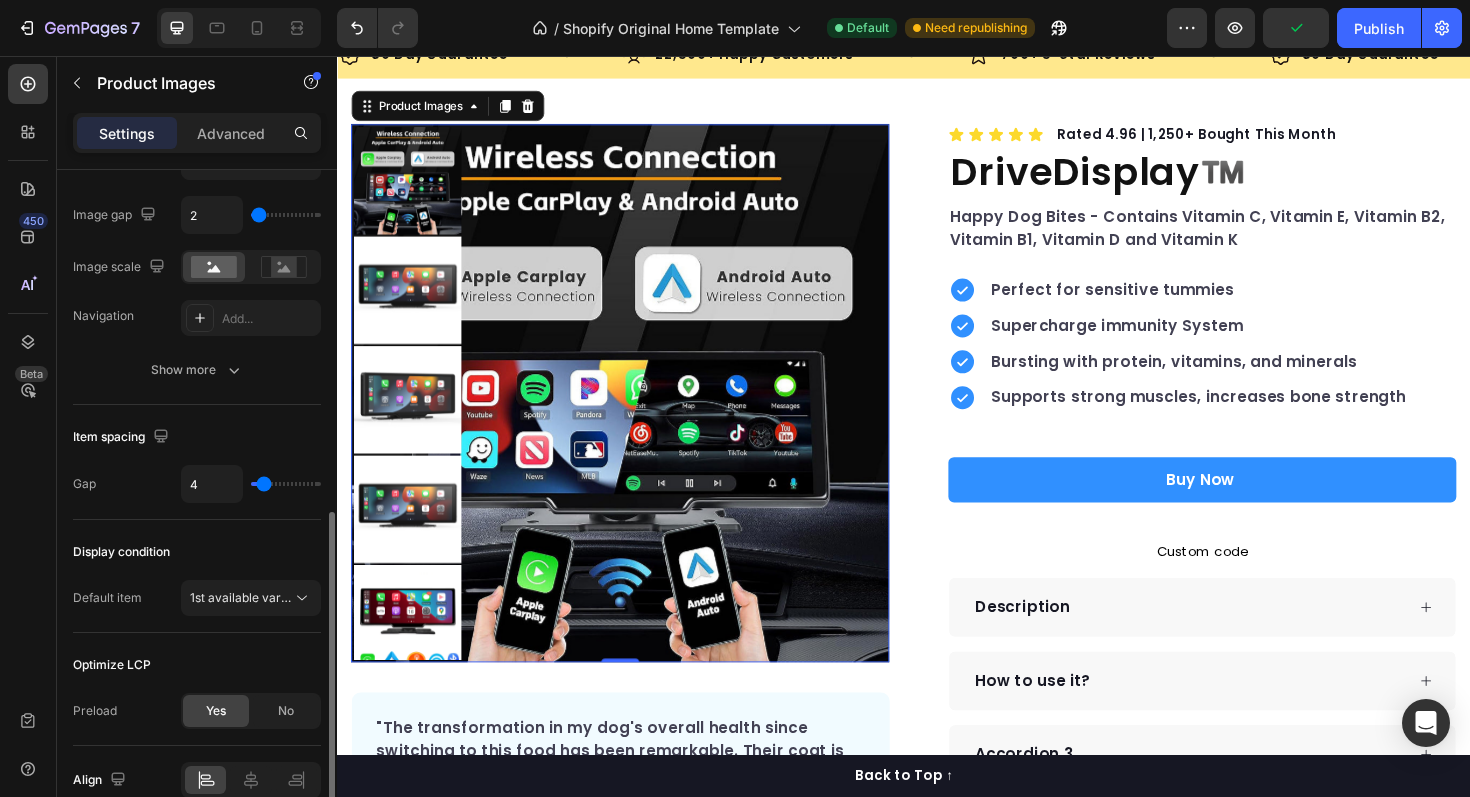 type on "5" 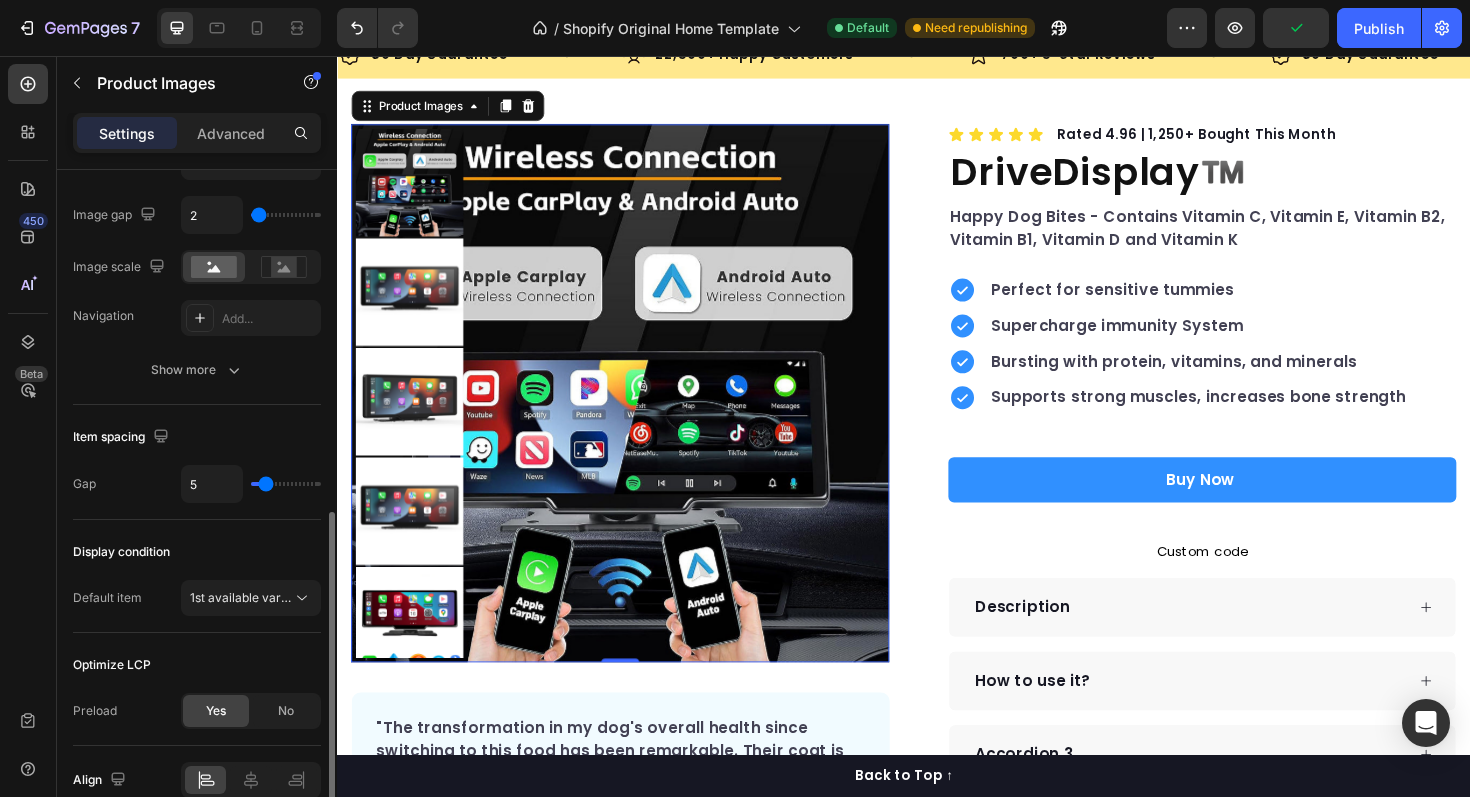 type on "6" 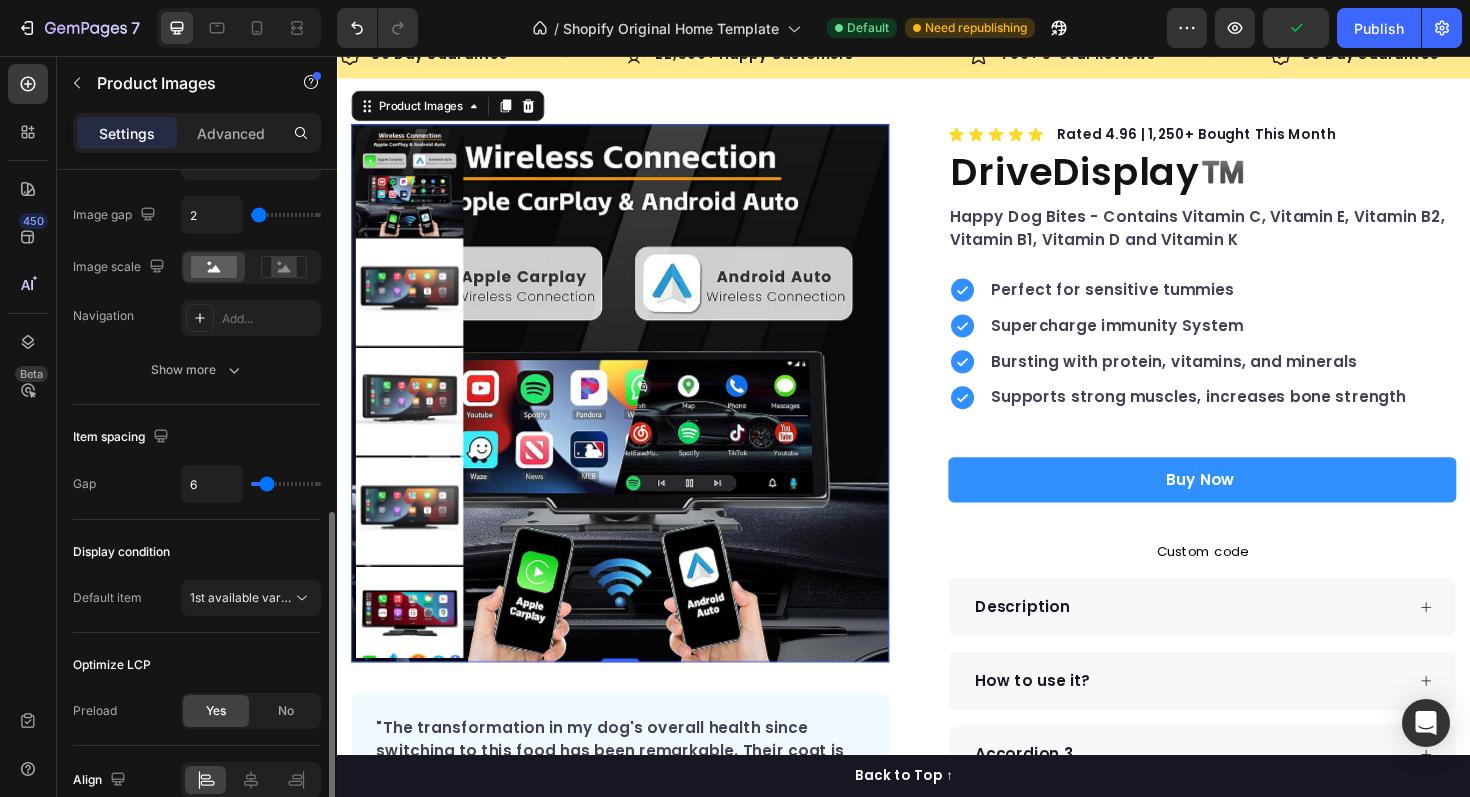 type on "7" 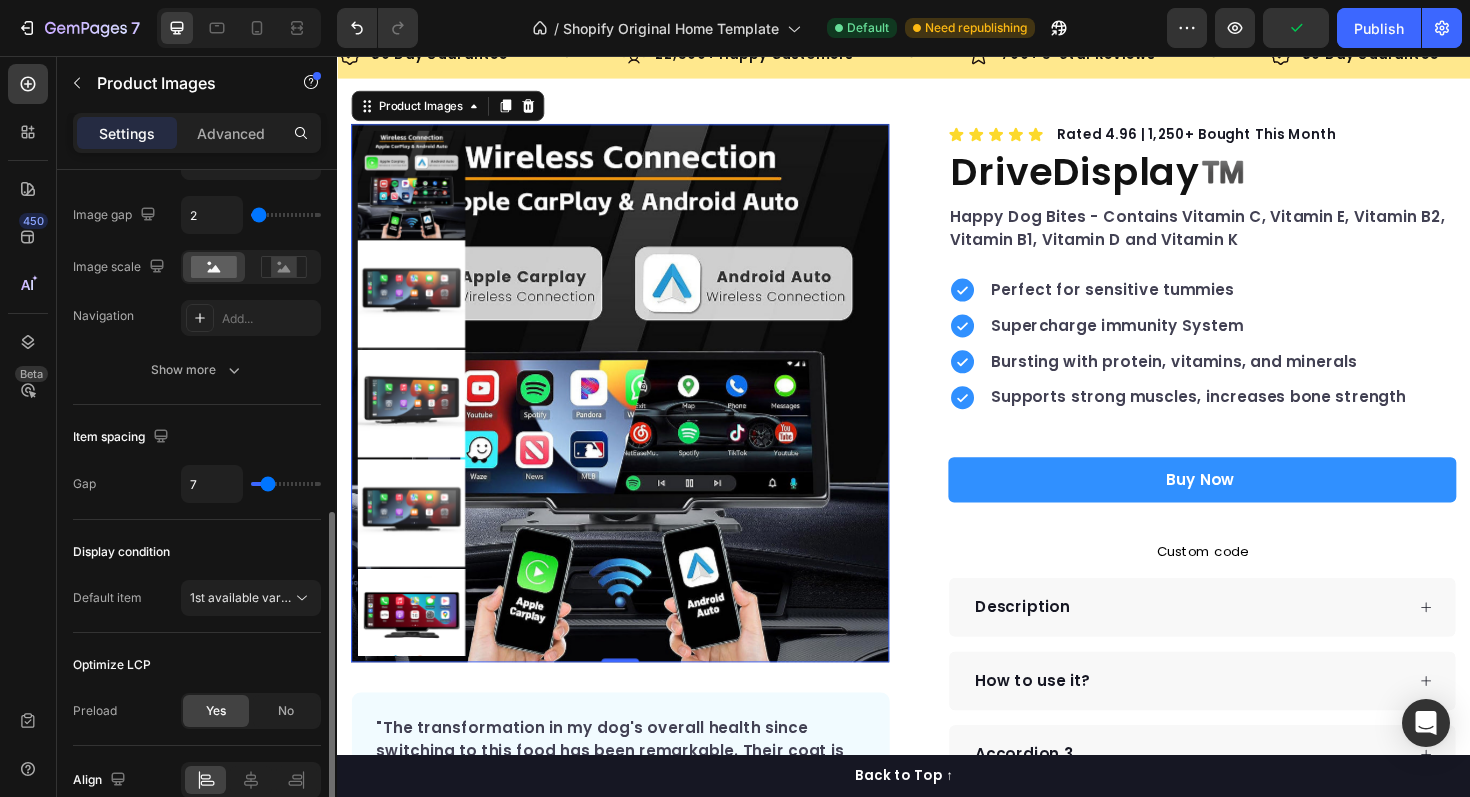 type on "5" 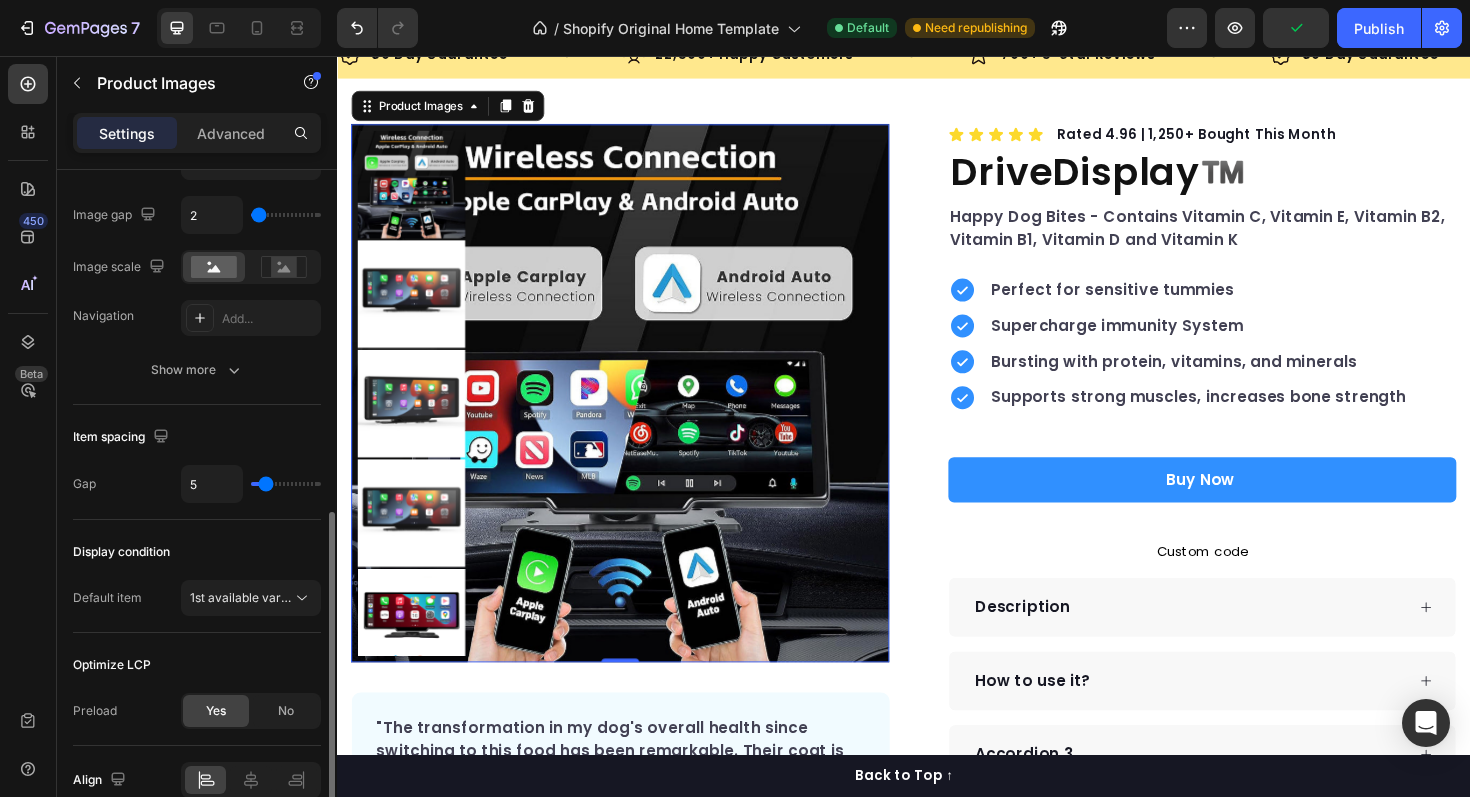 type on "4" 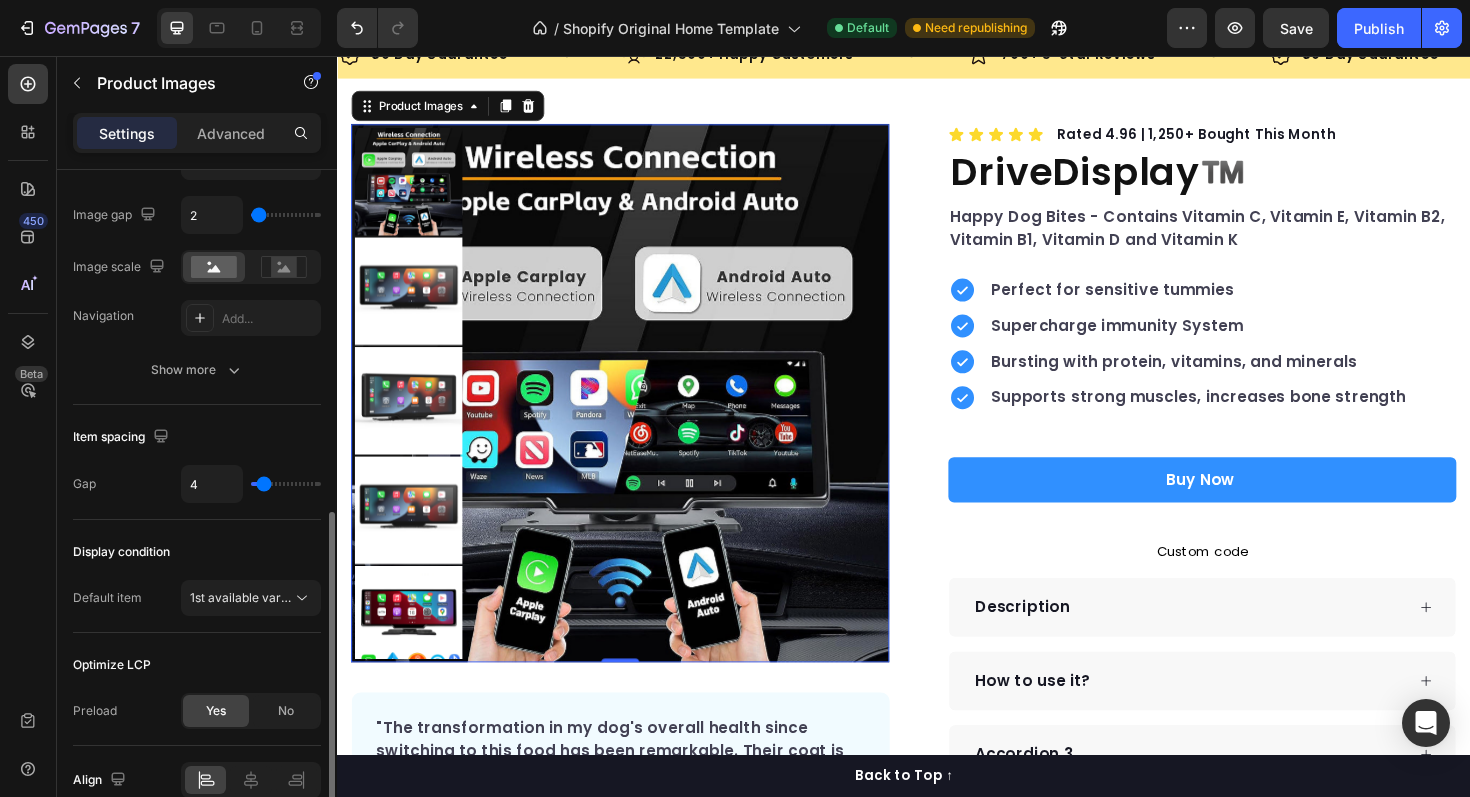 type on "3" 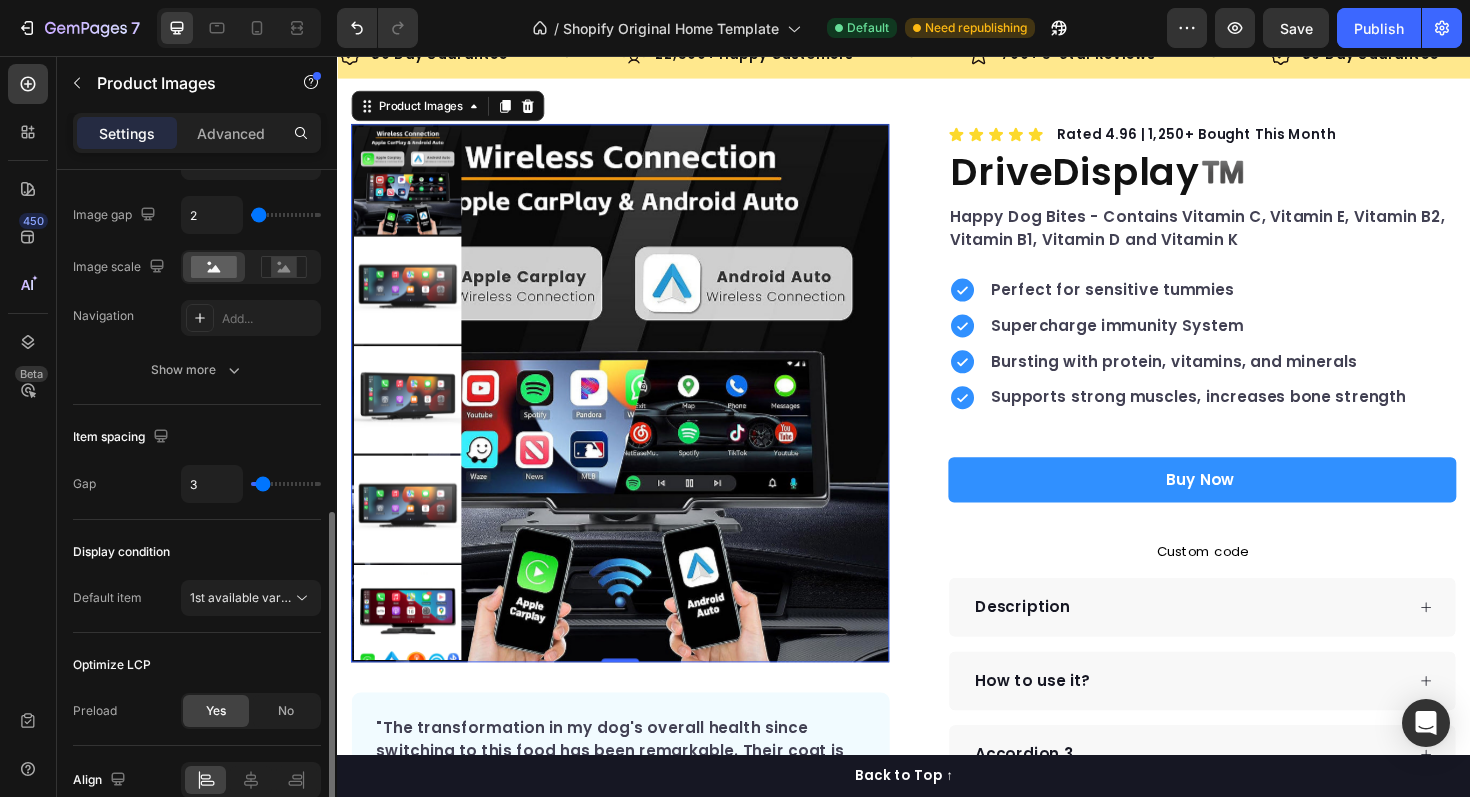 drag, startPoint x: 276, startPoint y: 485, endPoint x: 263, endPoint y: 488, distance: 13.341664 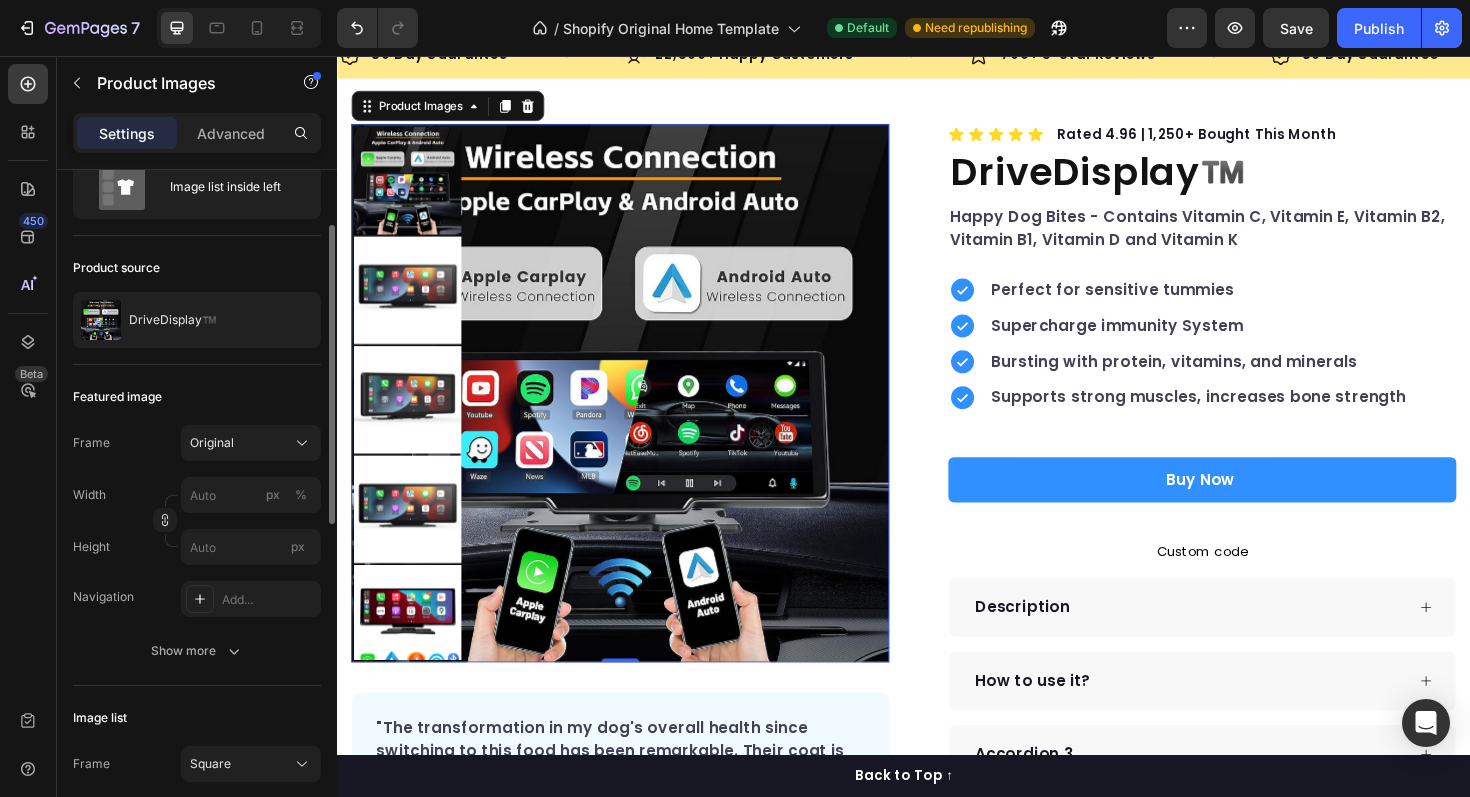 scroll, scrollTop: 0, scrollLeft: 0, axis: both 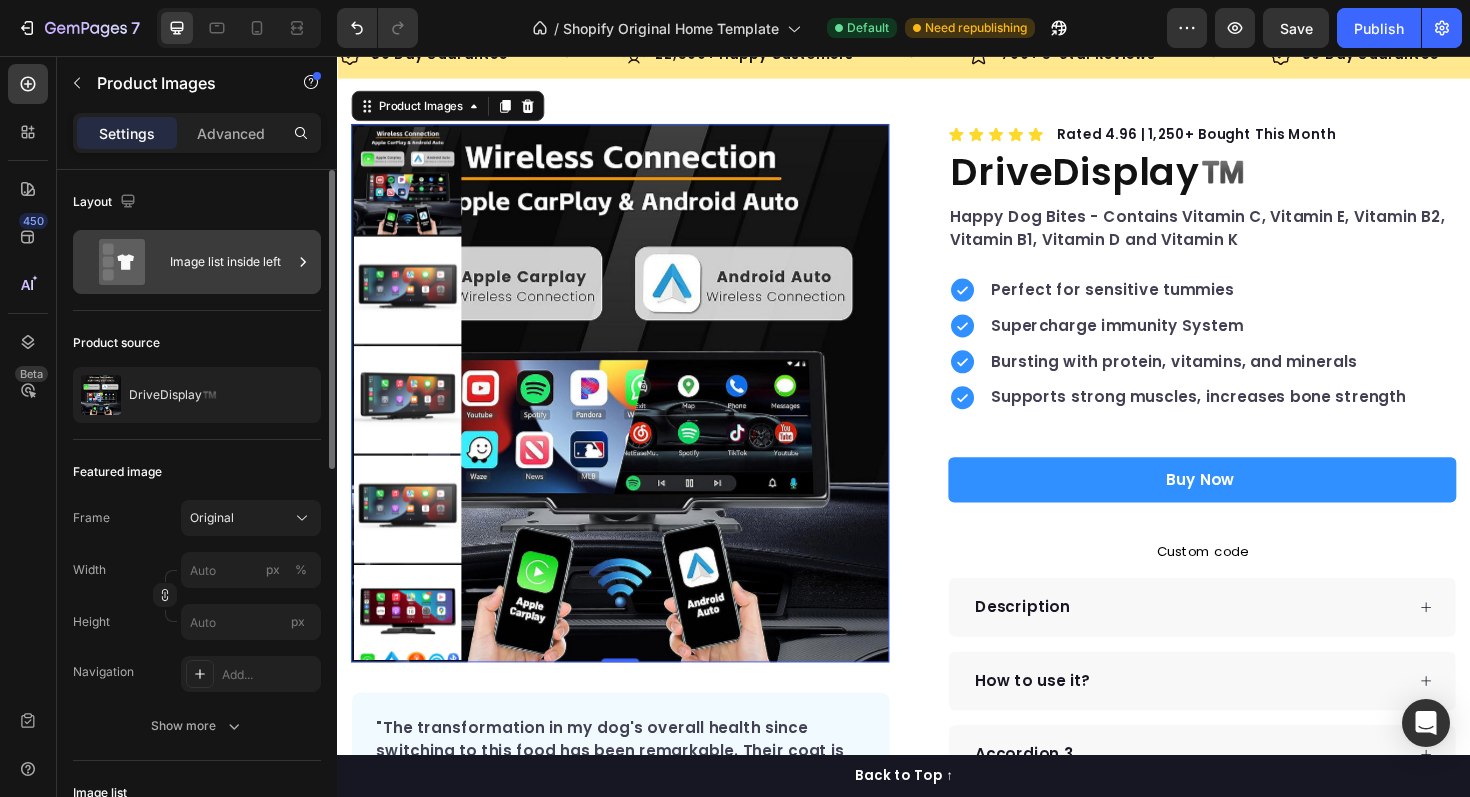 click on "Image list inside left" at bounding box center (231, 262) 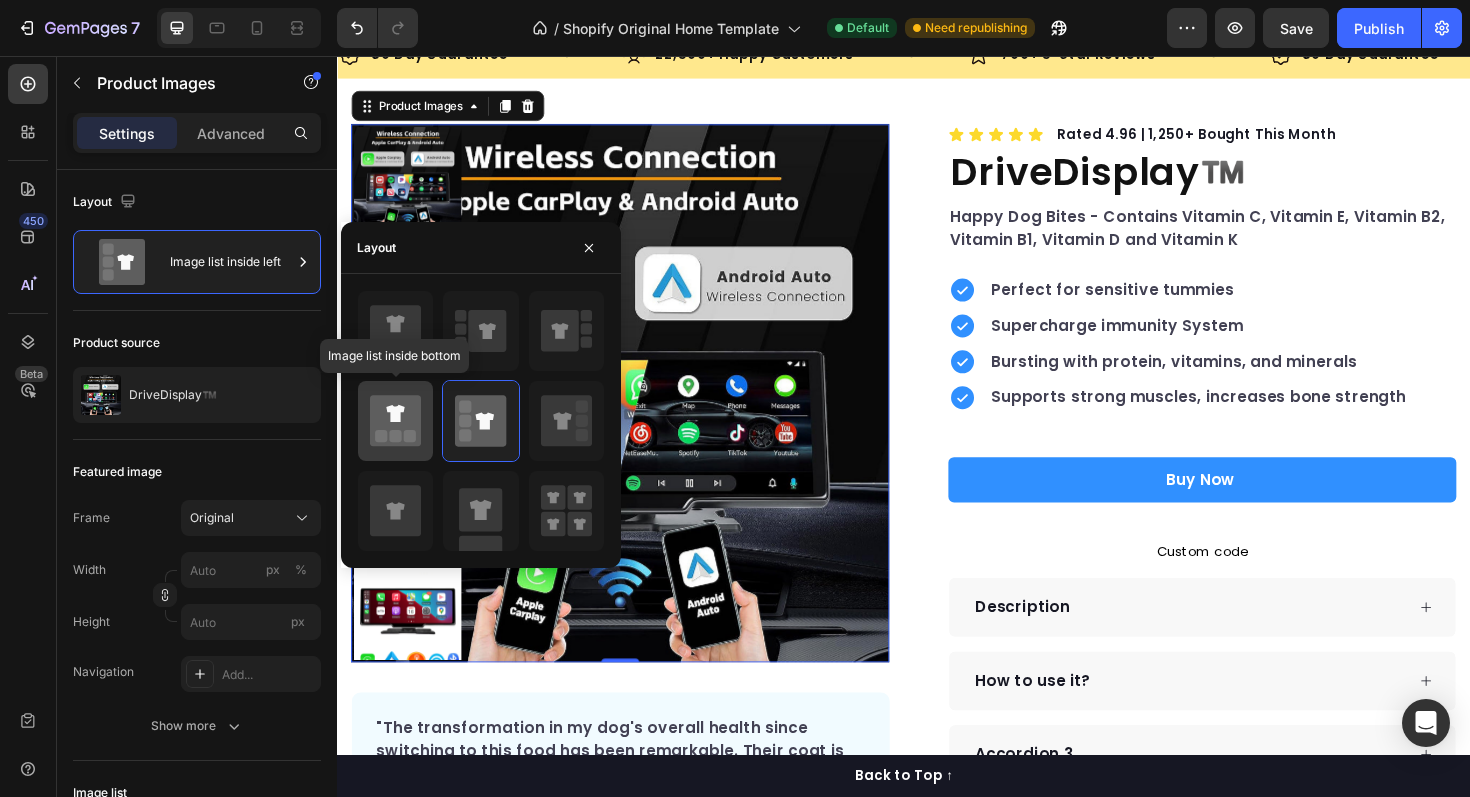 click 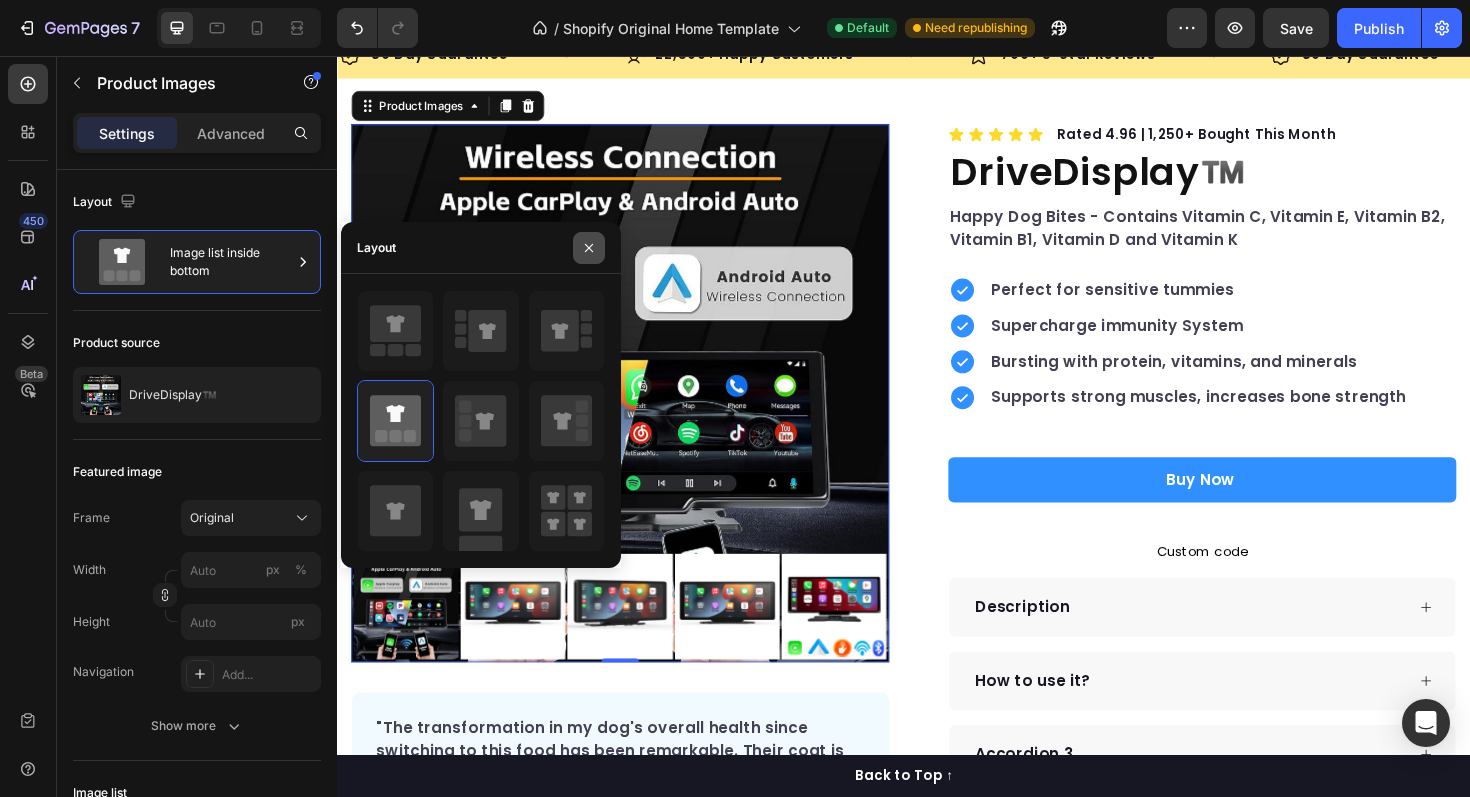 click 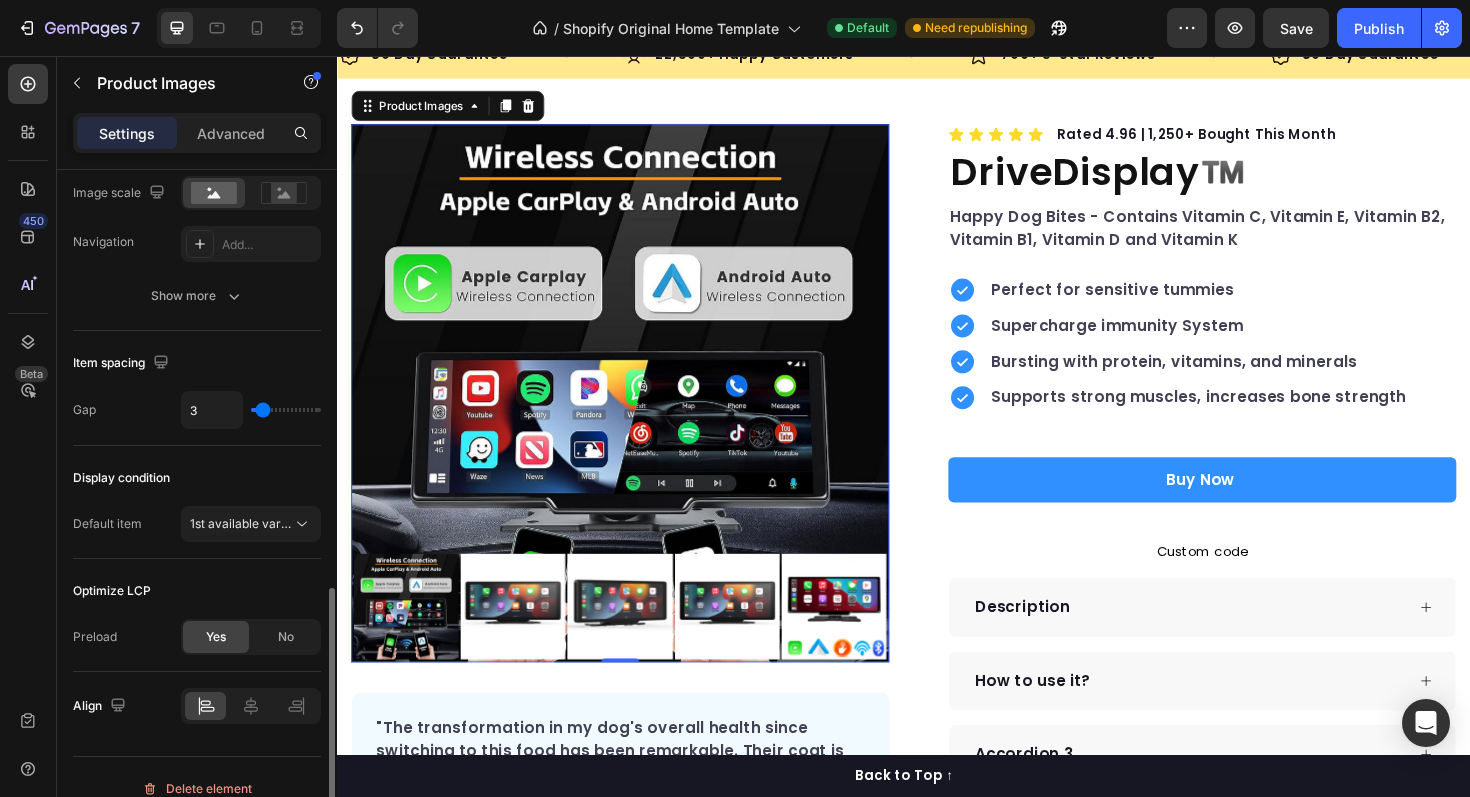 scroll, scrollTop: 930, scrollLeft: 0, axis: vertical 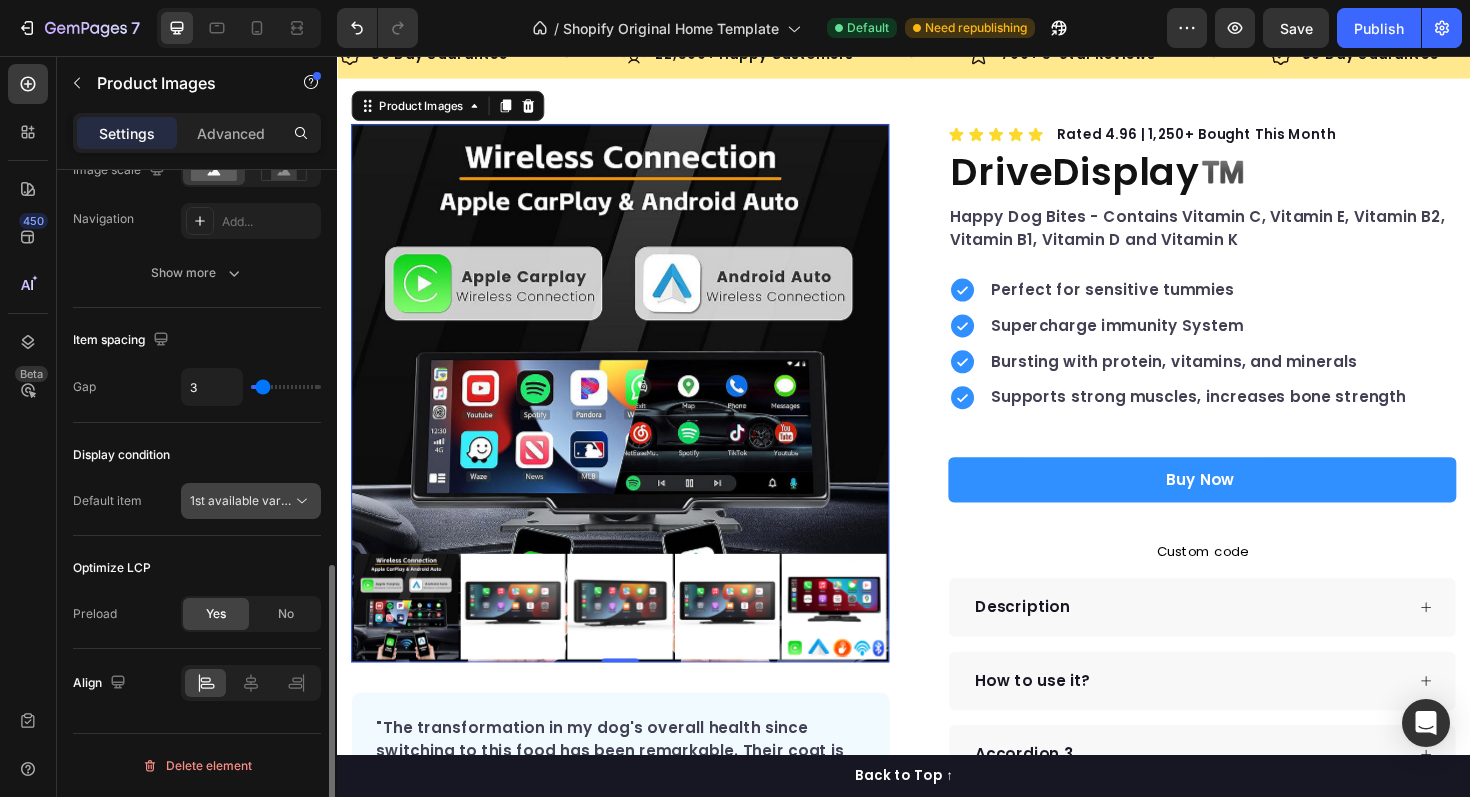 click on "1st available variant" at bounding box center [246, 500] 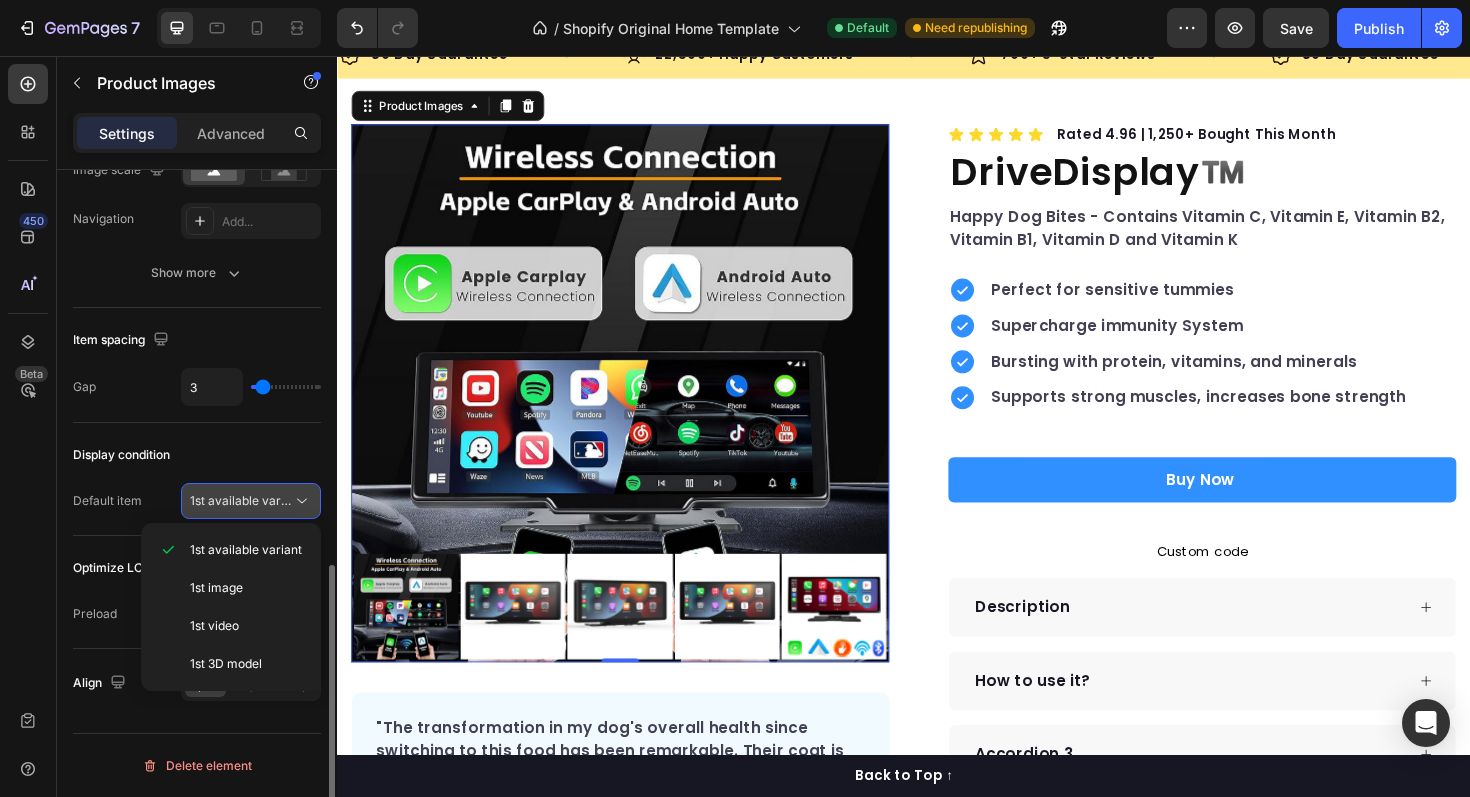 click on "1st available variant" at bounding box center (246, 500) 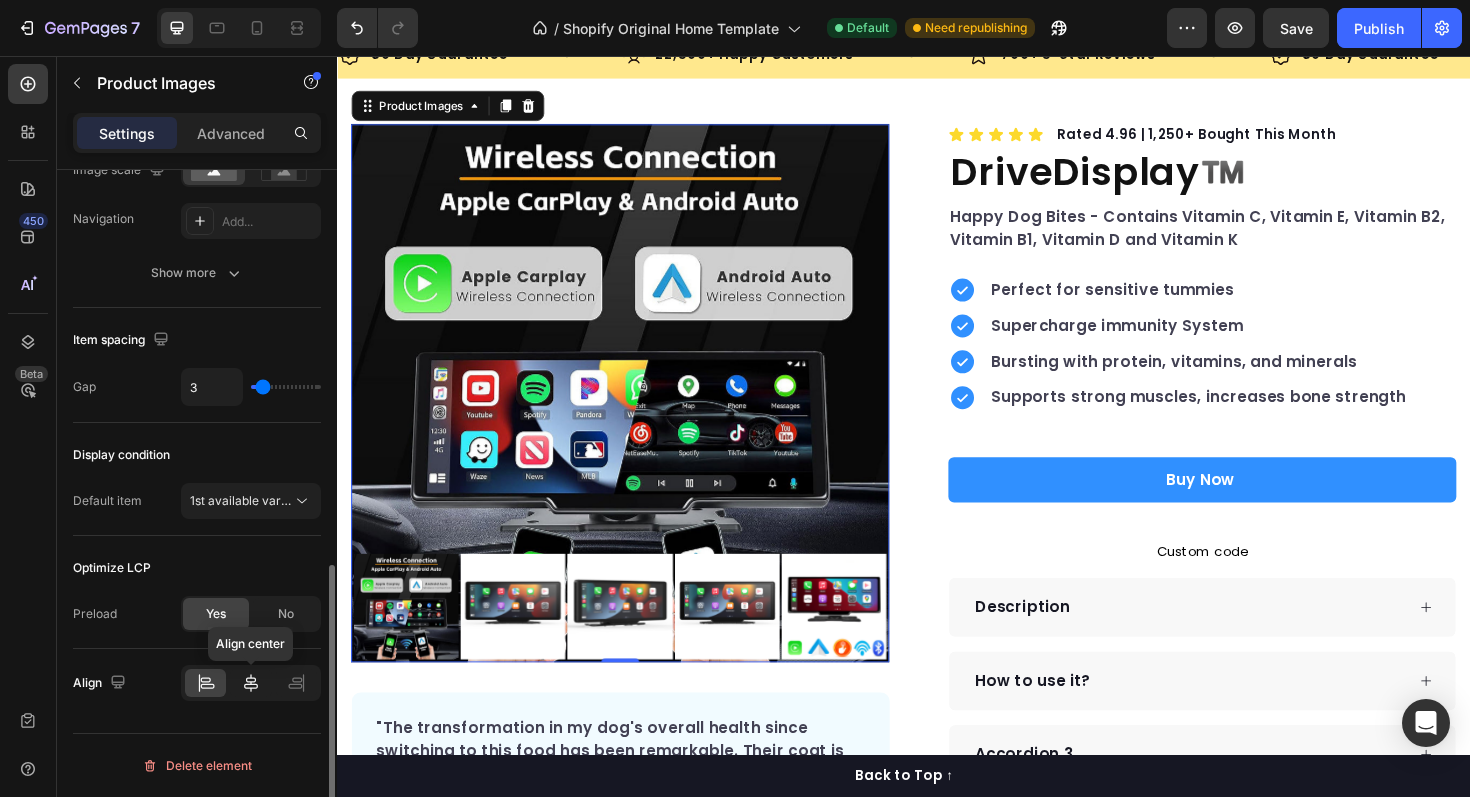 click 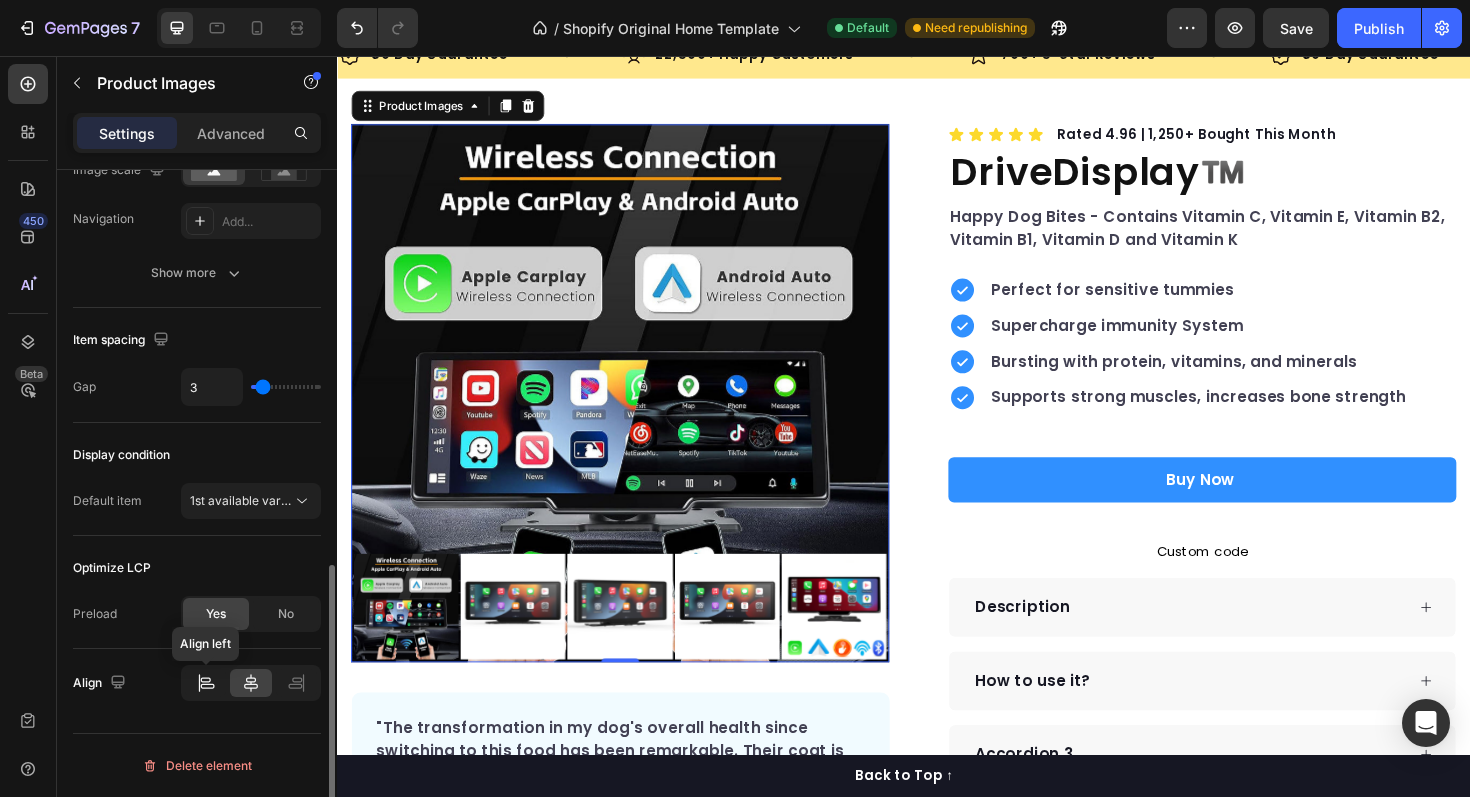 click 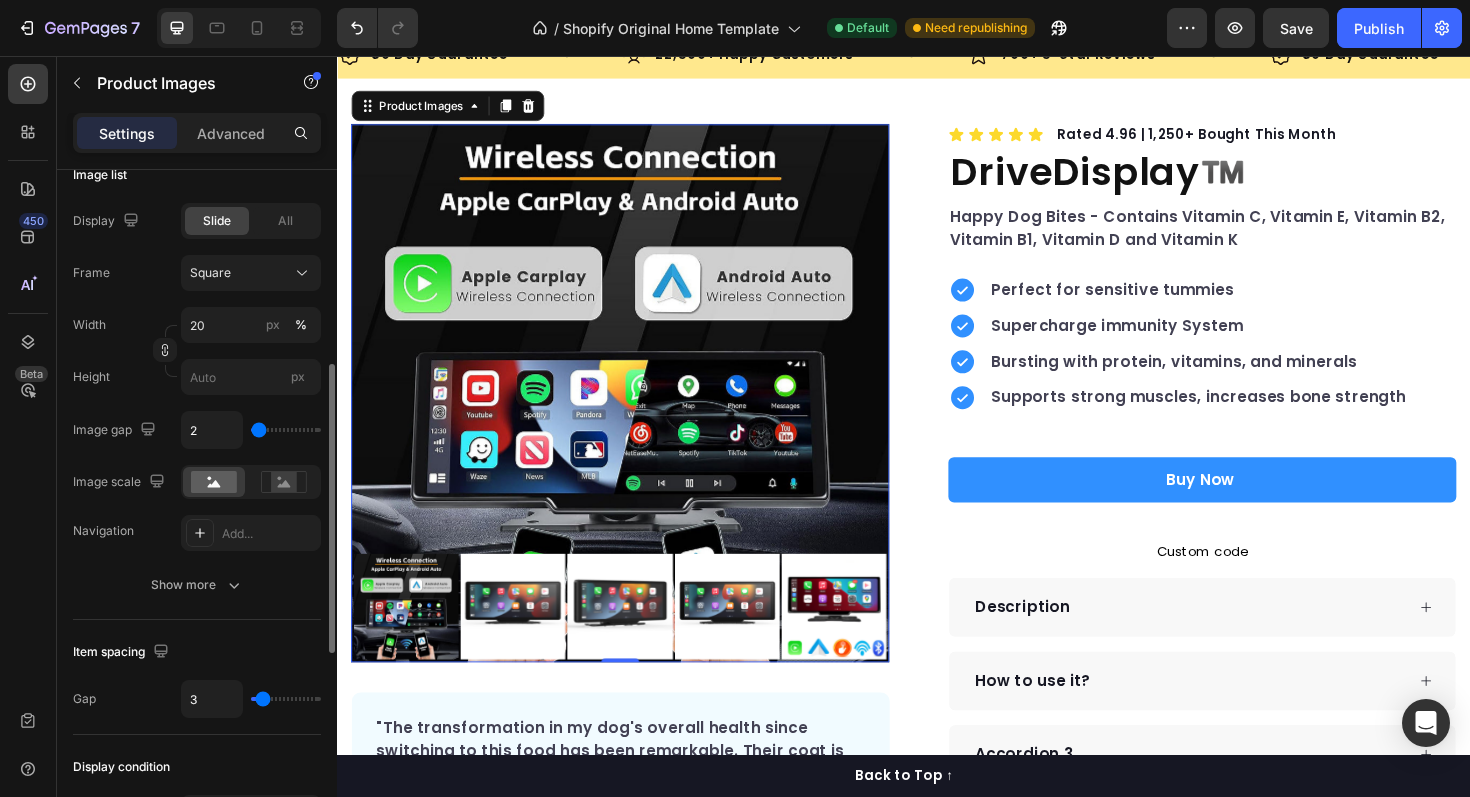 scroll, scrollTop: 570, scrollLeft: 0, axis: vertical 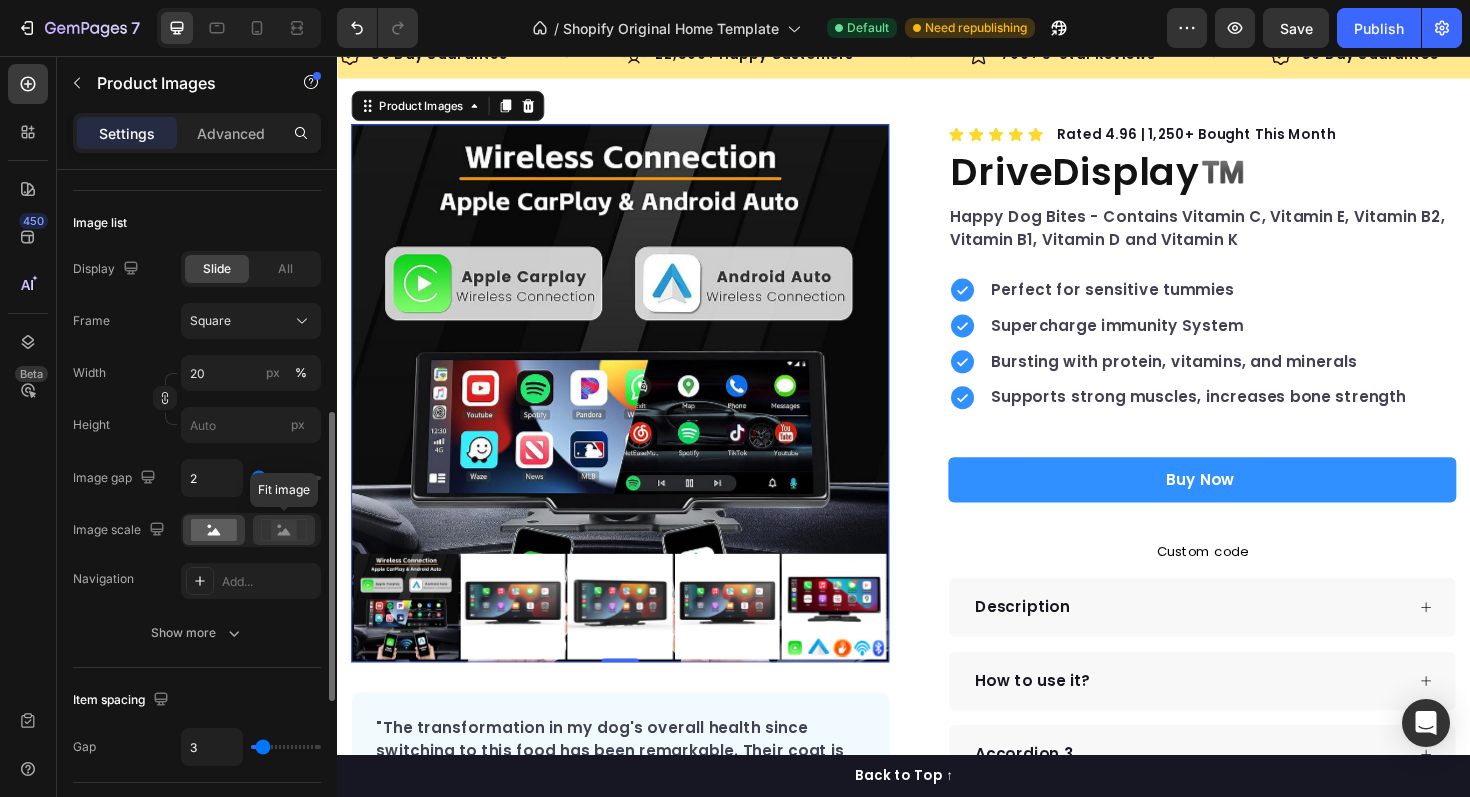 click 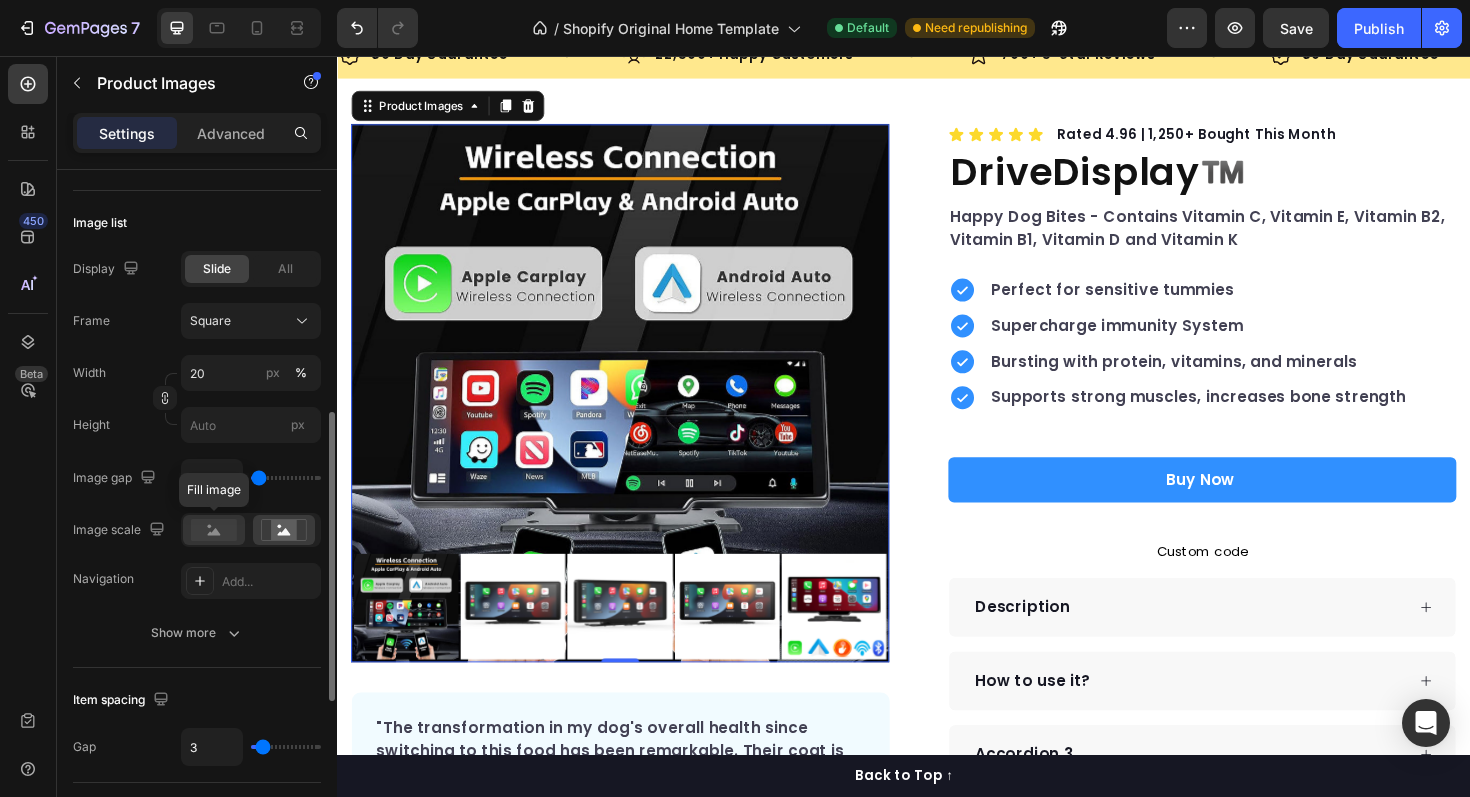 click 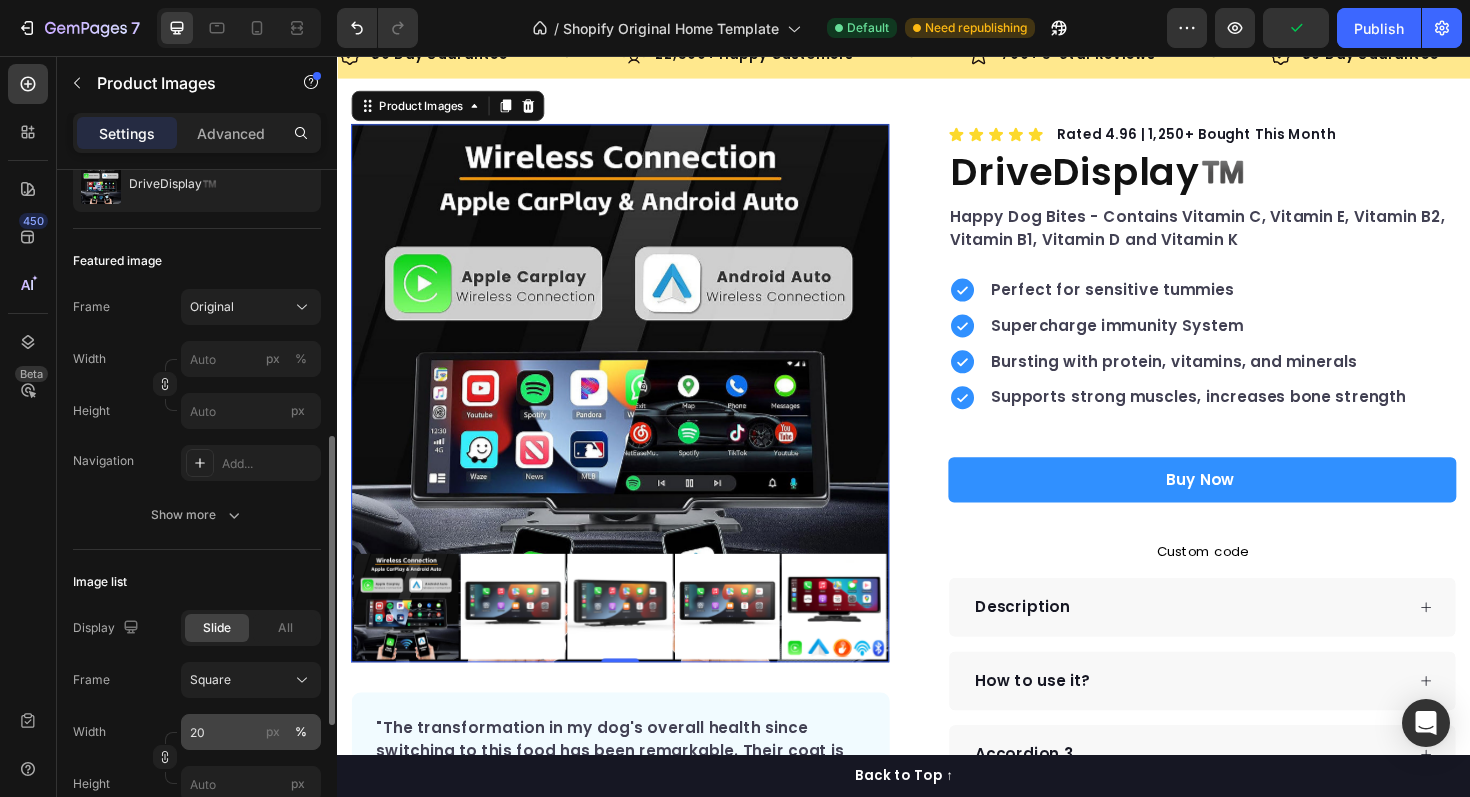 scroll, scrollTop: 0, scrollLeft: 0, axis: both 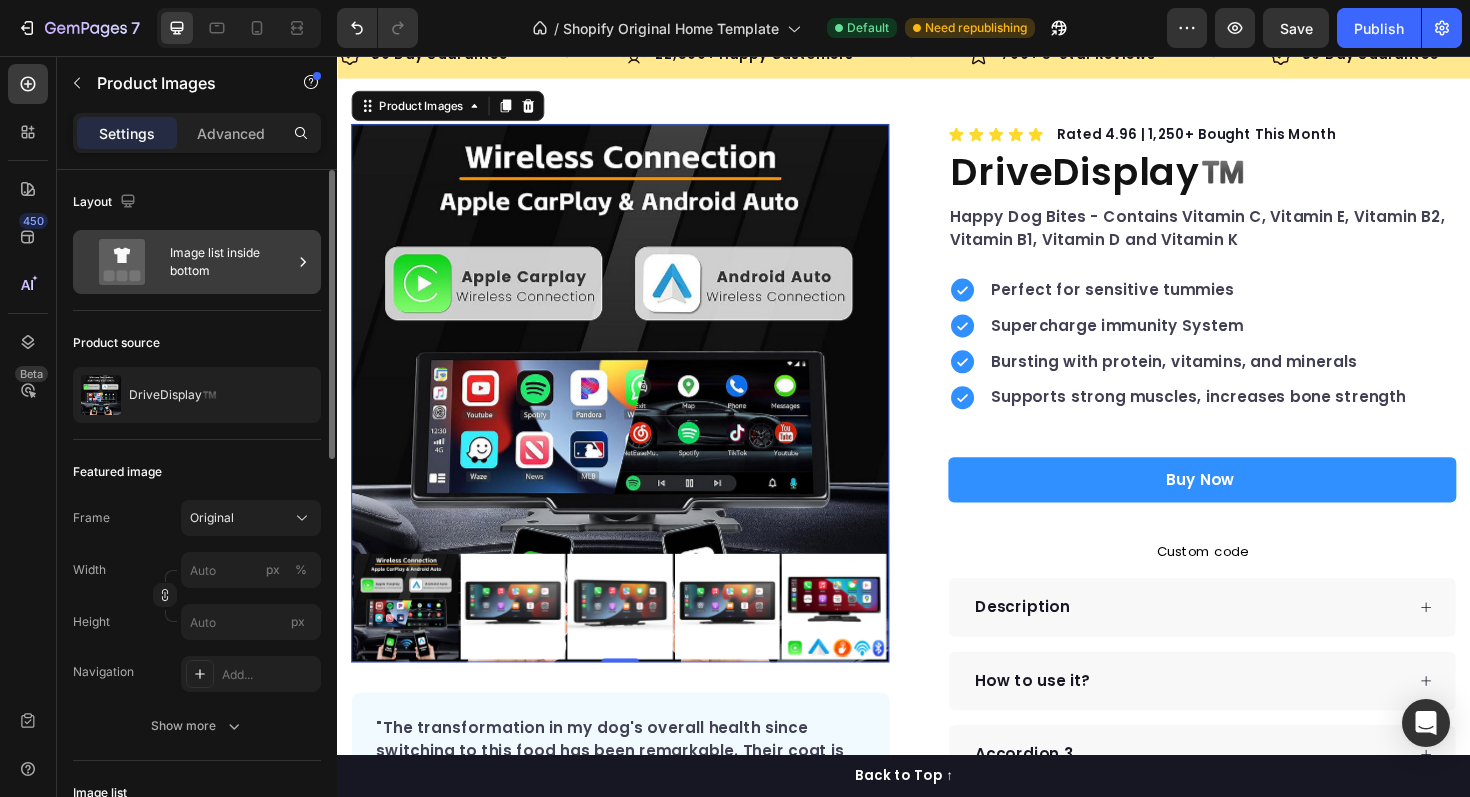 click on "Image list inside bottom" at bounding box center (231, 262) 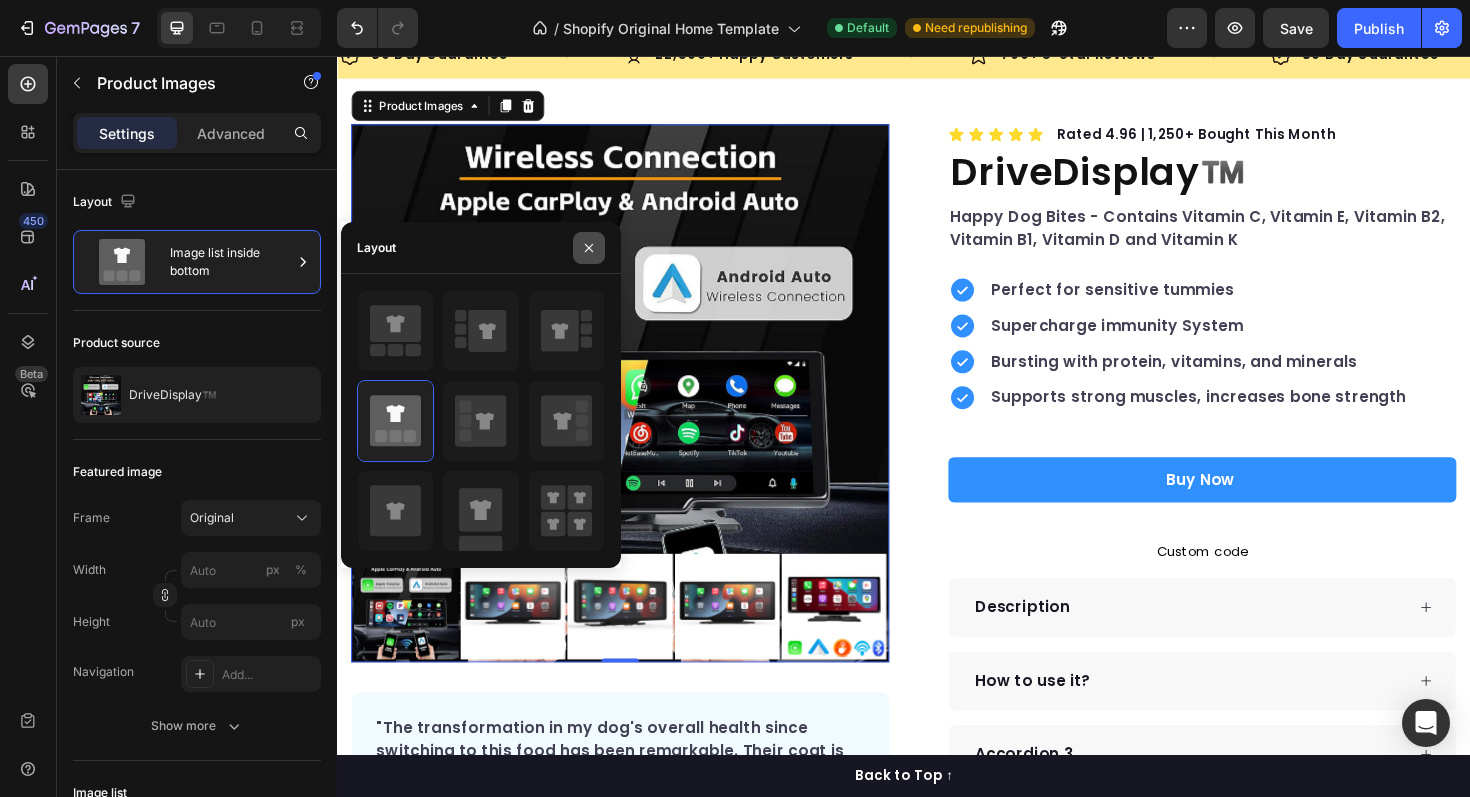 click 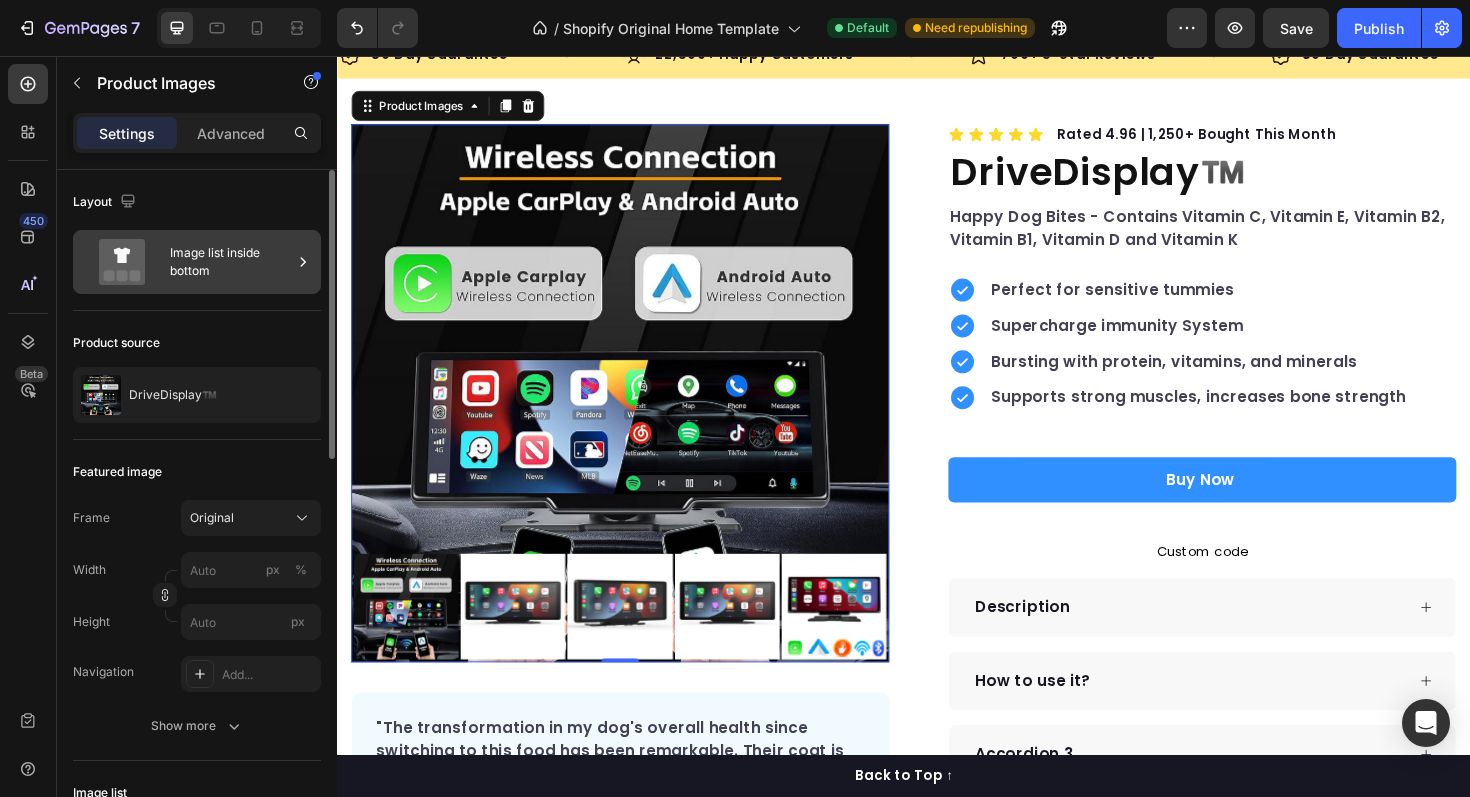 click on "Image list inside bottom" at bounding box center (231, 262) 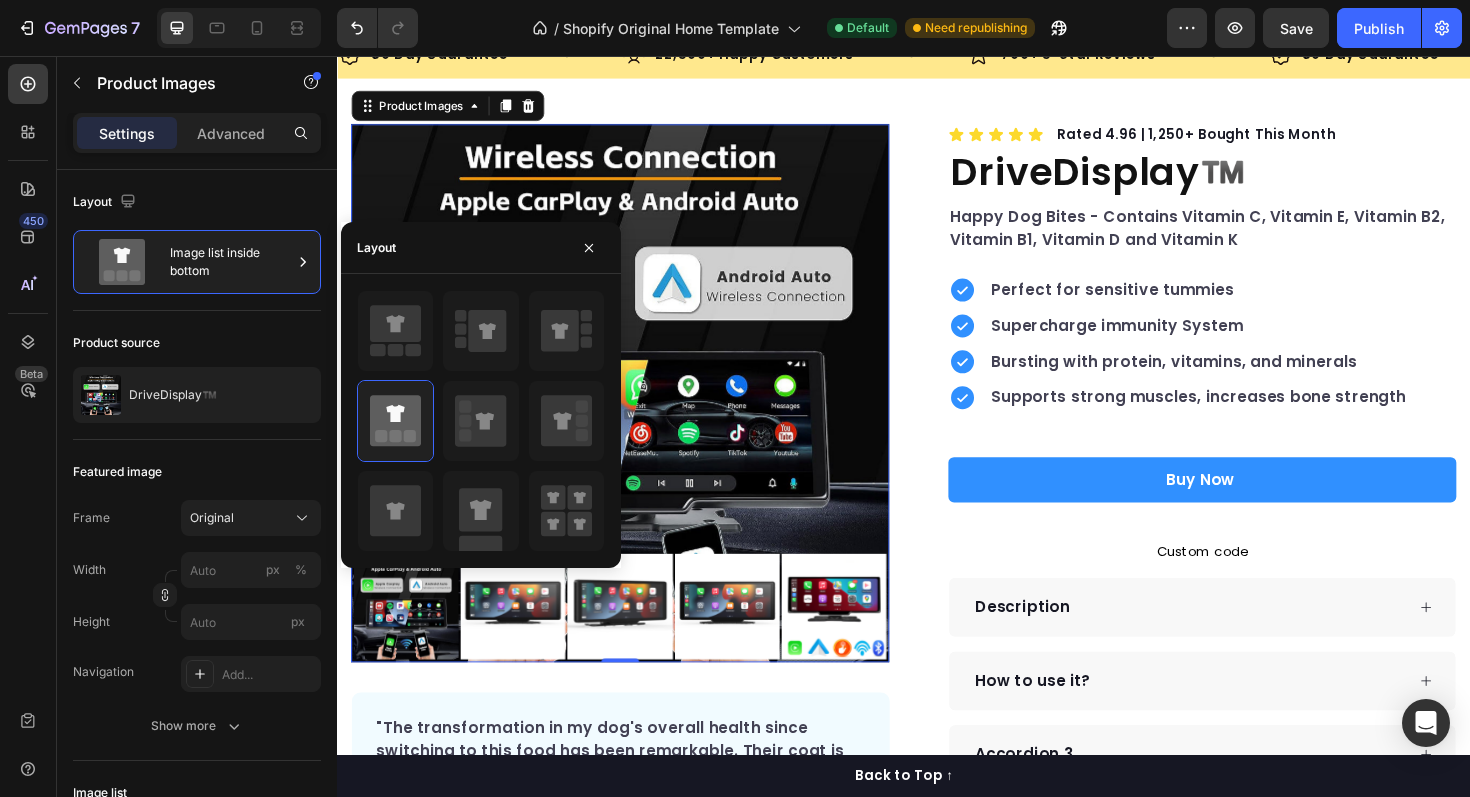 click at bounding box center (637, 413) 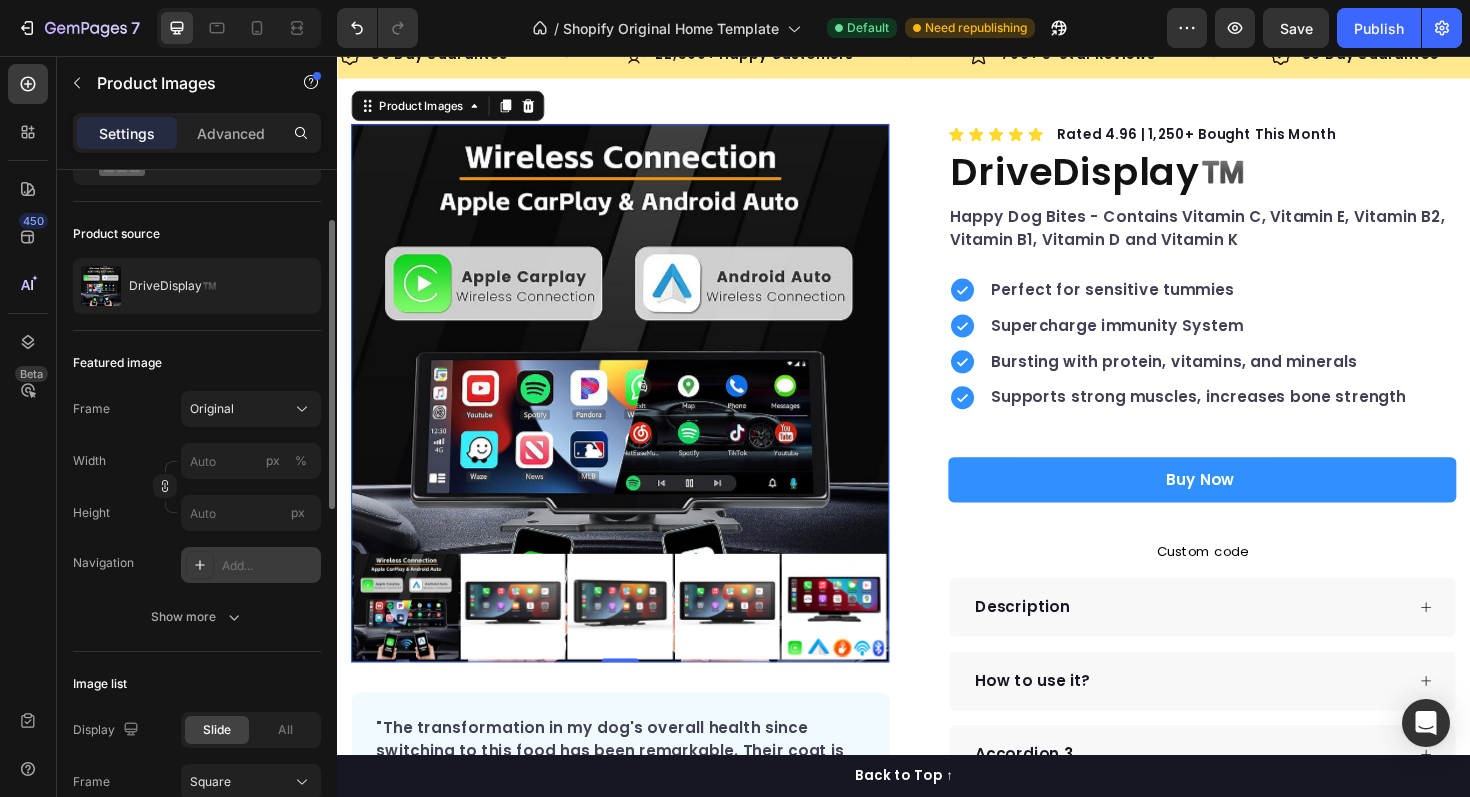 scroll, scrollTop: 112, scrollLeft: 0, axis: vertical 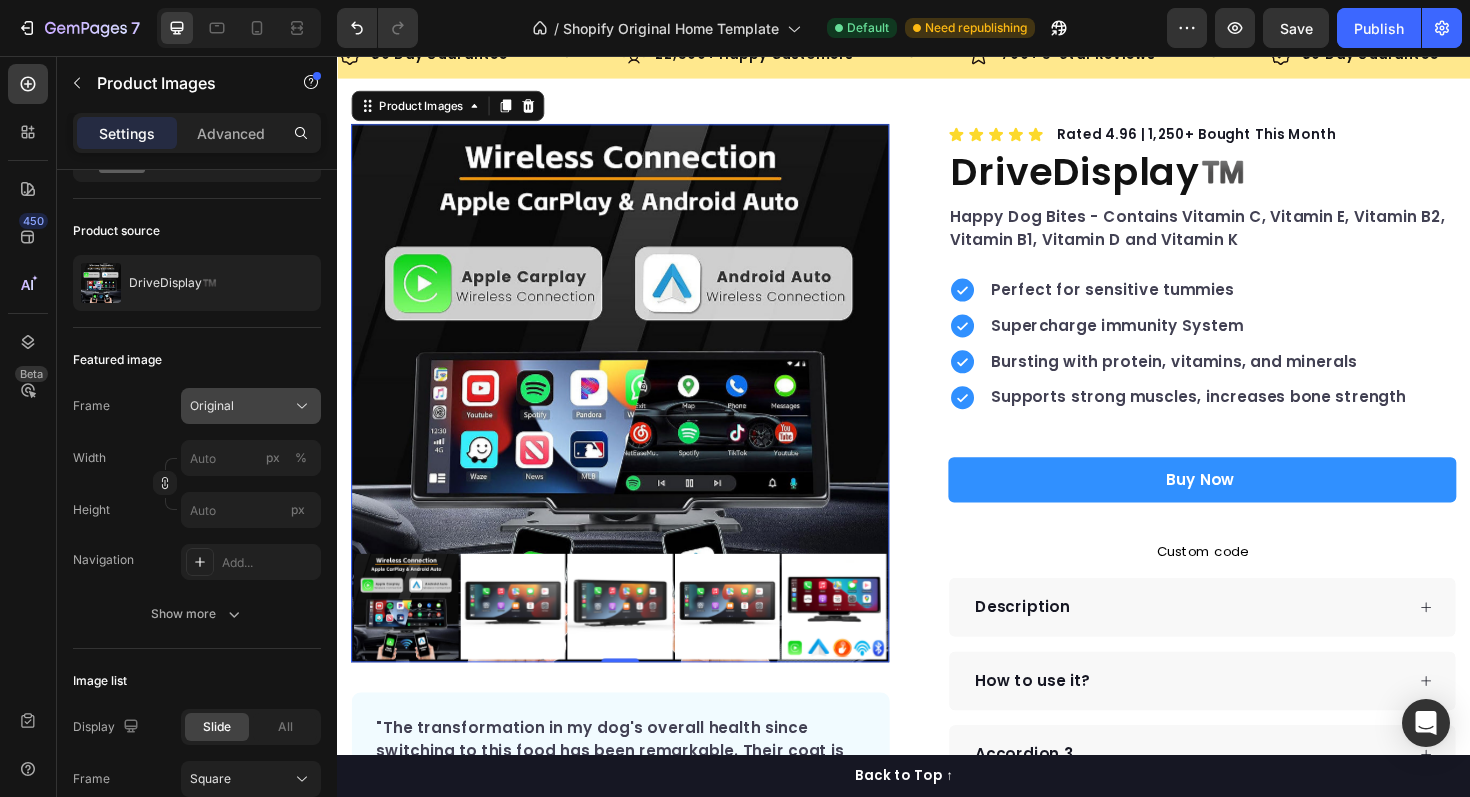 click on "Original" at bounding box center [212, 406] 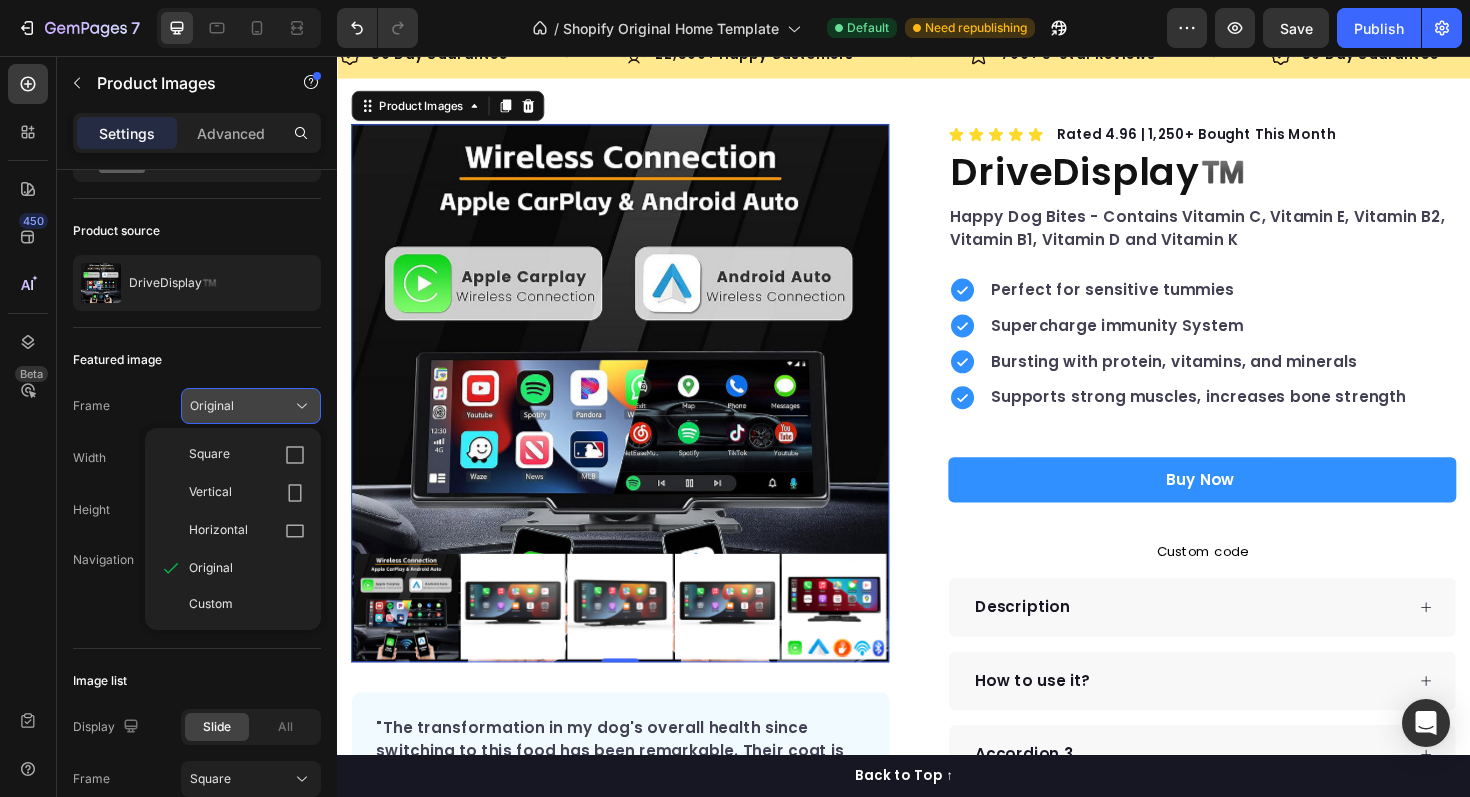 click on "Original" at bounding box center (251, 406) 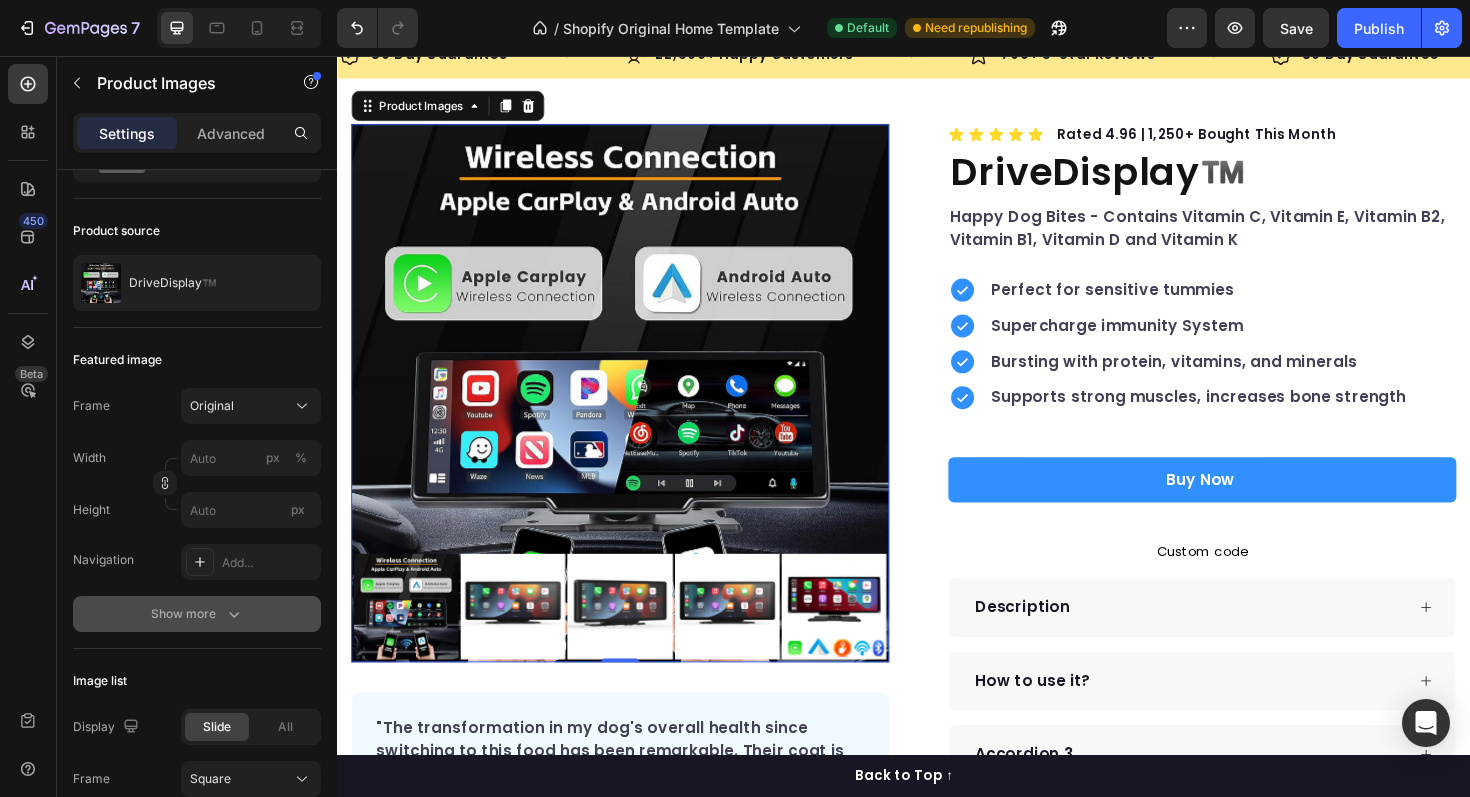 click on "Show more" at bounding box center [197, 614] 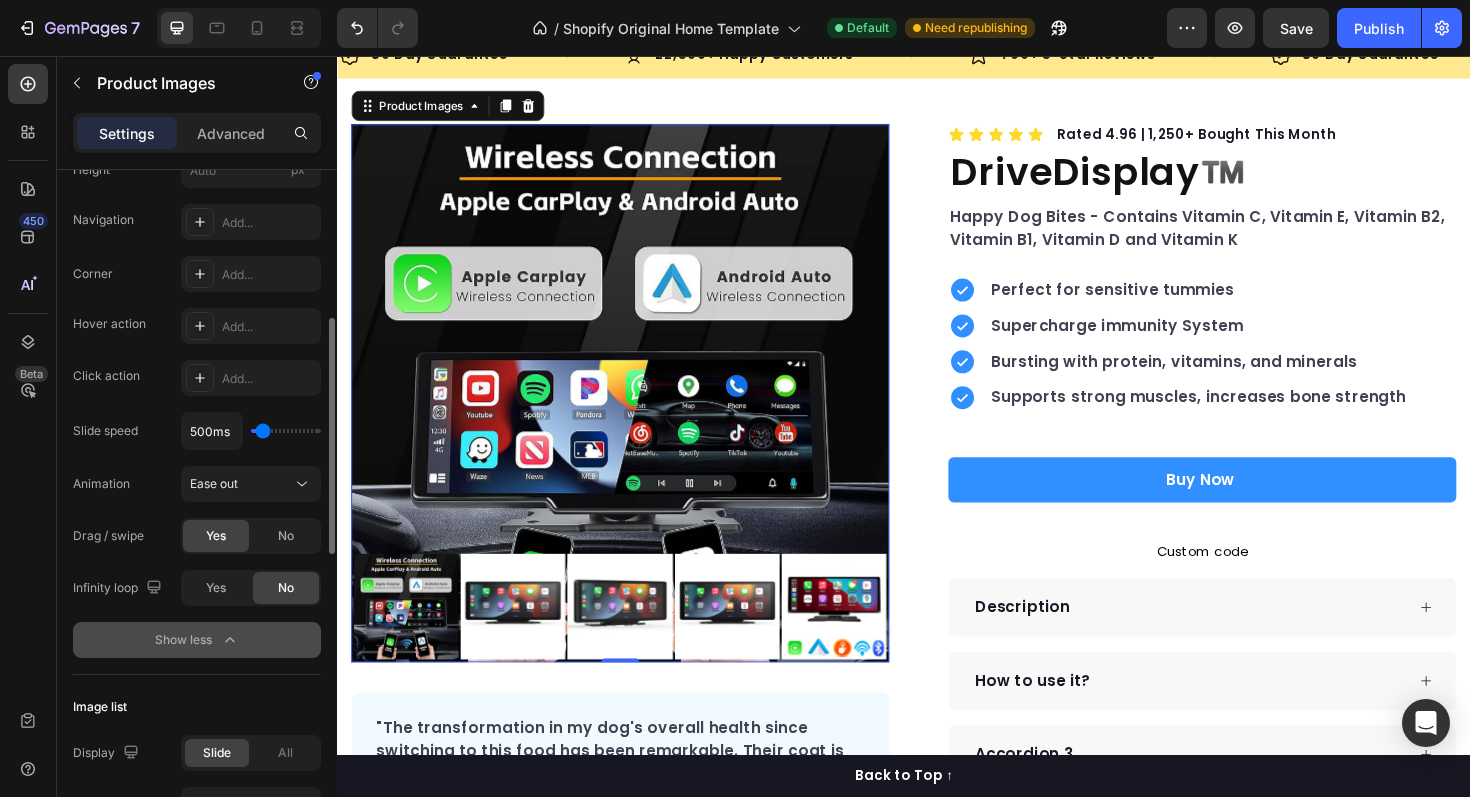 scroll, scrollTop: 461, scrollLeft: 0, axis: vertical 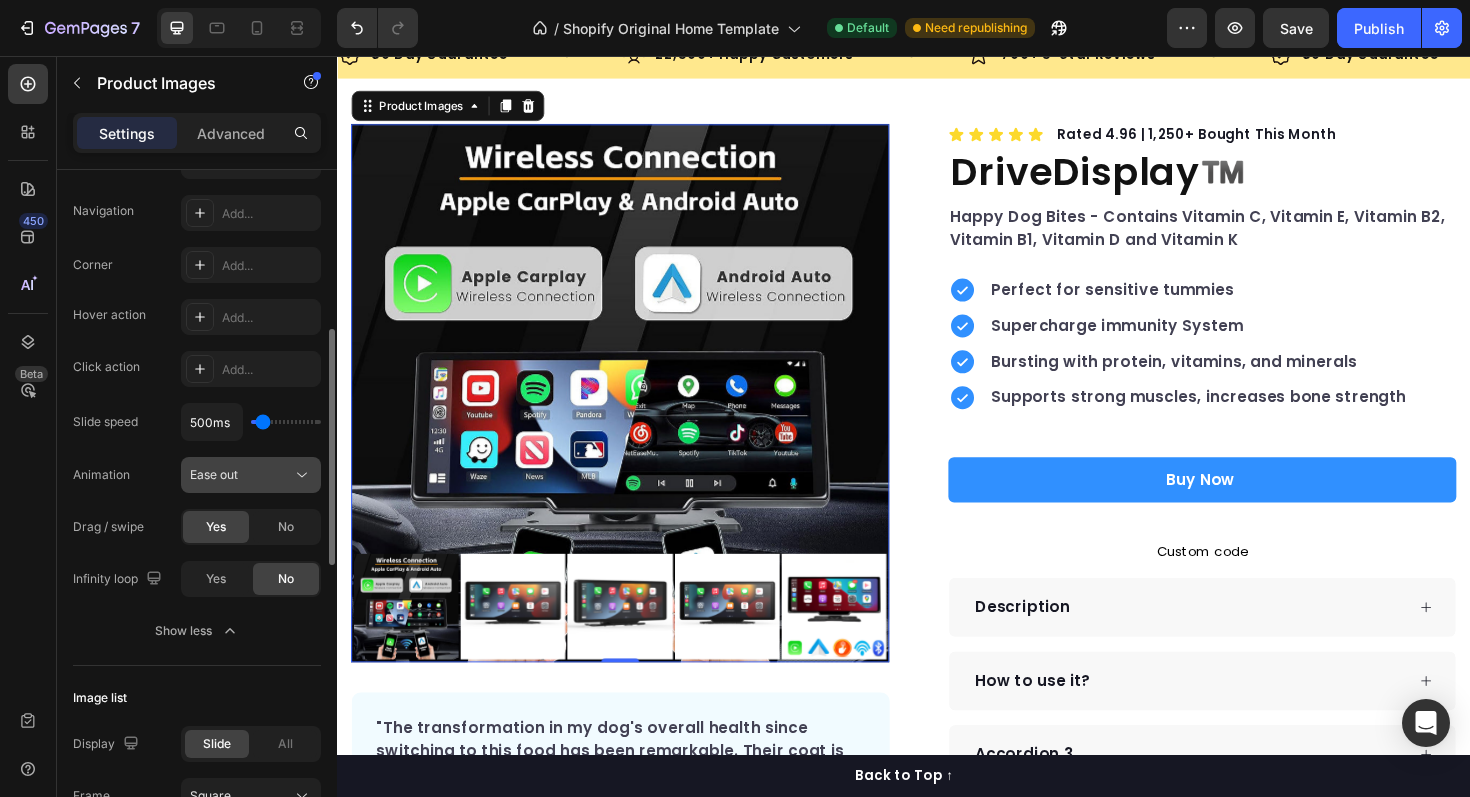 click on "Ease out" at bounding box center [241, 475] 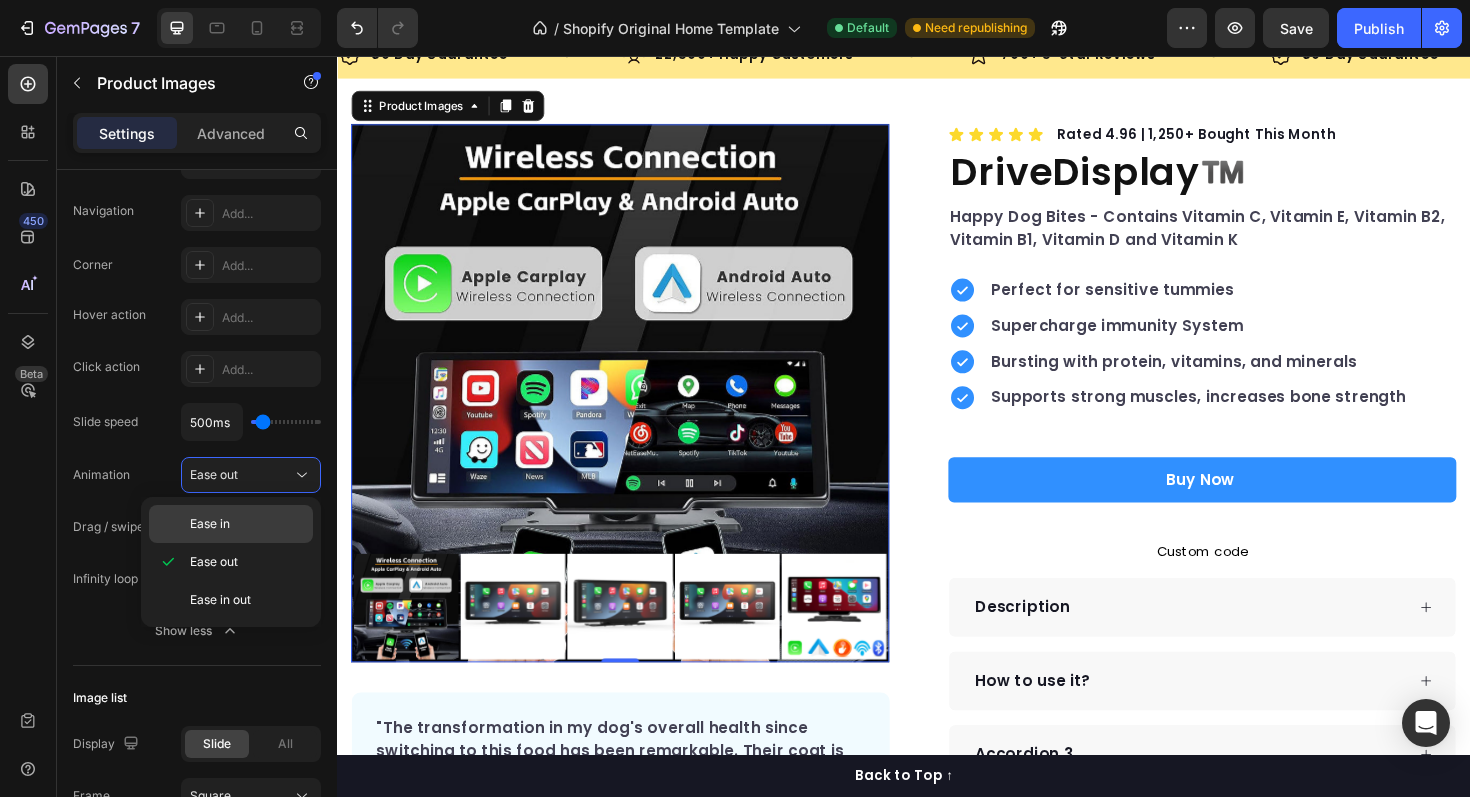 click on "Ease in" 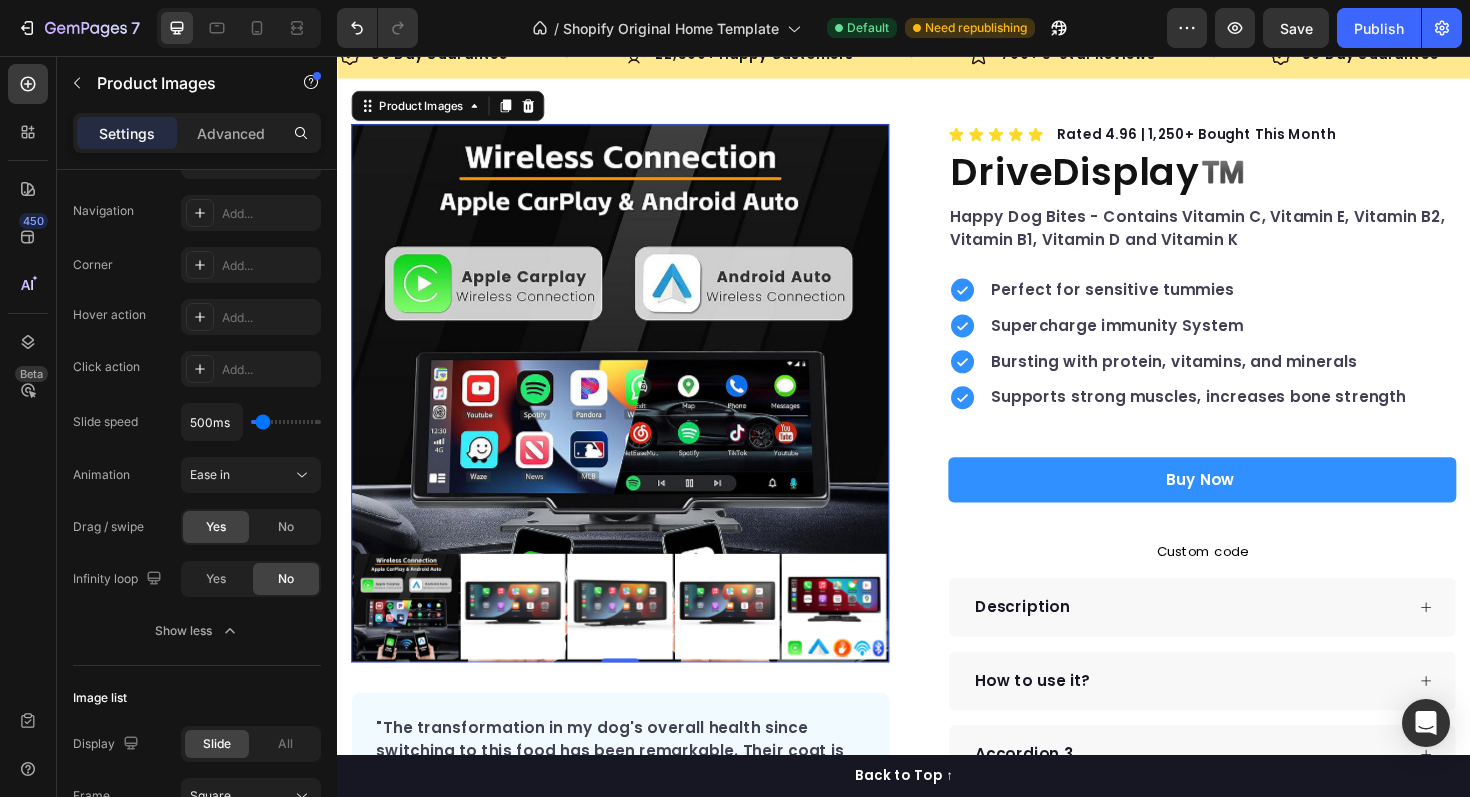 click at bounding box center [523, 638] 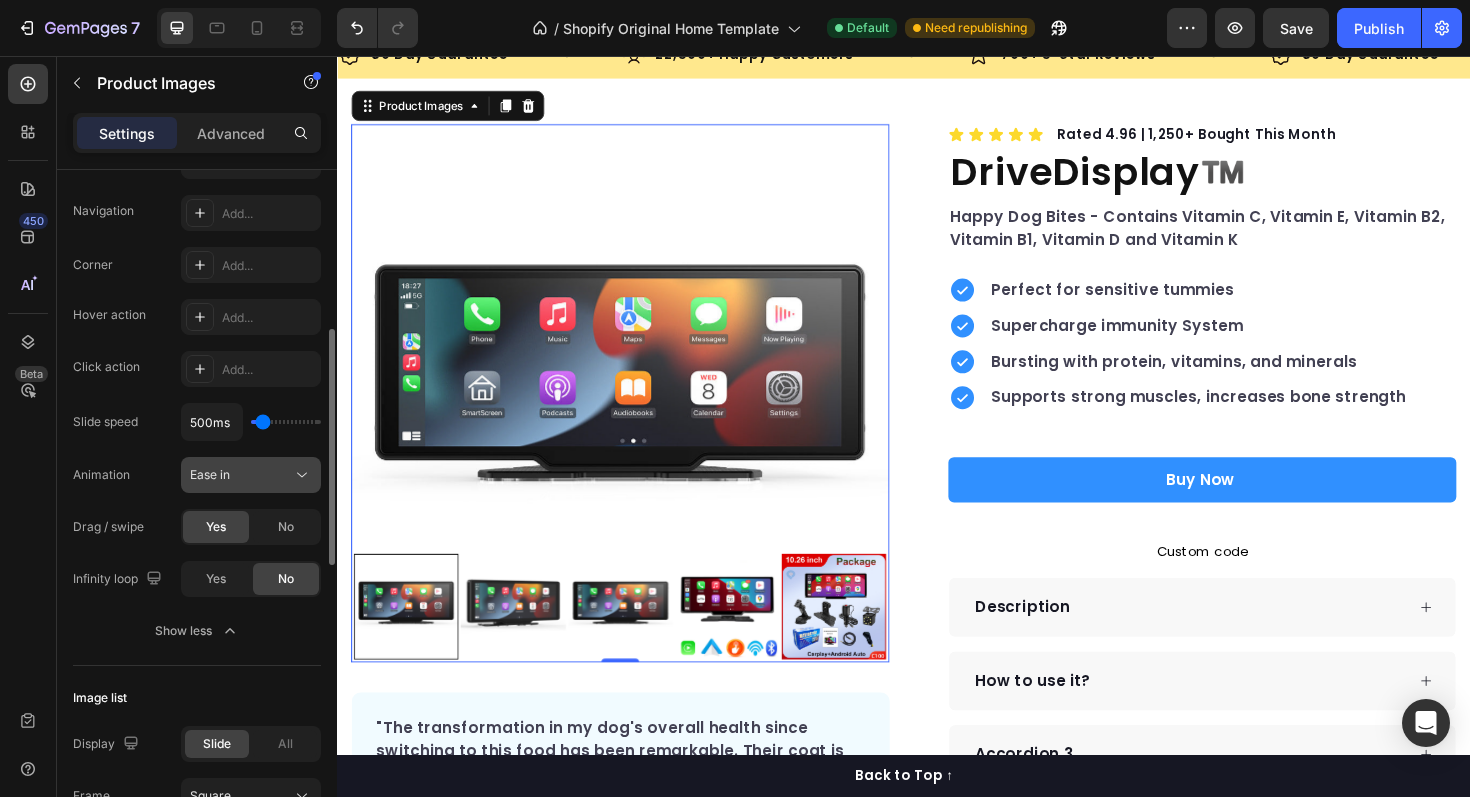 click on "Ease in" at bounding box center (241, 475) 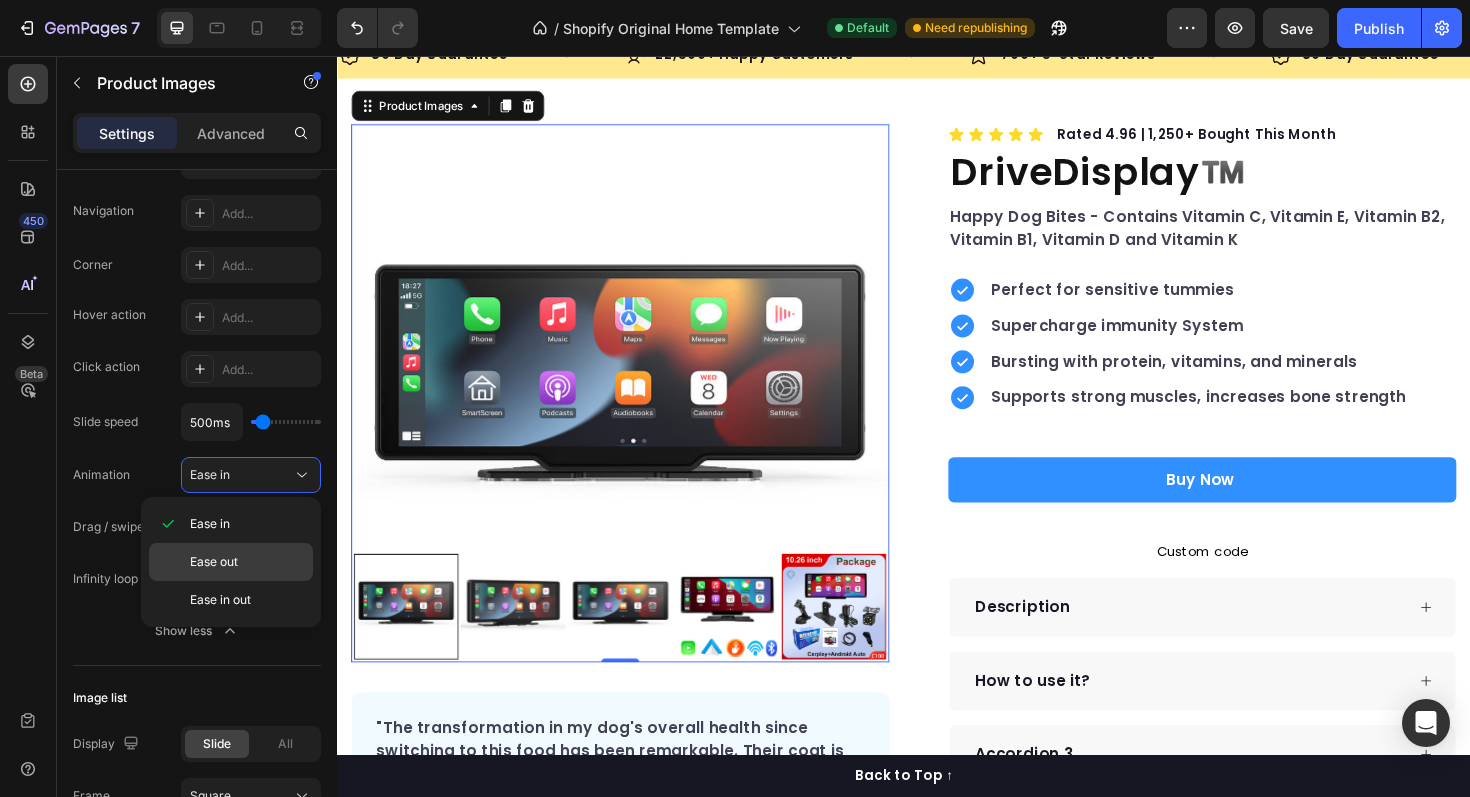 click on "Ease out" at bounding box center [247, 562] 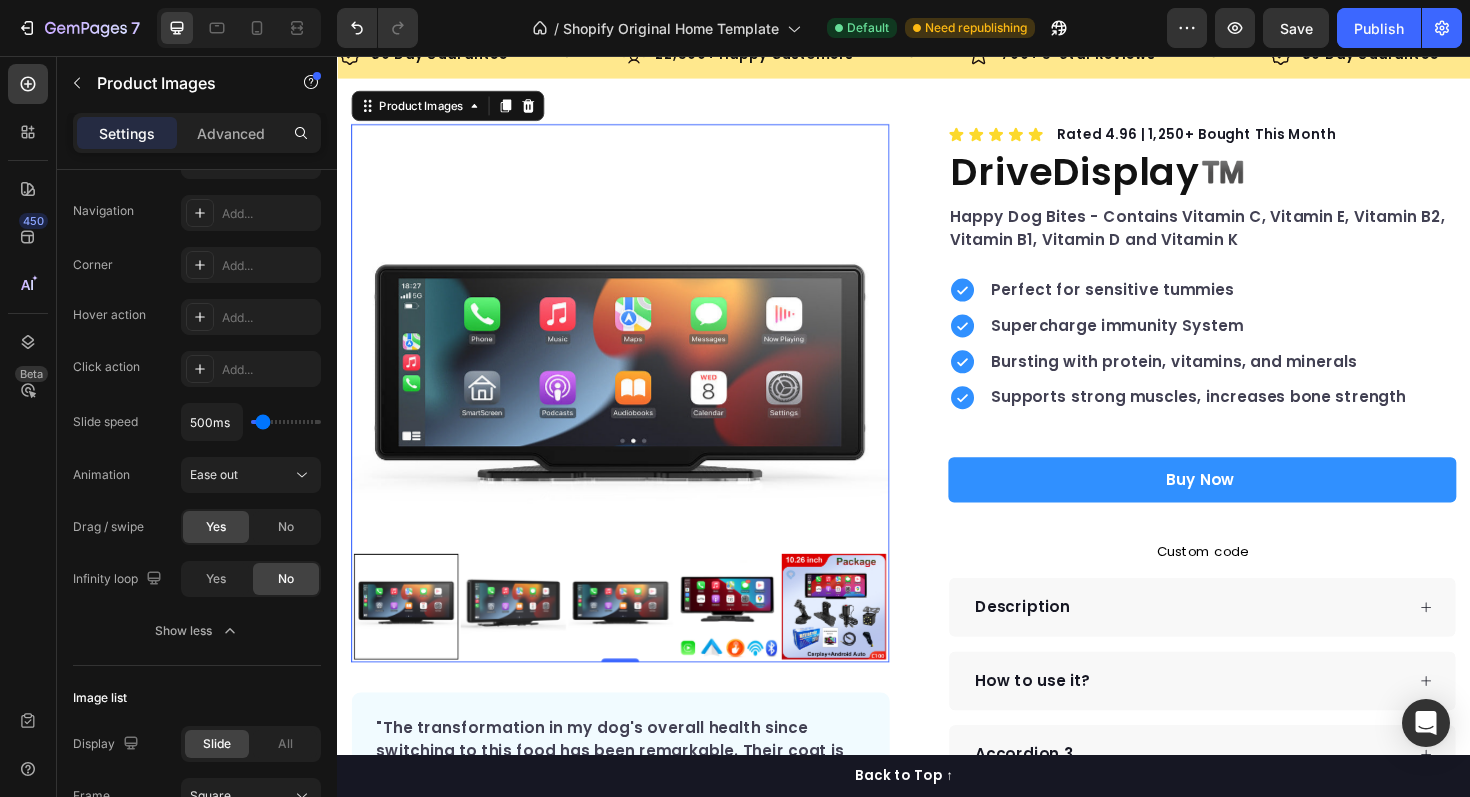 click at bounding box center [523, 638] 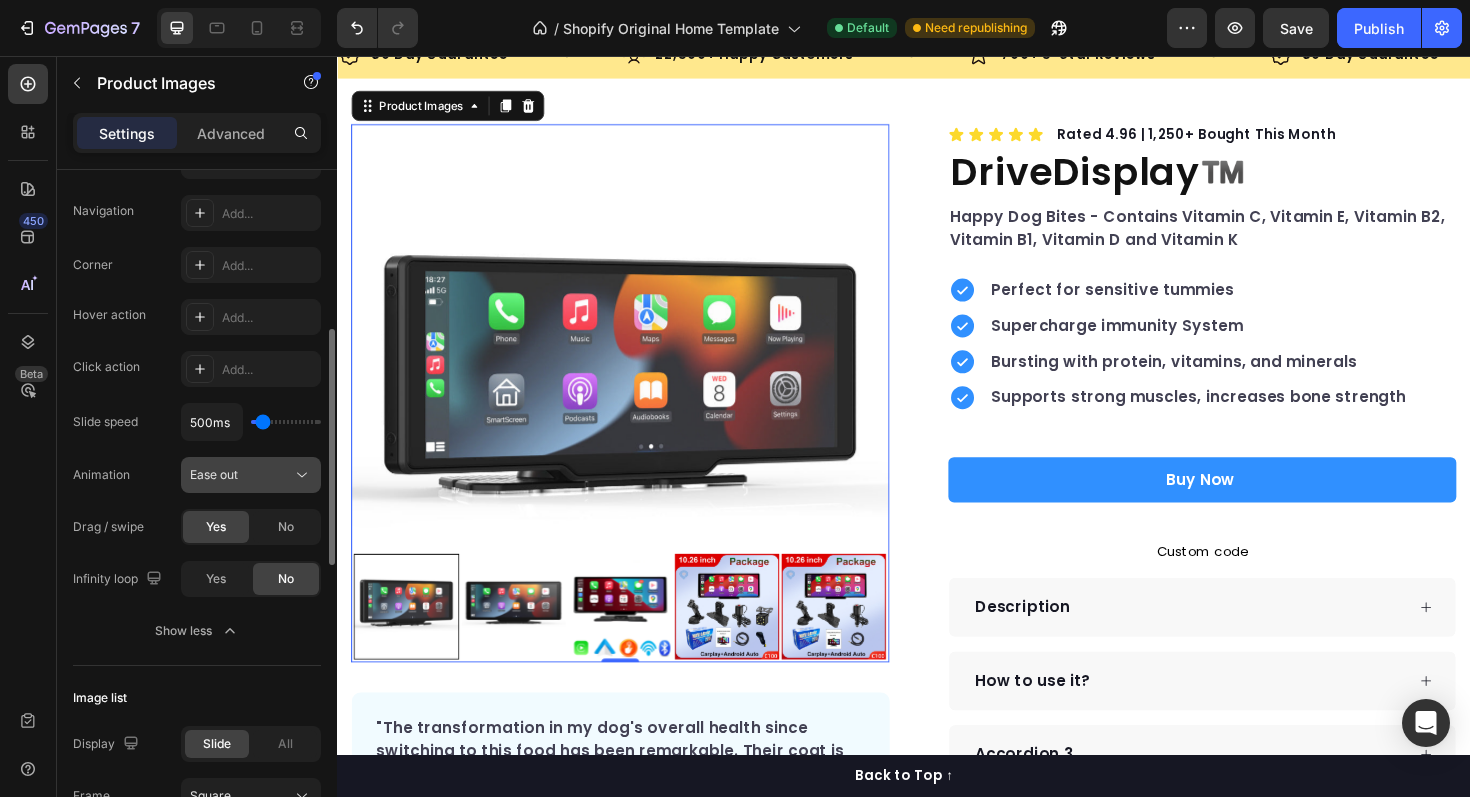 click on "Ease out" 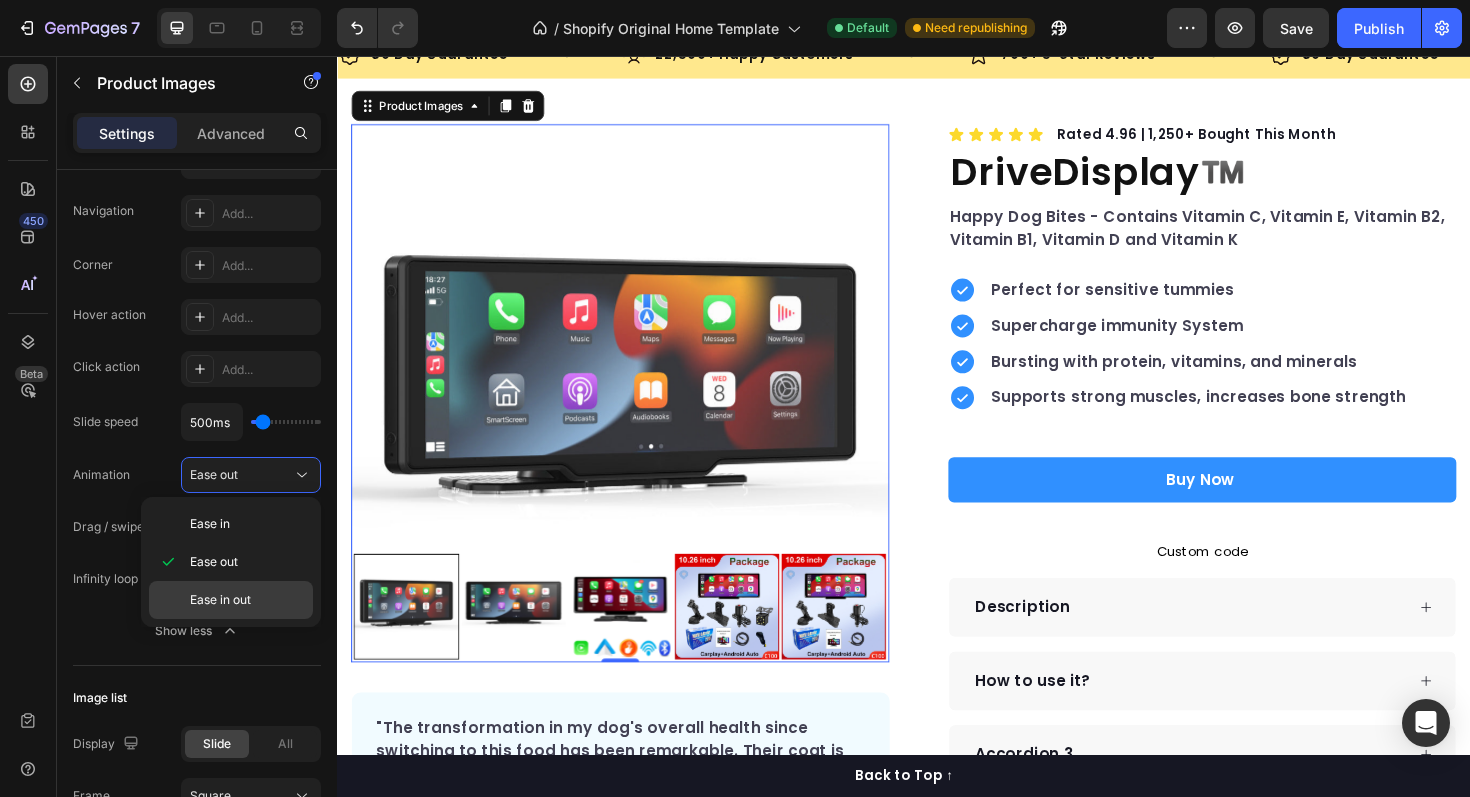click on "Ease in out" 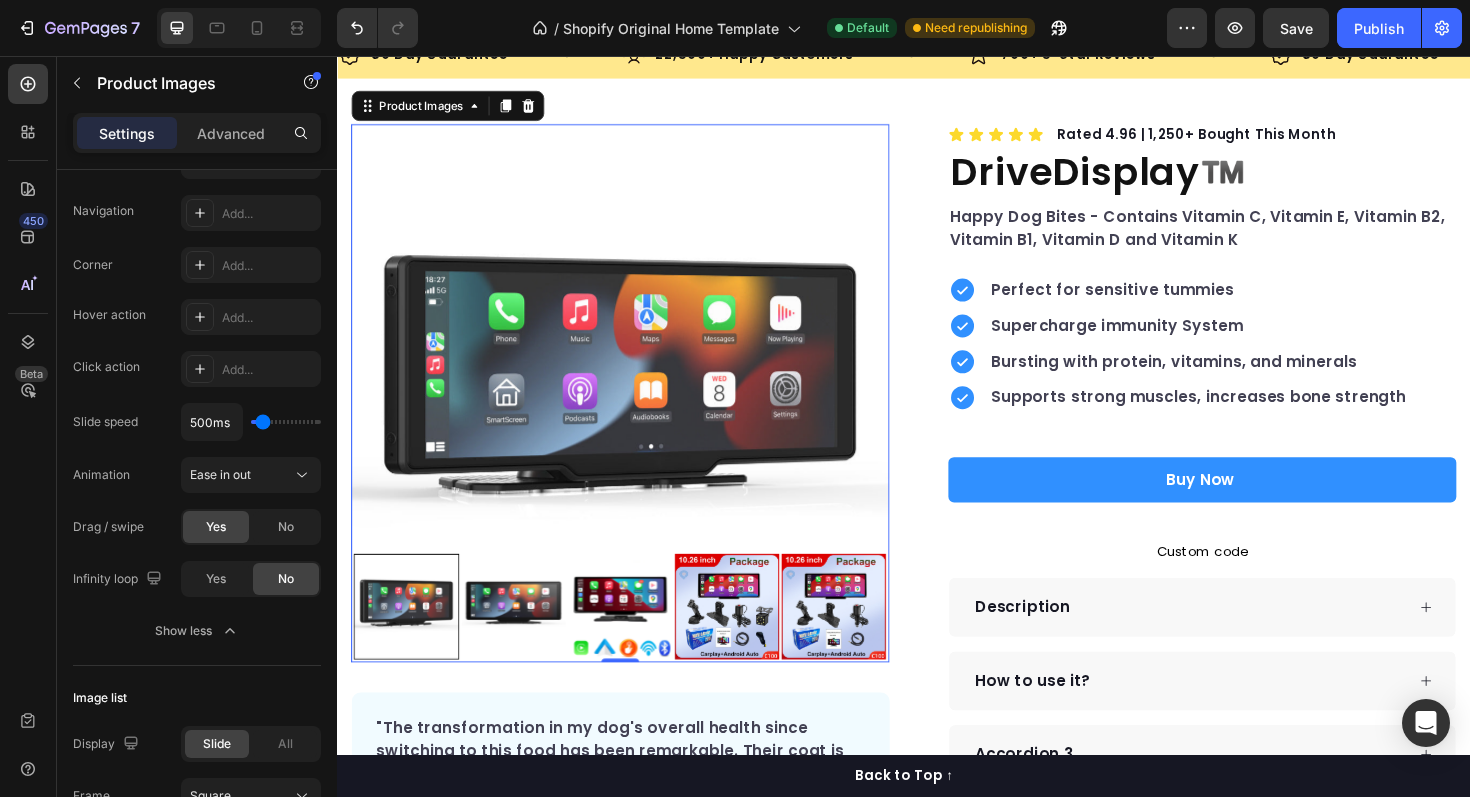 click at bounding box center [523, 638] 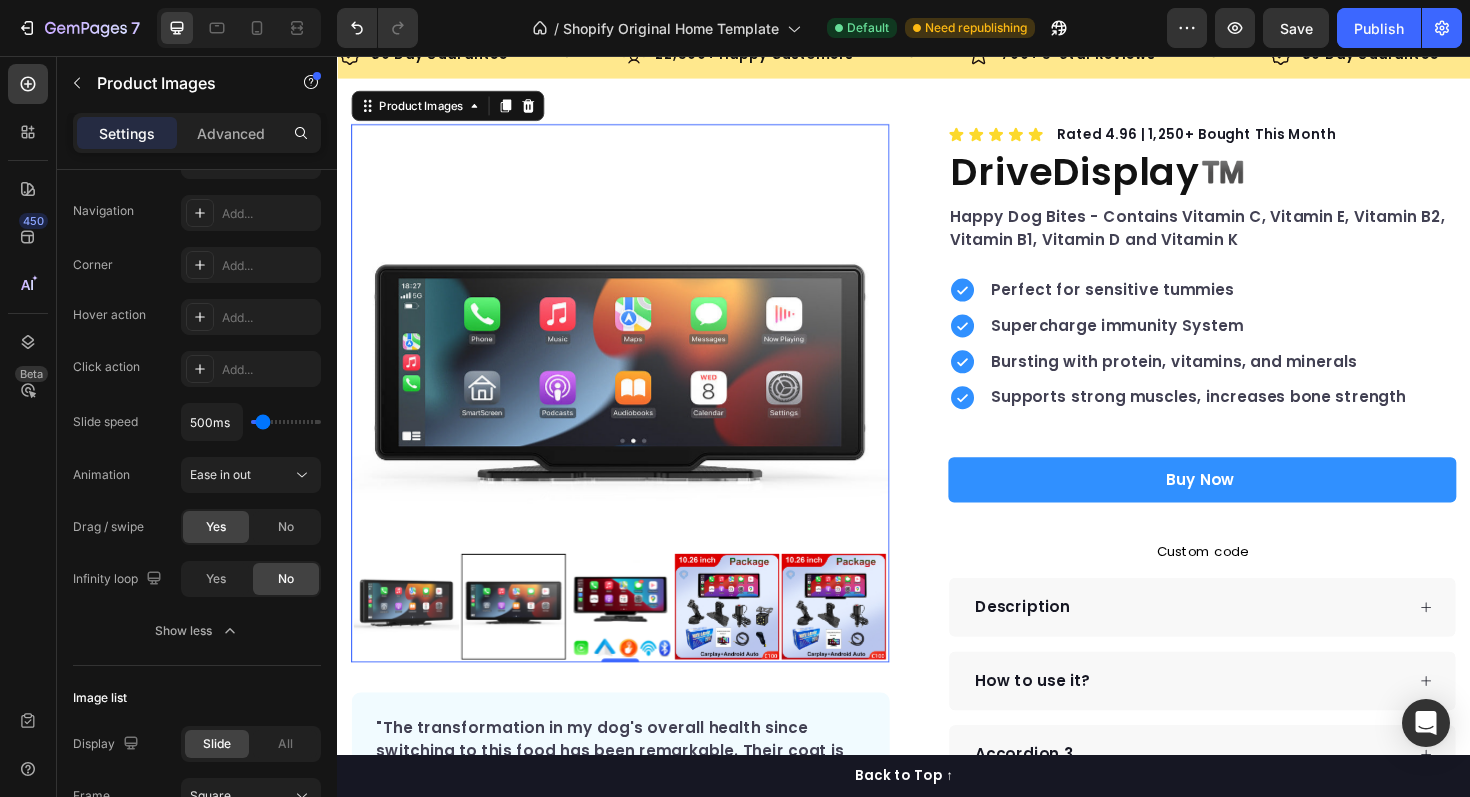 click at bounding box center [636, 638] 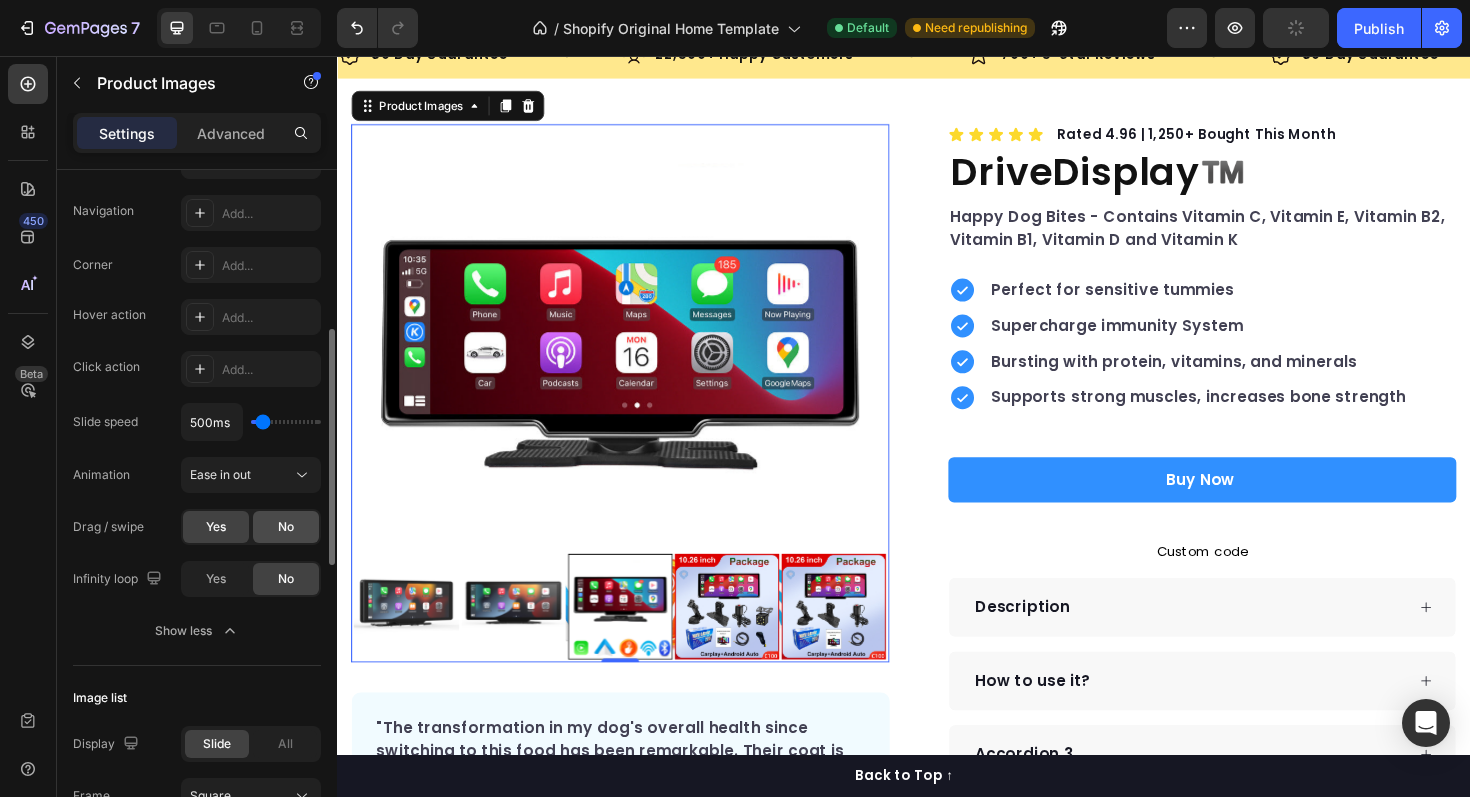 click on "No" 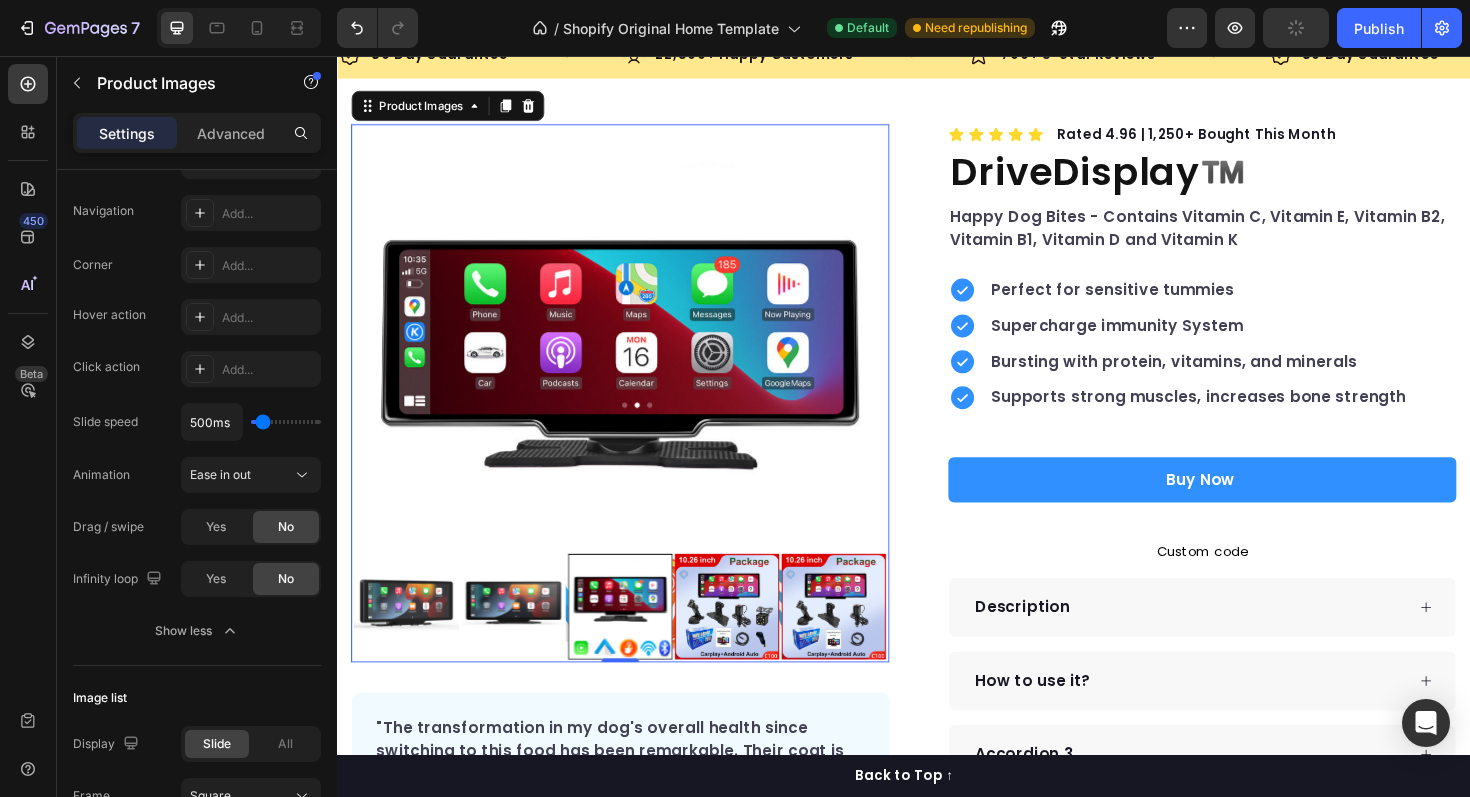 click at bounding box center [750, 638] 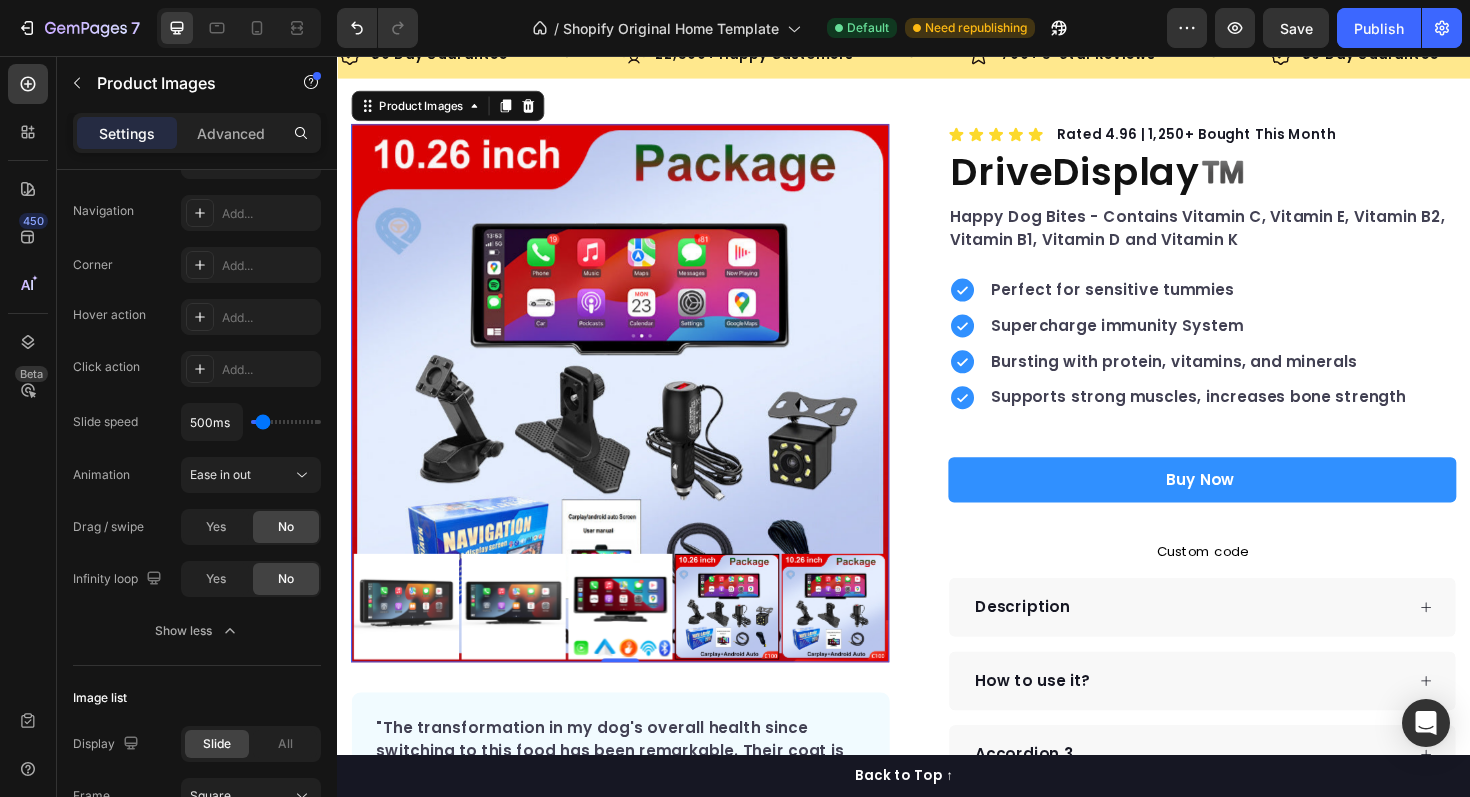 click at bounding box center [636, 638] 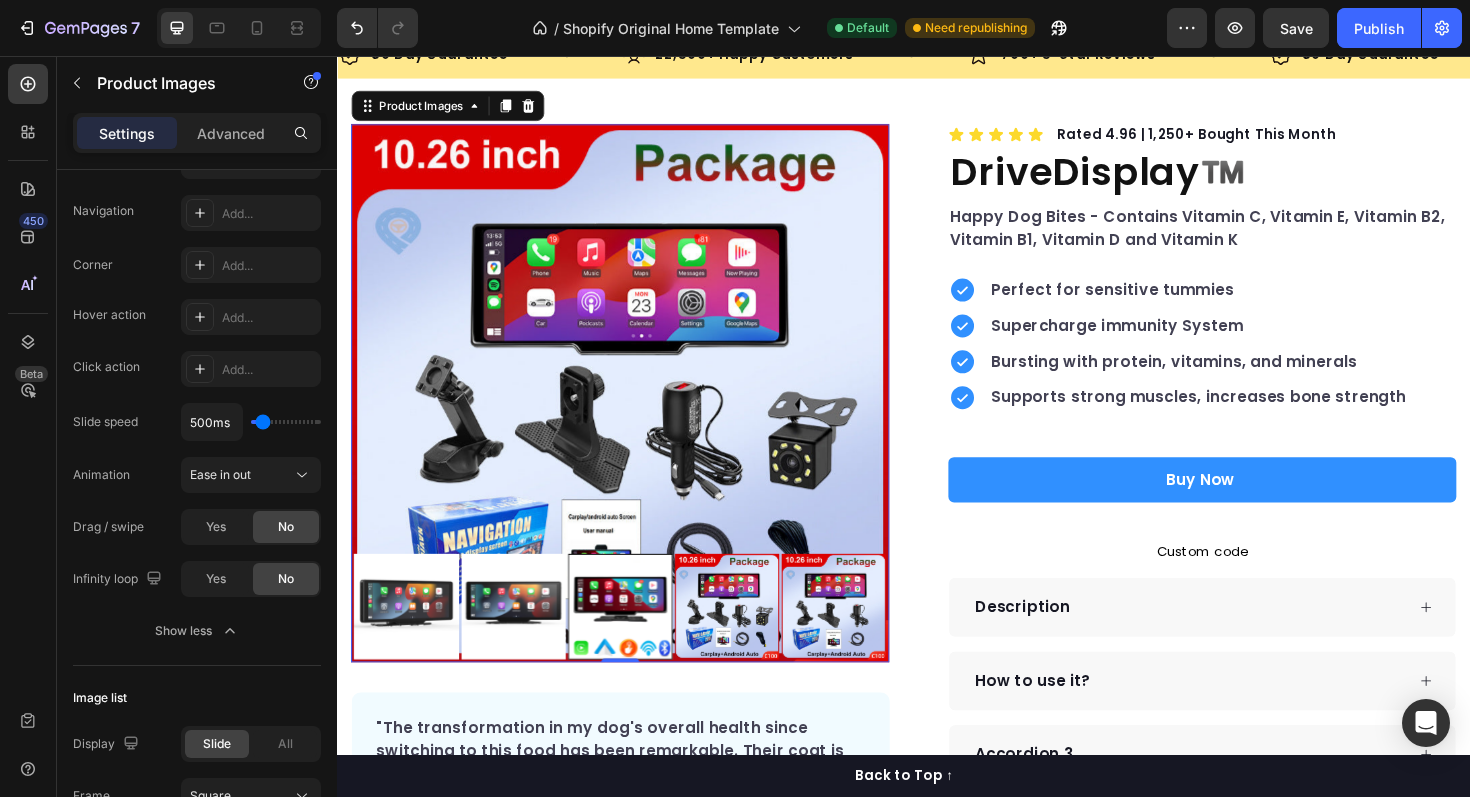 click at bounding box center [636, 638] 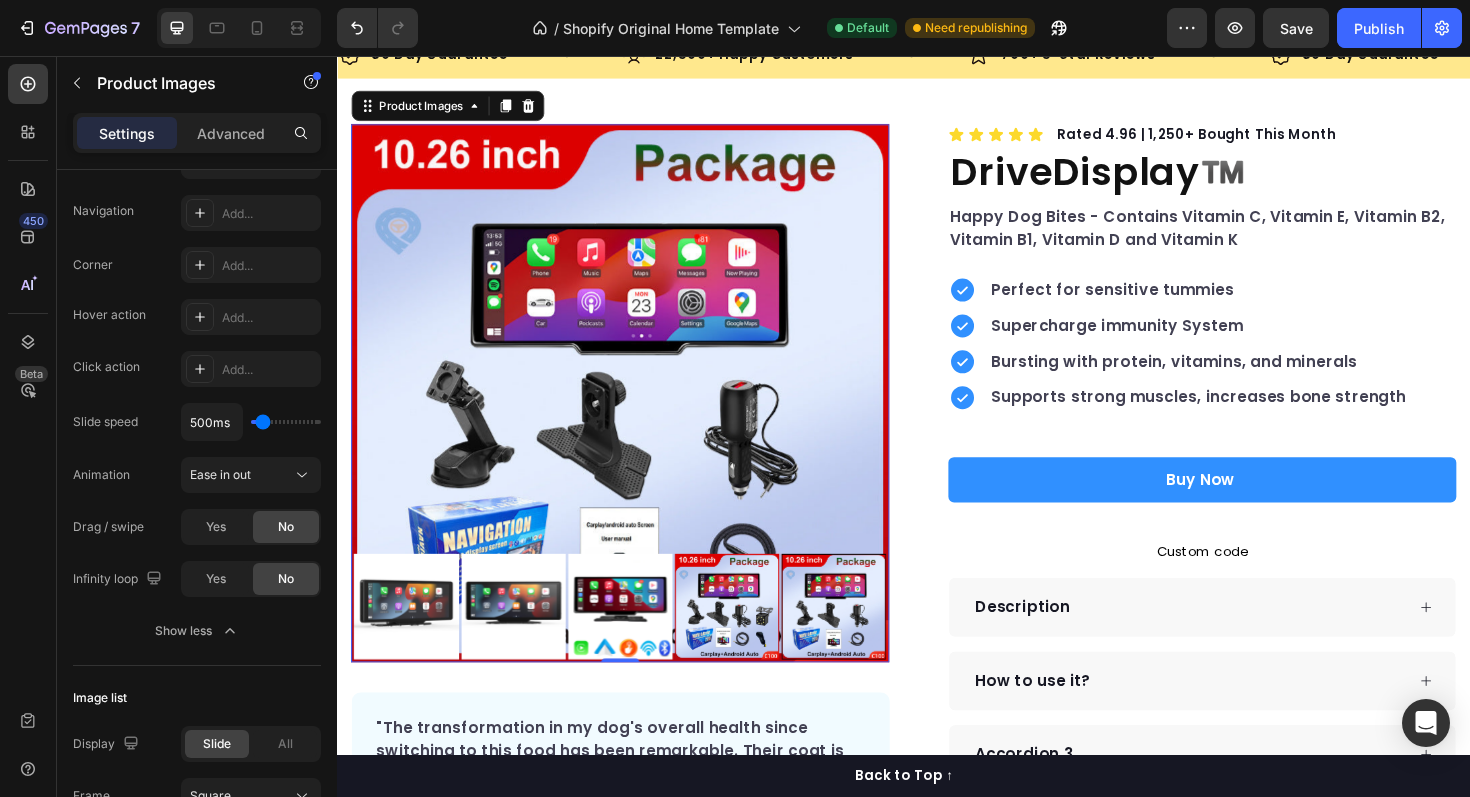 click at bounding box center [863, 638] 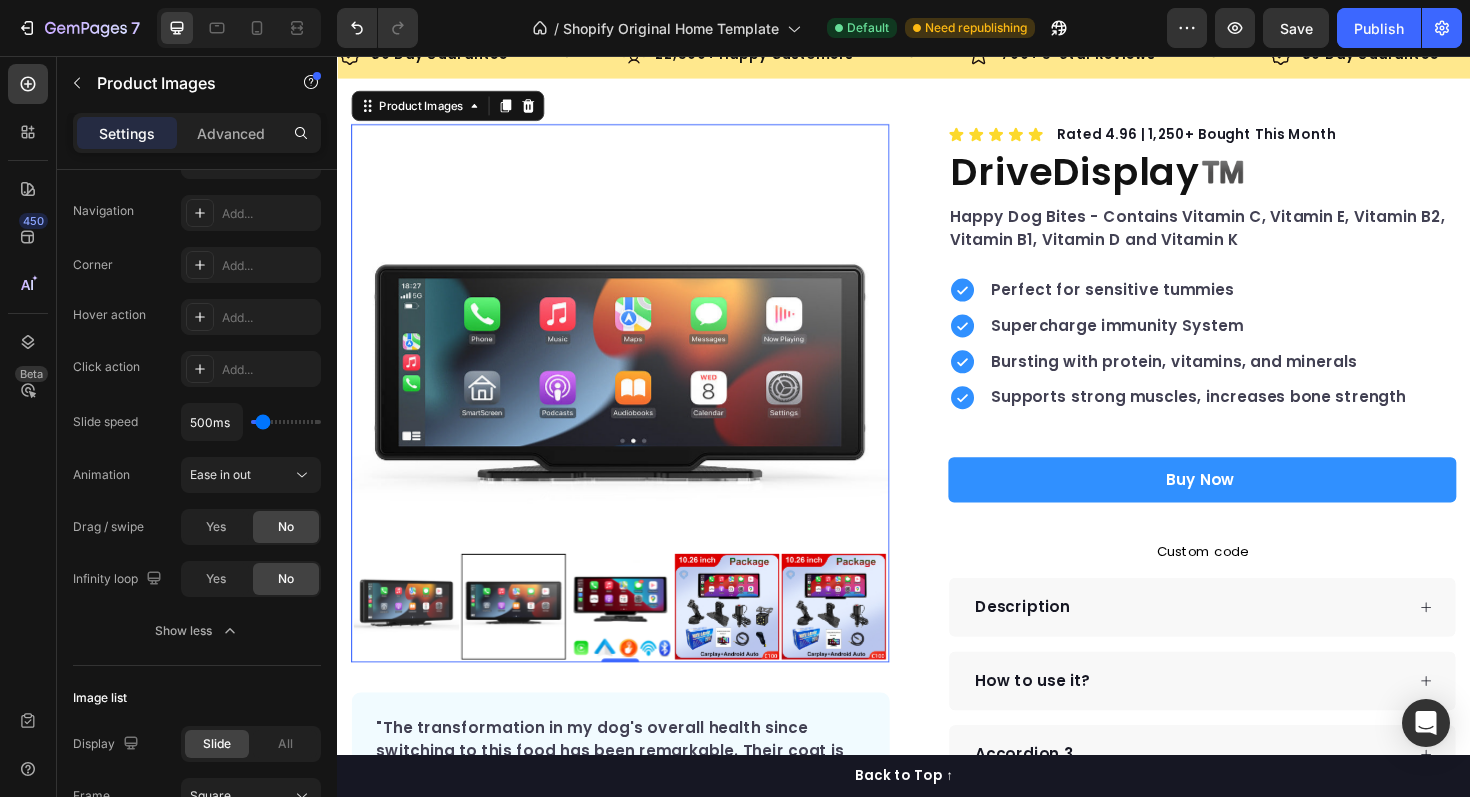 click at bounding box center (410, 638) 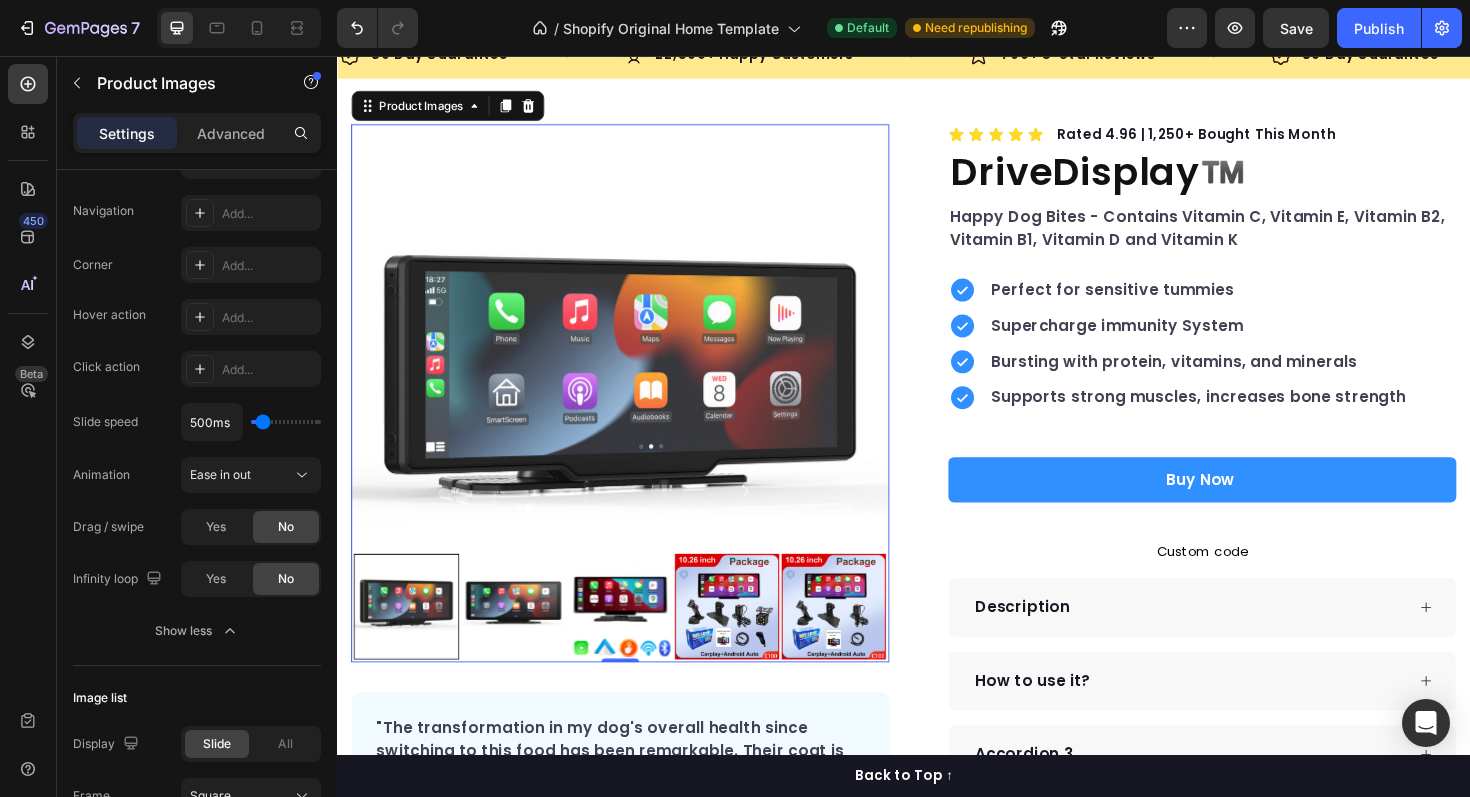 click at bounding box center (863, 638) 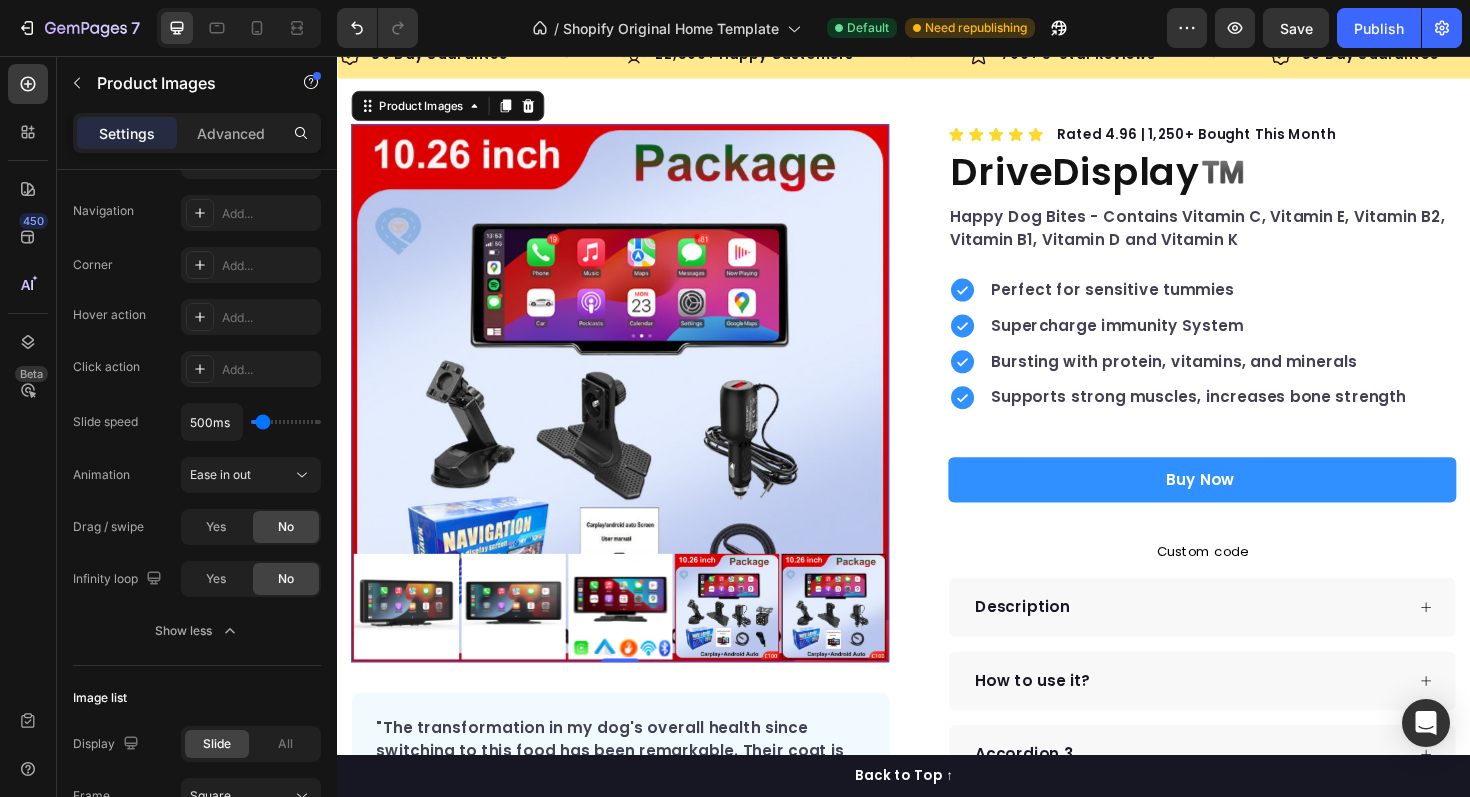 click at bounding box center (410, 638) 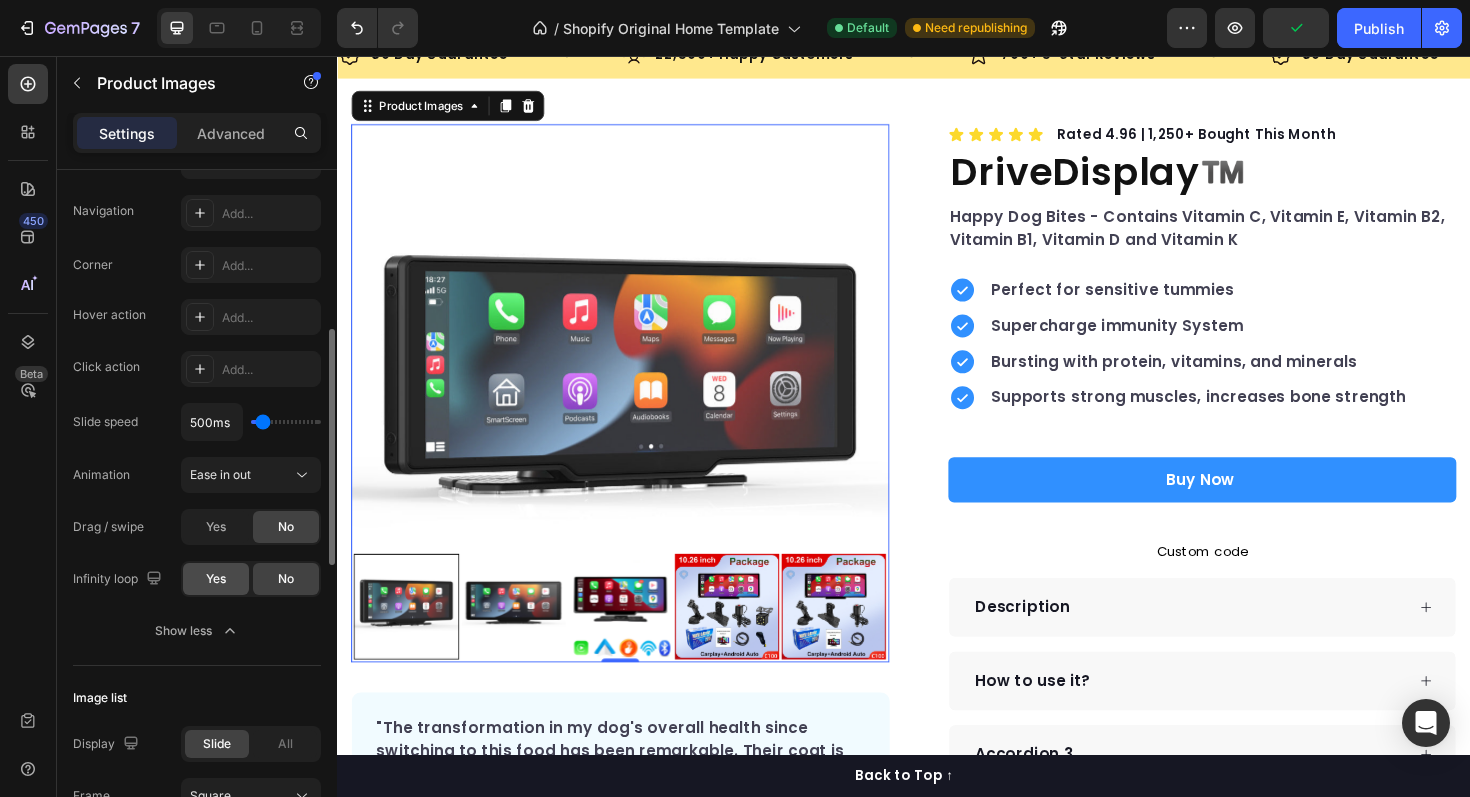 click on "Yes" 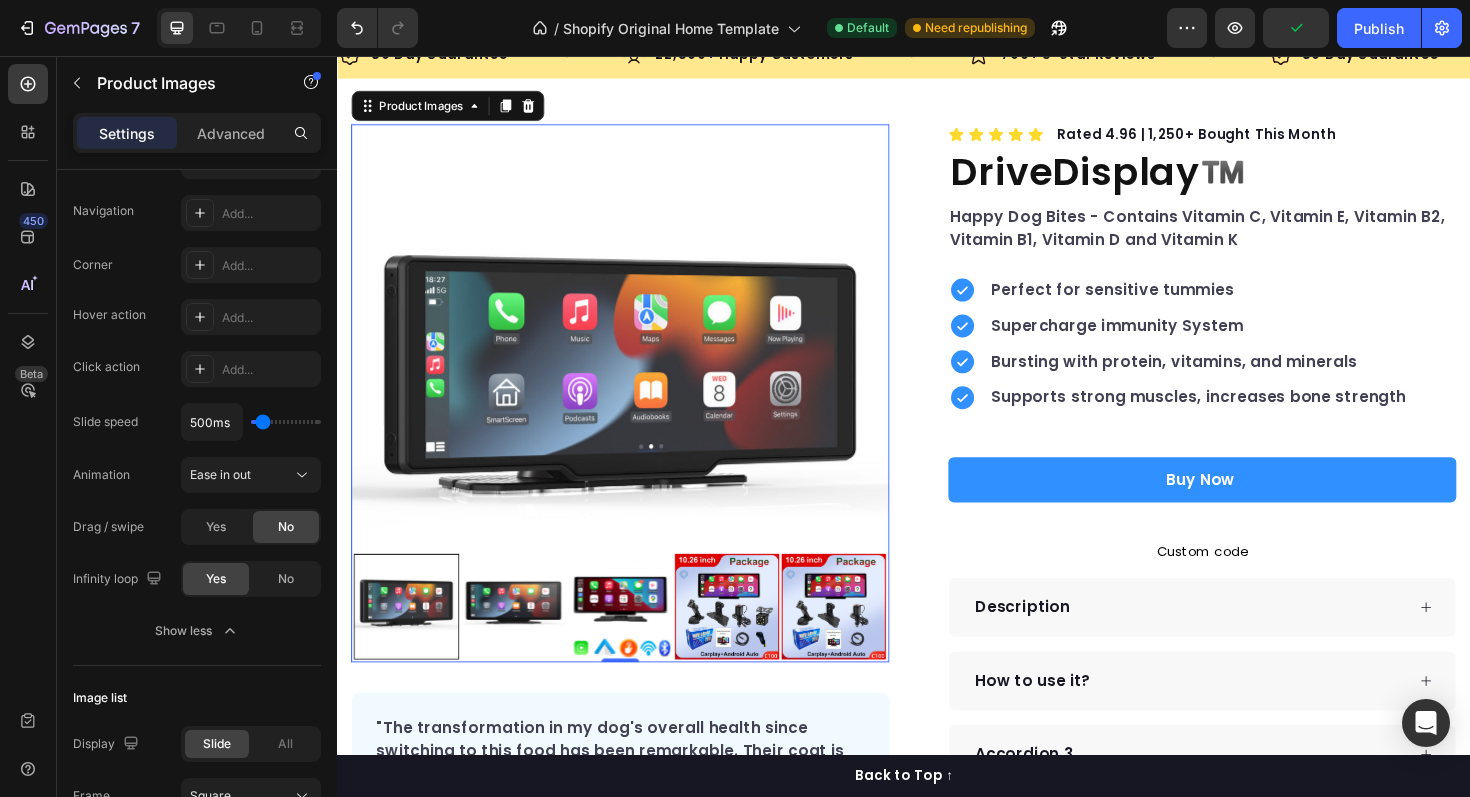click at bounding box center [523, 638] 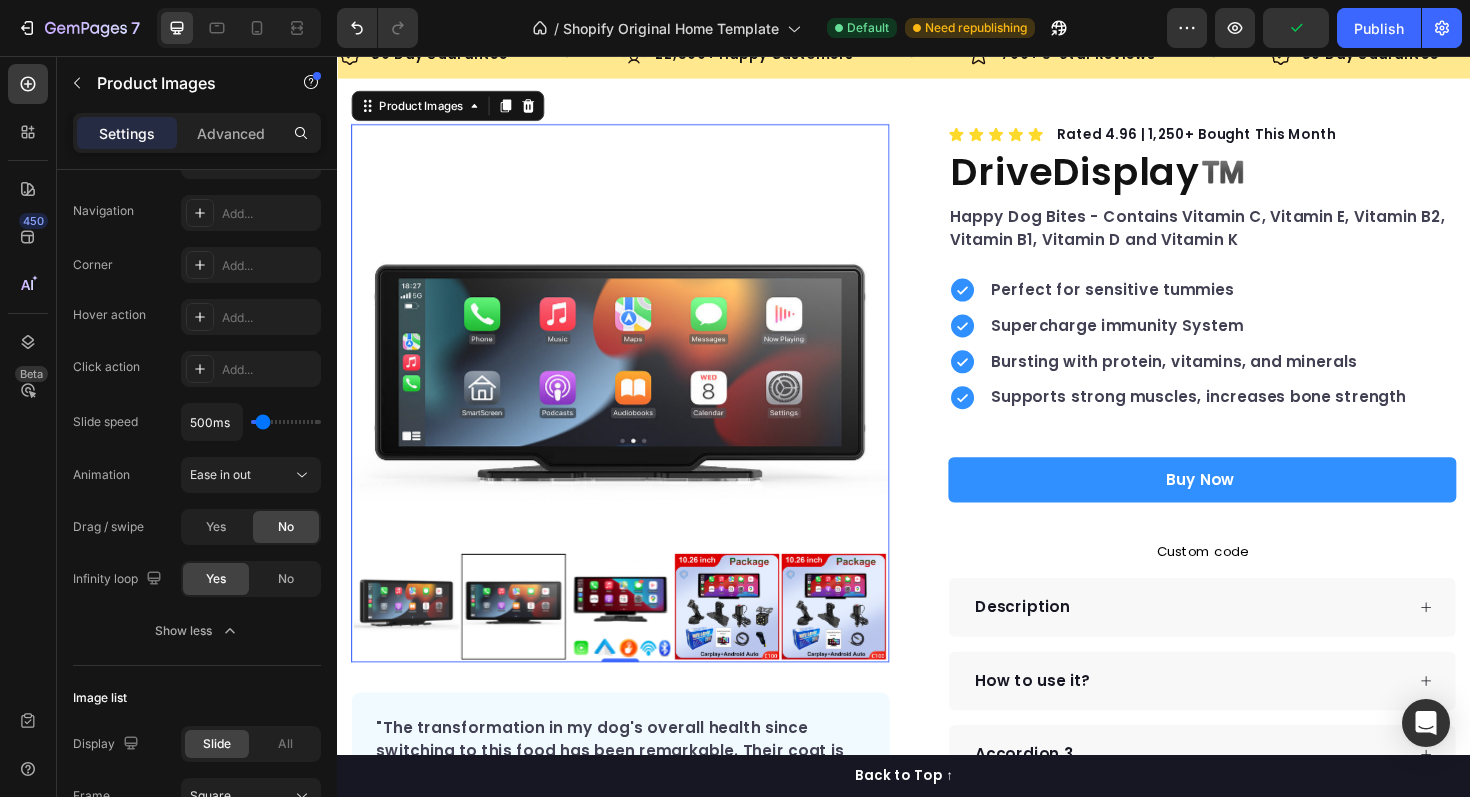click at bounding box center [636, 638] 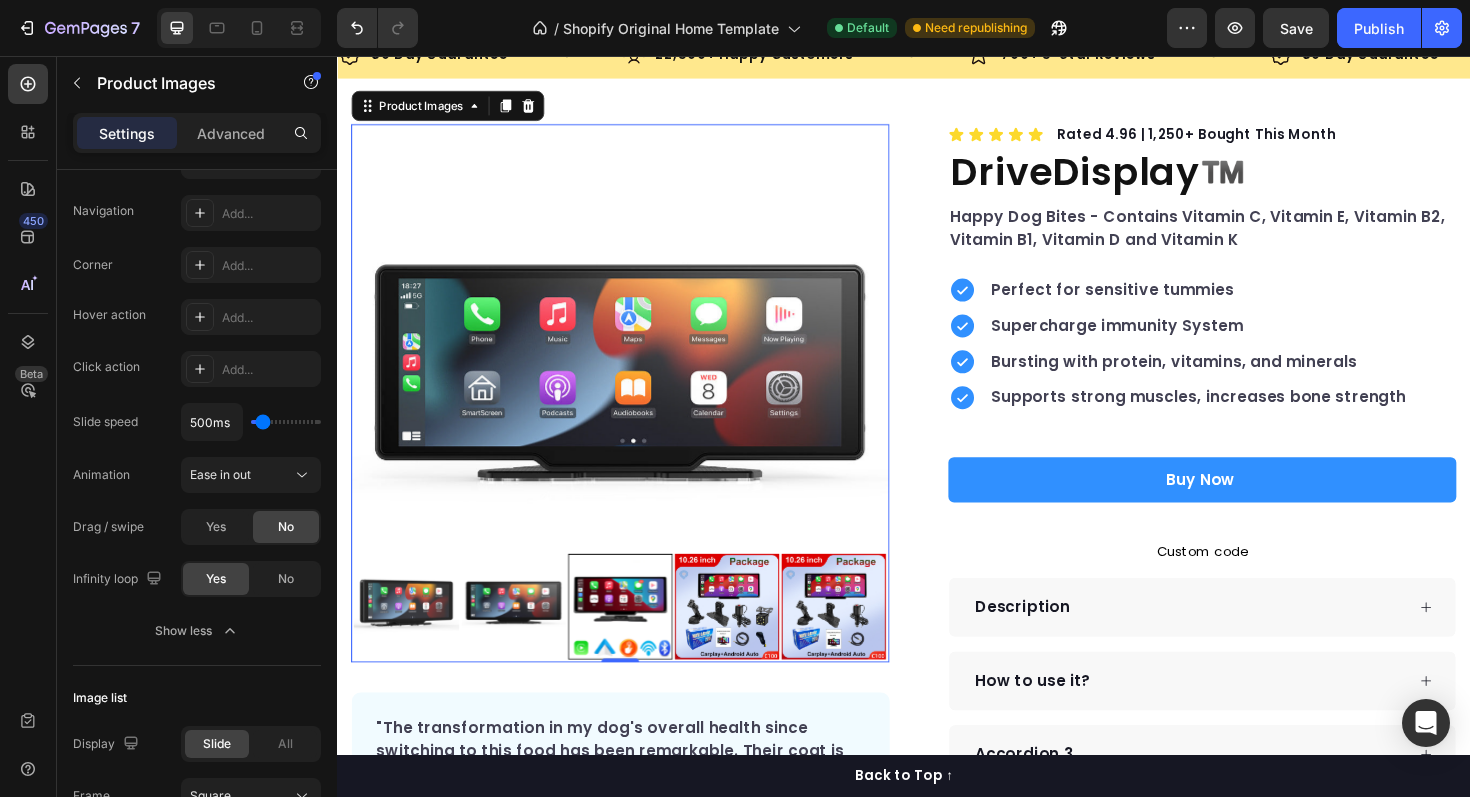 click at bounding box center [863, 638] 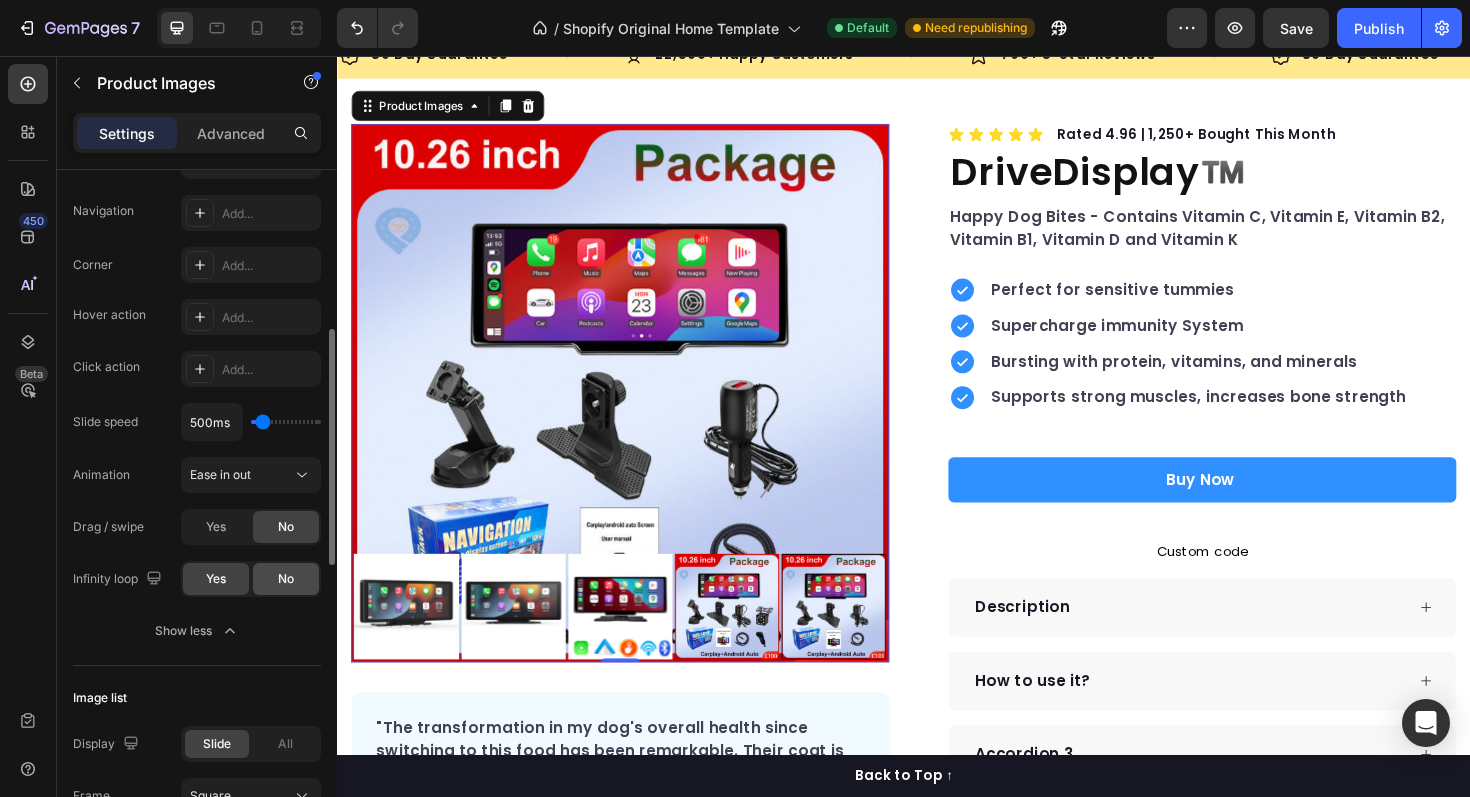 click on "No" 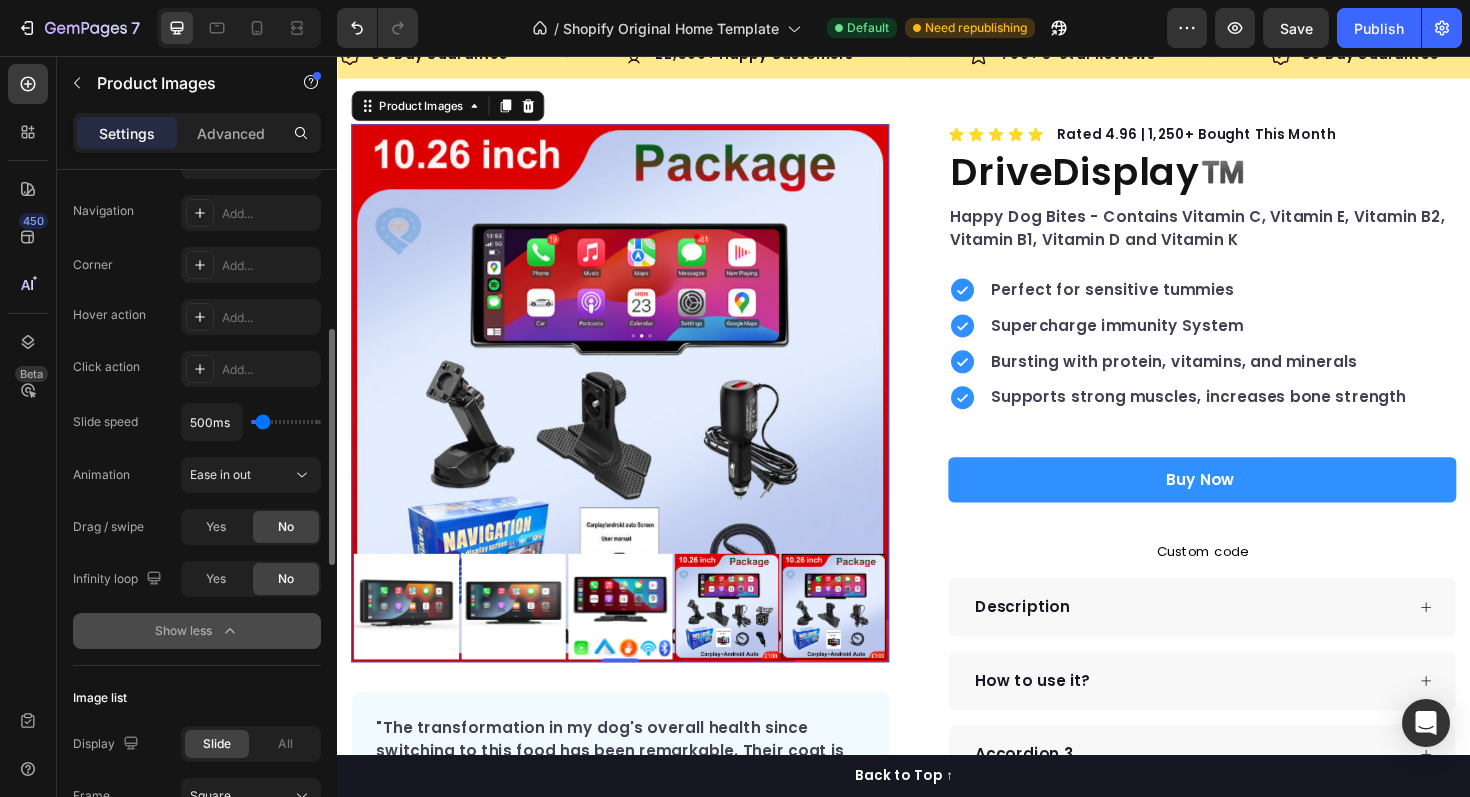 scroll, scrollTop: 524, scrollLeft: 0, axis: vertical 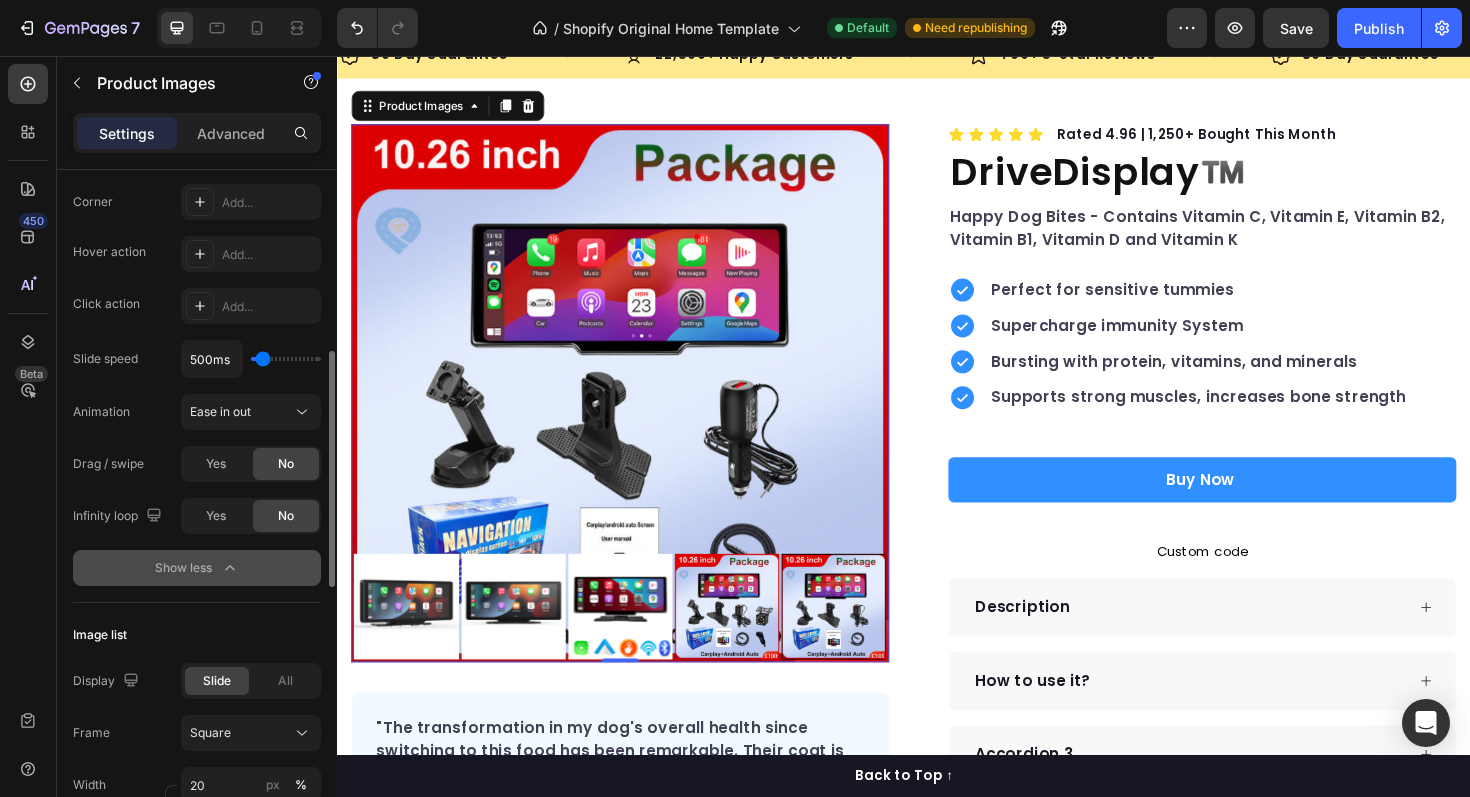 click 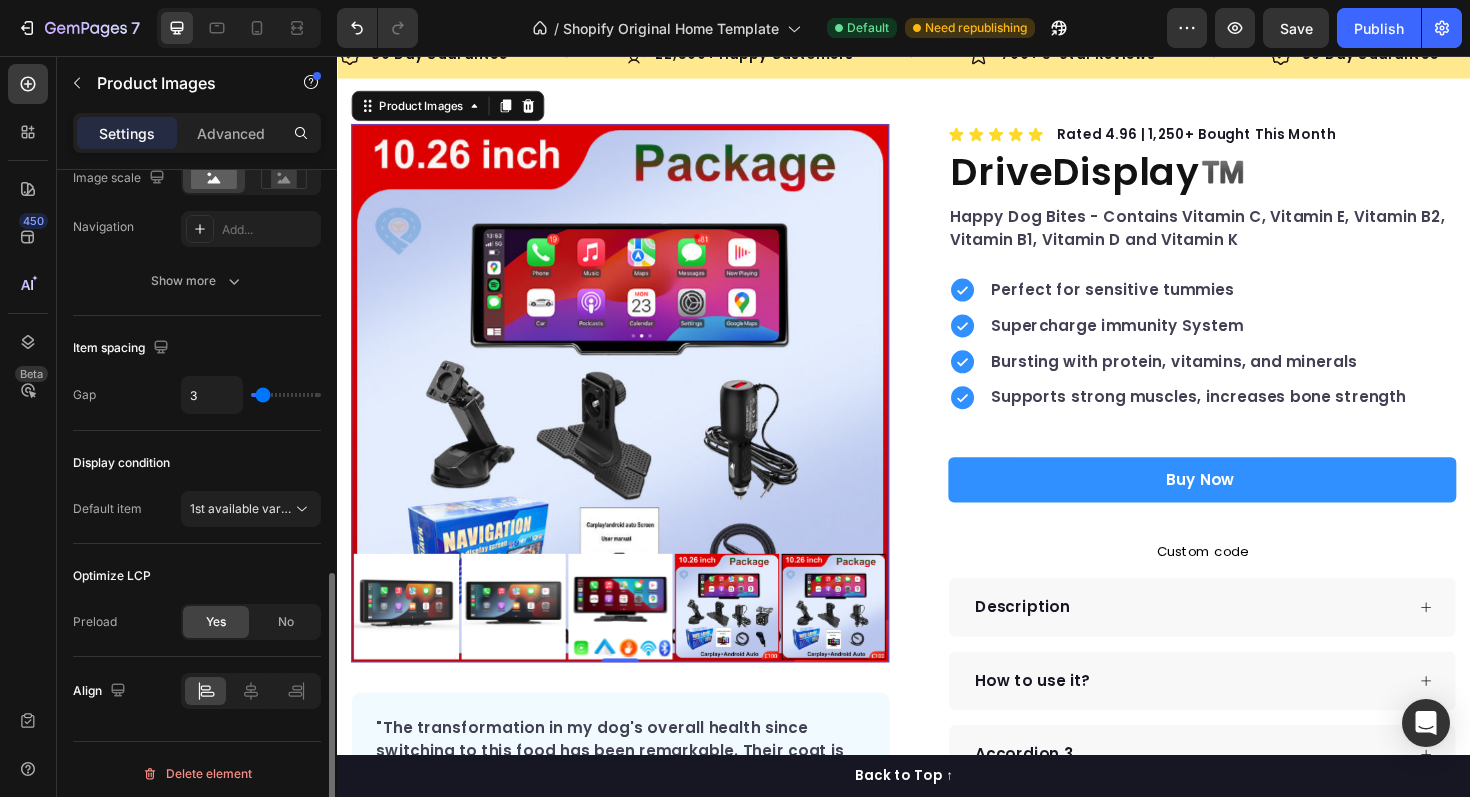 scroll, scrollTop: 930, scrollLeft: 0, axis: vertical 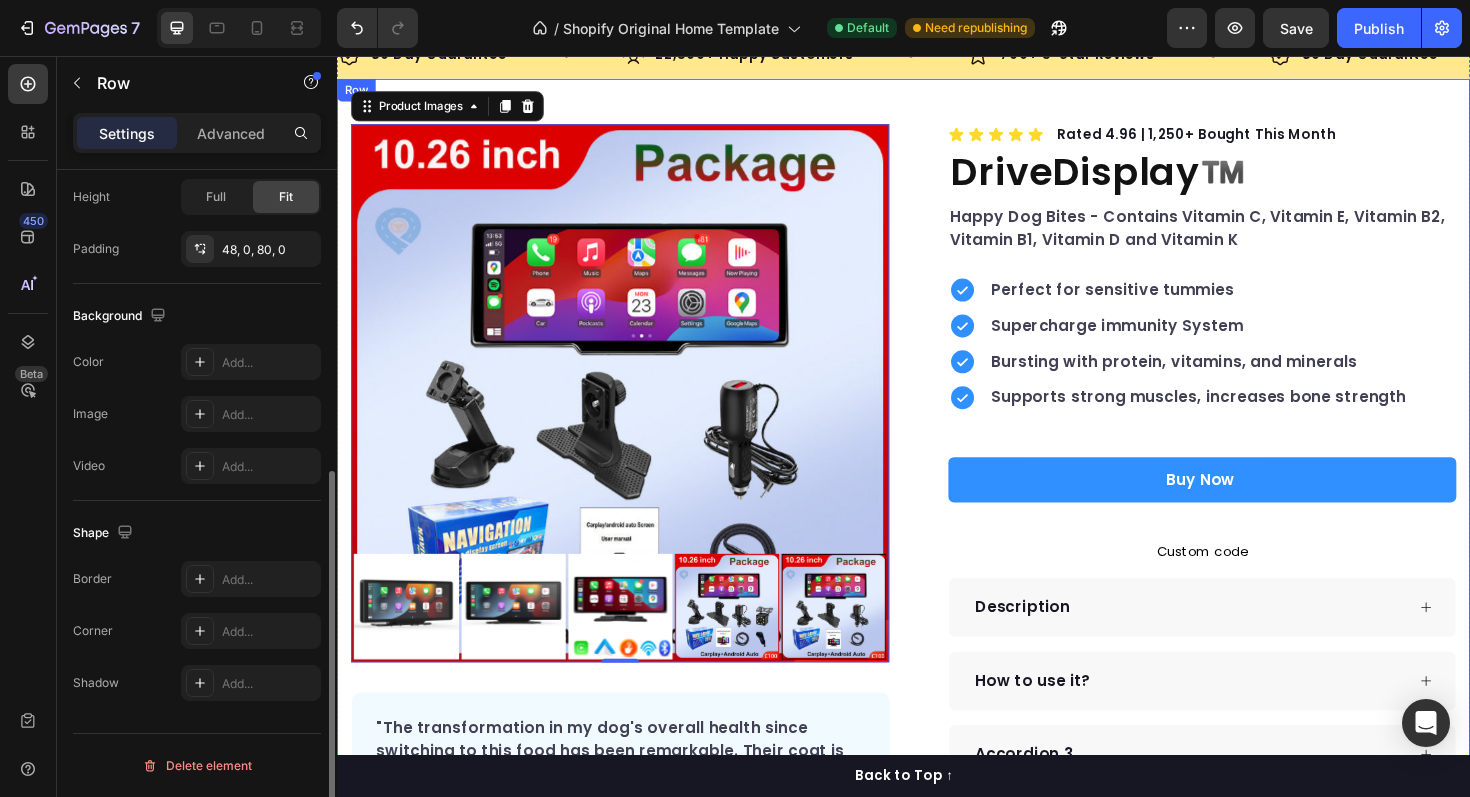 click on "Product Images   0 "The transformation in my dog's overall health since switching to this food has been remarkable. Their coat is shinier, their energy levels have increased, and they seem happier than ever before." Text block -[NAME] Text block
Verified buyer Item list Row Row "My dog absolutely loves this food! It's clear that the taste and quality are top-notch."  -[NAME] Text block Row Row
Icon
Icon
Icon
Icon
Icon Icon List Hoz Rated 4.96 | 1,250+ Bought This Month Text block Row DriveDisplay™️ Product Title Happy Dog Bites - Contains Vitamin C, Vitamin E, Vitamin B2, Vitamin B1, Vitamin D and Vitamin K Text block
Perfect for sensitive tummies
Supercharge immunity System
Bursting with protein, vitamins, and minerals
Supports strong muscles, increases bone strength Item list Buy Now Product Cart Button
Custom code" at bounding box center (937, 553) 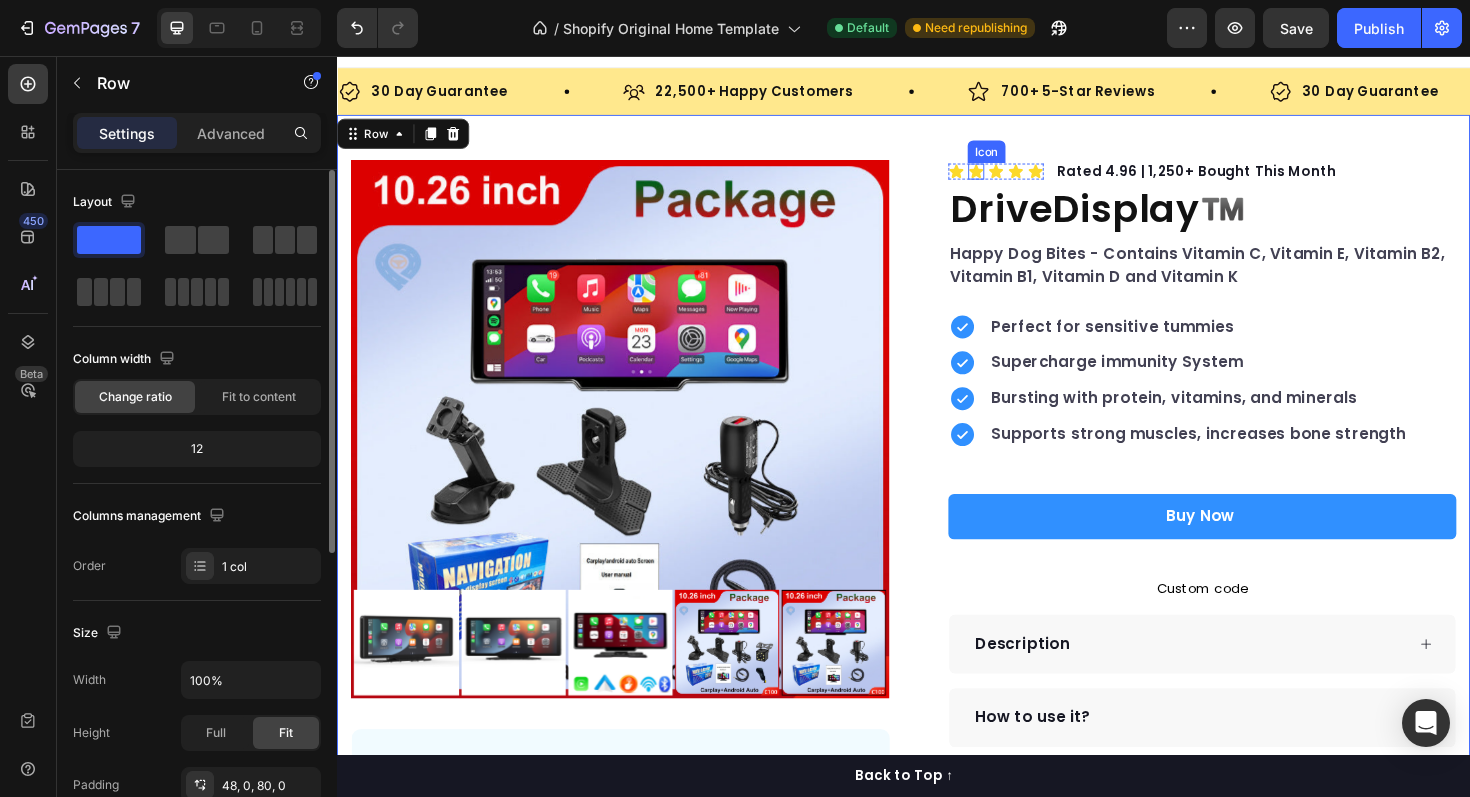 scroll, scrollTop: 22, scrollLeft: 0, axis: vertical 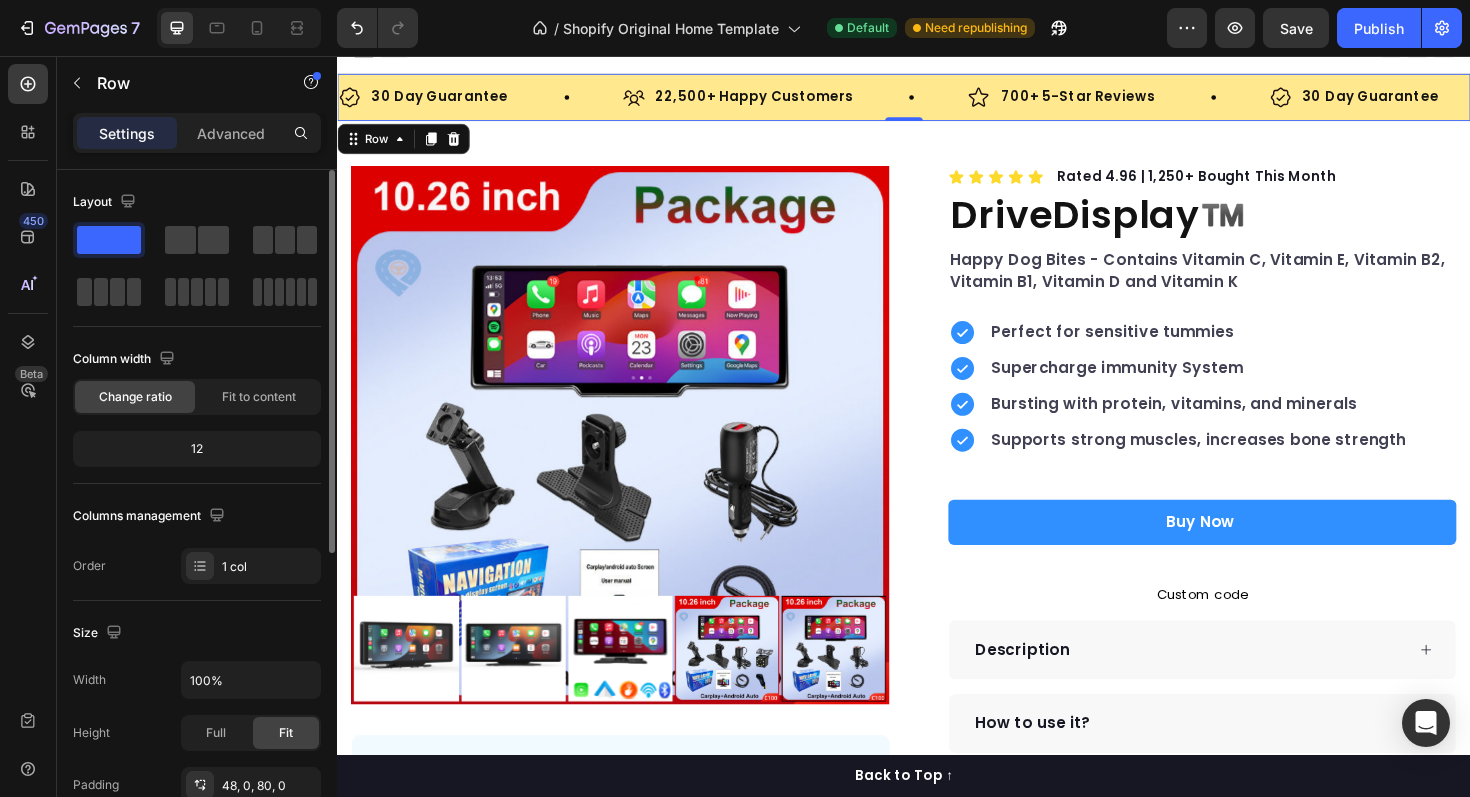 click on "30 Day Guarantee Item List
22,500+ Happy Customers Item List
700+ 5-Star Reviews Item List
30 Day Guarantee Item List
22,500+ Happy Customers Item List
700+ 5-Star Reviews Item List
30 Day Guarantee Item List
22,500+ Happy Customers Item List
700+ 5-Star Reviews Item List
30 Day Guarantee Item List
22,500+ Happy Customers Item List
700+ 5-Star Reviews Item List
30 Day Guarantee Item List
22,500+ Happy Customers Item List
700+ 5-Star Reviews Item List
30 Day Guarantee Item List
Item List Row" at bounding box center [937, 100] 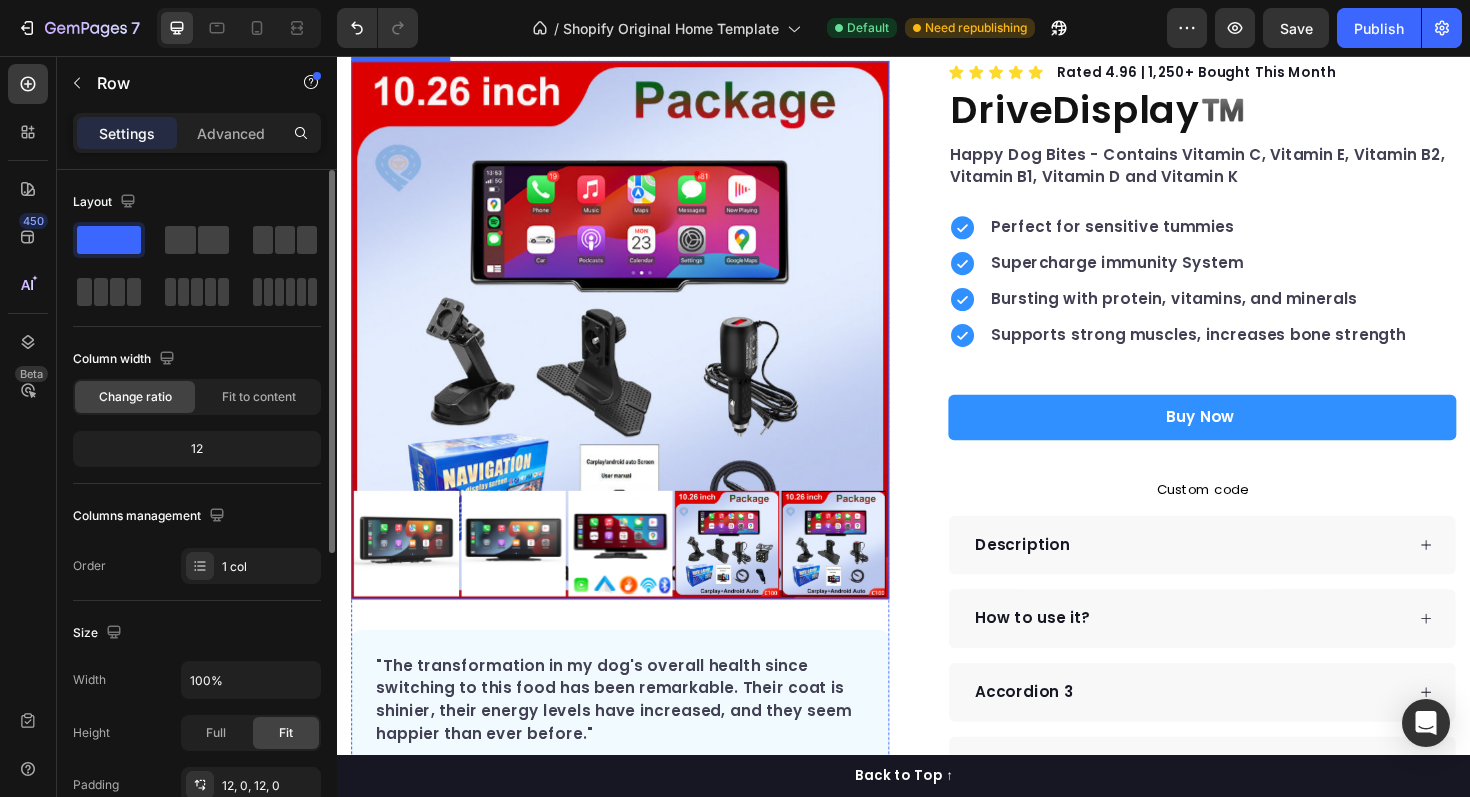 scroll, scrollTop: 154, scrollLeft: 0, axis: vertical 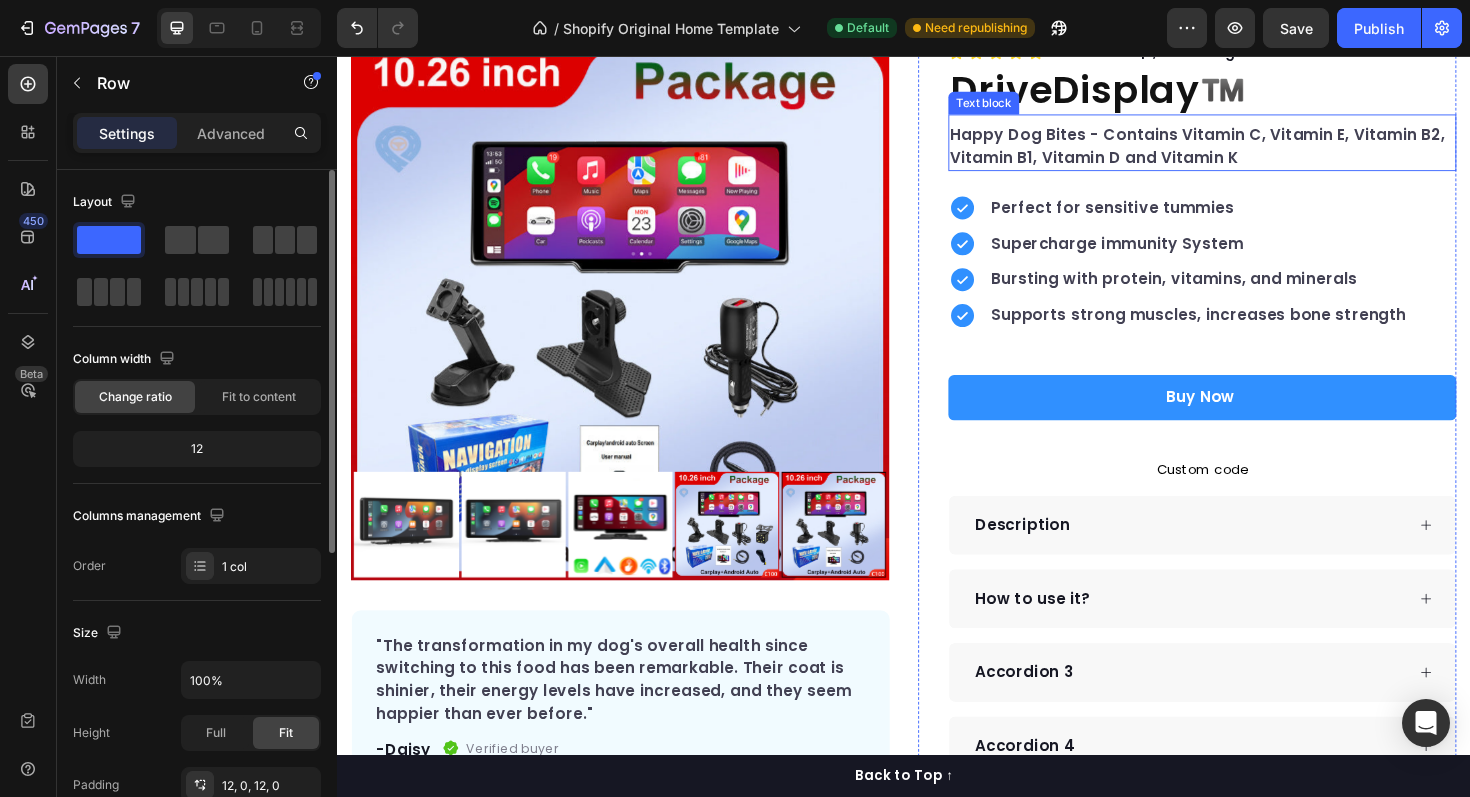 click on "Happy Dog Bites - Contains Vitamin C, Vitamin E, Vitamin B2, Vitamin B1, Vitamin D and Vitamin K" at bounding box center (1253, 152) 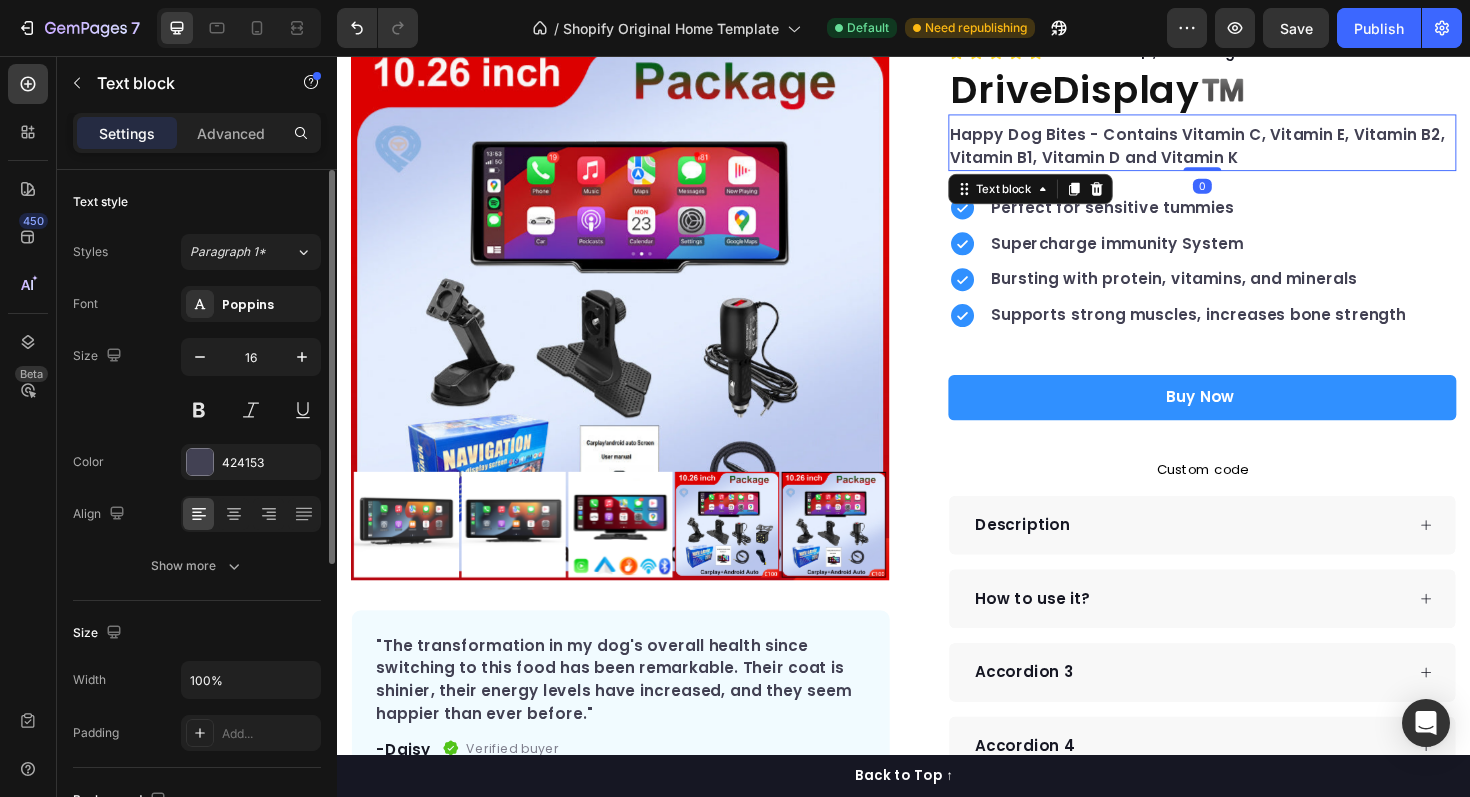 click on "Happy Dog Bites - Contains Vitamin C, Vitamin E, Vitamin B2, Vitamin B1, Vitamin D and Vitamin K" at bounding box center (1253, 152) 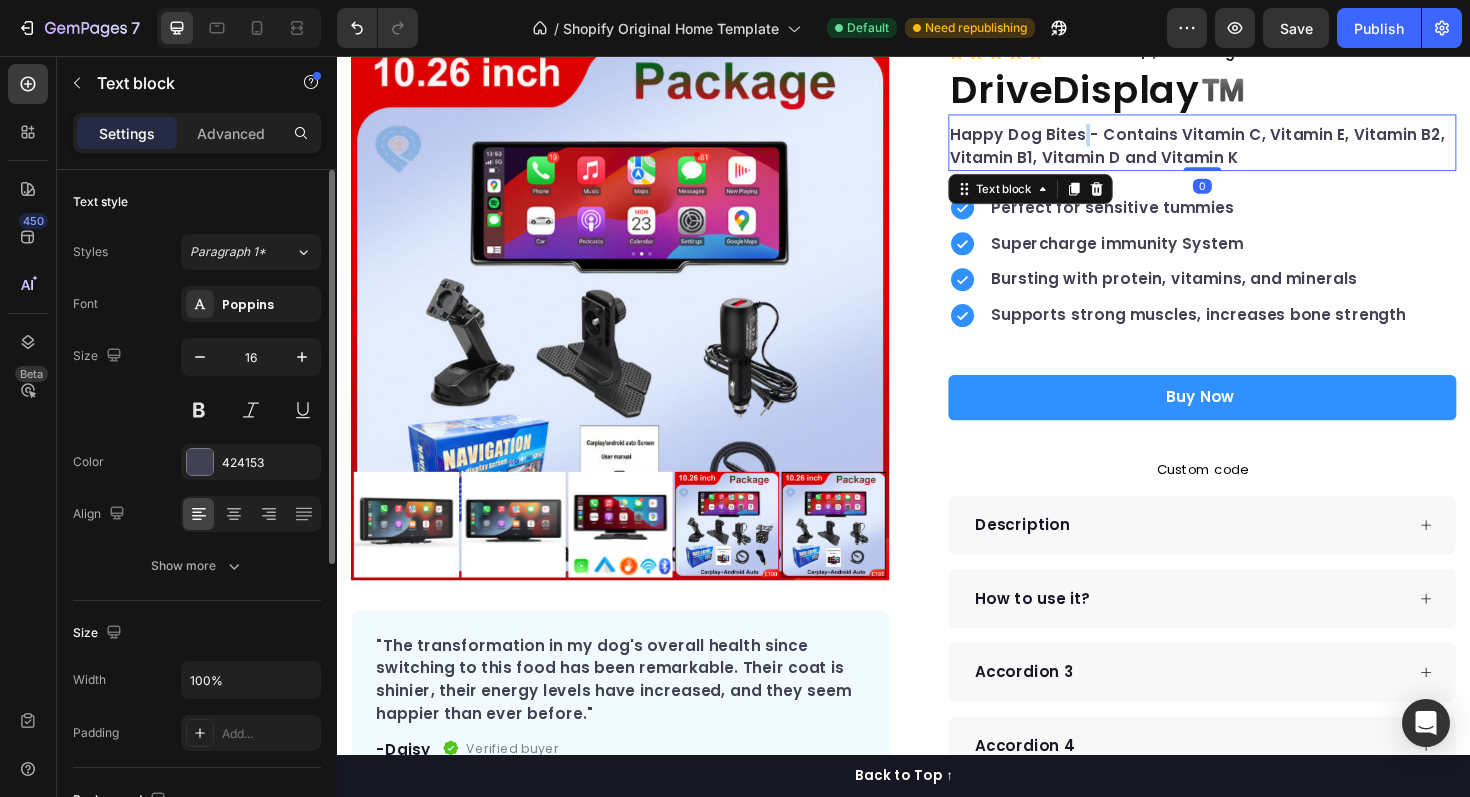 click on "Happy Dog Bites - Contains Vitamin C, Vitamin E, Vitamin B2, Vitamin B1, Vitamin D and Vitamin K" at bounding box center (1253, 152) 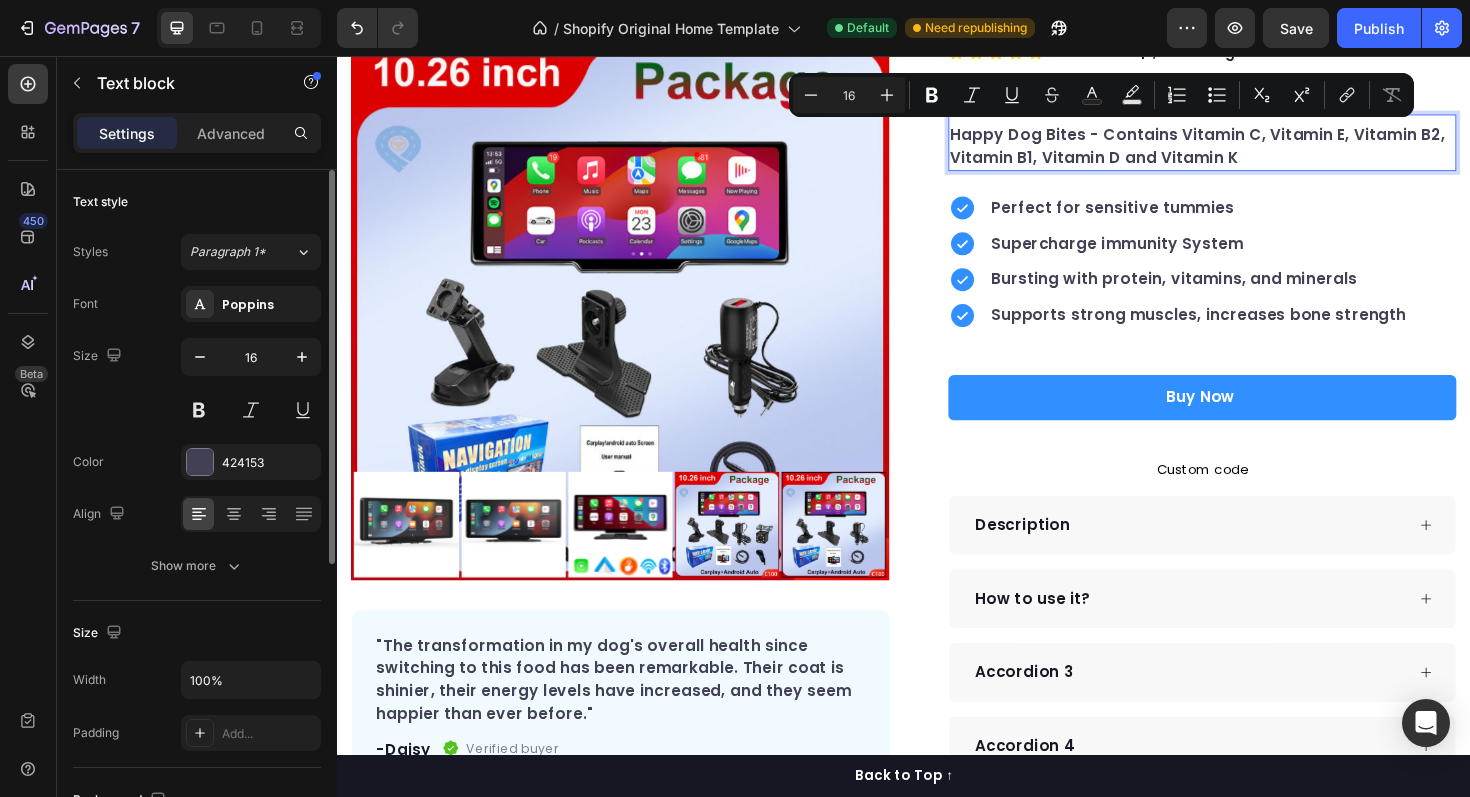 click on "Happy Dog Bites - Contains Vitamin C, Vitamin E, Vitamin B2, Vitamin B1, Vitamin D and Vitamin K" at bounding box center (1253, 152) 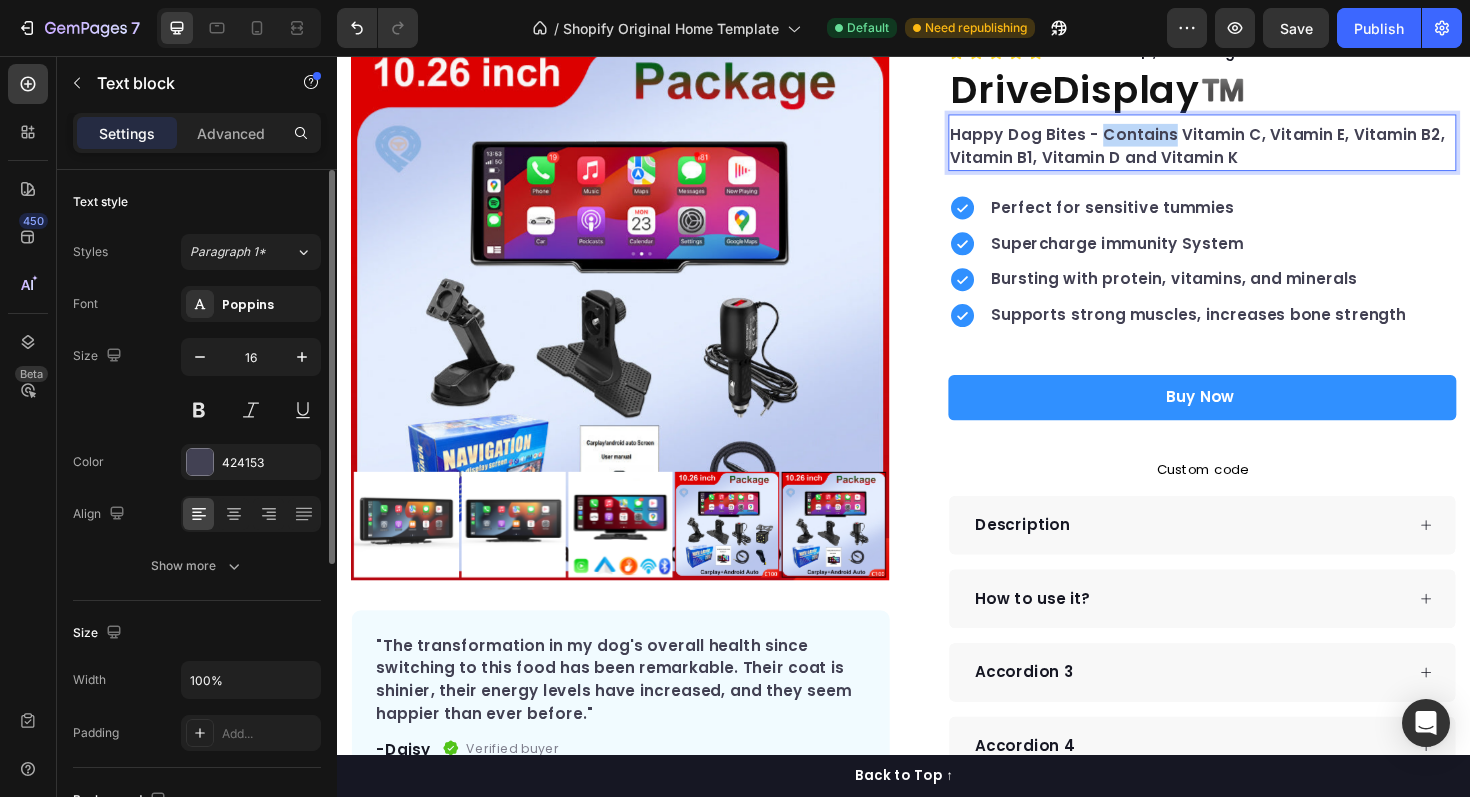 click on "Happy Dog Bites - Contains Vitamin C, Vitamin E, Vitamin B2, Vitamin B1, Vitamin D and Vitamin K" at bounding box center (1253, 152) 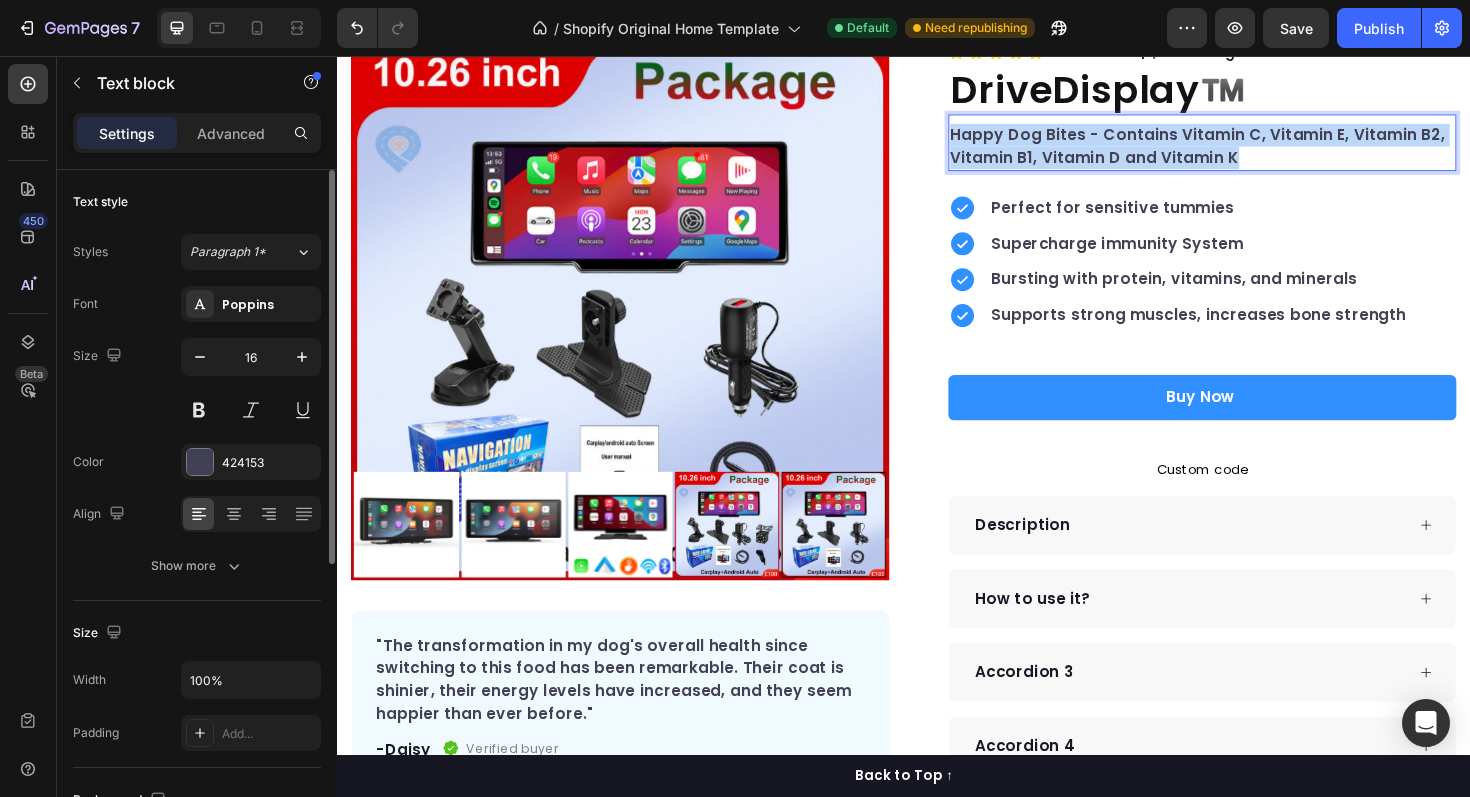 drag, startPoint x: 991, startPoint y: 136, endPoint x: 1313, endPoint y: 164, distance: 323.2151 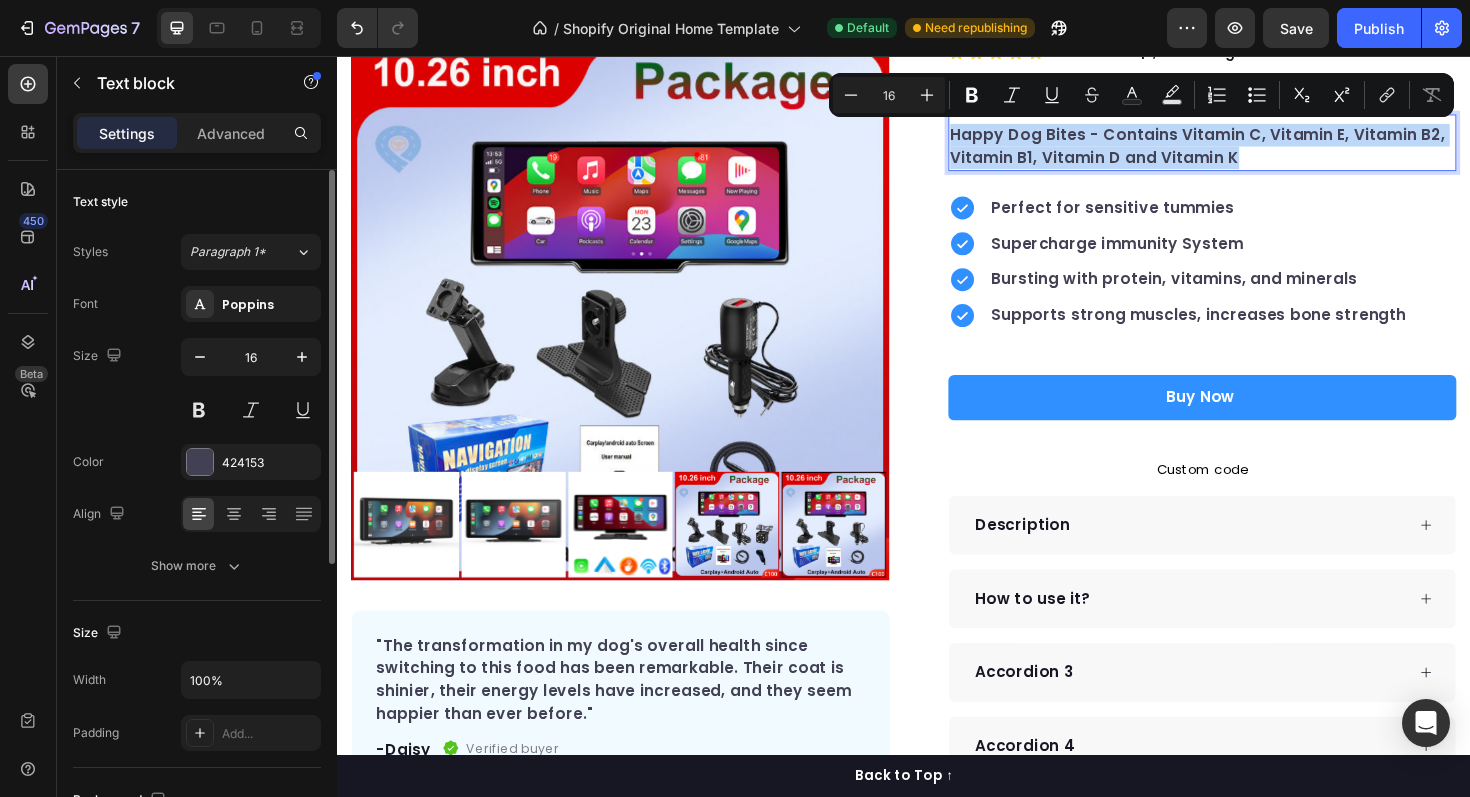 click on "Happy Dog Bites - Contains Vitamin C, Vitamin E, Vitamin B2, Vitamin B1, Vitamin D and Vitamin K" at bounding box center (1253, 152) 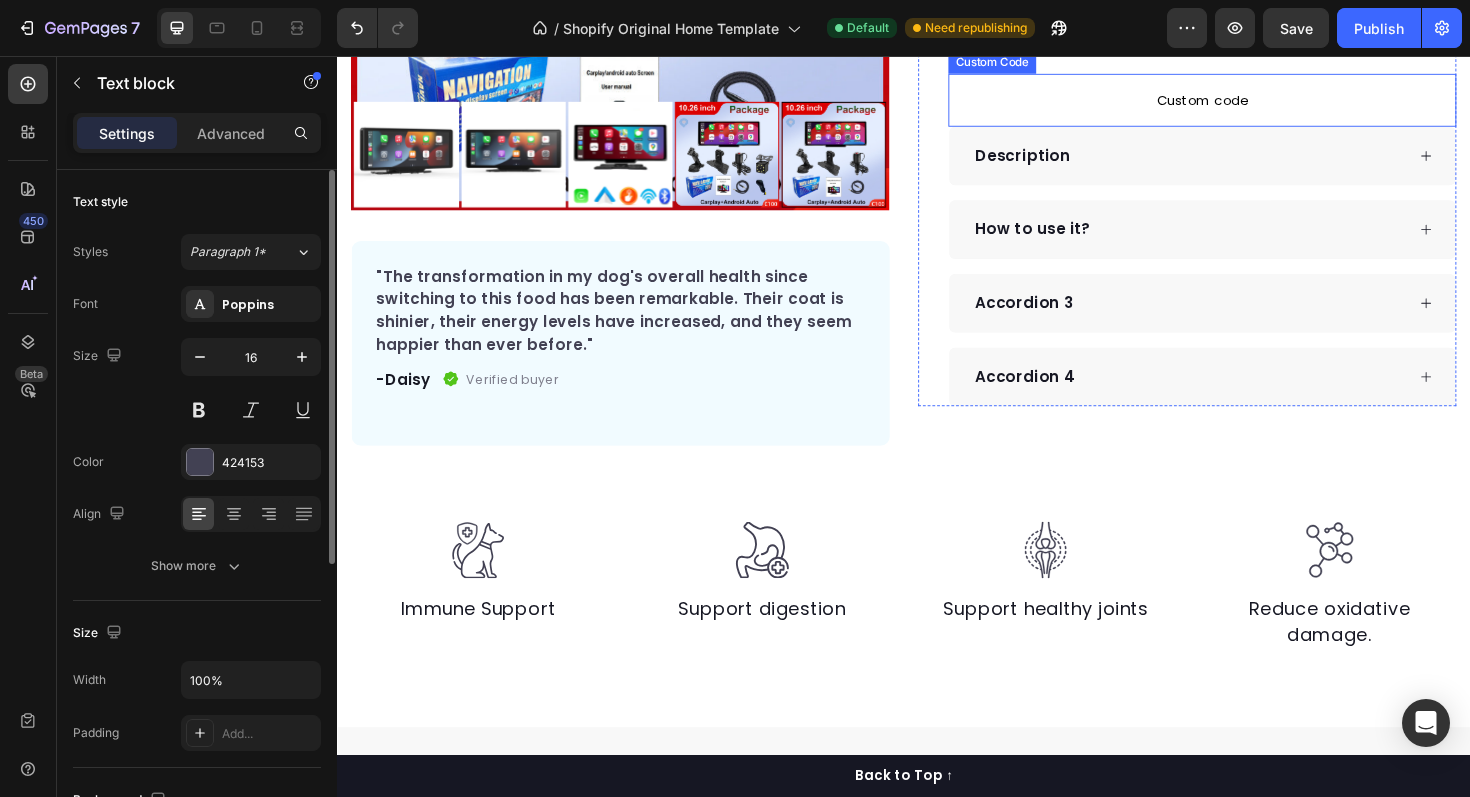 scroll, scrollTop: 593, scrollLeft: 0, axis: vertical 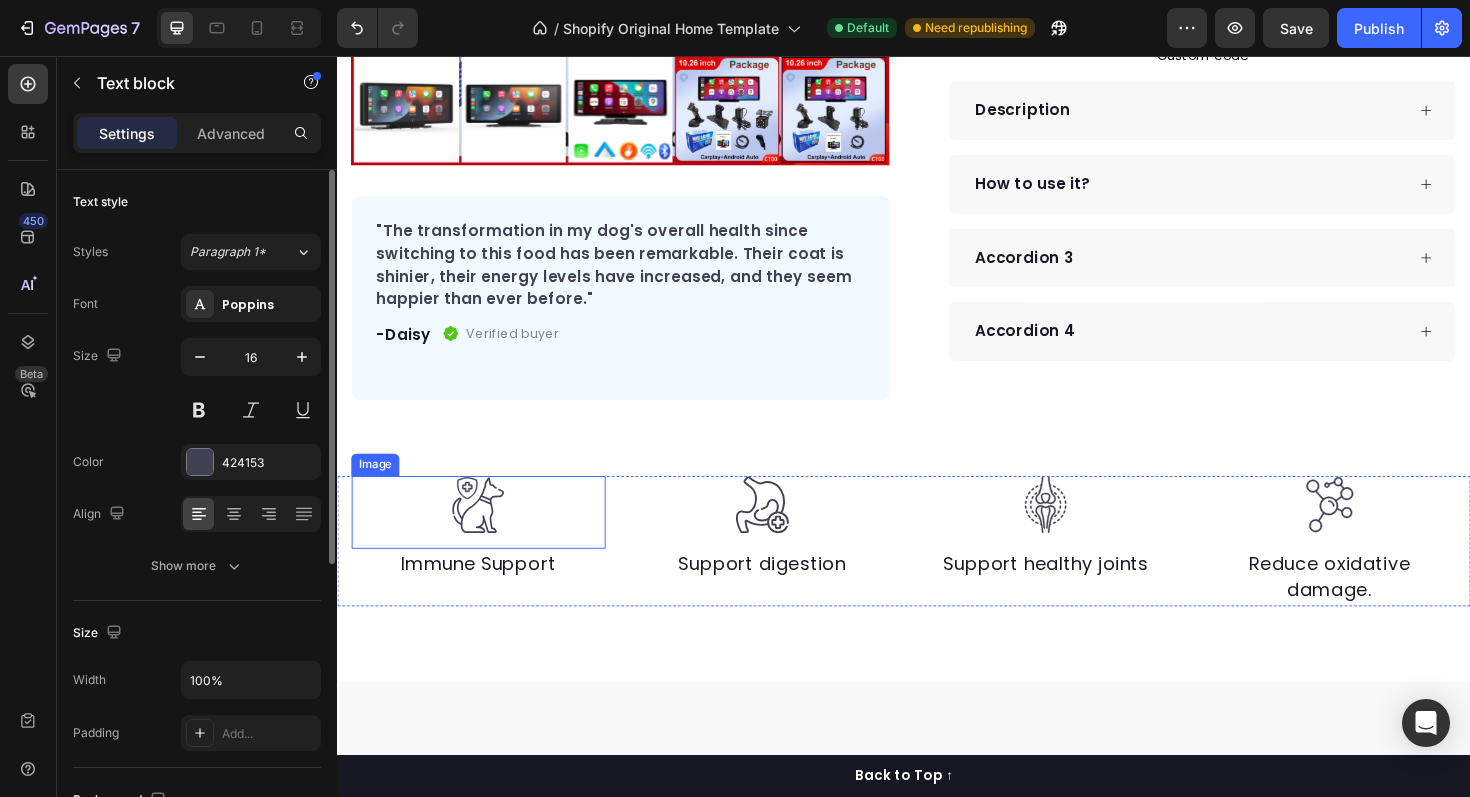 click at bounding box center [486, 531] 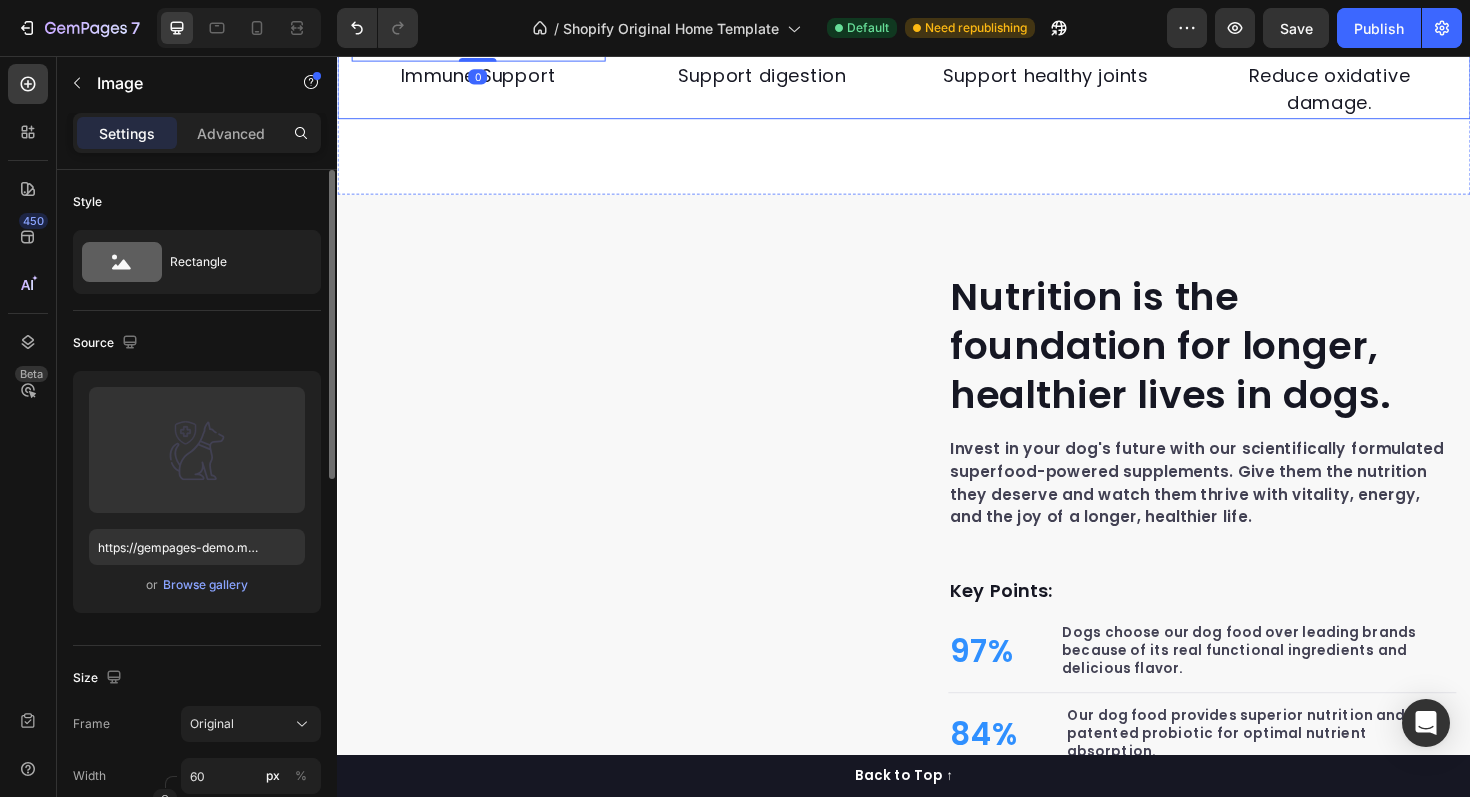 scroll, scrollTop: 1230, scrollLeft: 0, axis: vertical 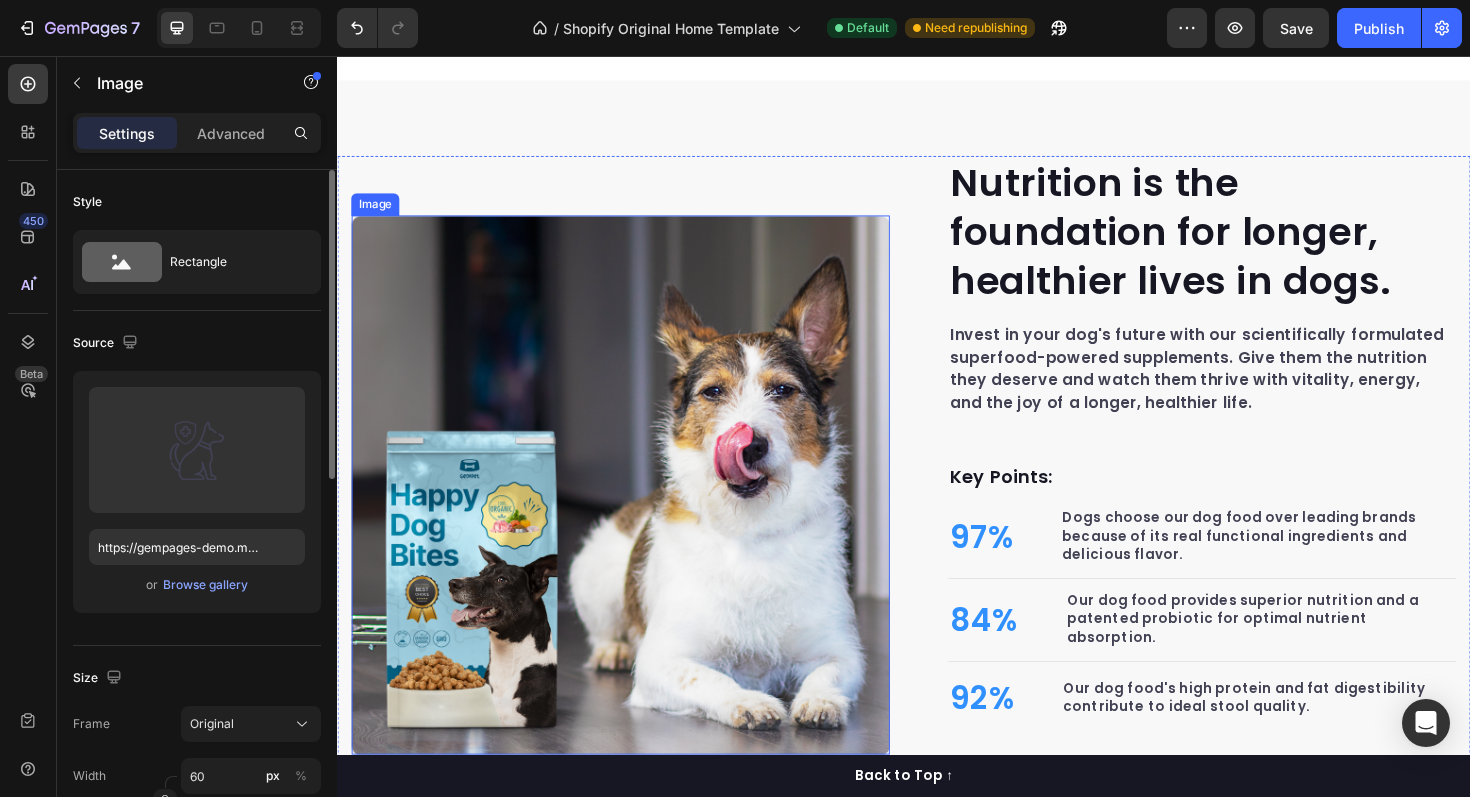 click at bounding box center [637, 510] 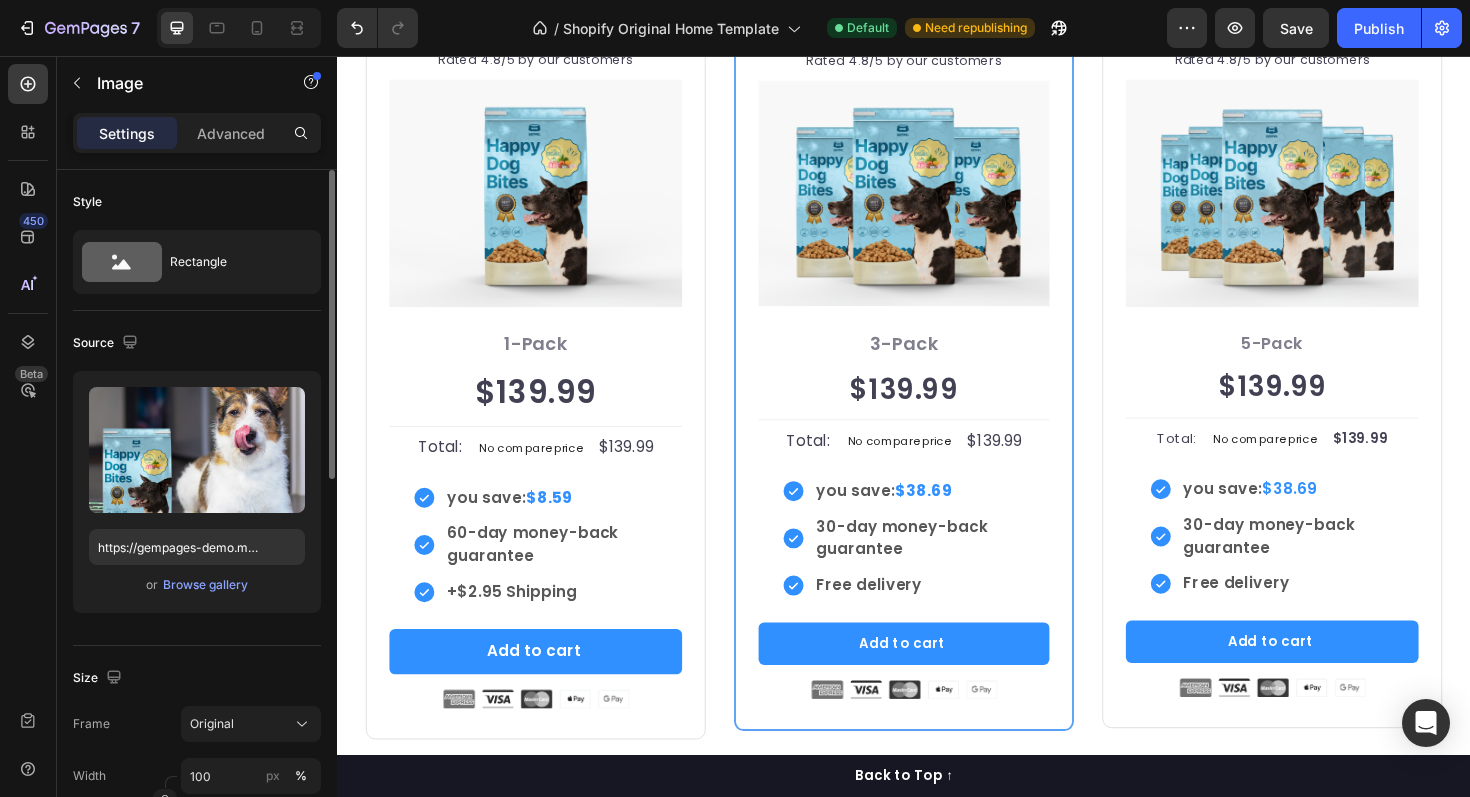 scroll, scrollTop: 4385, scrollLeft: 0, axis: vertical 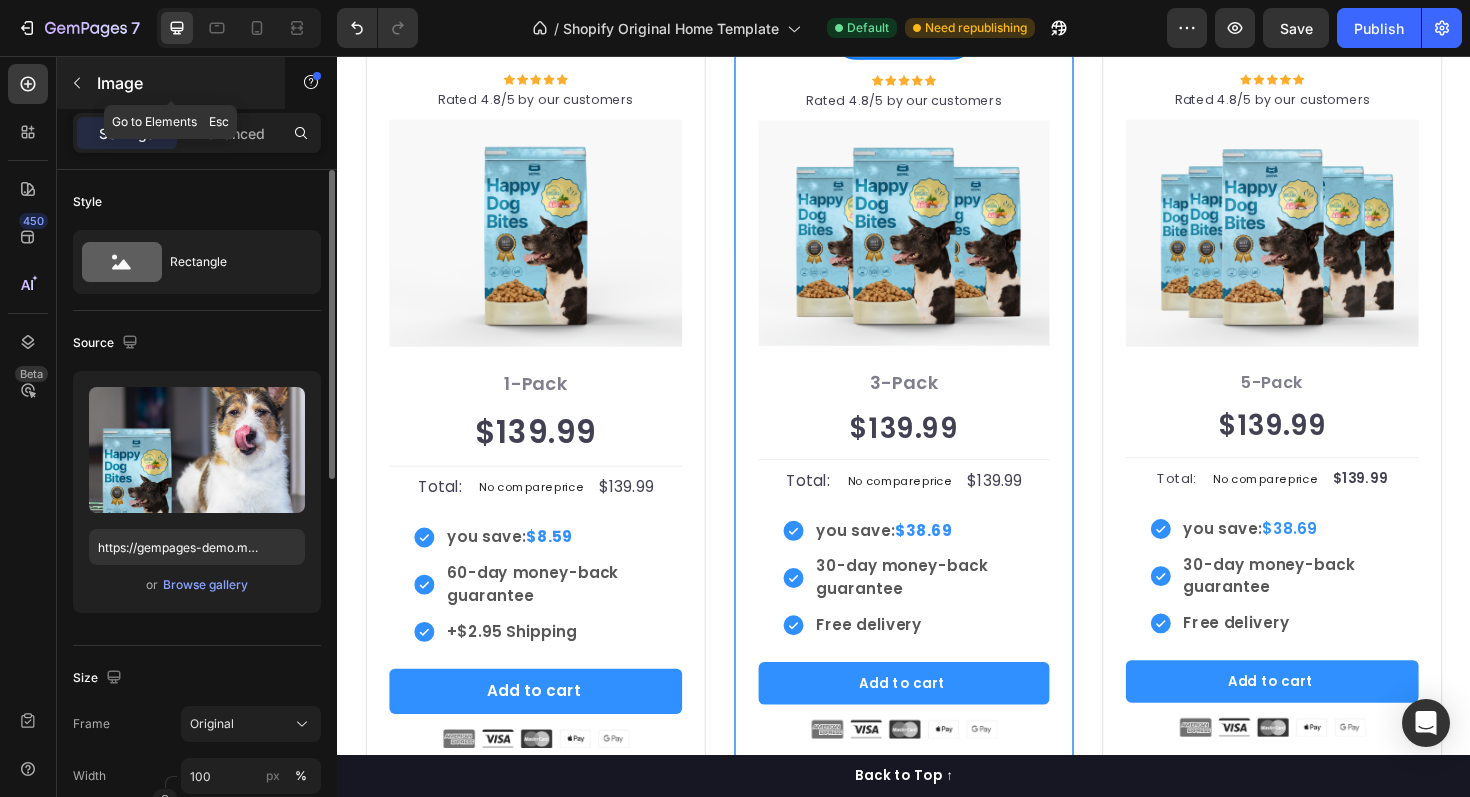 click at bounding box center [77, 83] 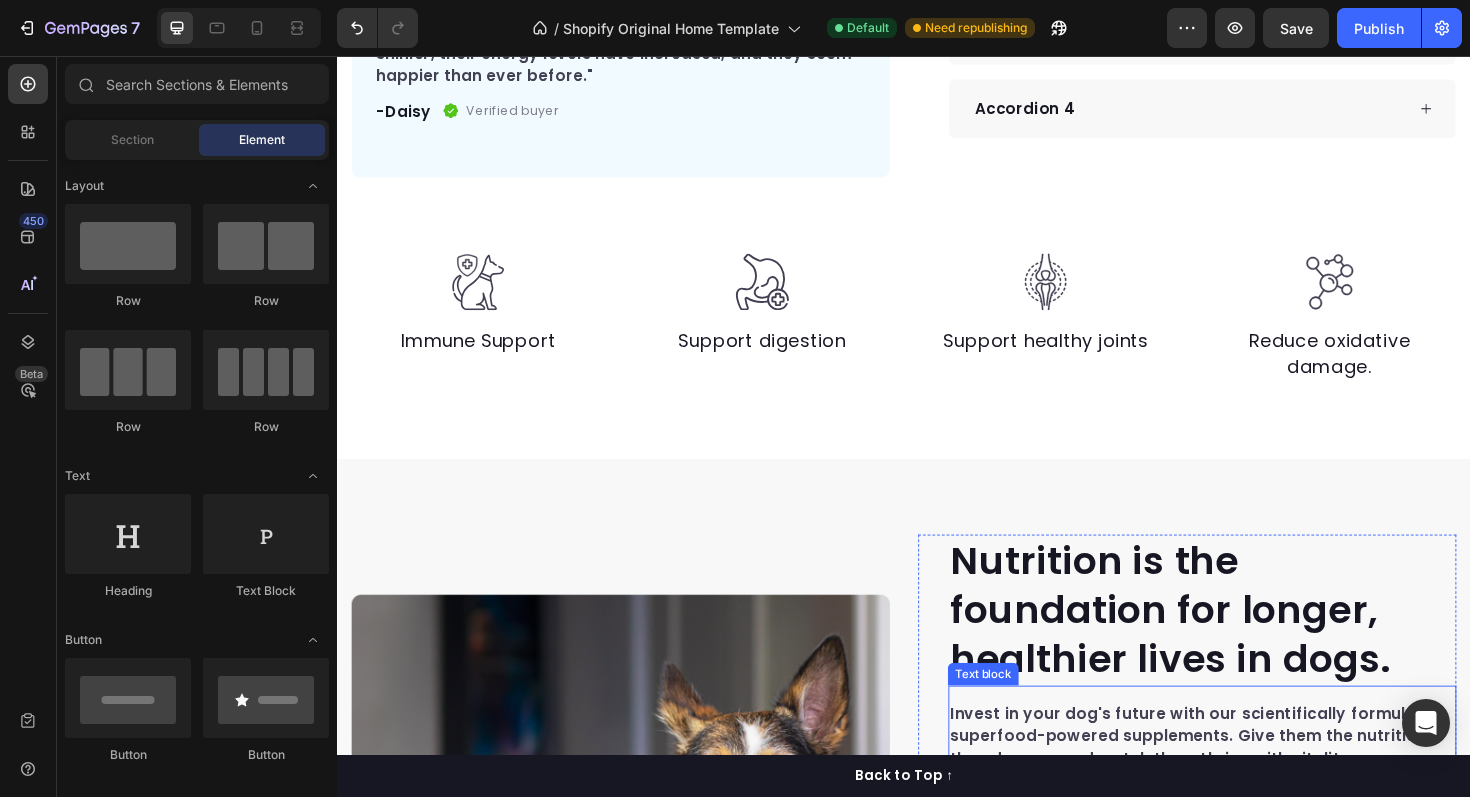 scroll, scrollTop: 121, scrollLeft: 0, axis: vertical 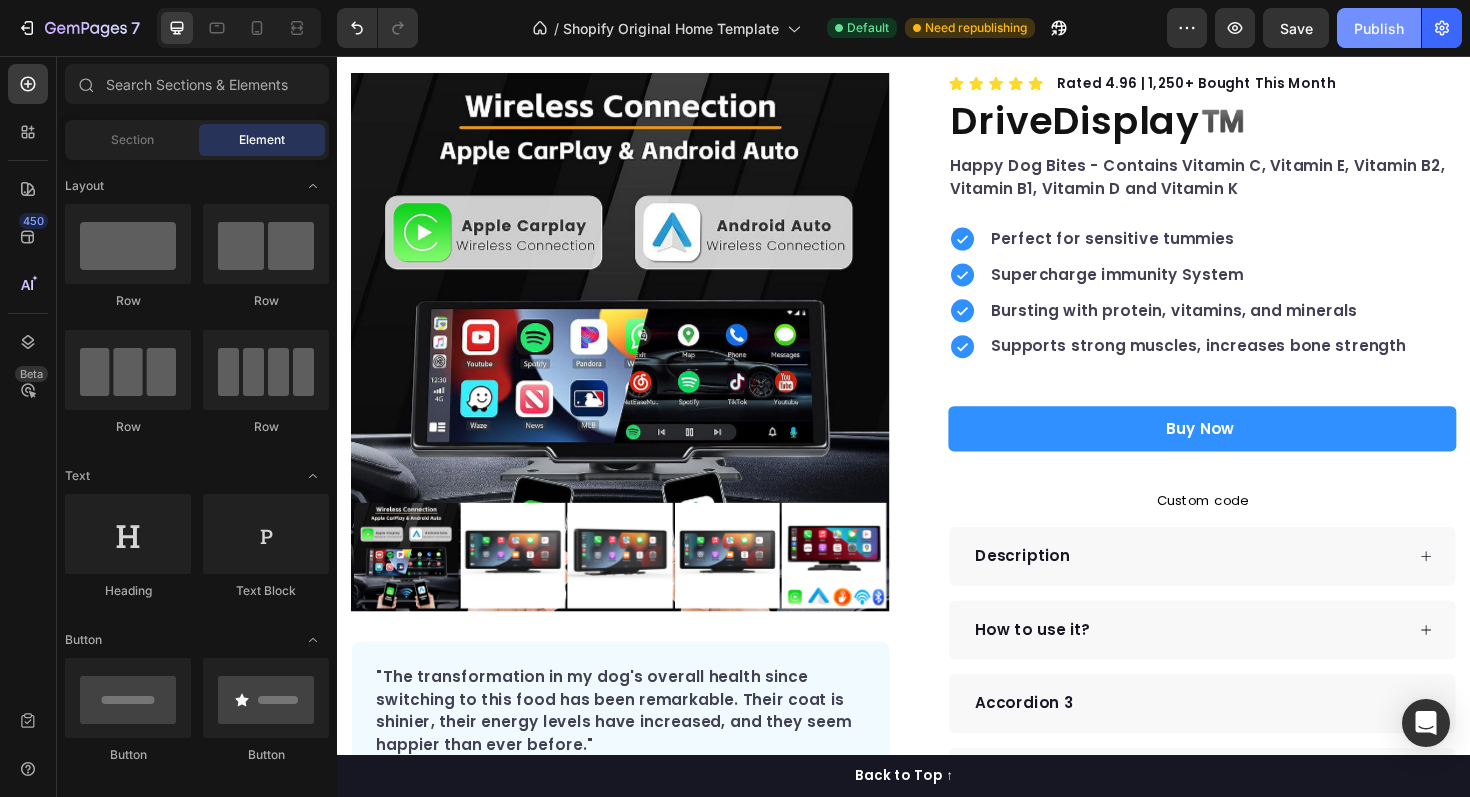 click on "Publish" at bounding box center [1379, 28] 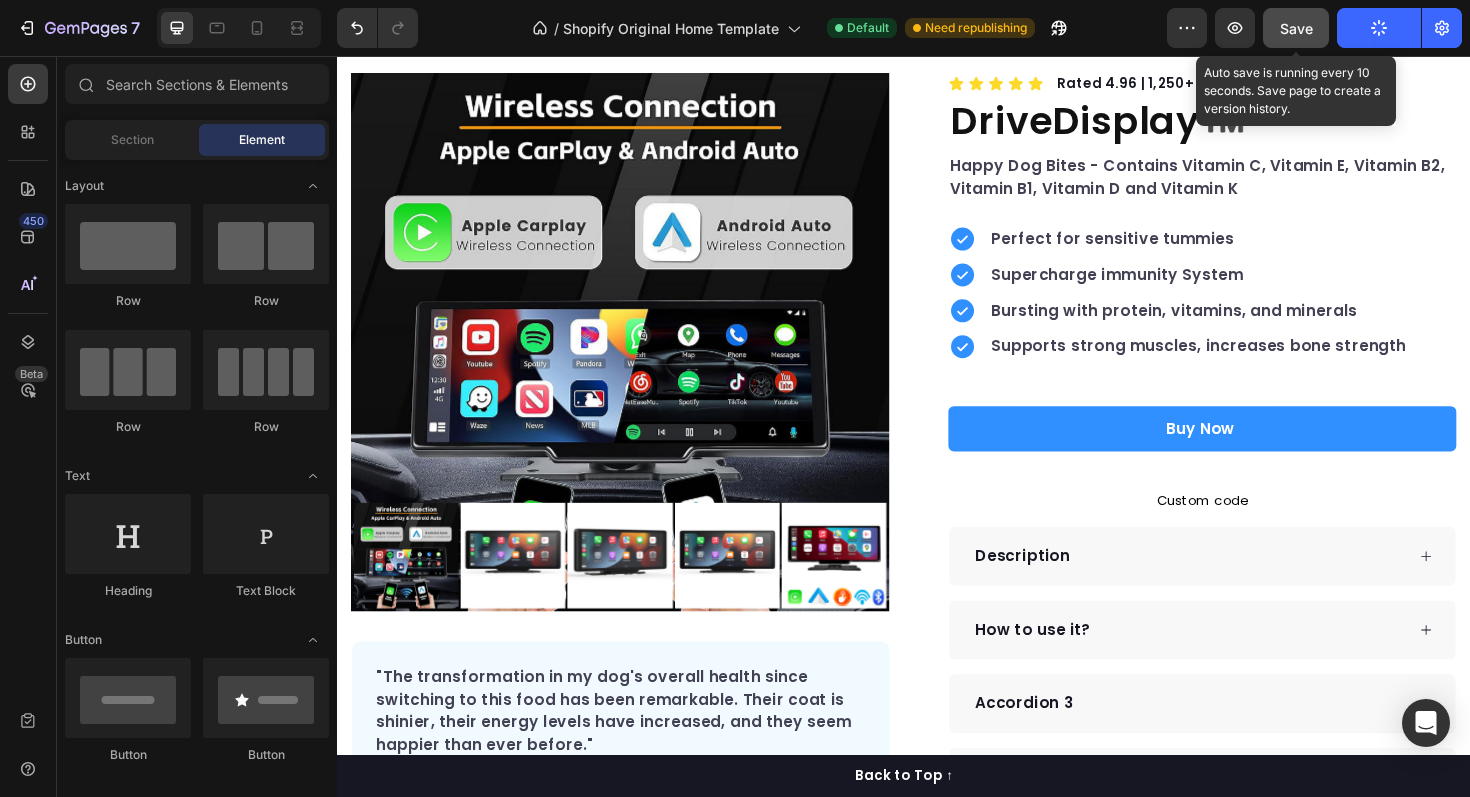 click on "Save" at bounding box center [1296, 28] 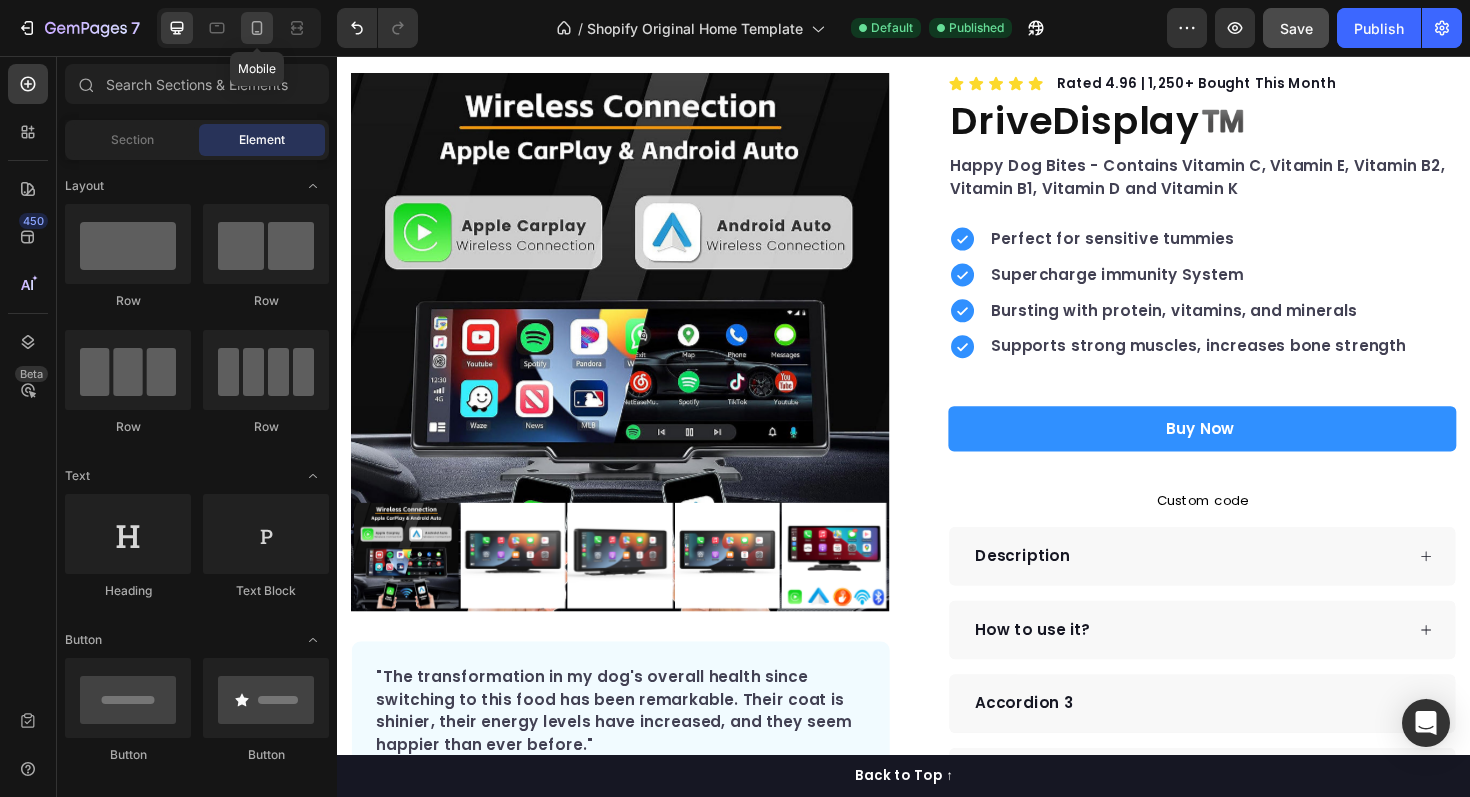 click 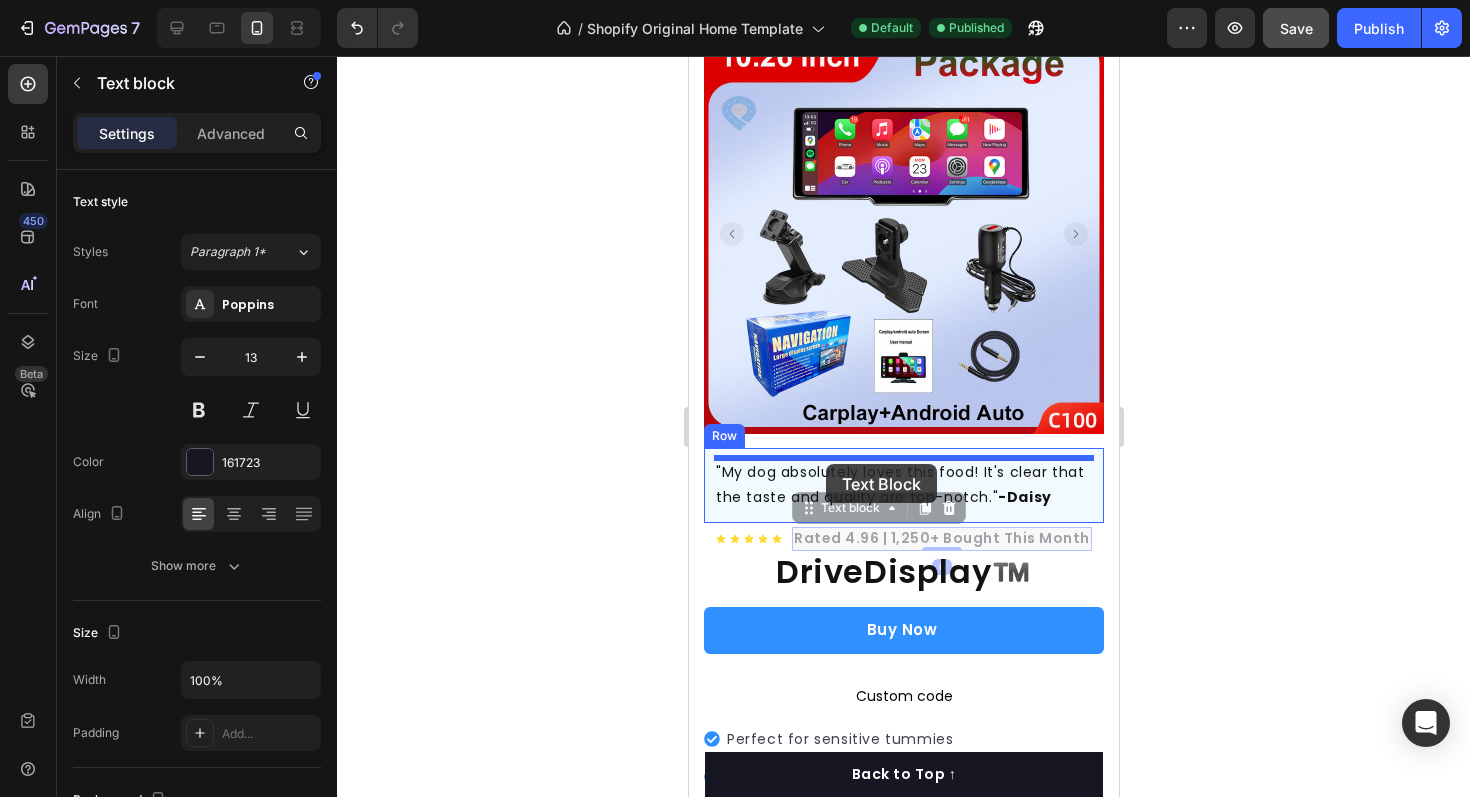 drag, startPoint x: 828, startPoint y: 536, endPoint x: 825, endPoint y: 464, distance: 72.06247 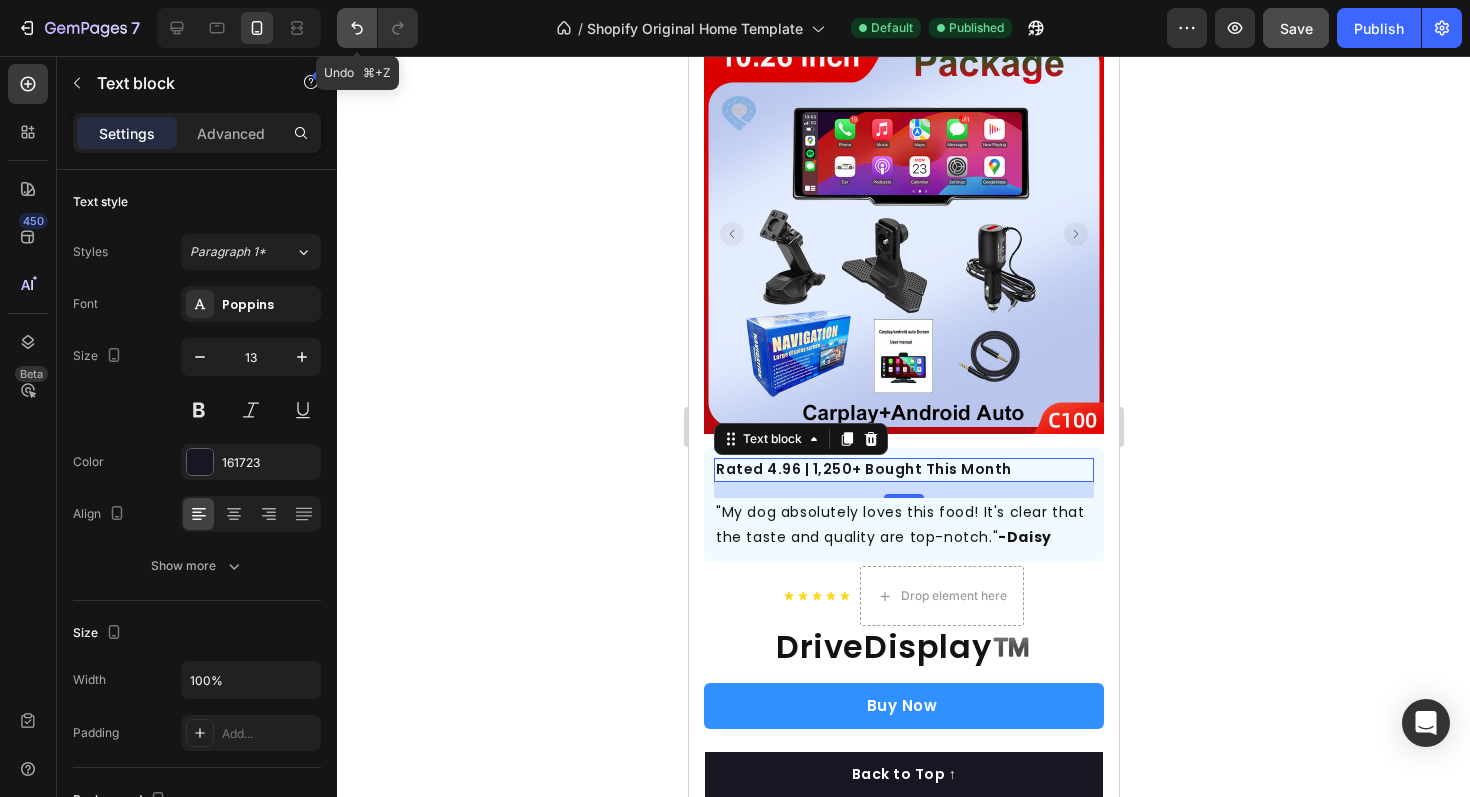 click 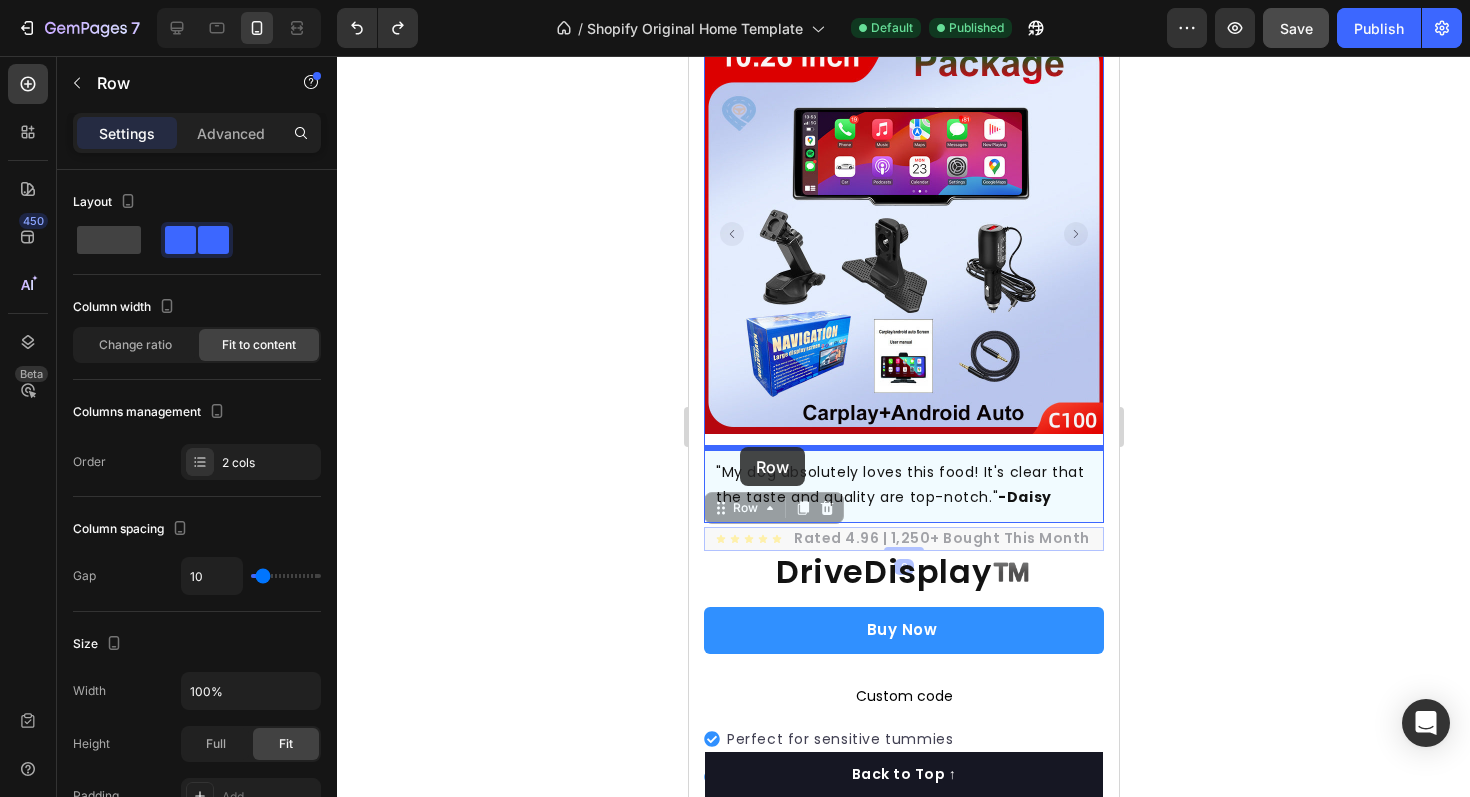drag, startPoint x: 713, startPoint y: 530, endPoint x: 739, endPoint y: 447, distance: 86.977005 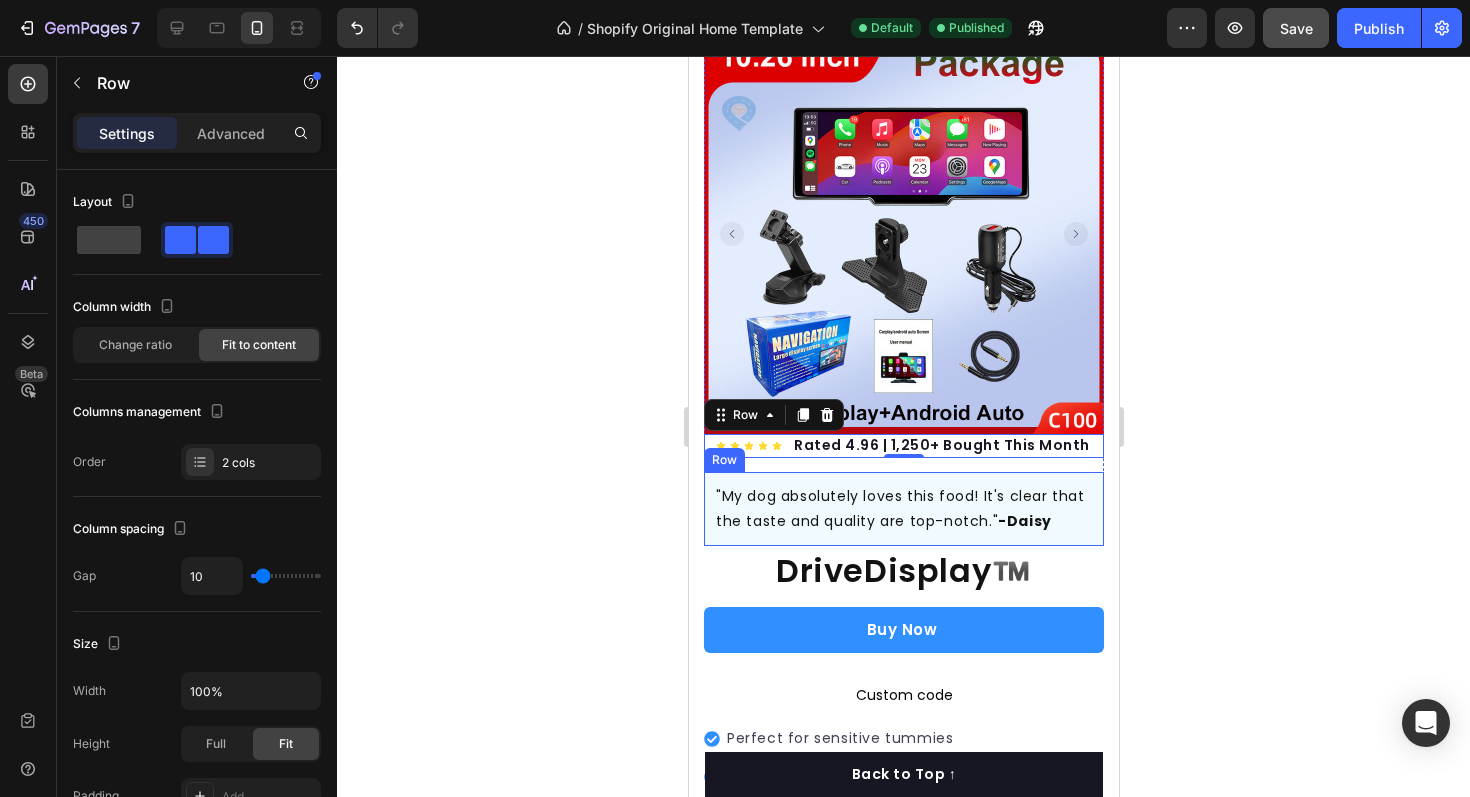 scroll, scrollTop: 0, scrollLeft: 0, axis: both 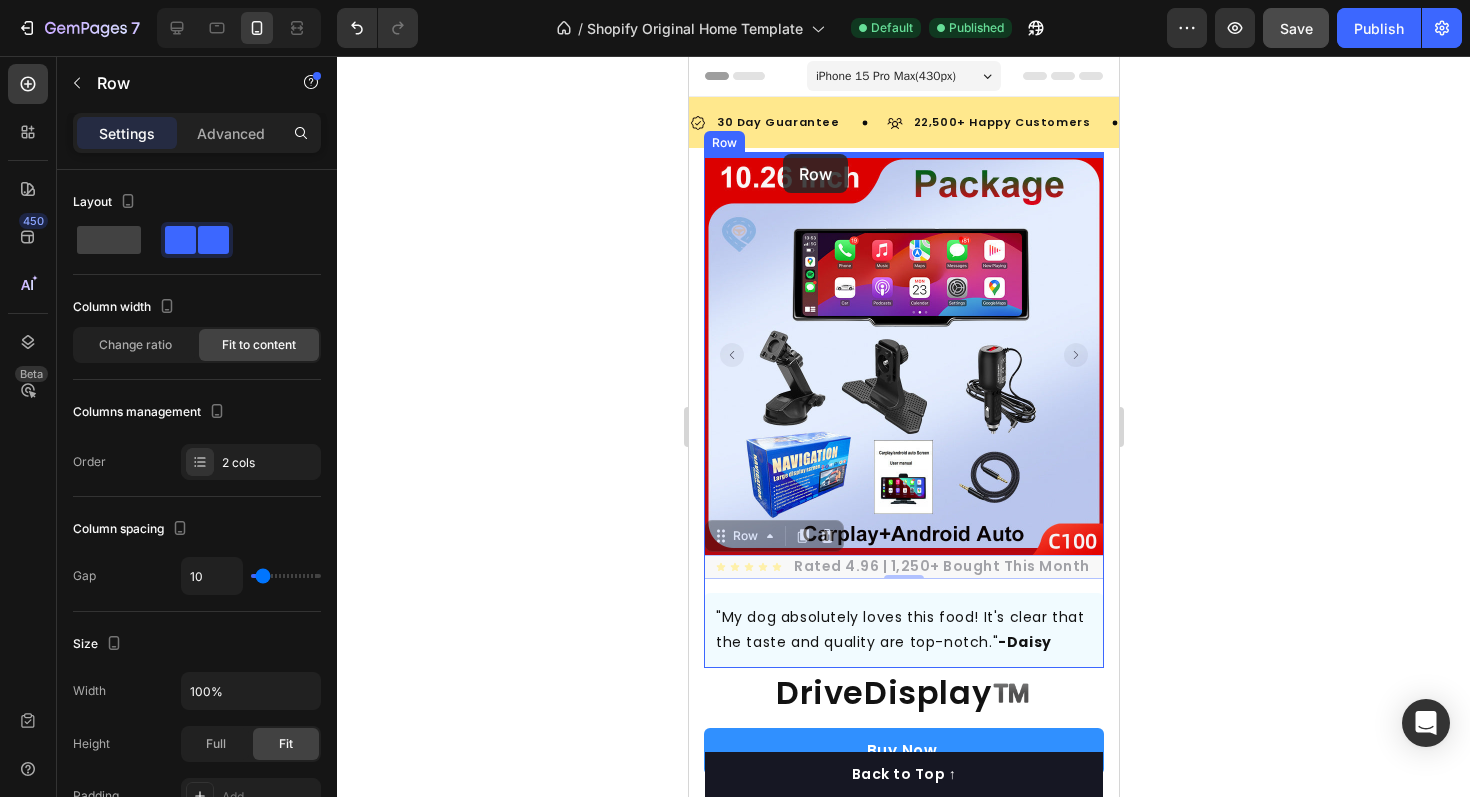 drag, startPoint x: 709, startPoint y: 561, endPoint x: 782, endPoint y: 154, distance: 413.49487 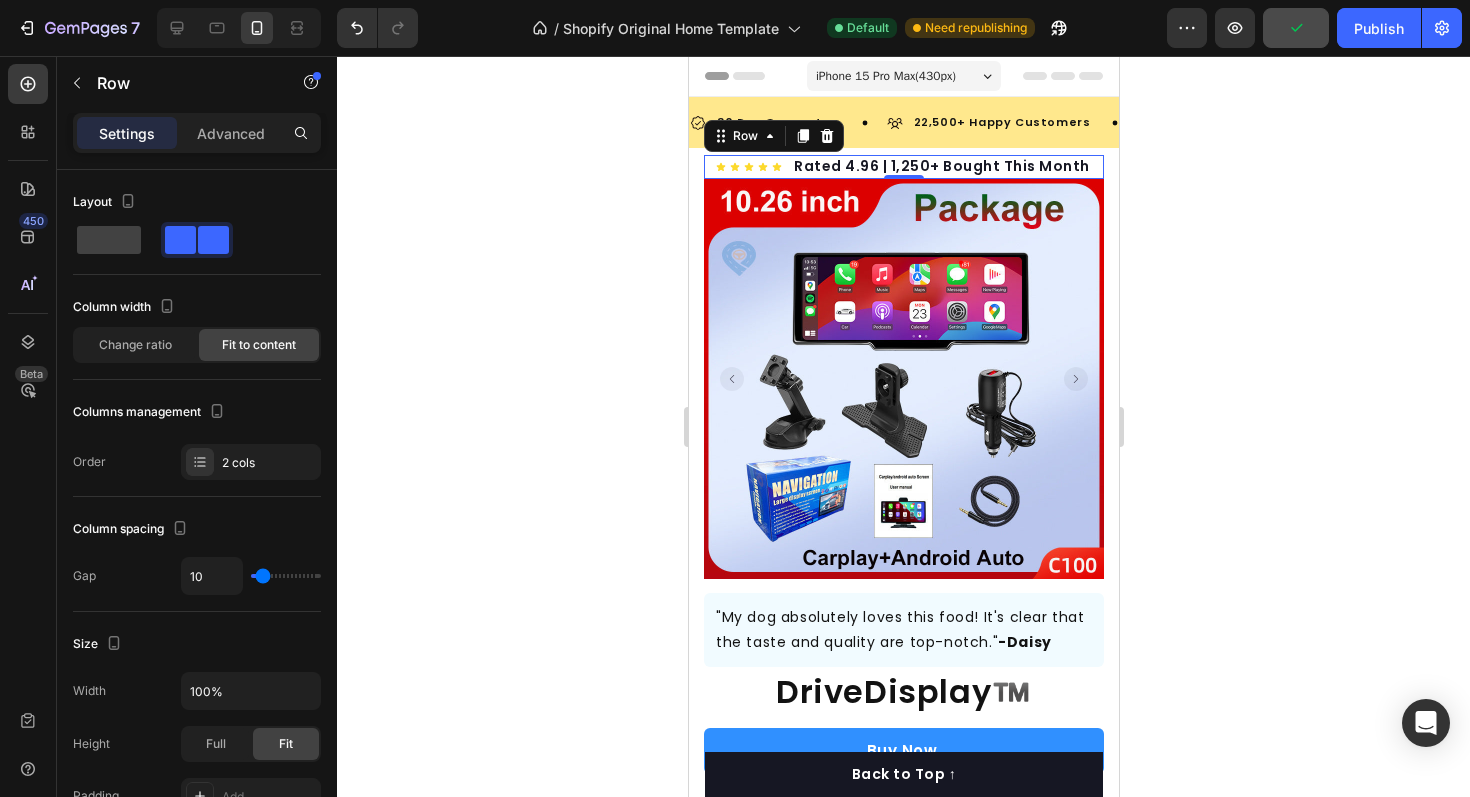 click 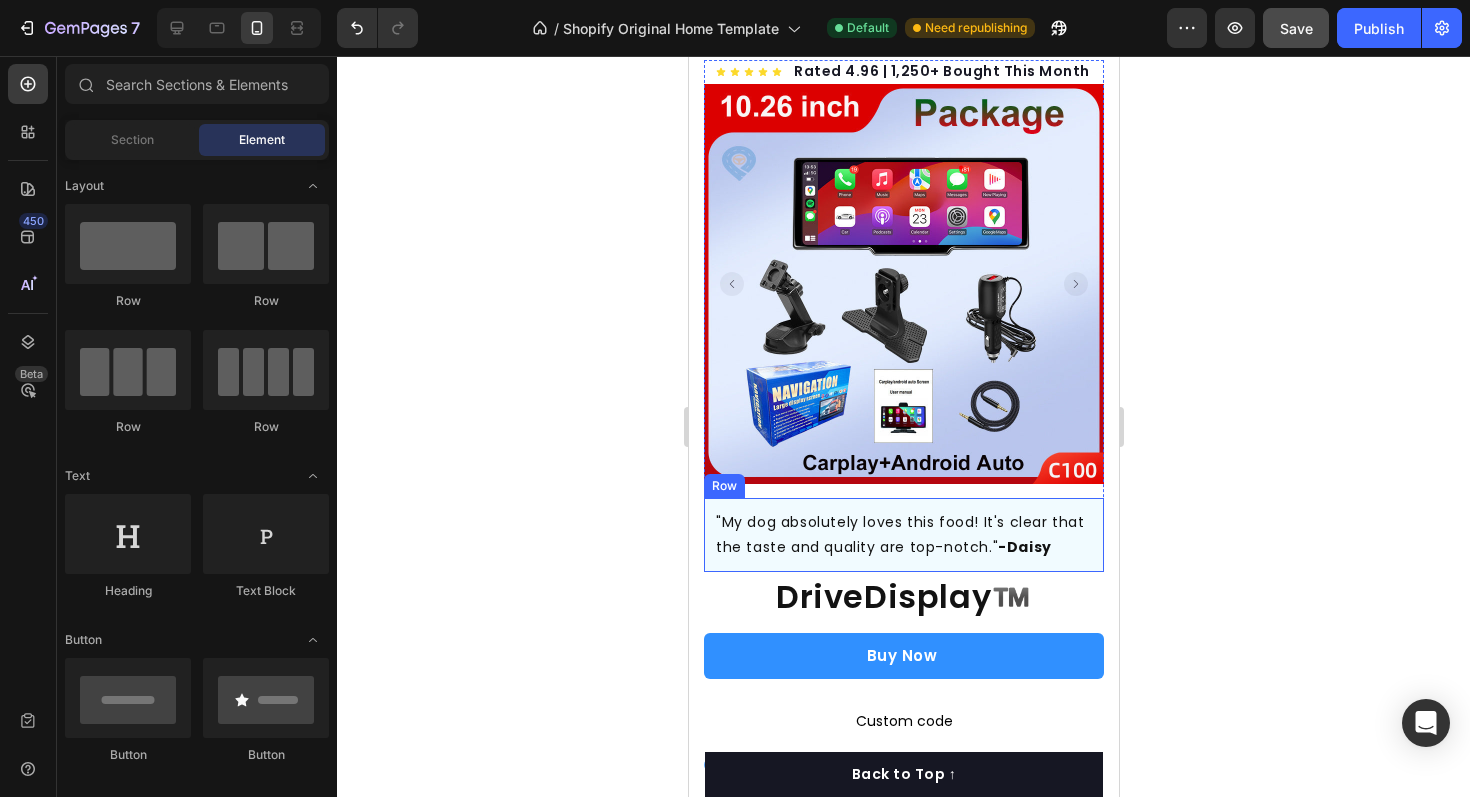scroll, scrollTop: 99, scrollLeft: 0, axis: vertical 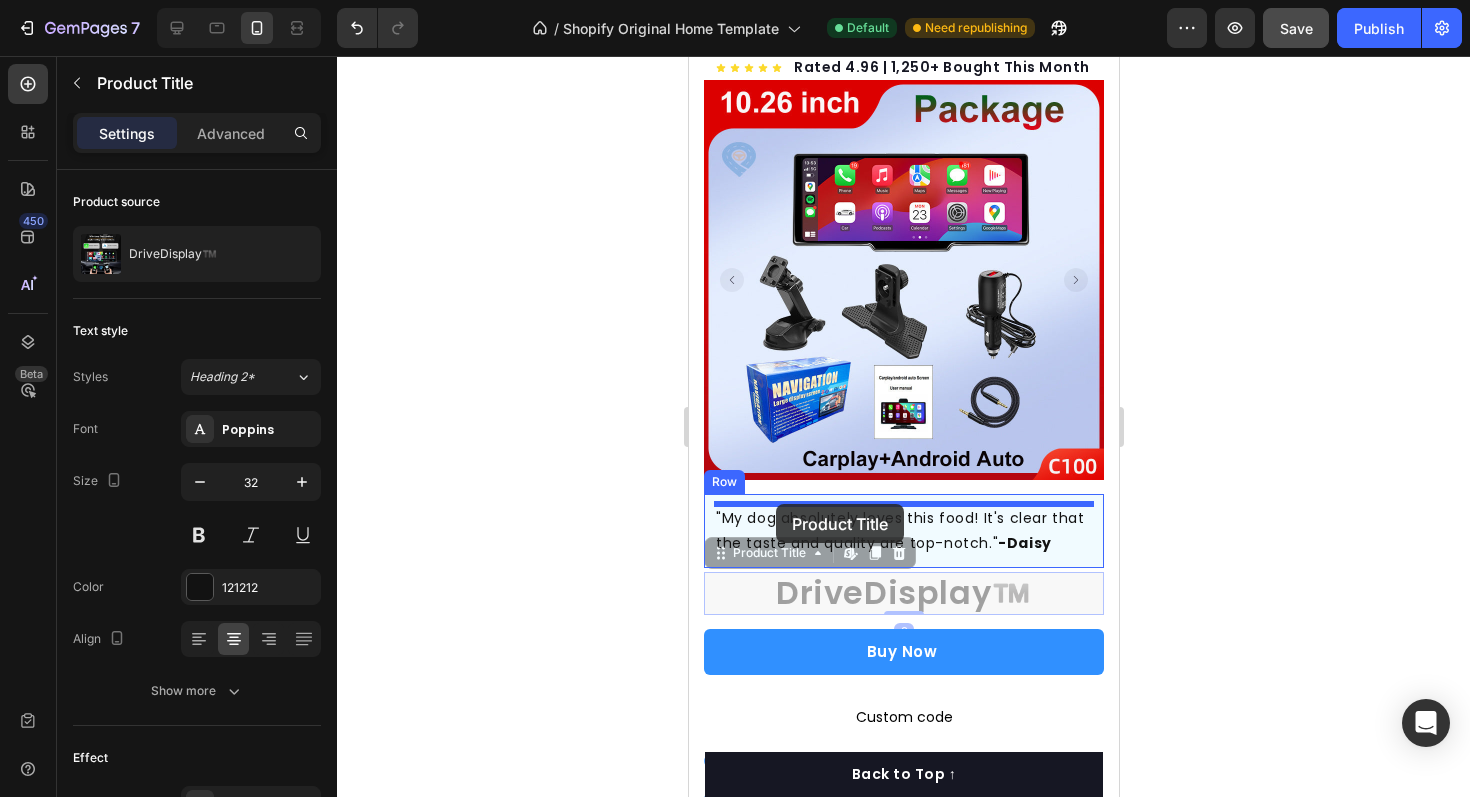 drag, startPoint x: 770, startPoint y: 594, endPoint x: 775, endPoint y: 504, distance: 90.13878 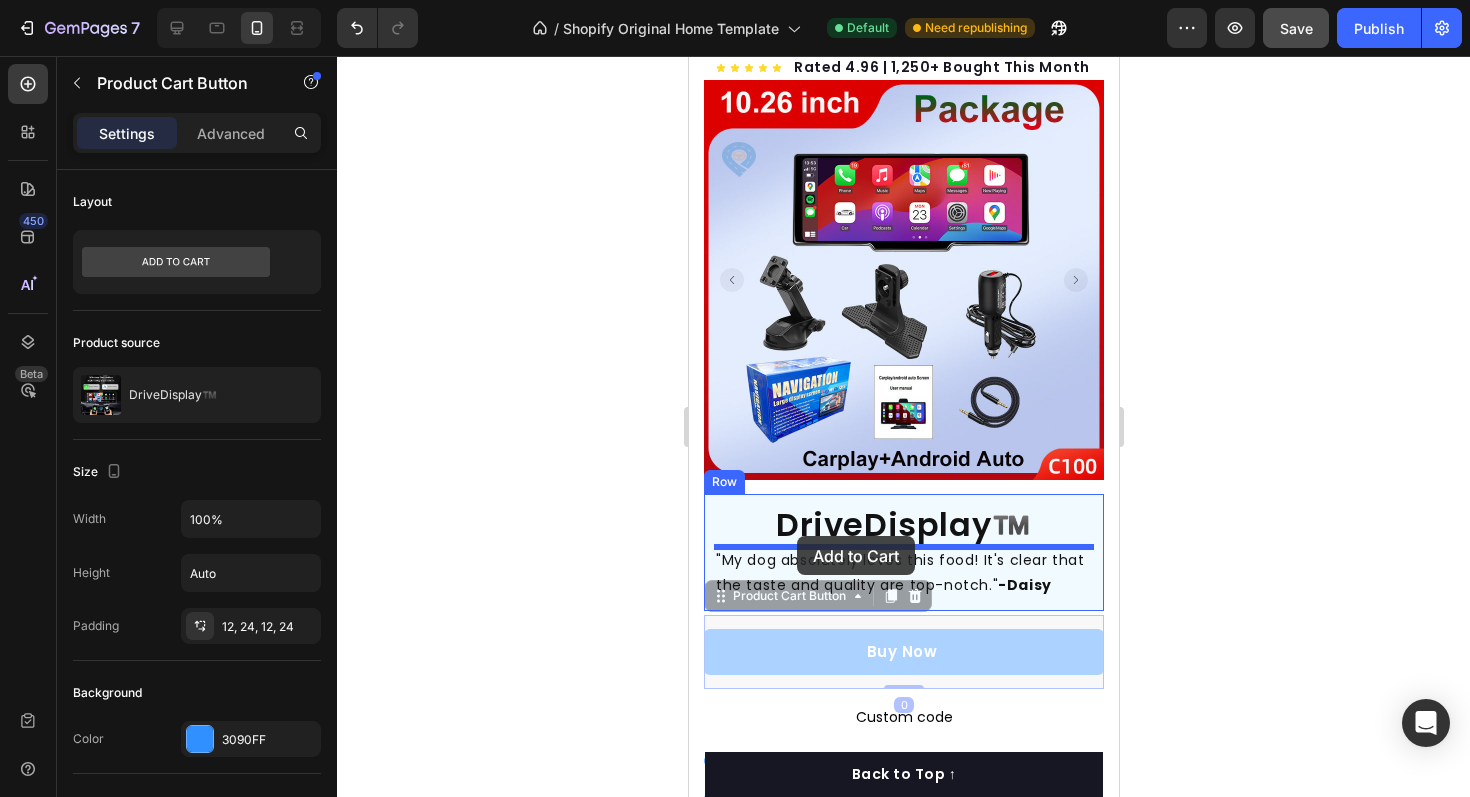 drag, startPoint x: 793, startPoint y: 646, endPoint x: 796, endPoint y: 536, distance: 110.0409 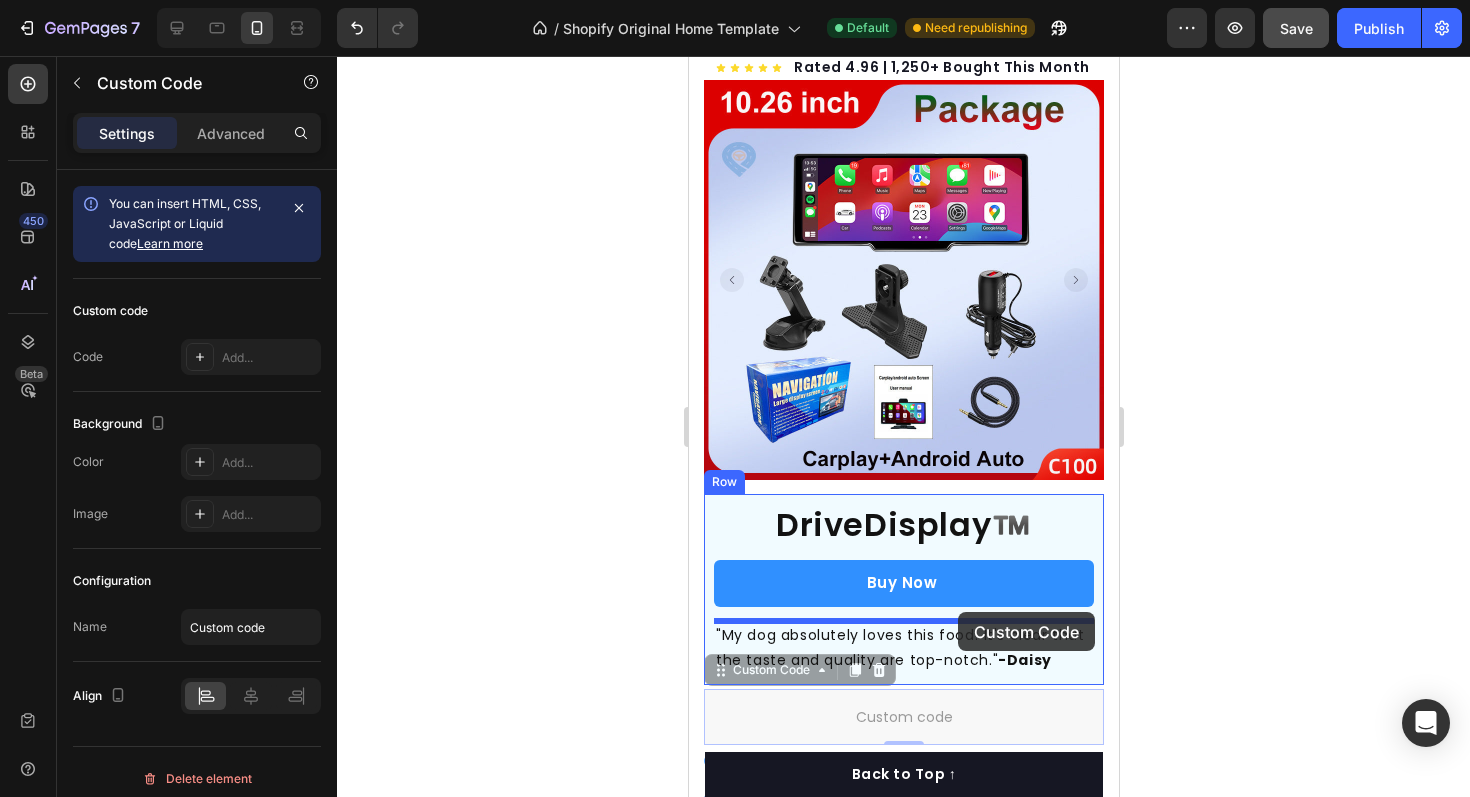 drag, startPoint x: 955, startPoint y: 713, endPoint x: 957, endPoint y: 613, distance: 100.02 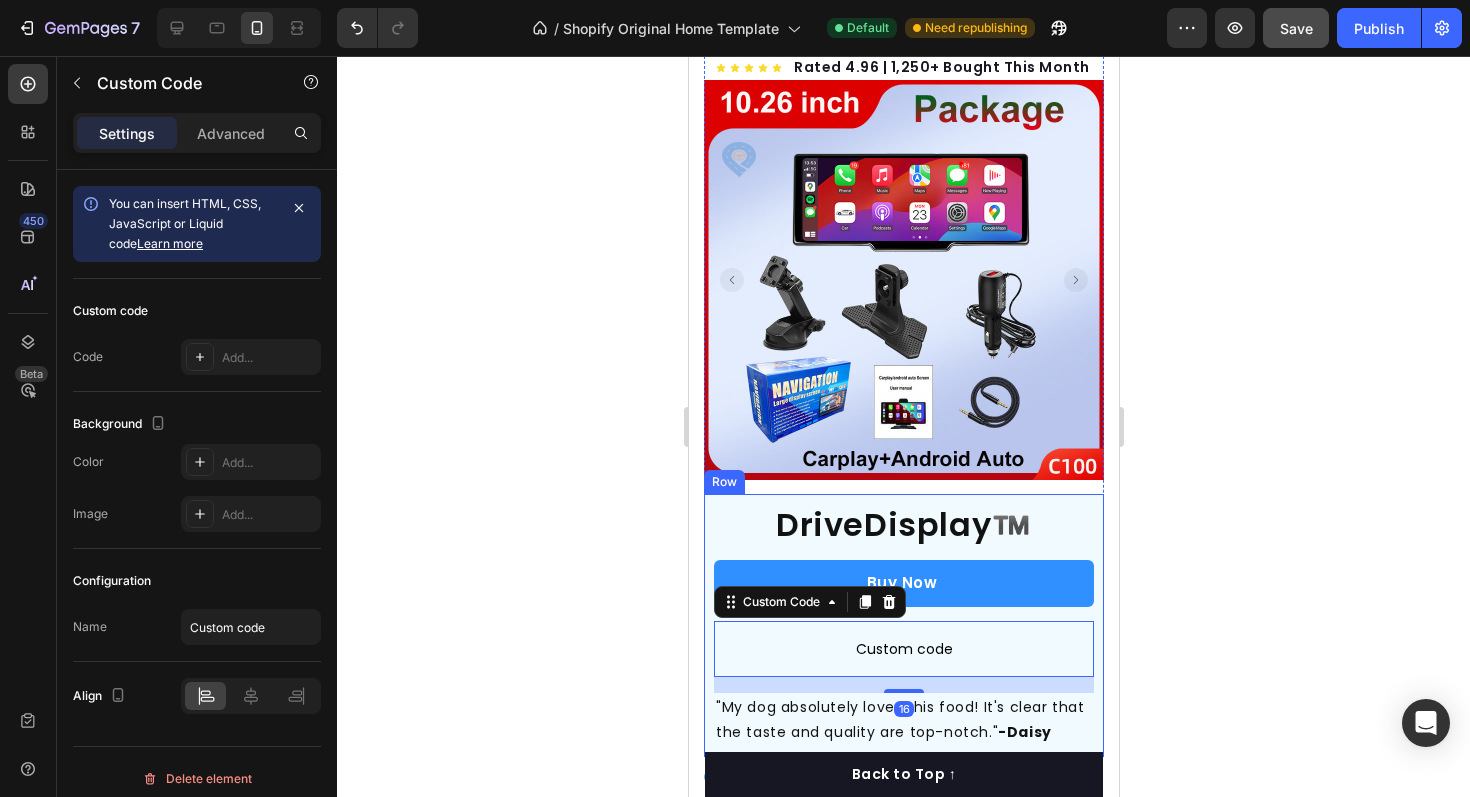 click 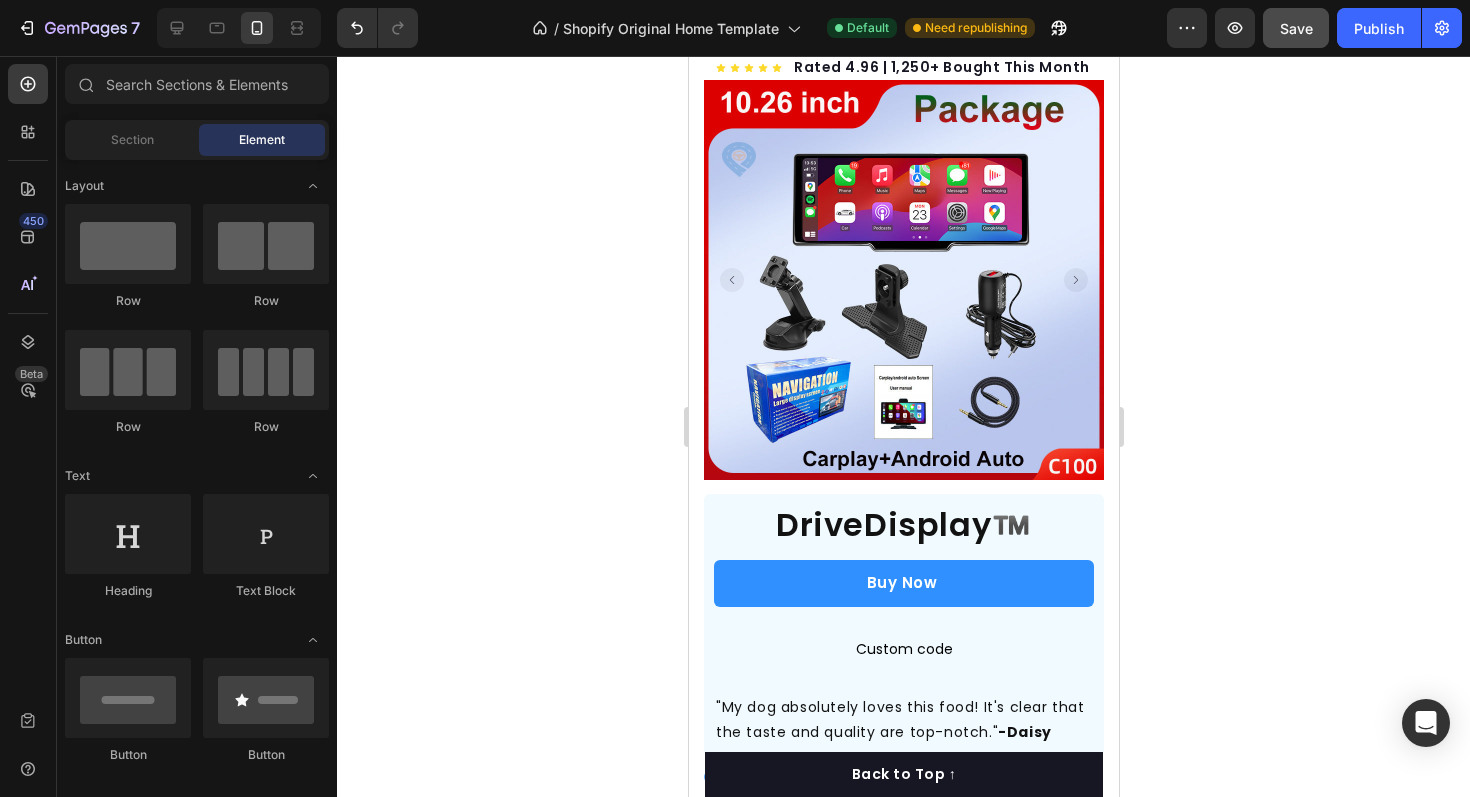 click 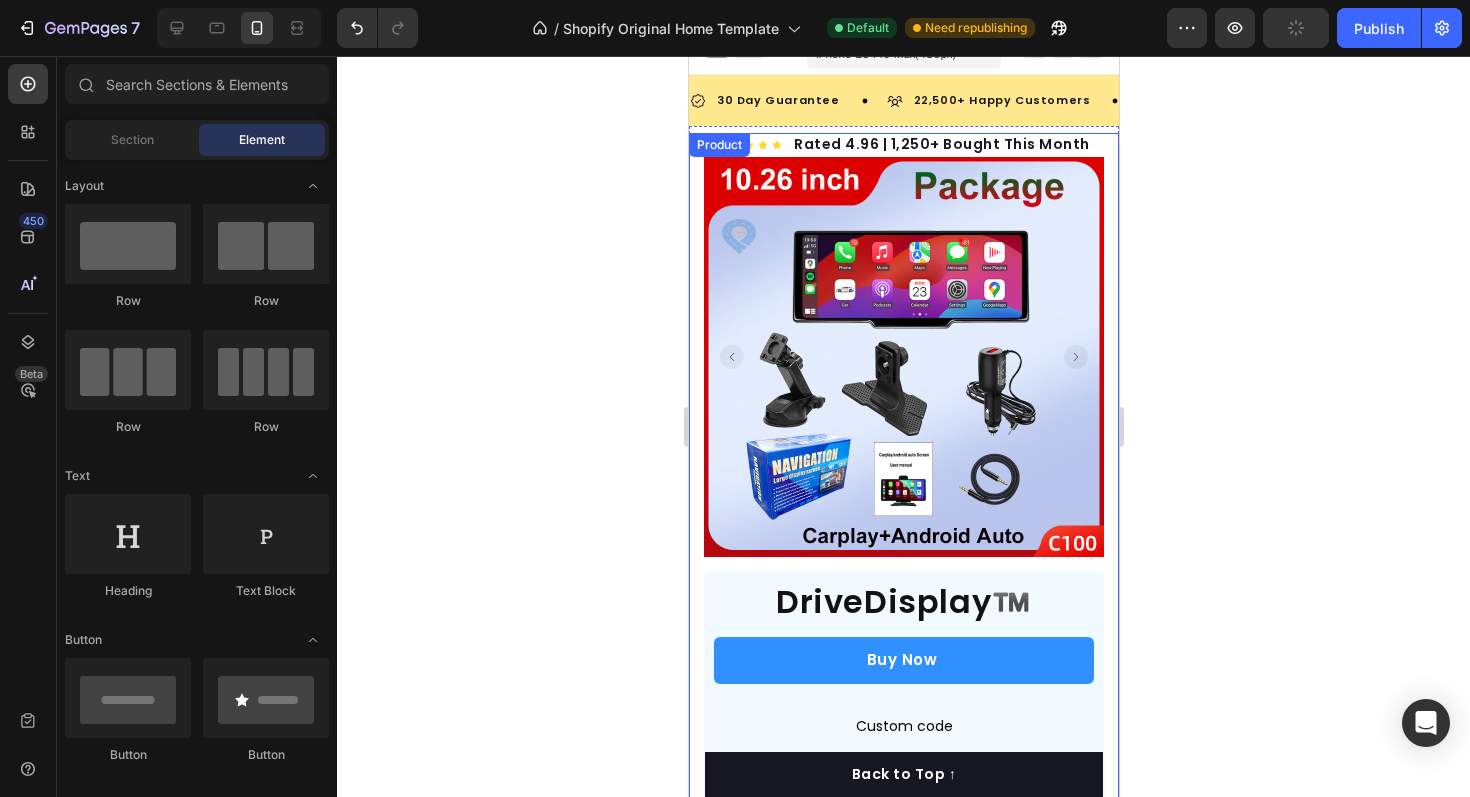 scroll, scrollTop: 21, scrollLeft: 0, axis: vertical 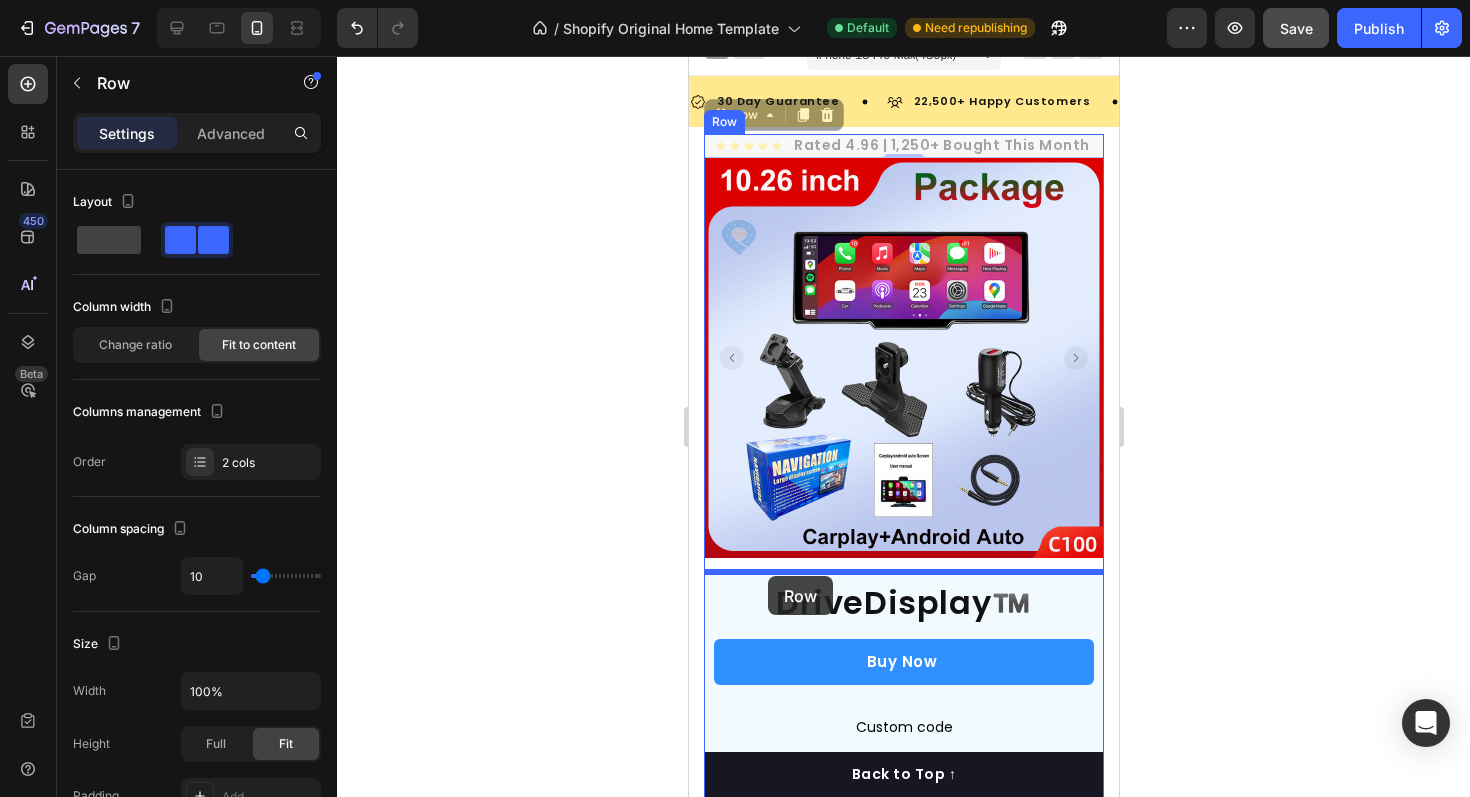 drag, startPoint x: 708, startPoint y: 140, endPoint x: 767, endPoint y: 576, distance: 439.97388 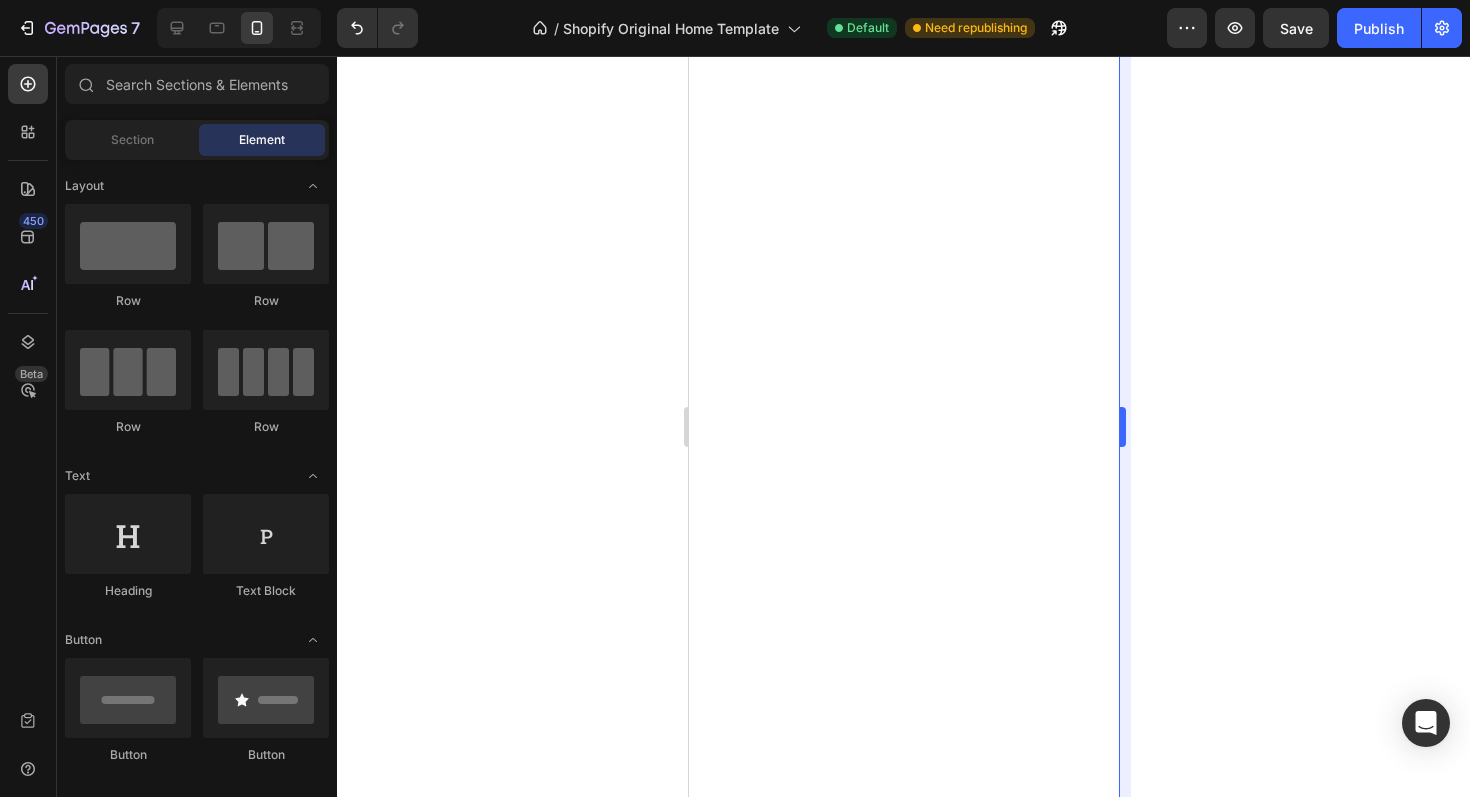 scroll, scrollTop: 0, scrollLeft: 0, axis: both 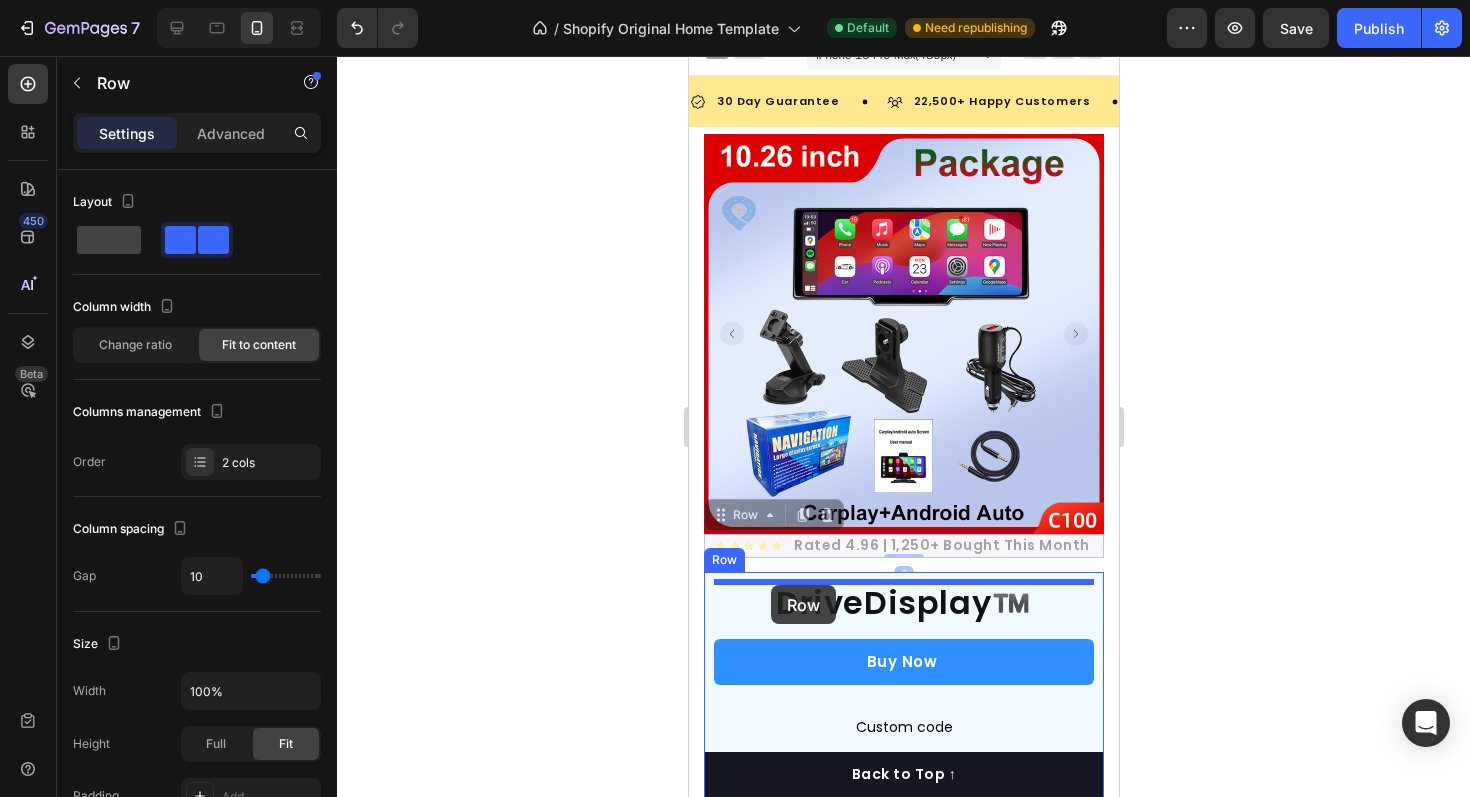 drag, startPoint x: 712, startPoint y: 543, endPoint x: 770, endPoint y: 585, distance: 71.610054 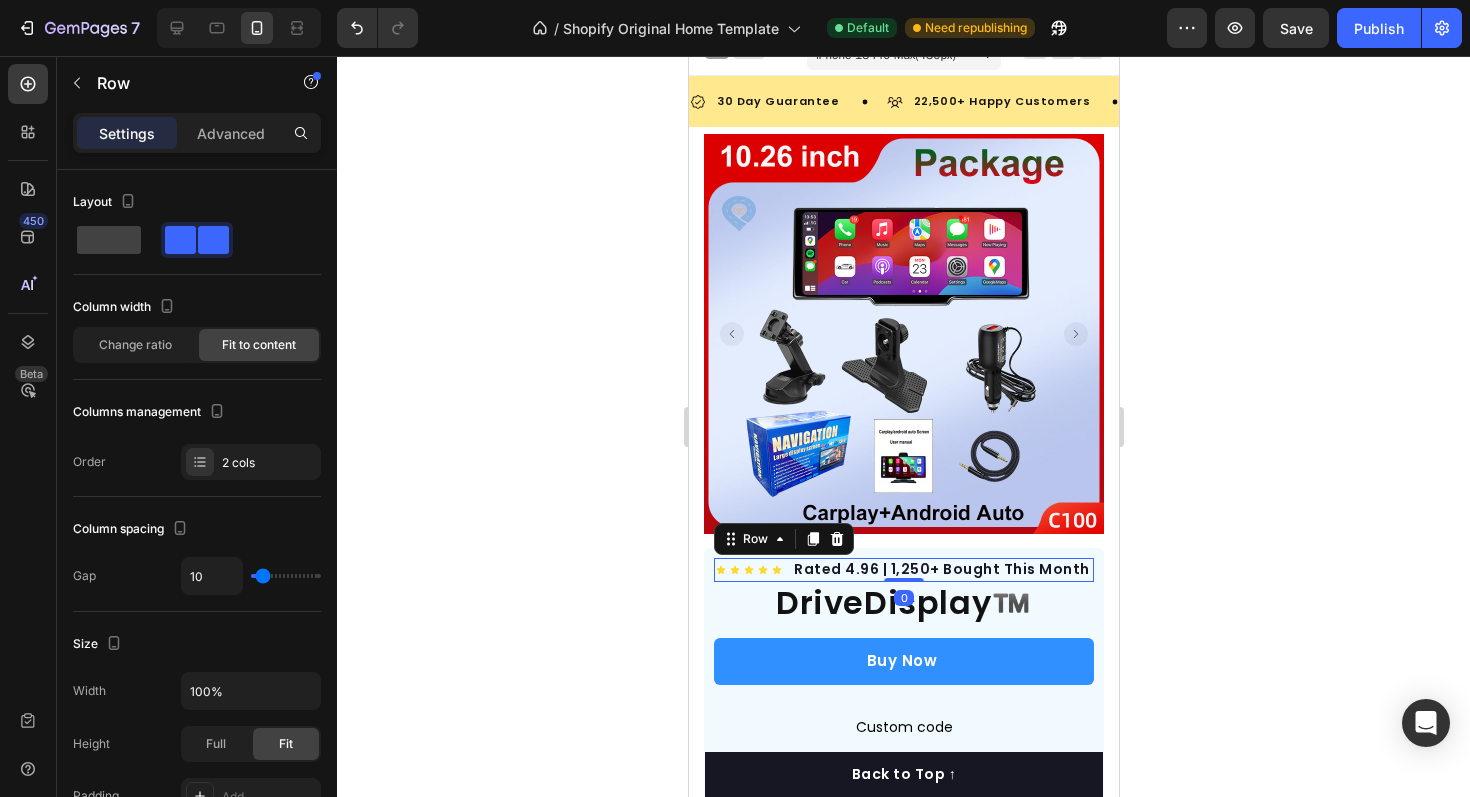 click 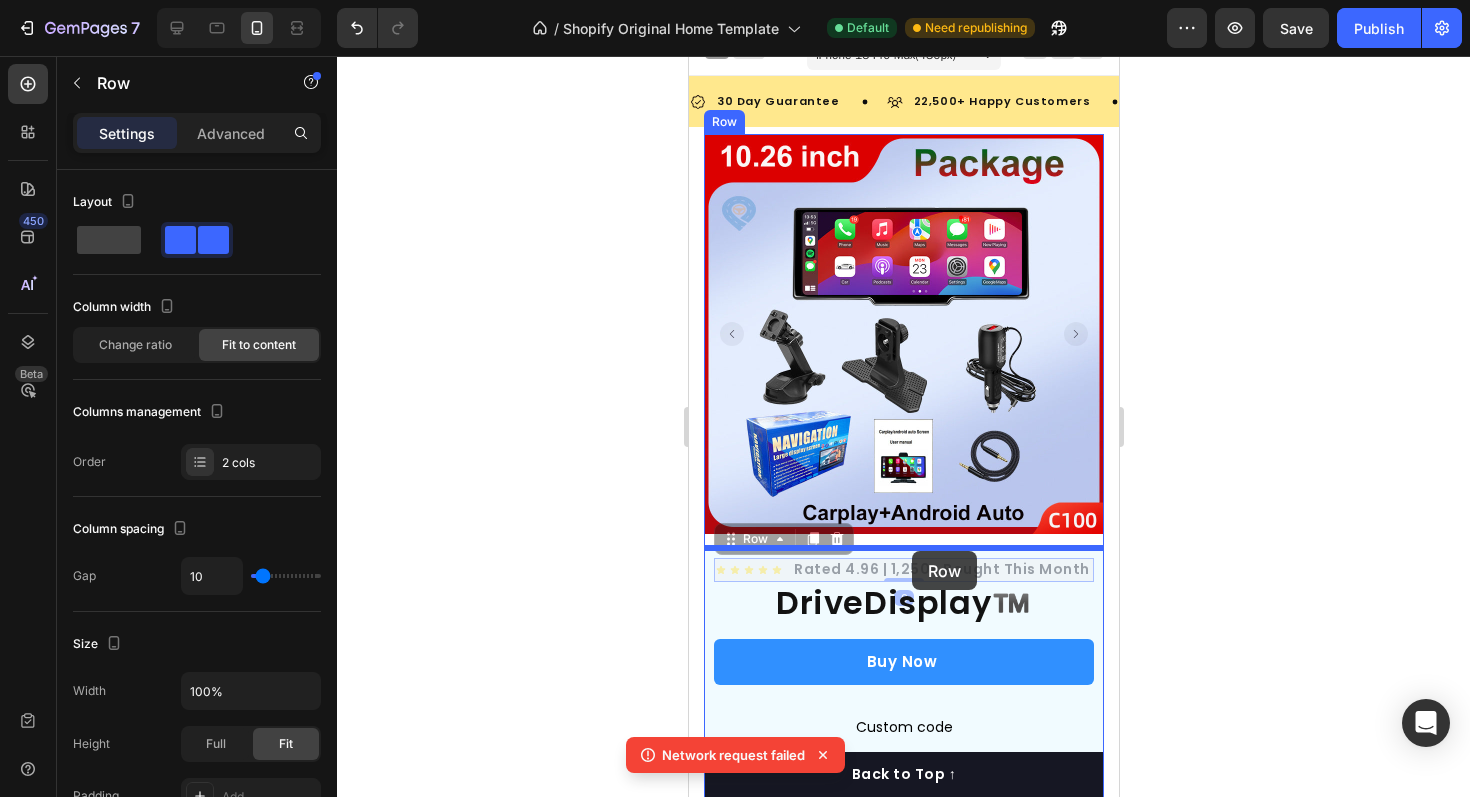 drag, startPoint x: 716, startPoint y: 568, endPoint x: 911, endPoint y: 550, distance: 195.82901 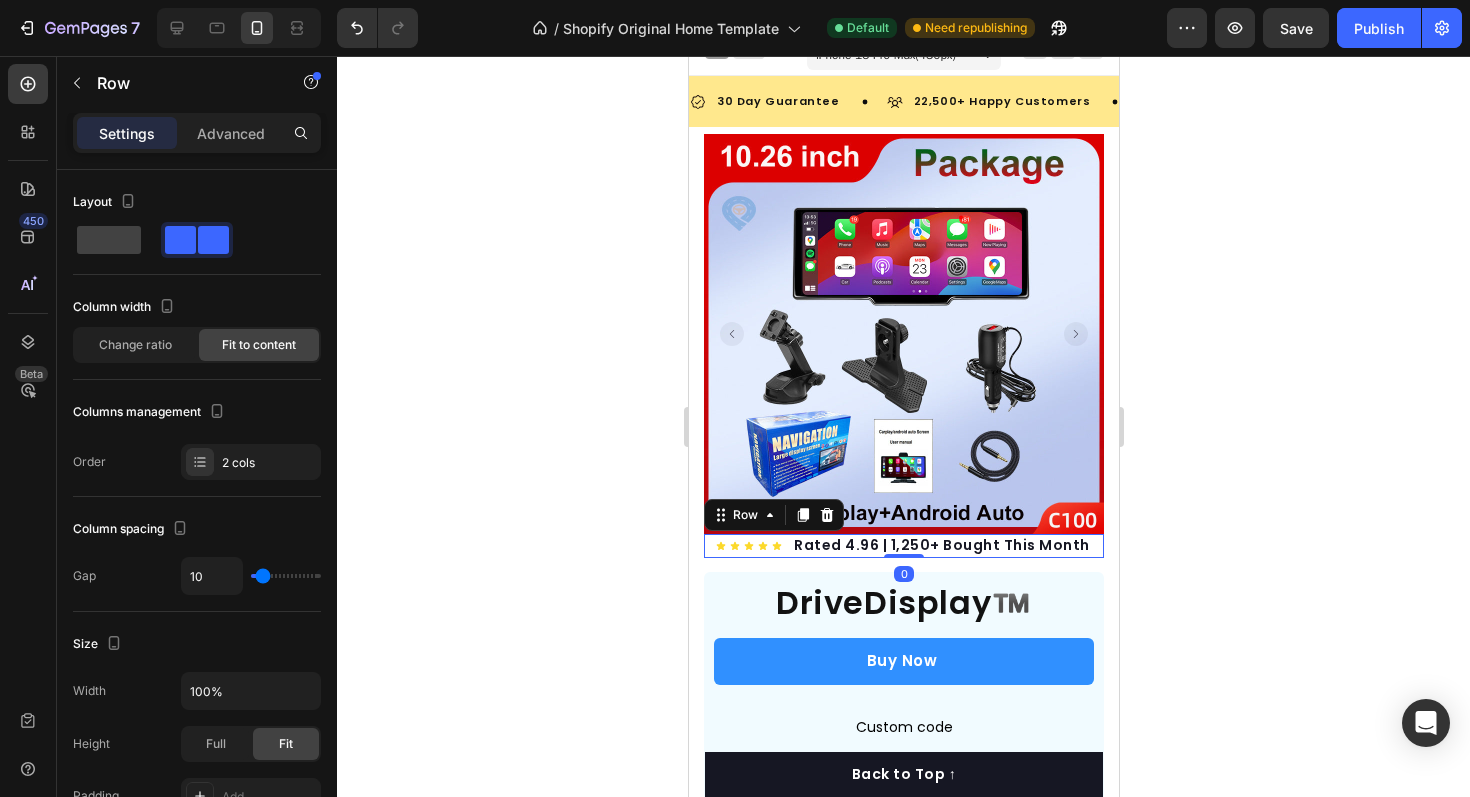 click 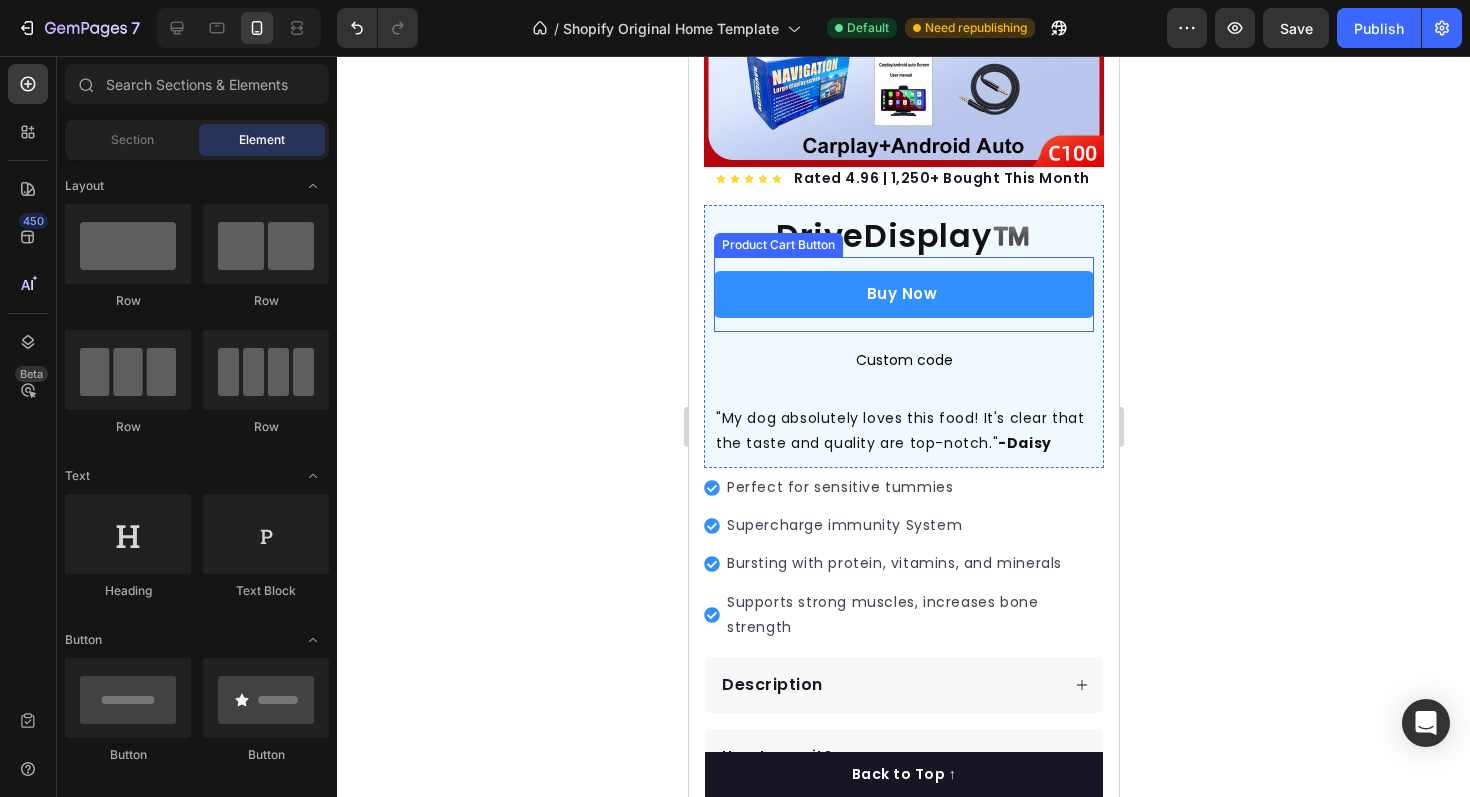 scroll, scrollTop: 390, scrollLeft: 0, axis: vertical 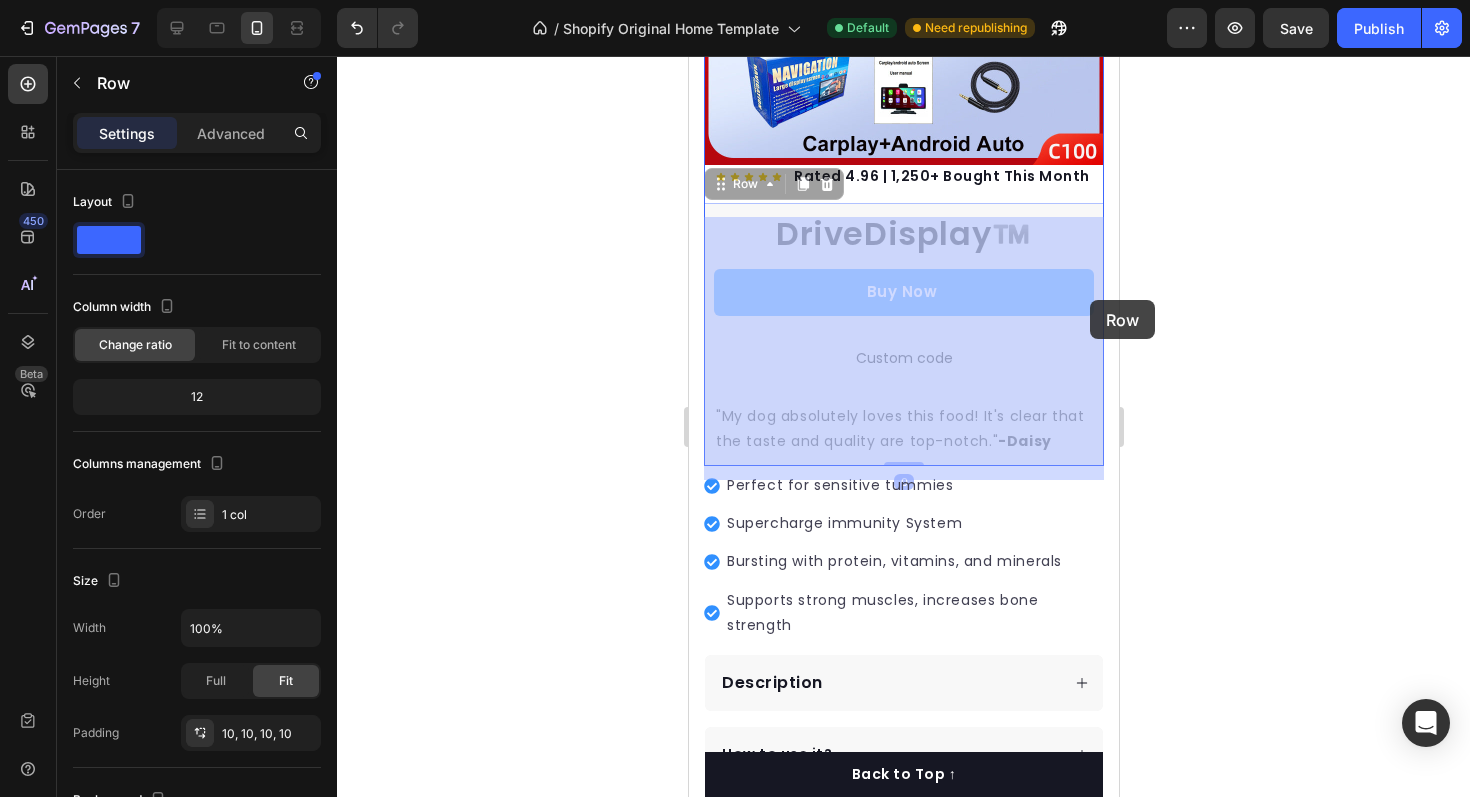 drag, startPoint x: 1093, startPoint y: 225, endPoint x: 1089, endPoint y: 300, distance: 75.10659 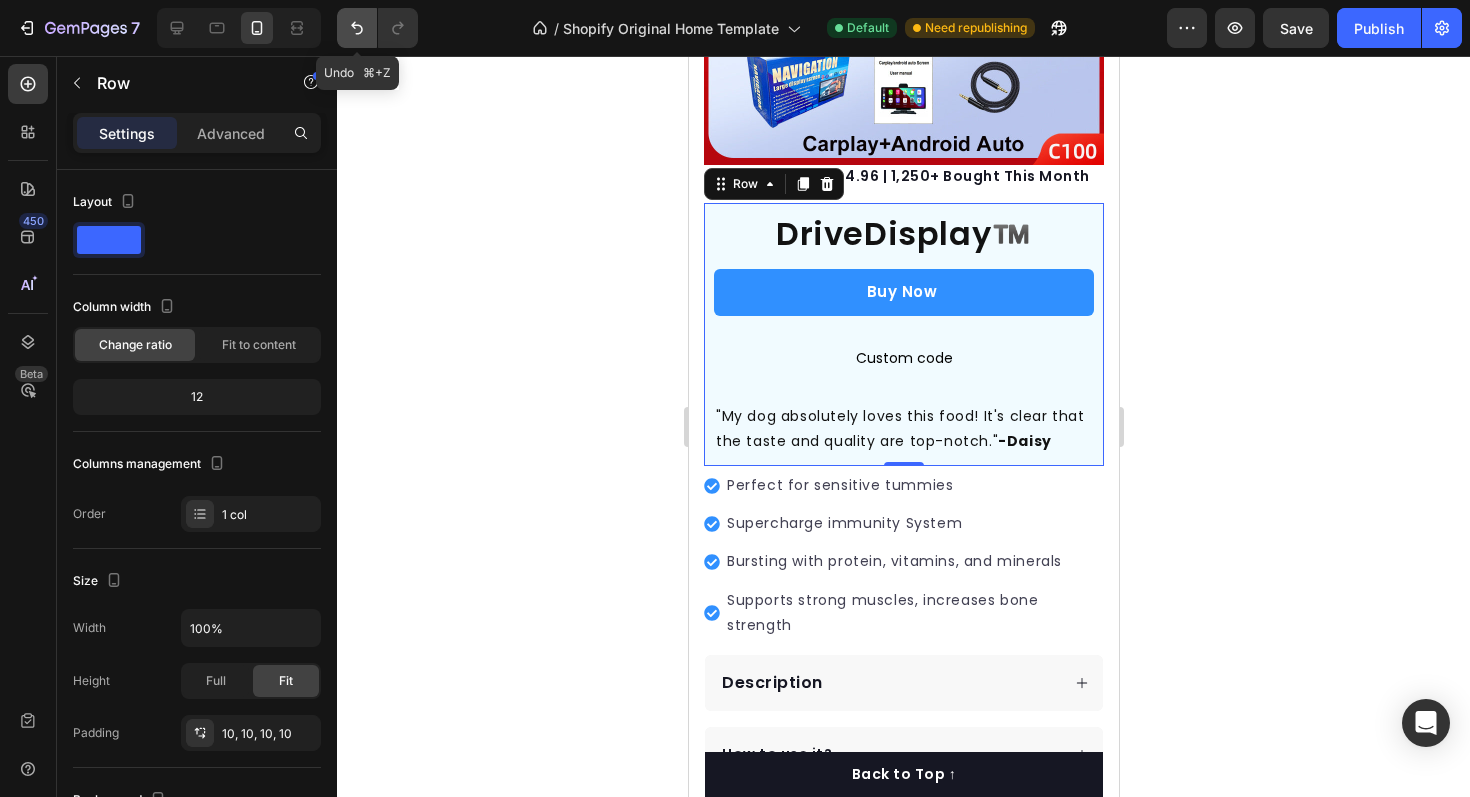 click 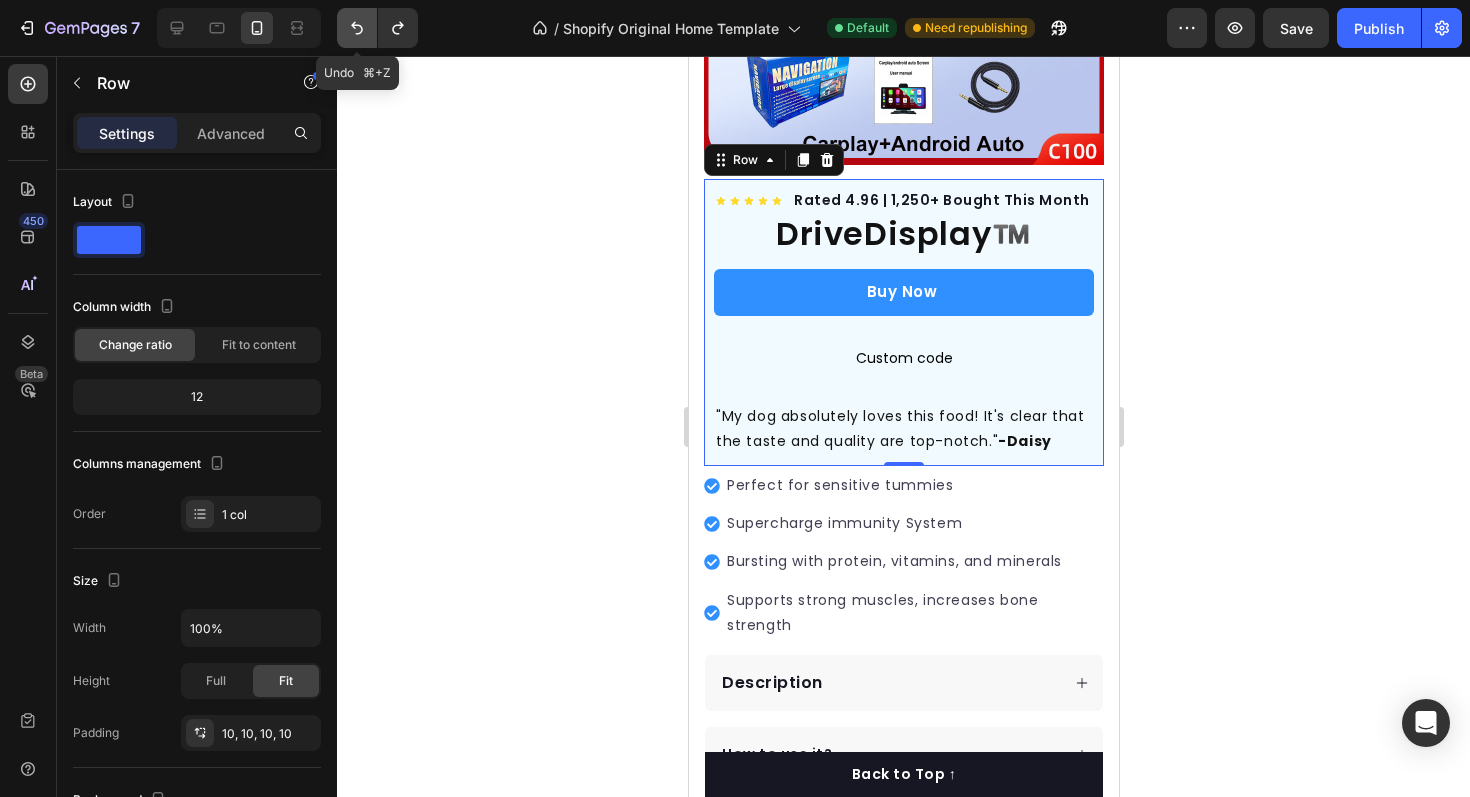 click 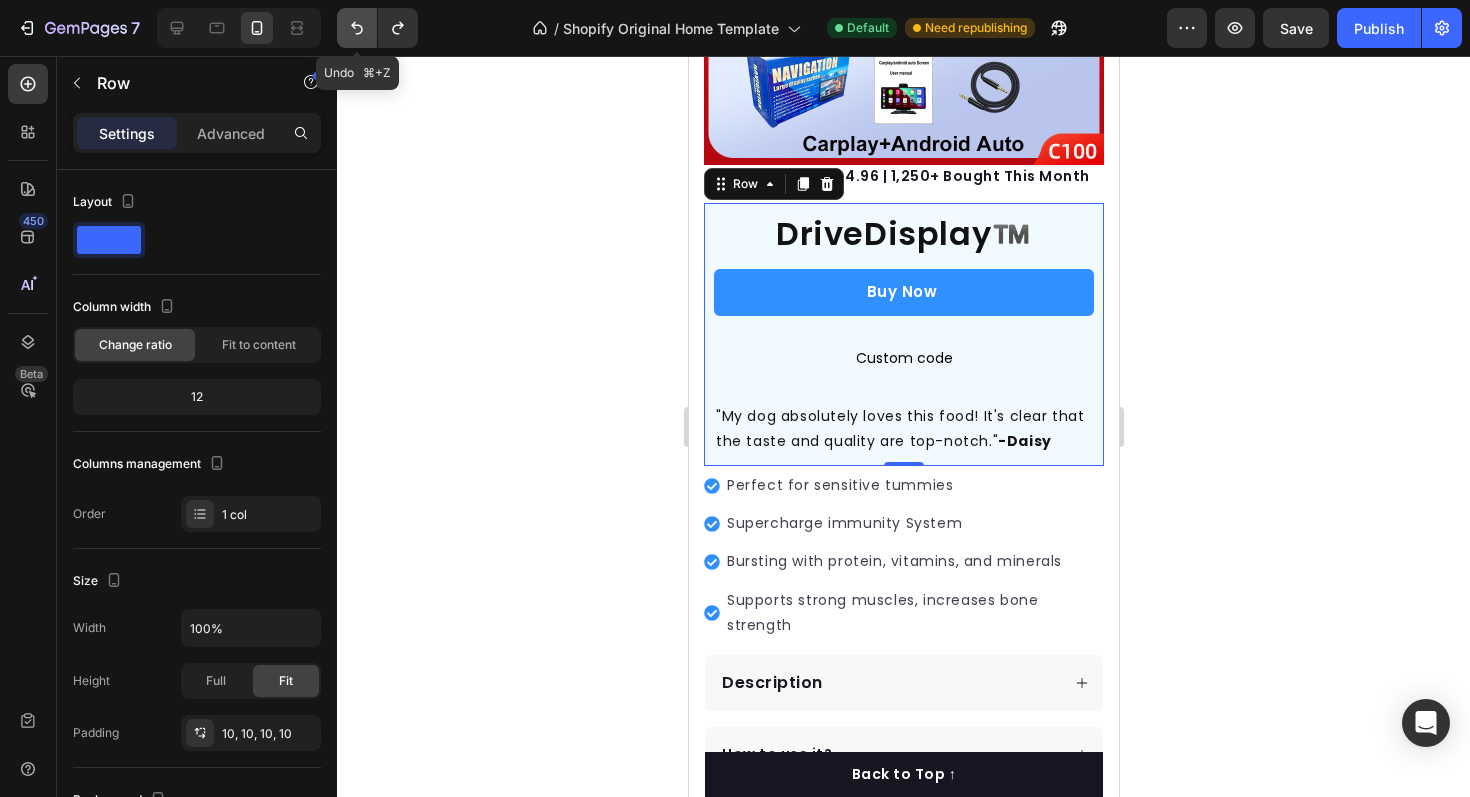 click 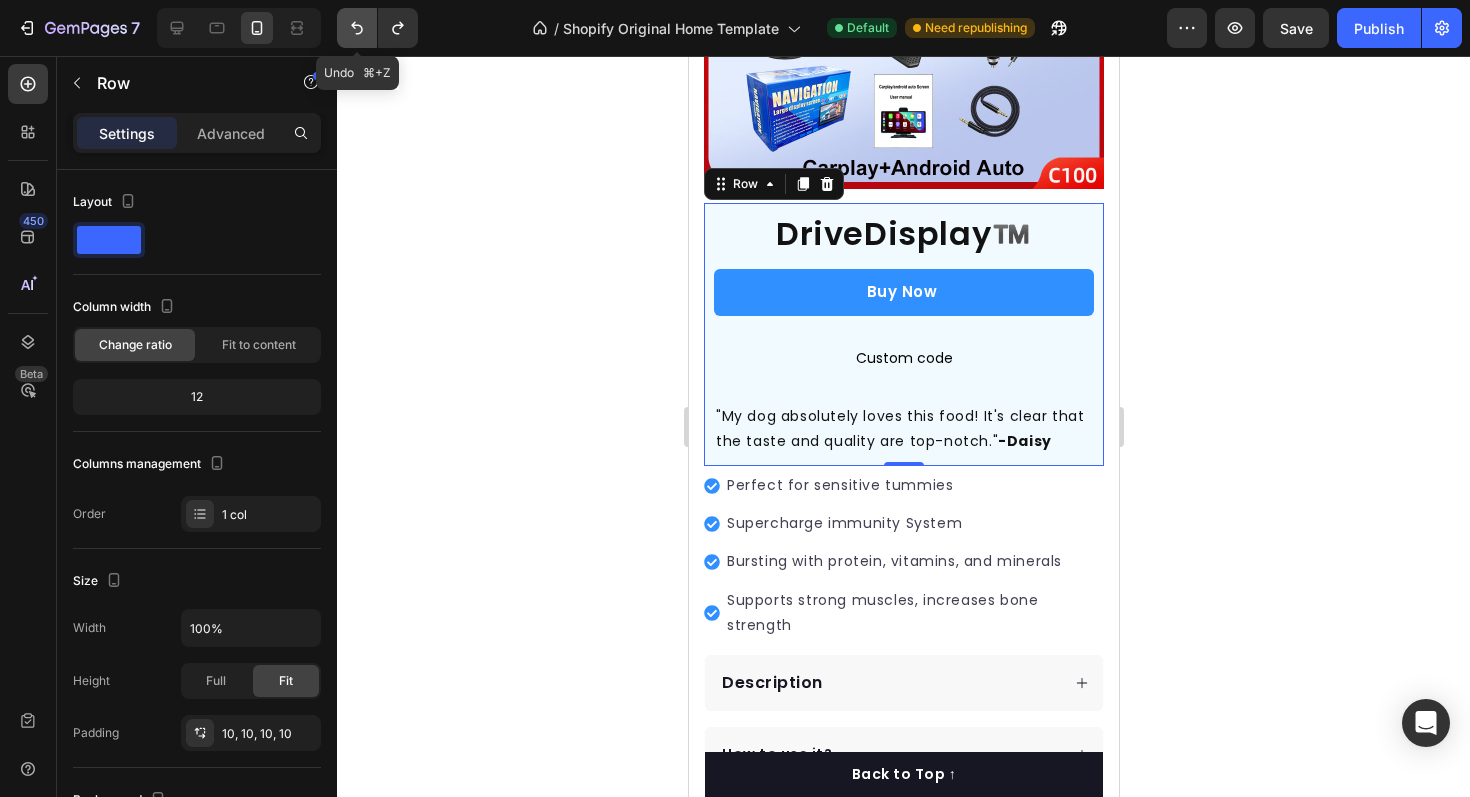 scroll, scrollTop: 0, scrollLeft: 0, axis: both 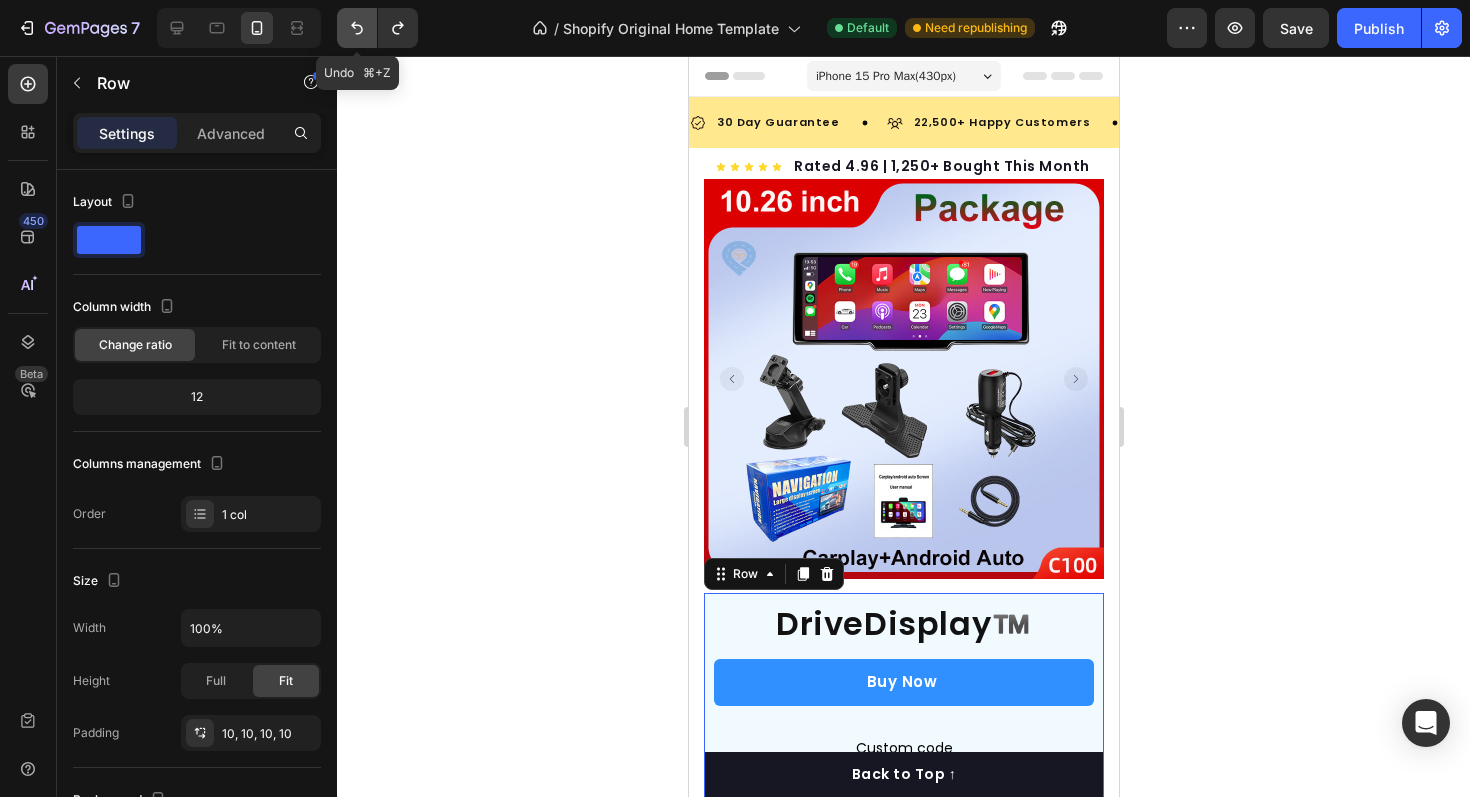 click 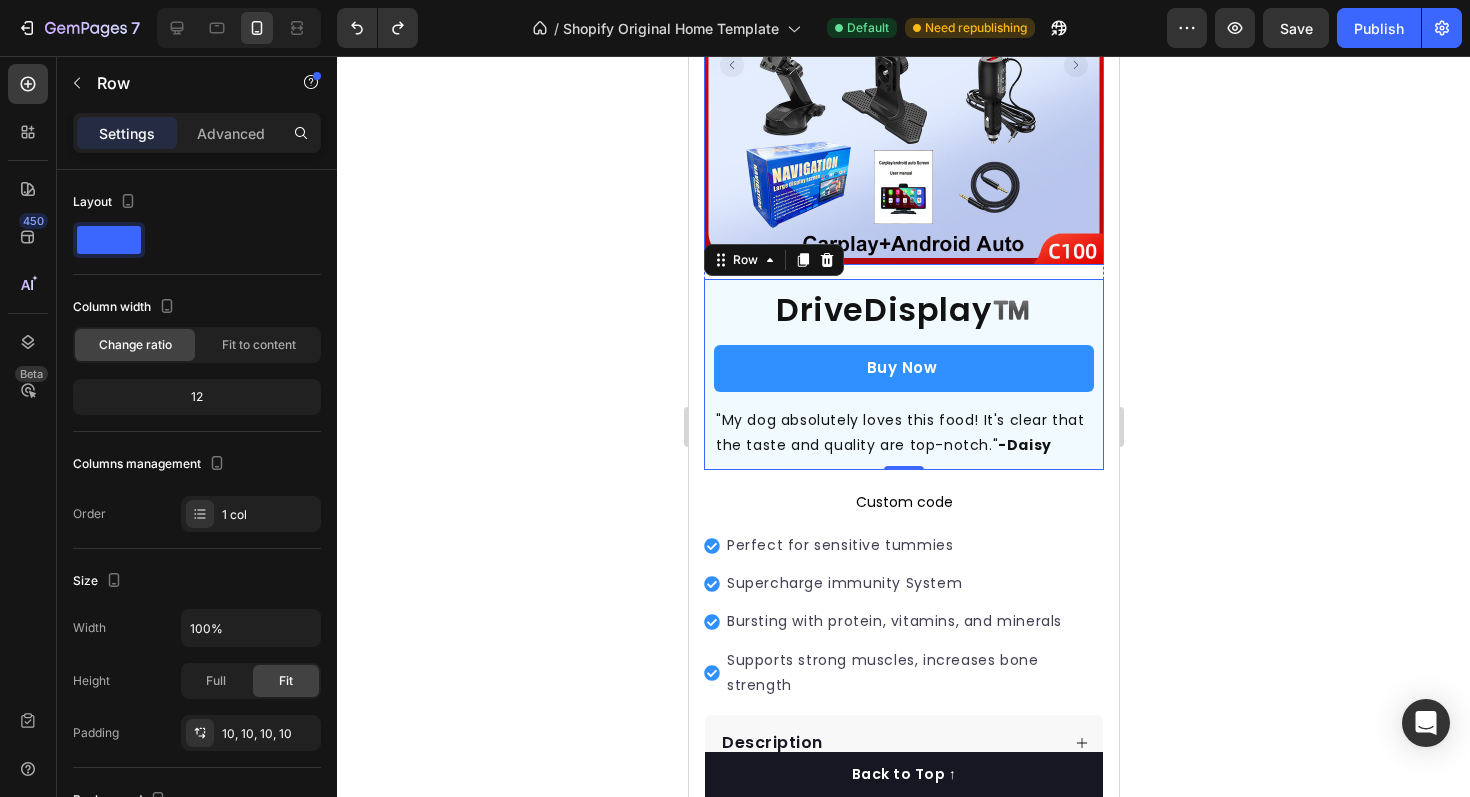 scroll, scrollTop: 339, scrollLeft: 0, axis: vertical 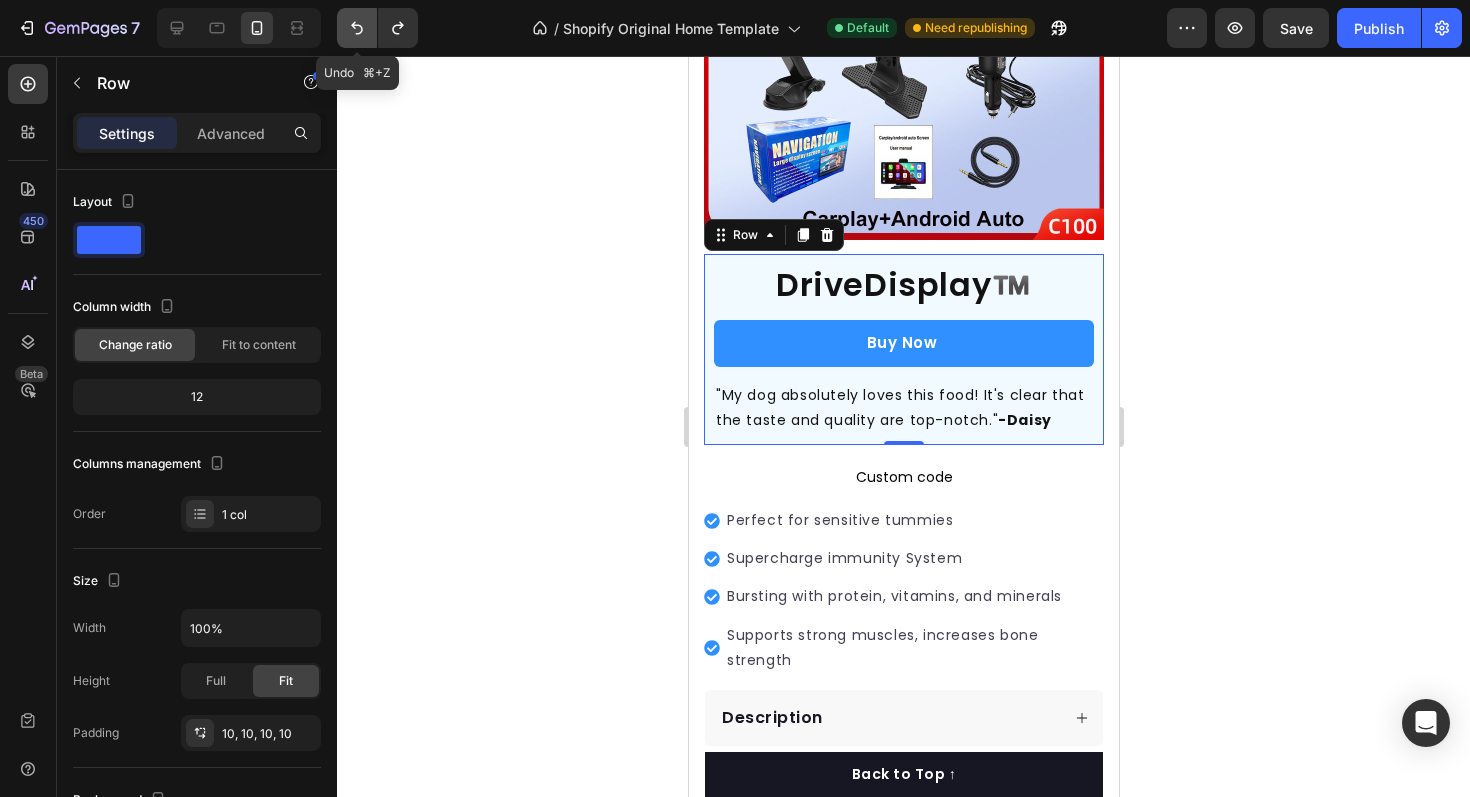 click 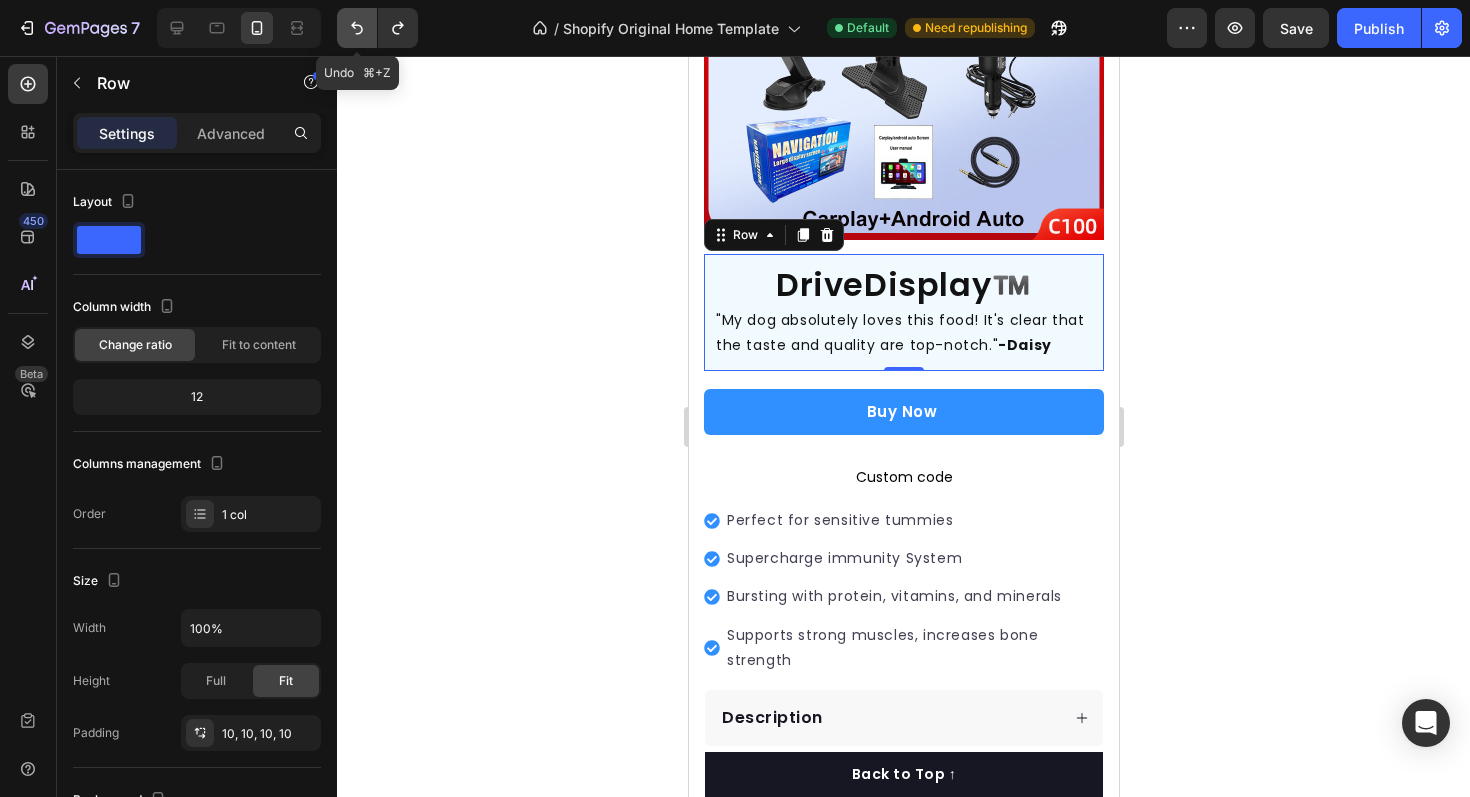 click 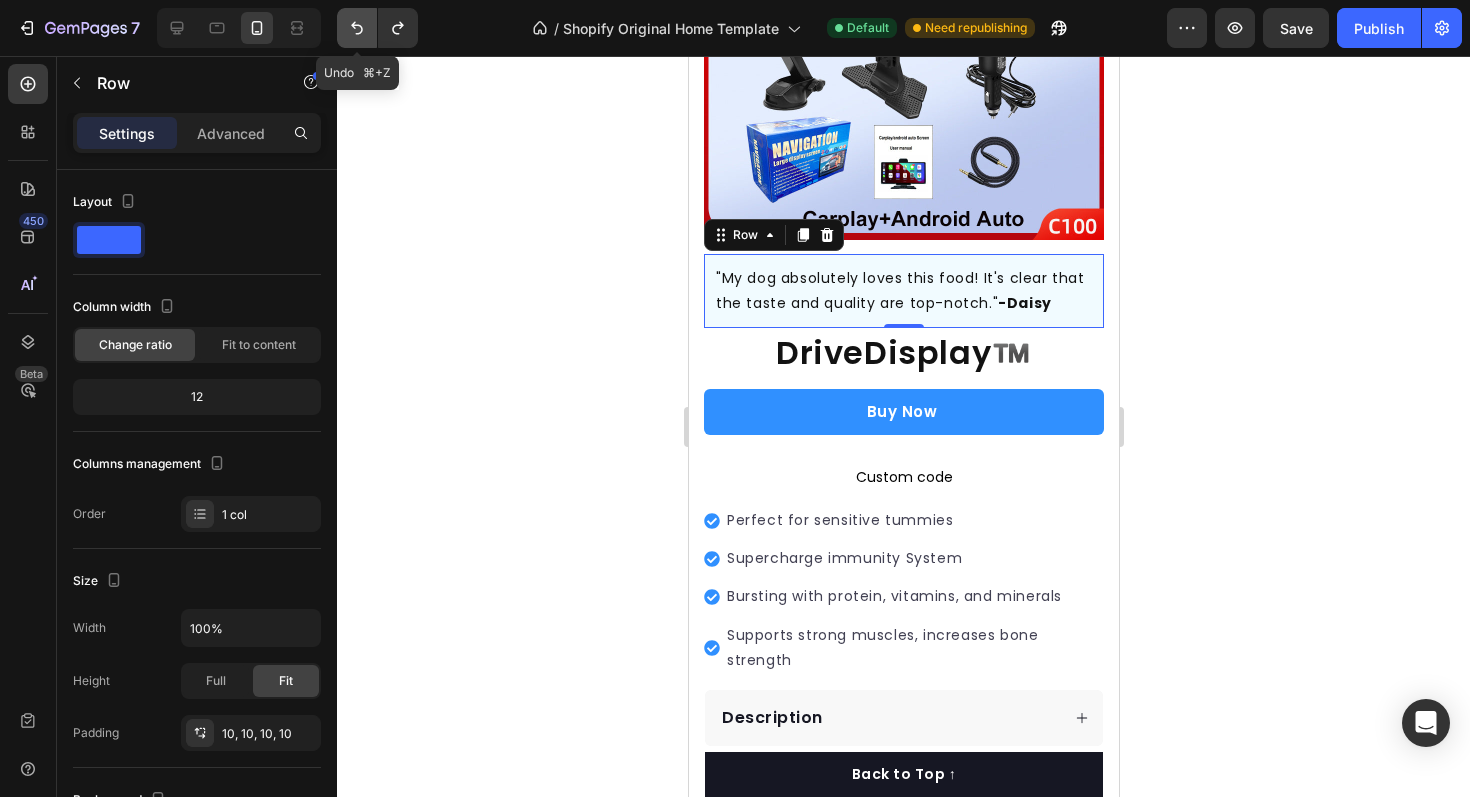 click 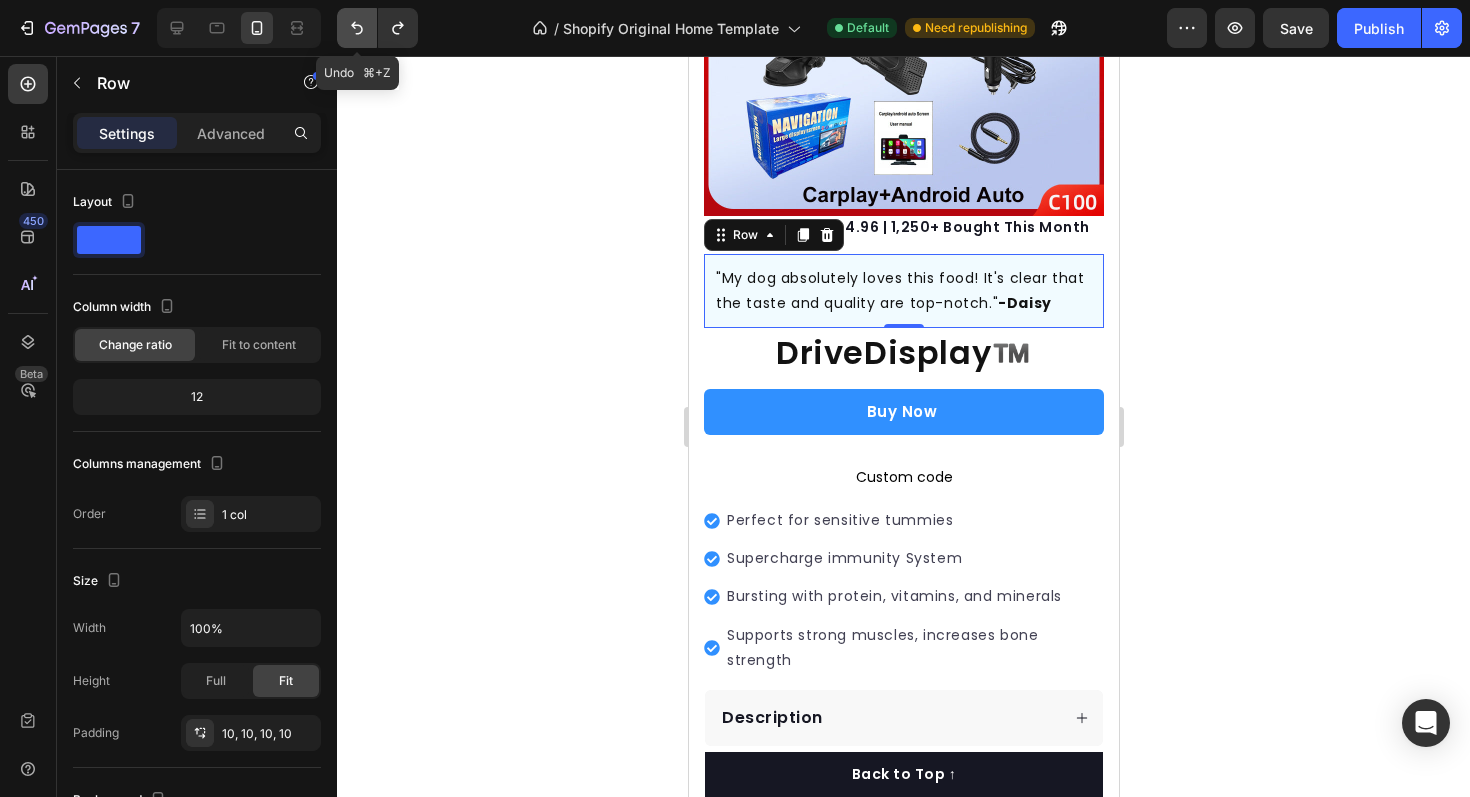 scroll, scrollTop: 315, scrollLeft: 0, axis: vertical 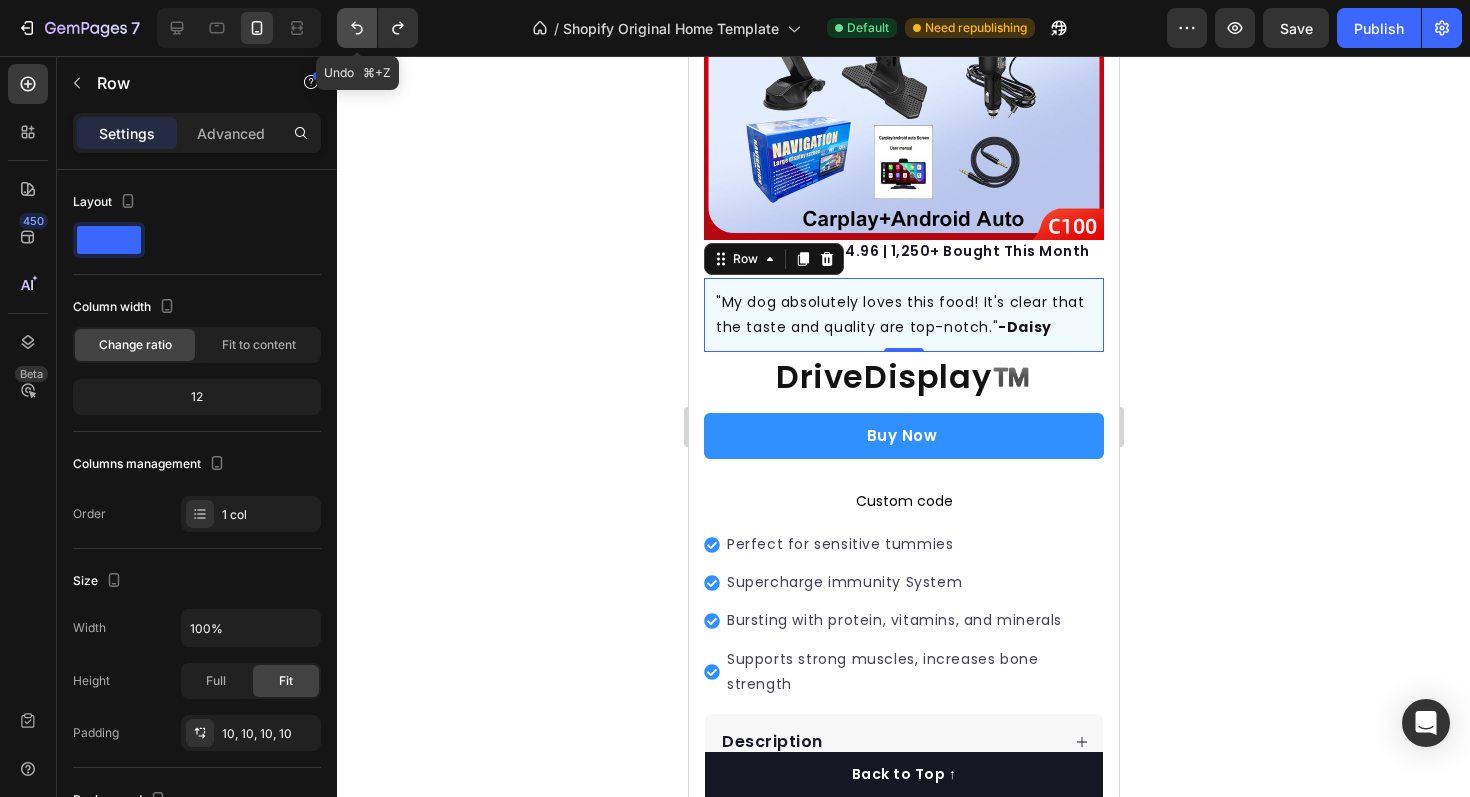 click 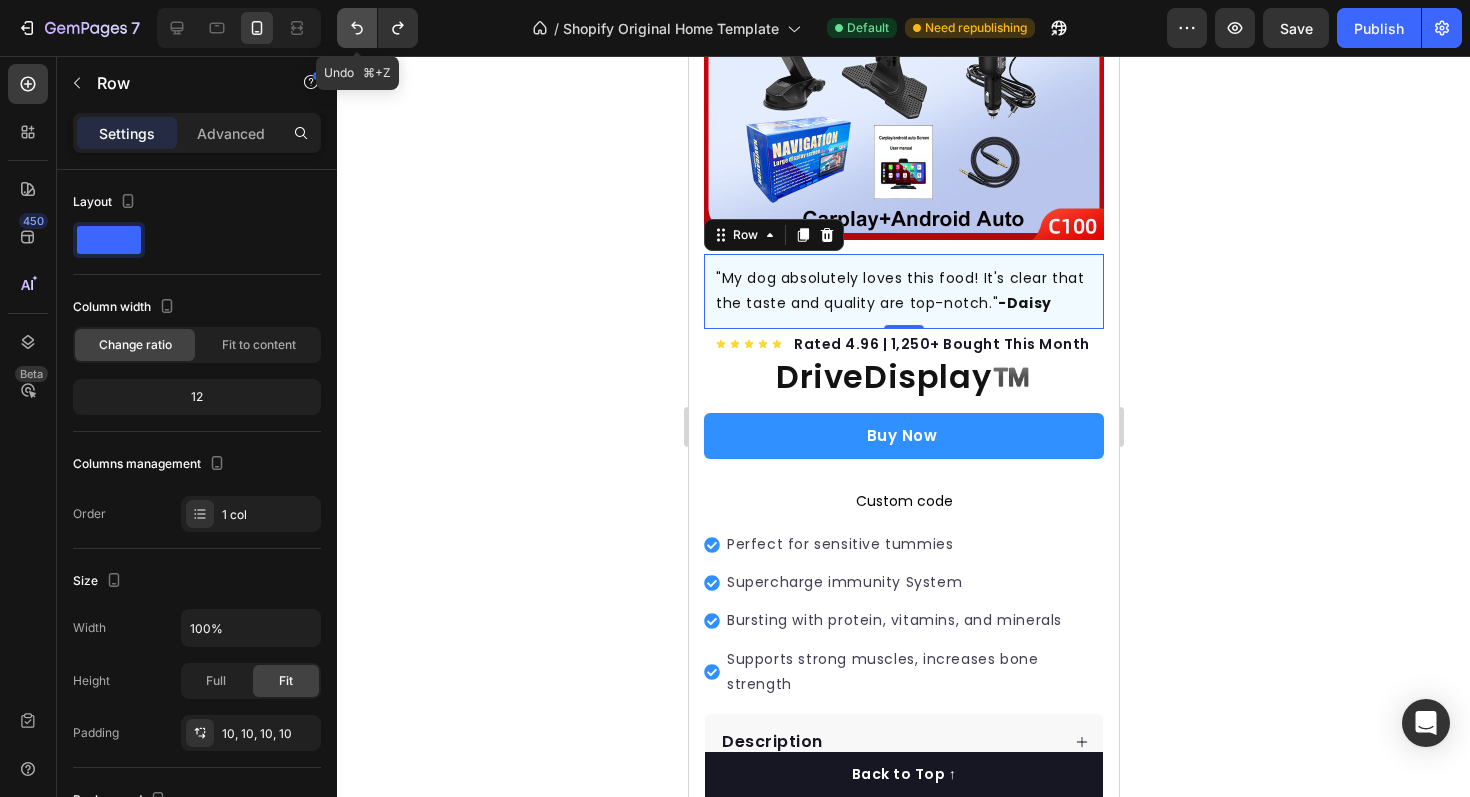 click 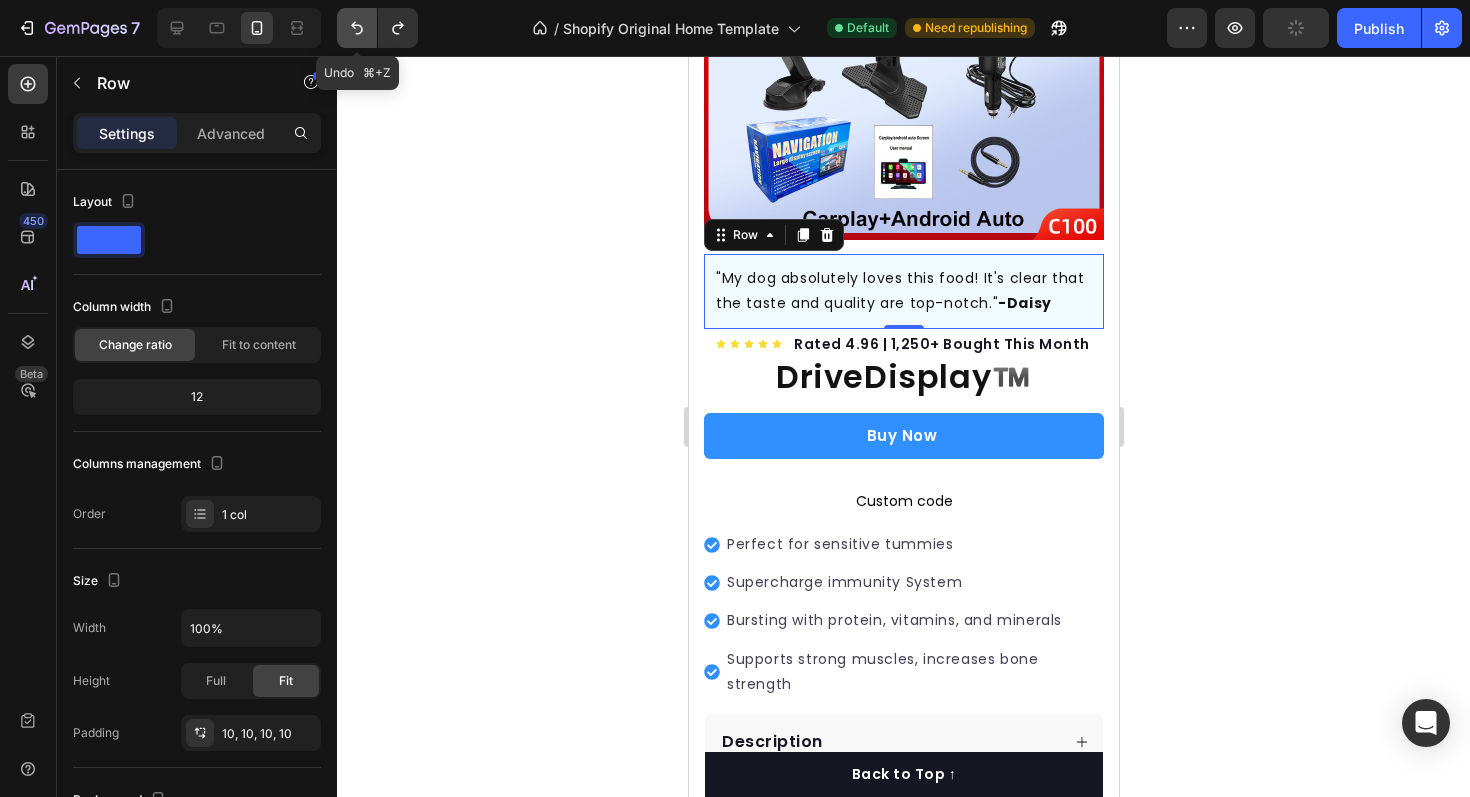 click 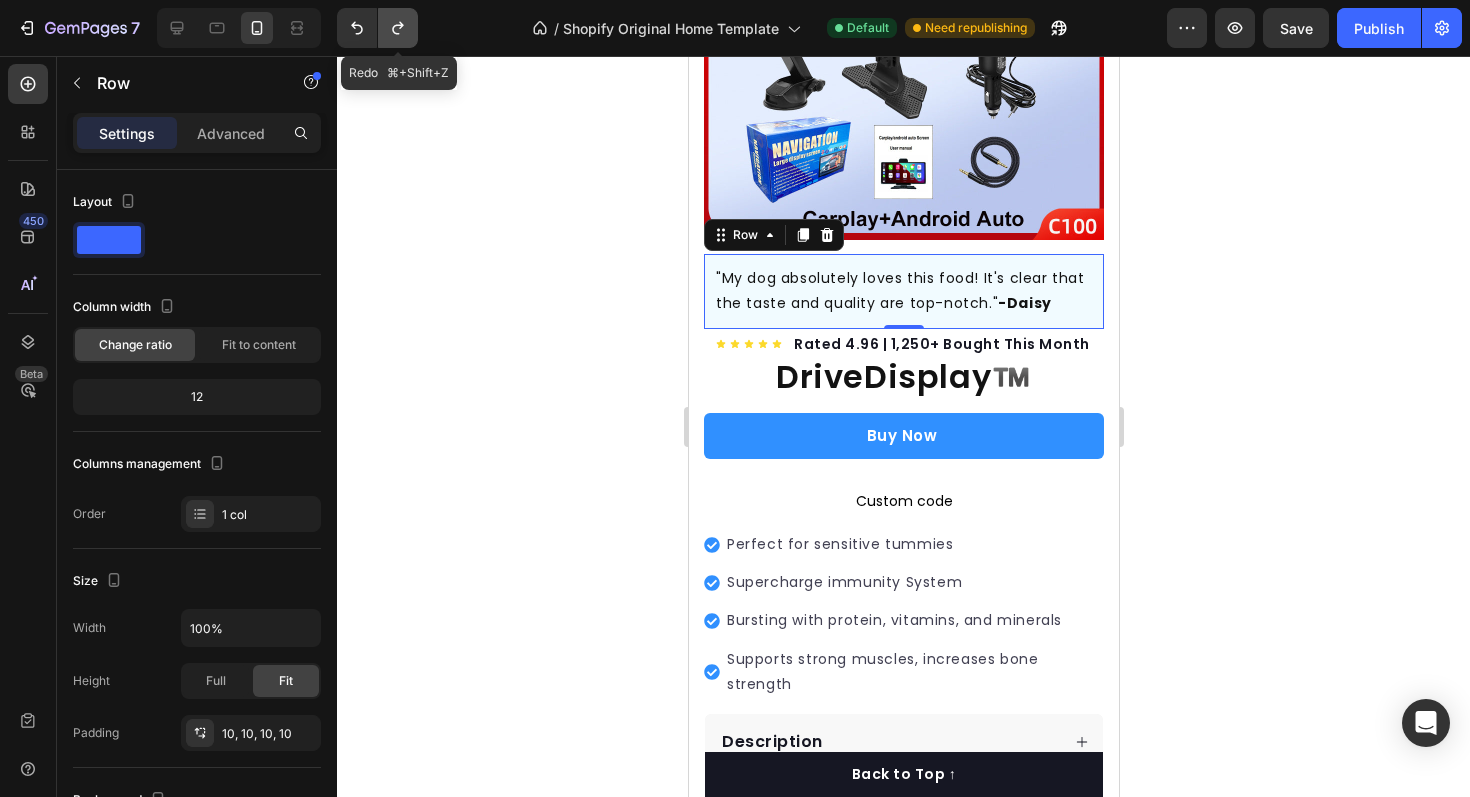 click 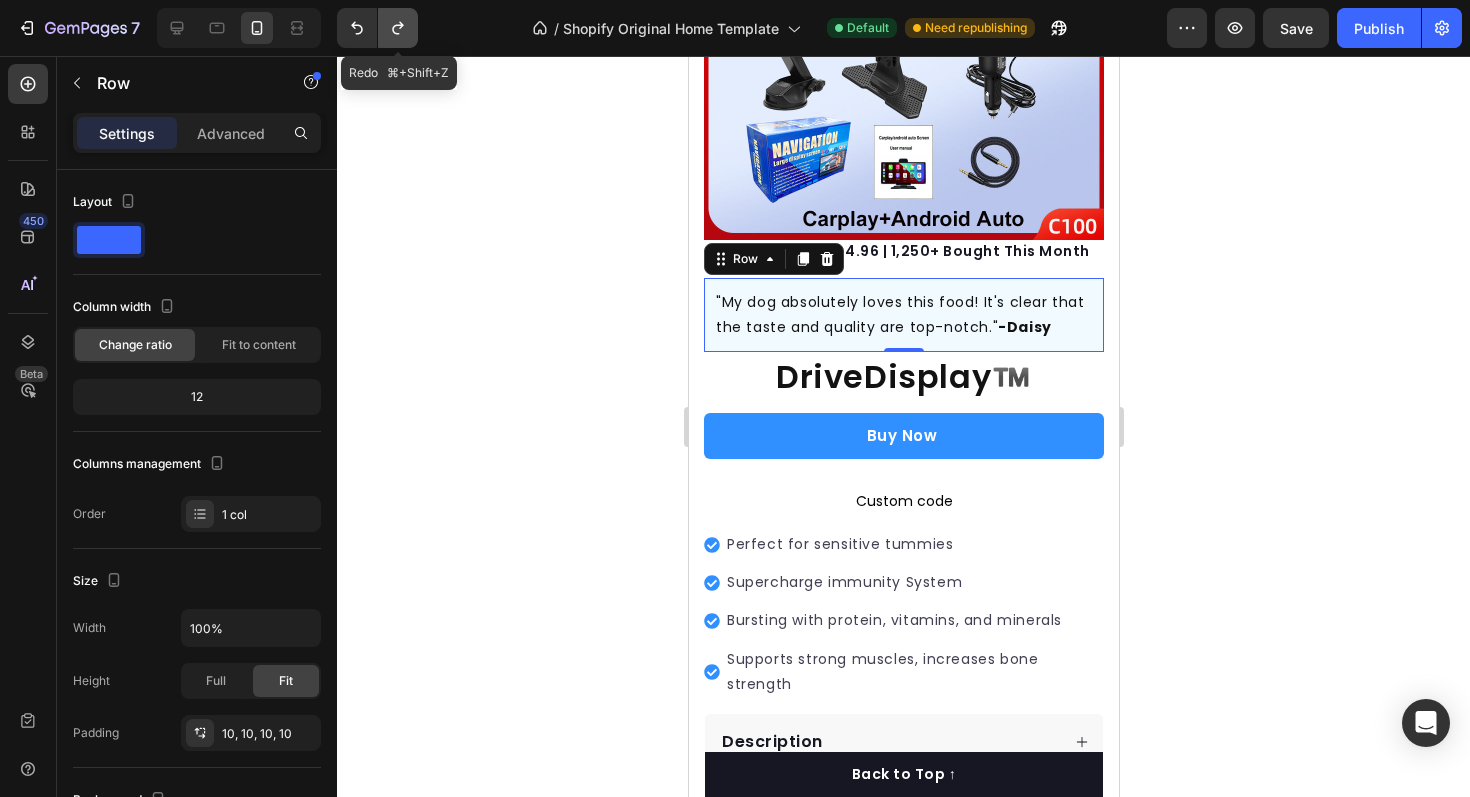 click 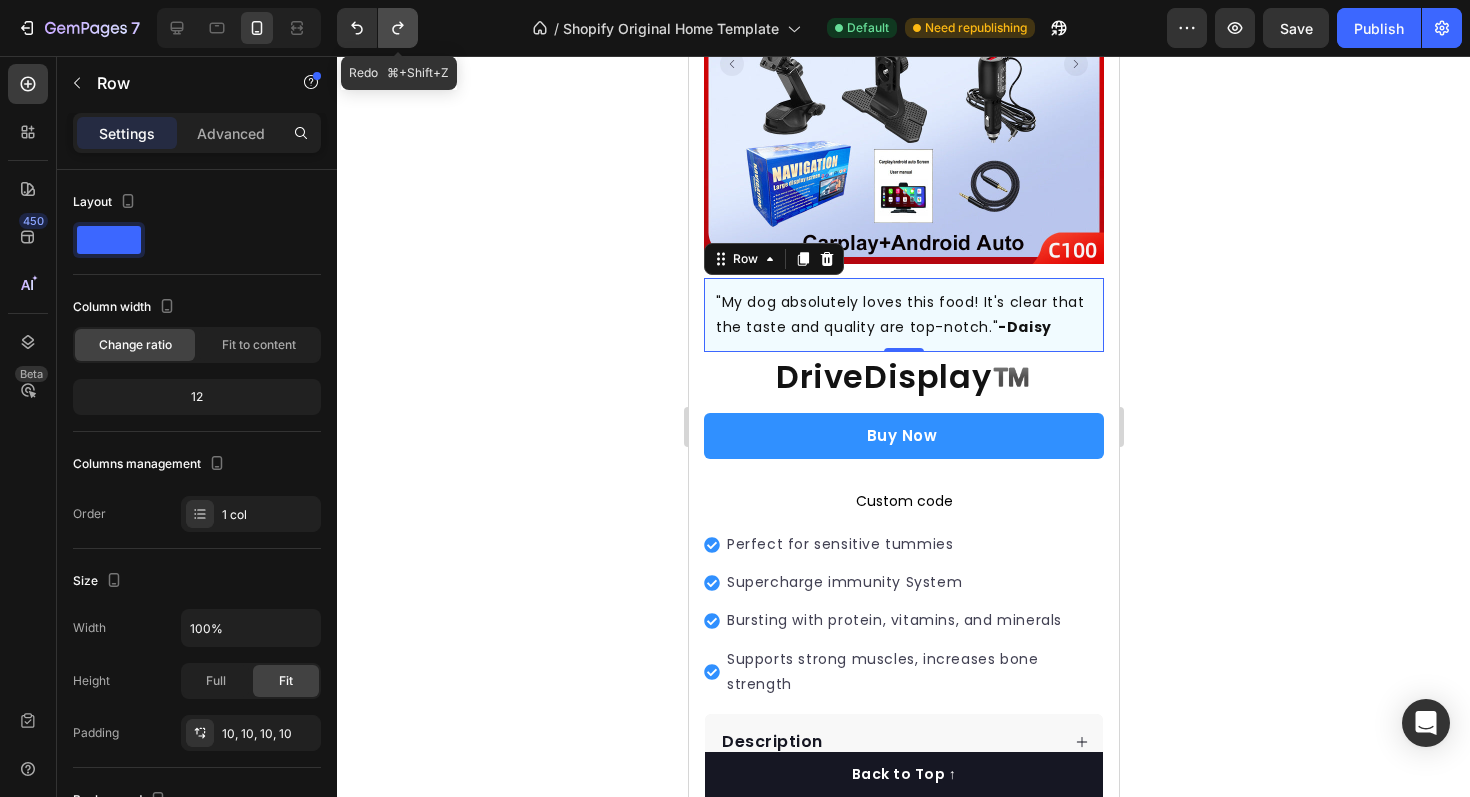 scroll, scrollTop: 0, scrollLeft: 0, axis: both 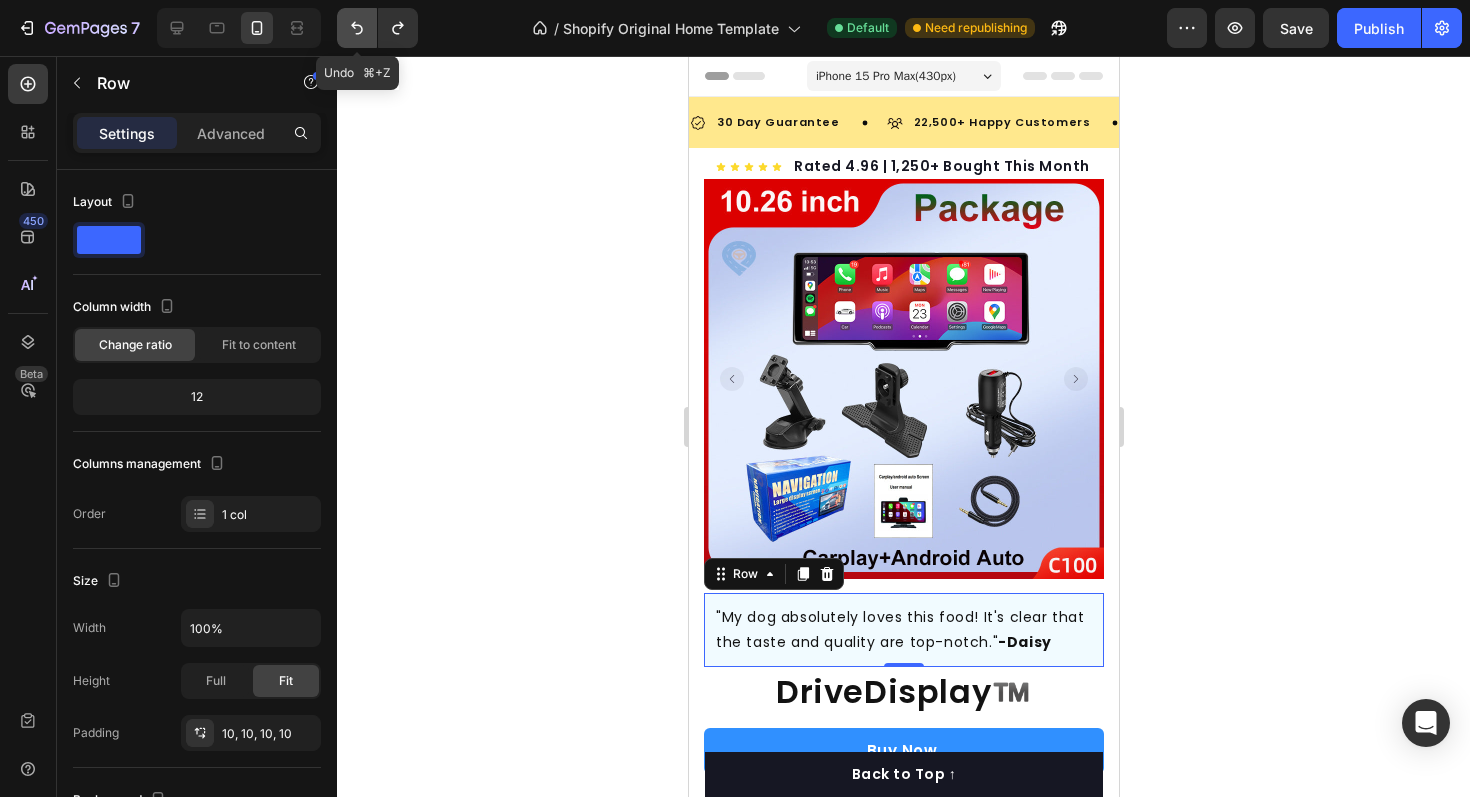 click 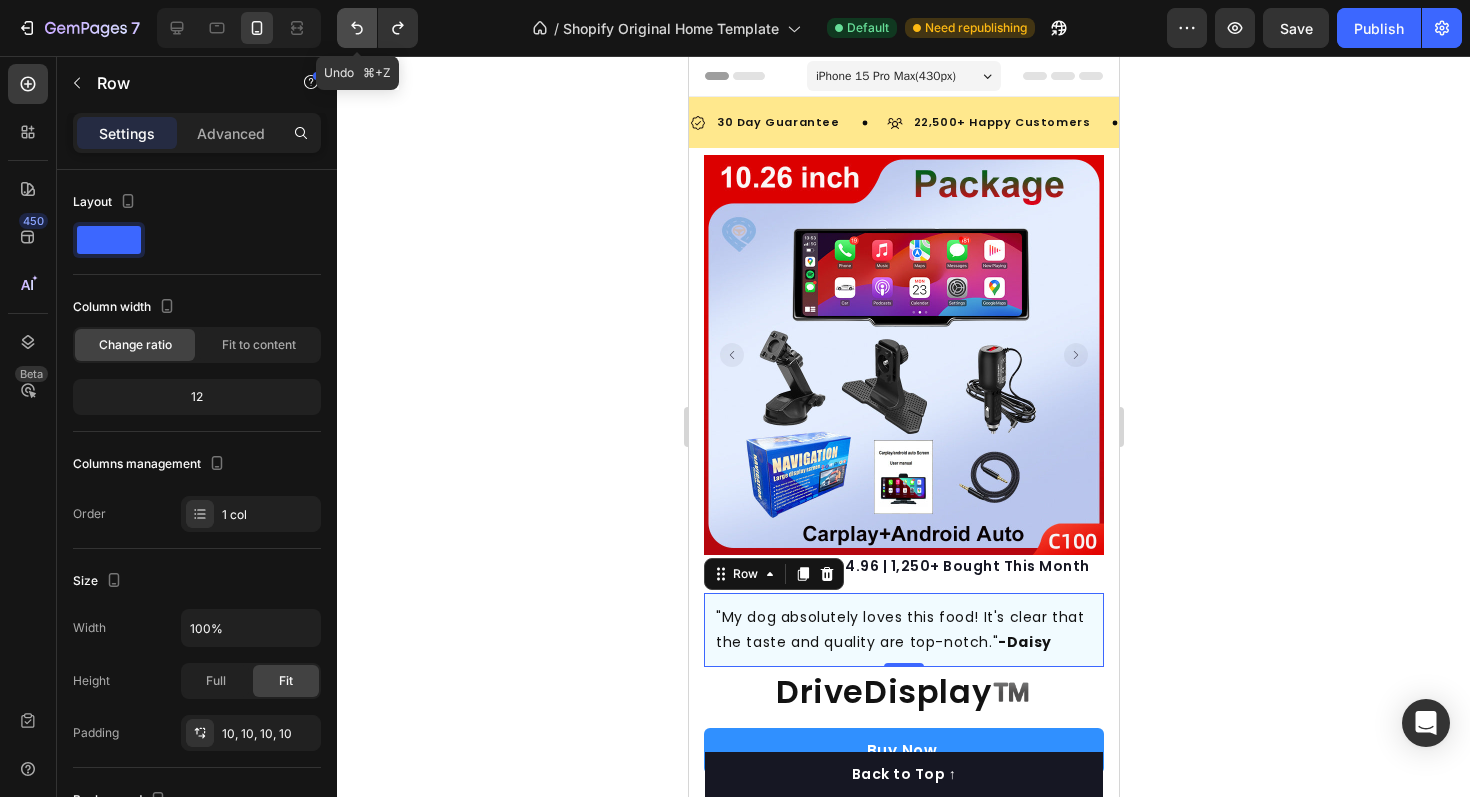 click 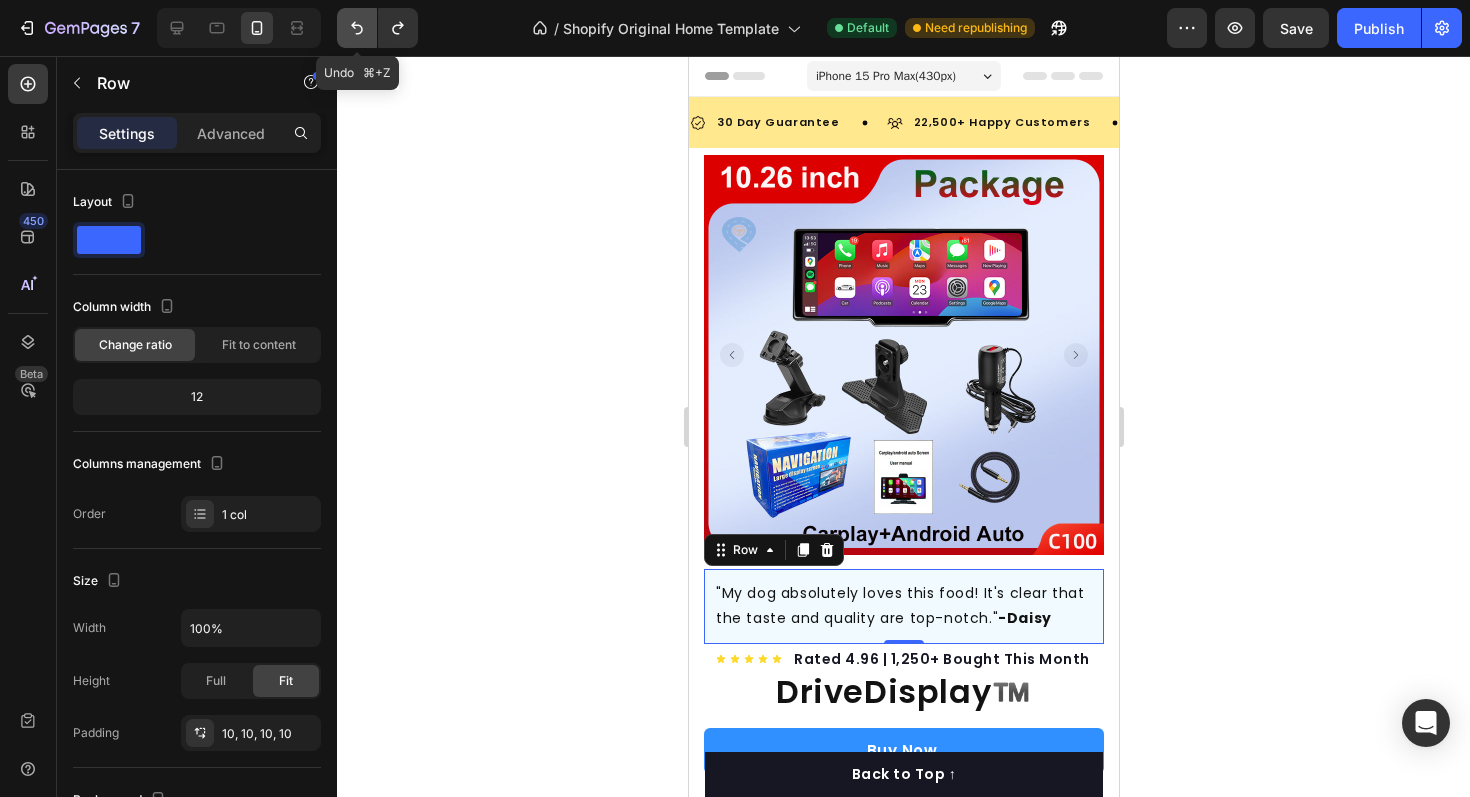 click 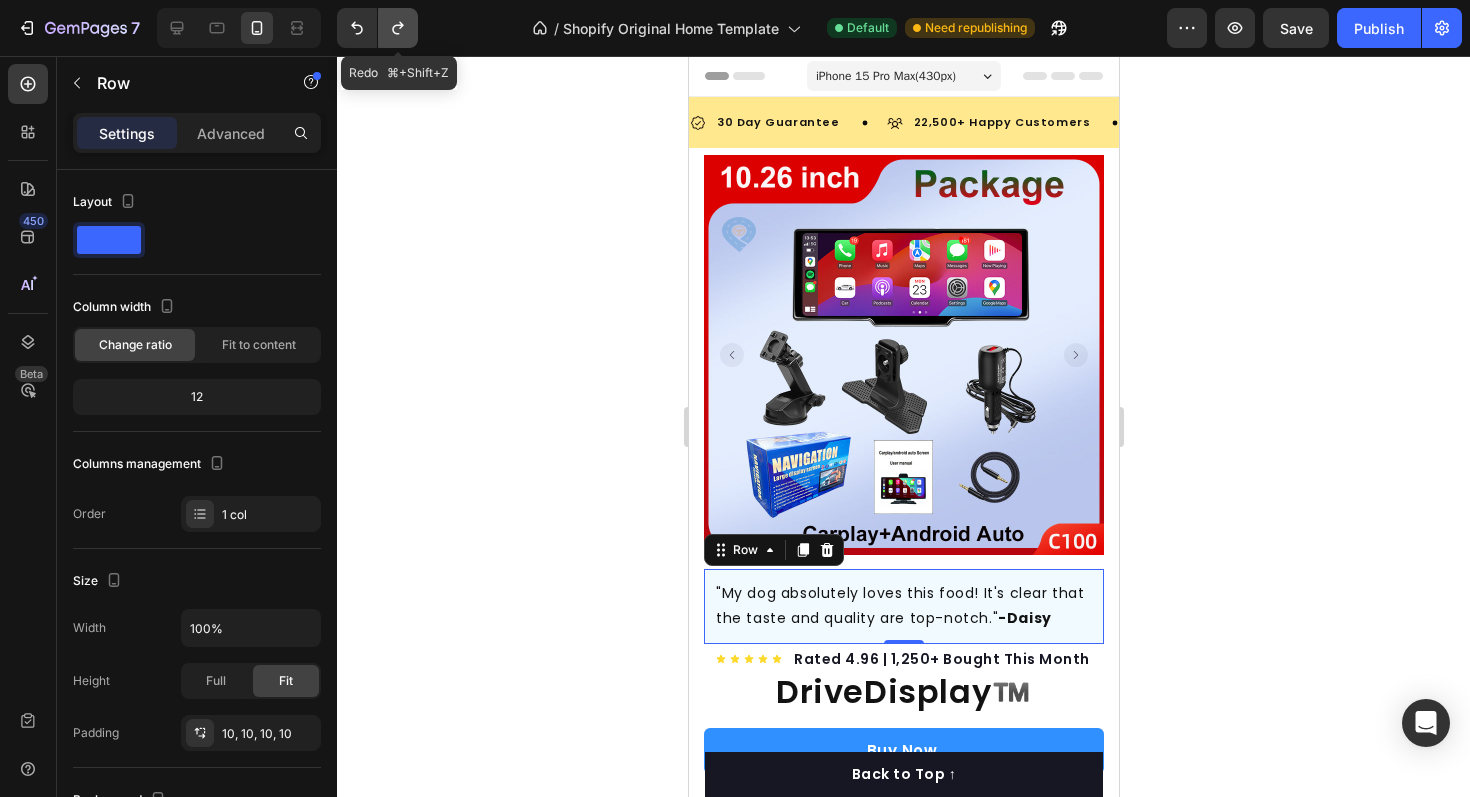 click 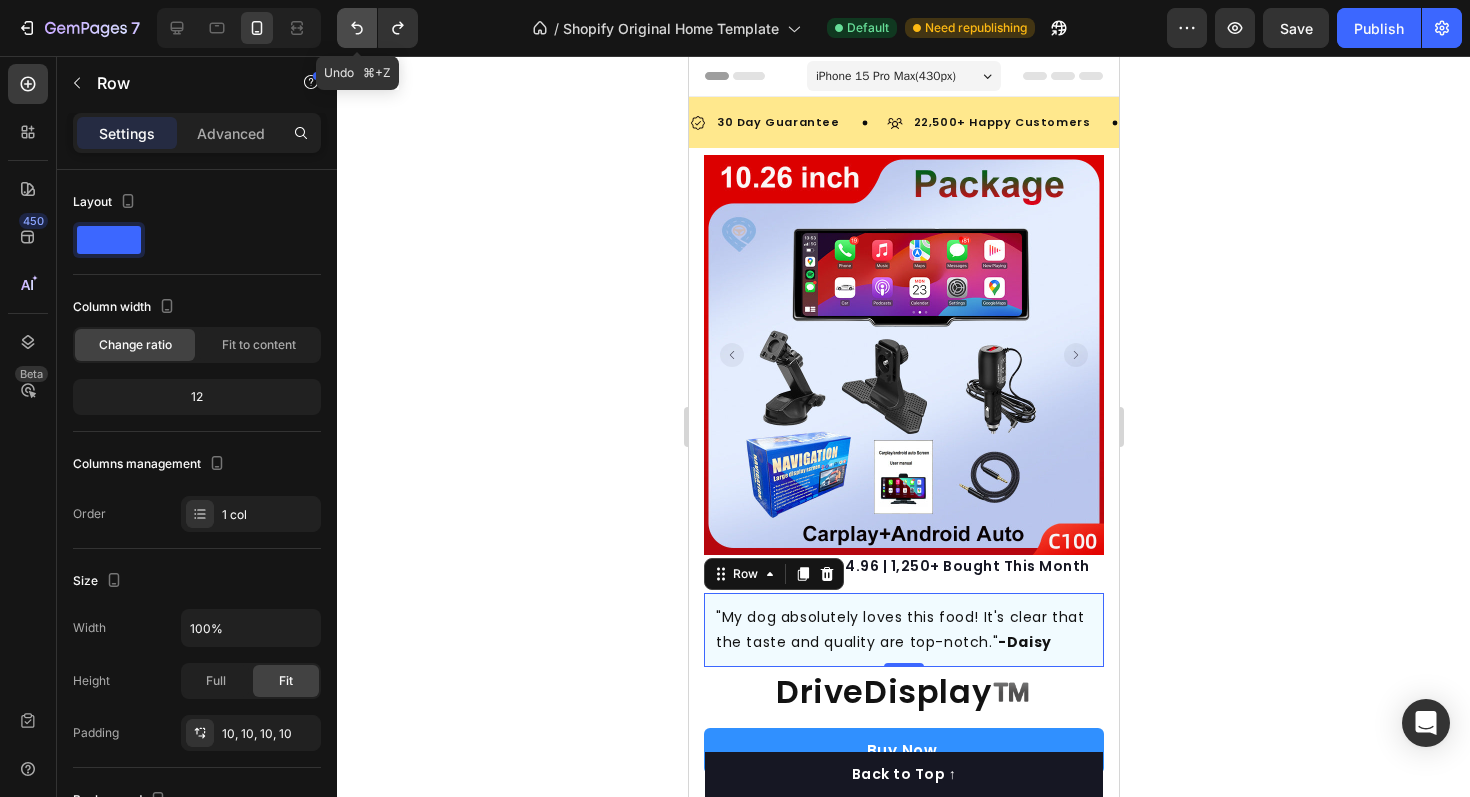 click 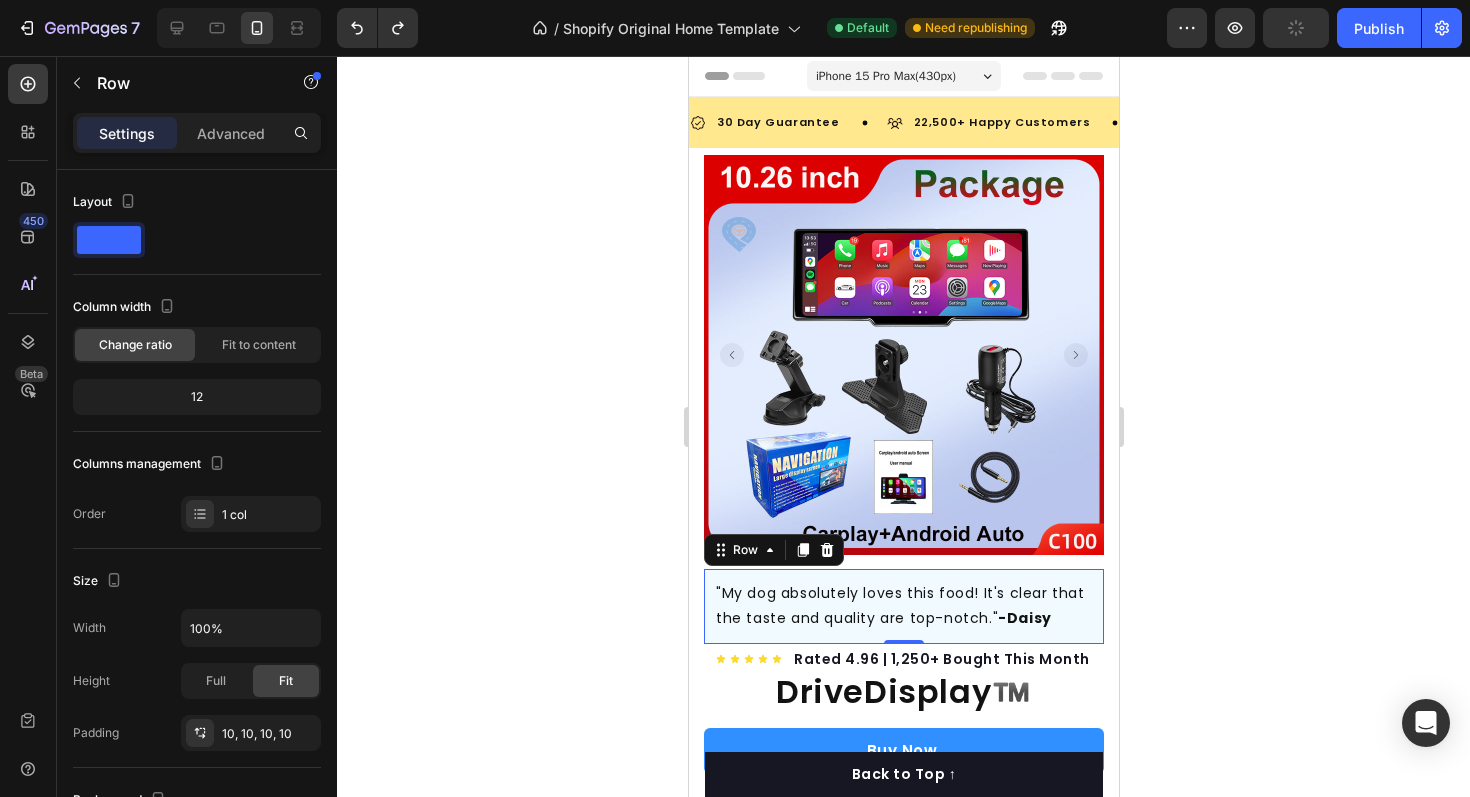 click 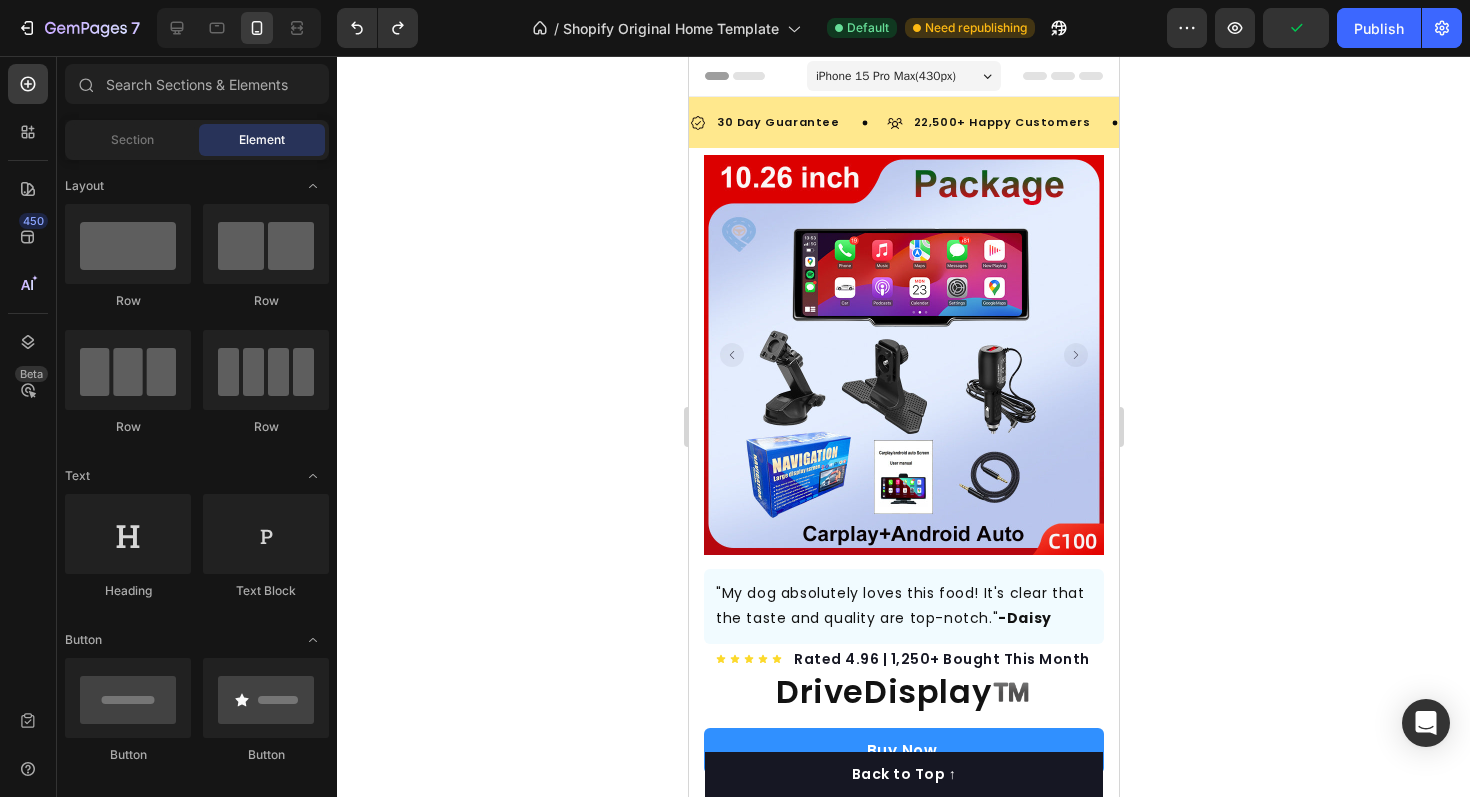 click on "iPhone 15 Pro Max  ( 430 px)" at bounding box center (885, 76) 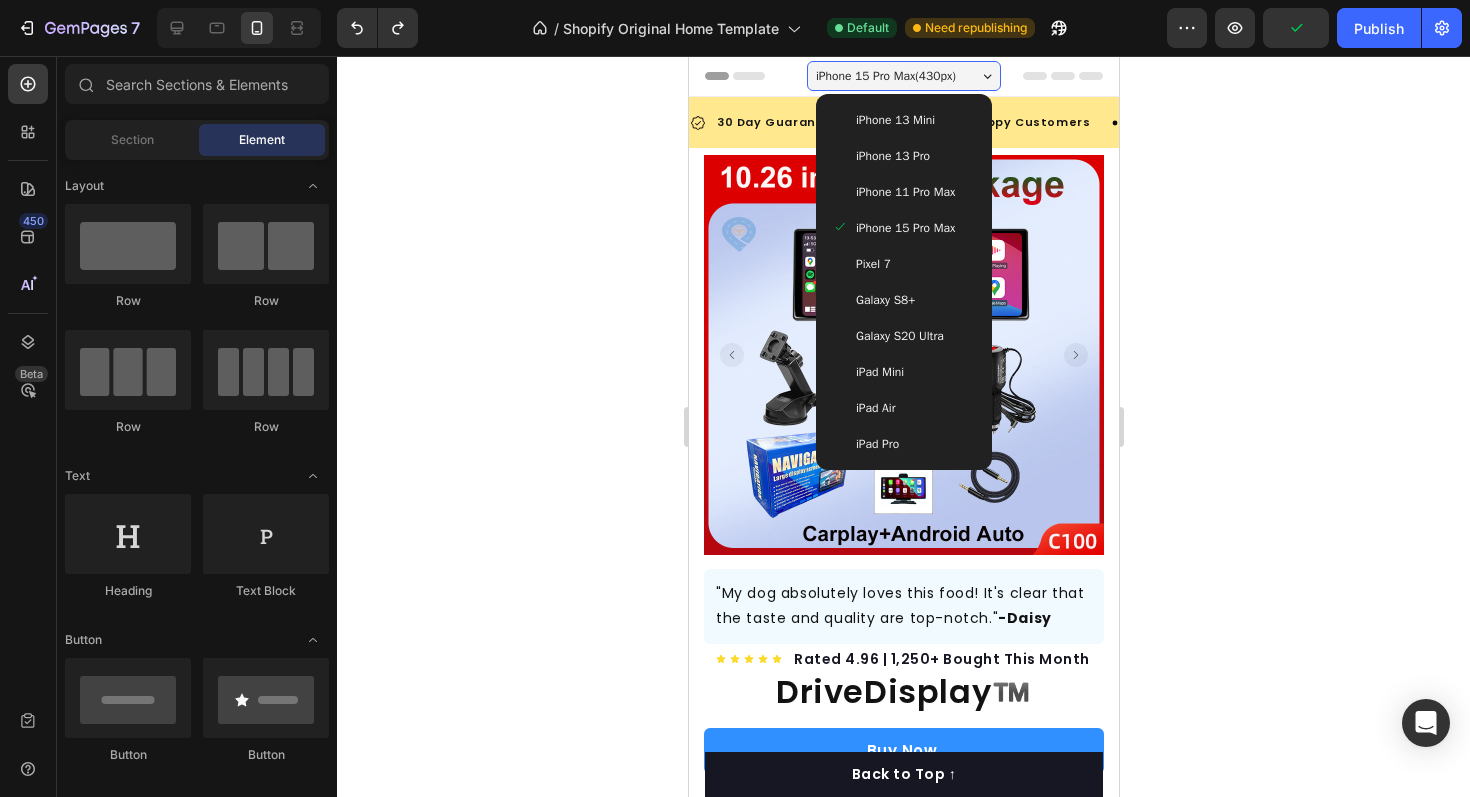 click on "Galaxy S8+" at bounding box center (903, 300) 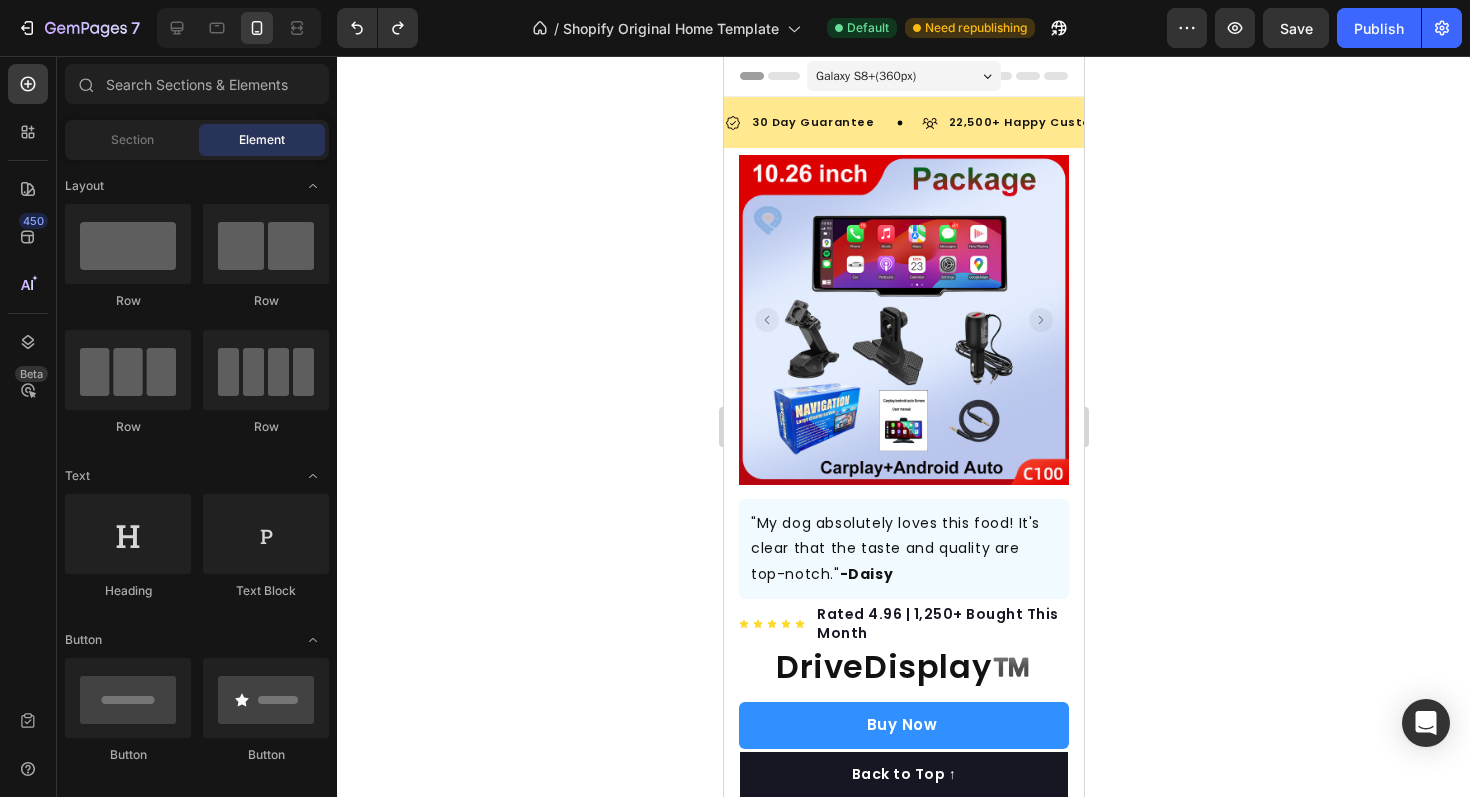 click on "Galaxy S8+  ( 360 px)" at bounding box center (865, 76) 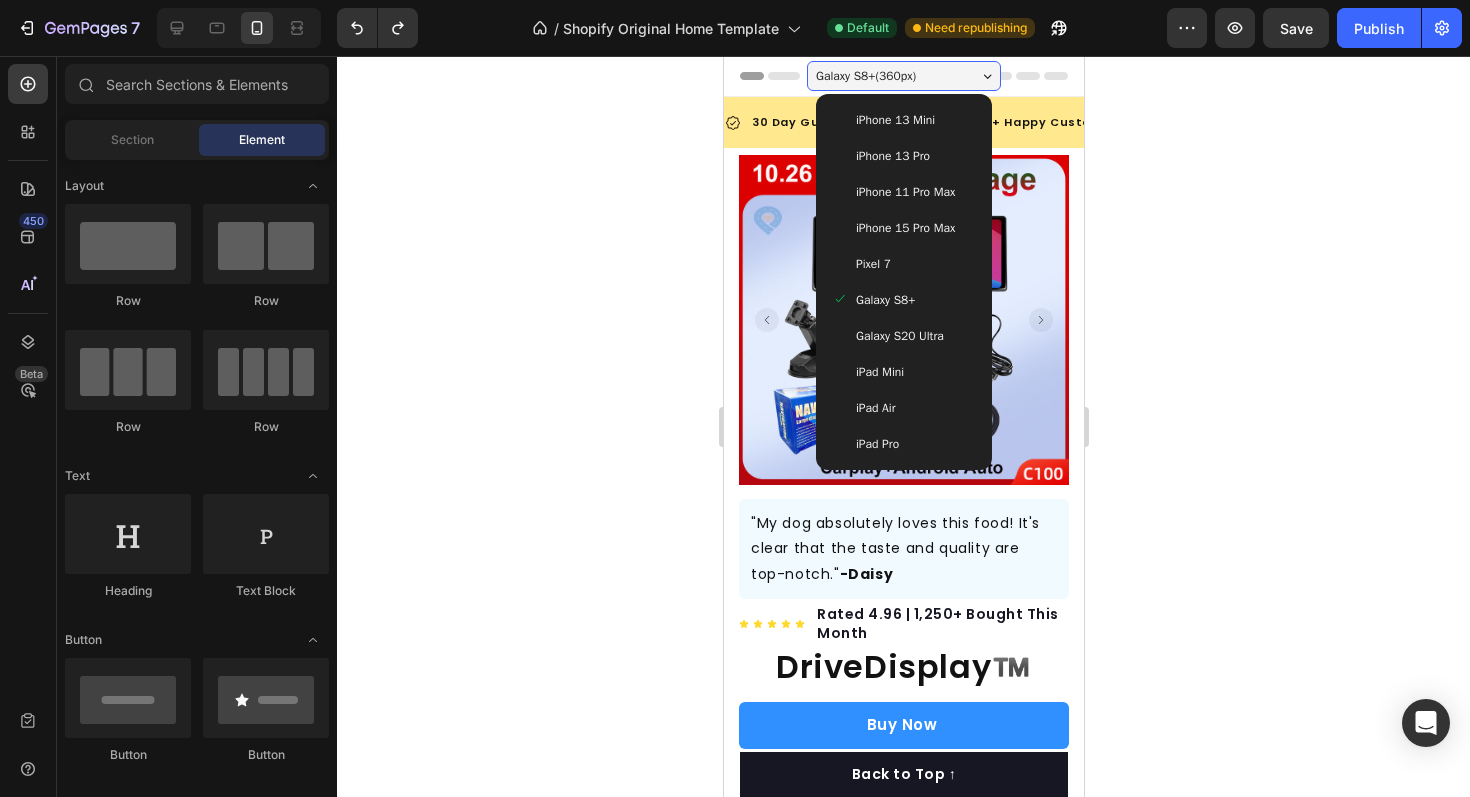 click on "iPhone 15 Pro Max" at bounding box center (904, 228) 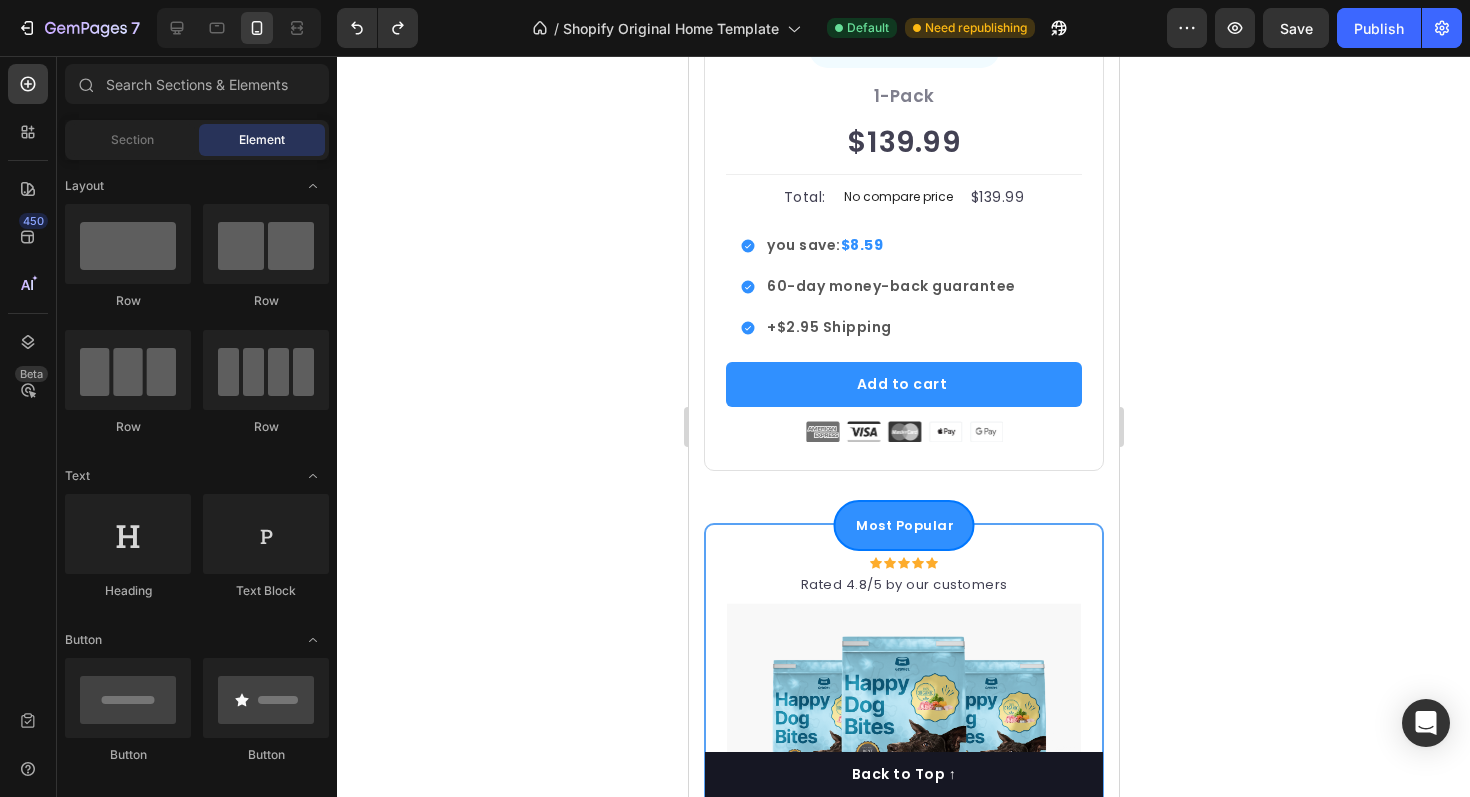 scroll, scrollTop: 5747, scrollLeft: 0, axis: vertical 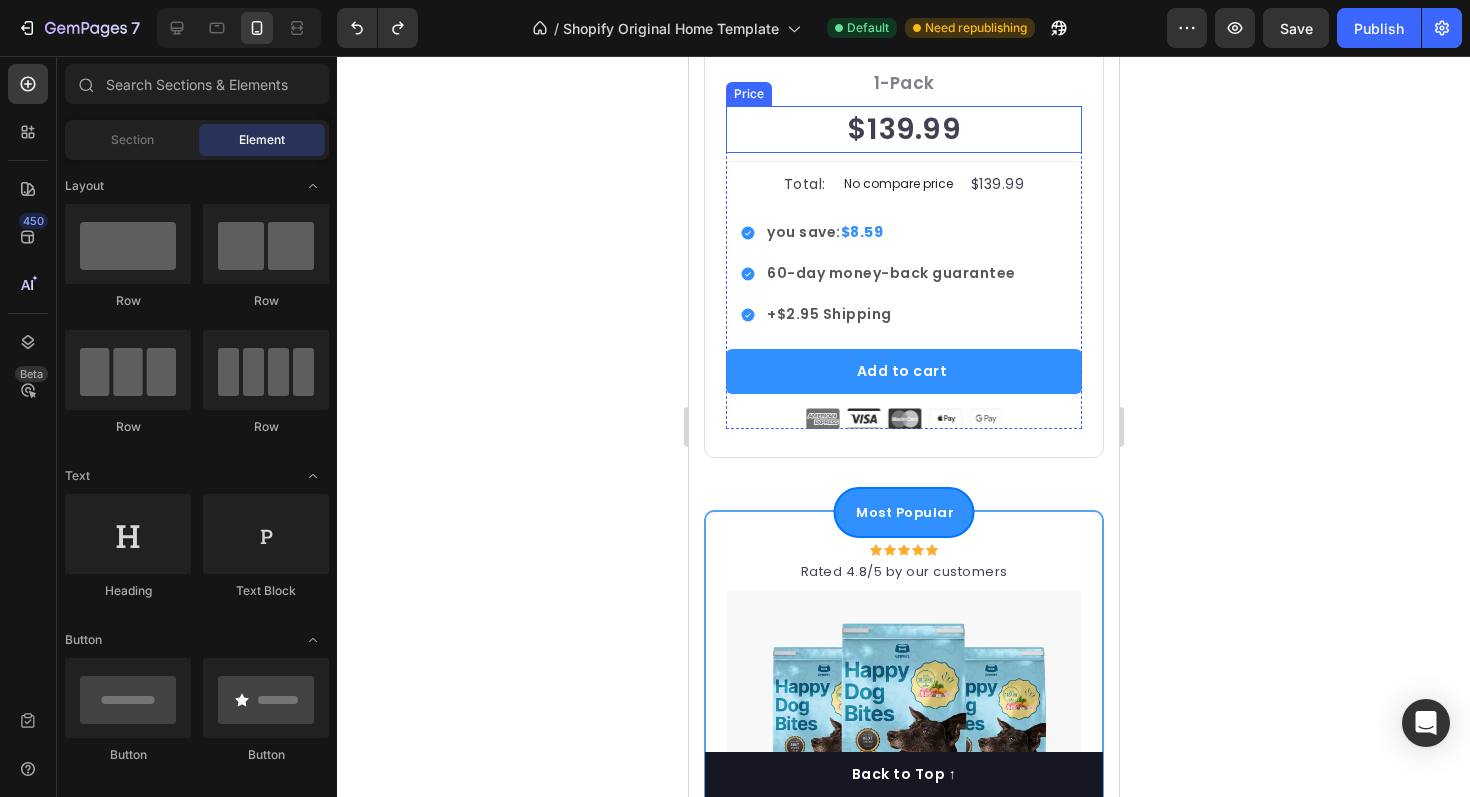 click on "$139.99" at bounding box center (903, 130) 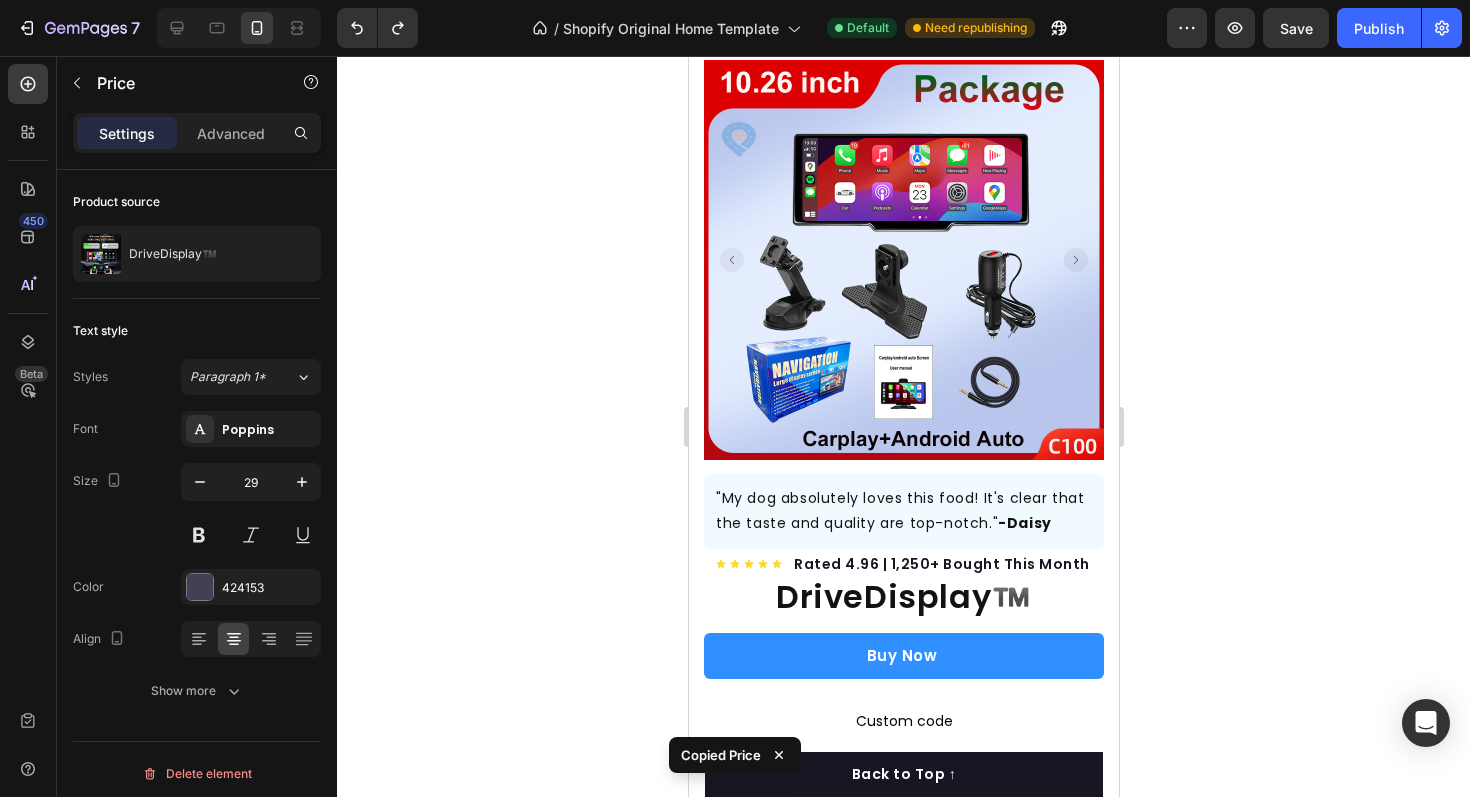 scroll, scrollTop: 126, scrollLeft: 0, axis: vertical 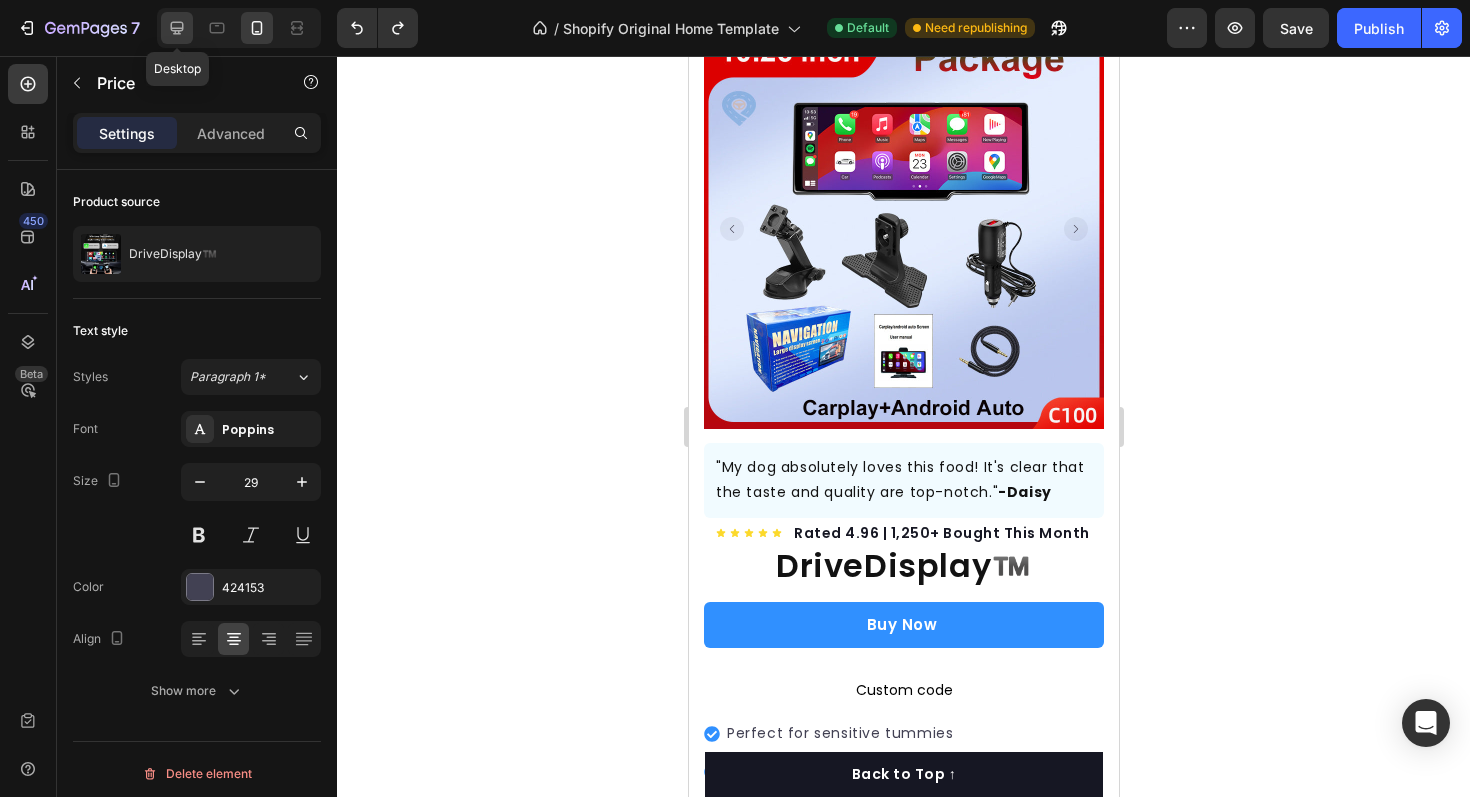 click 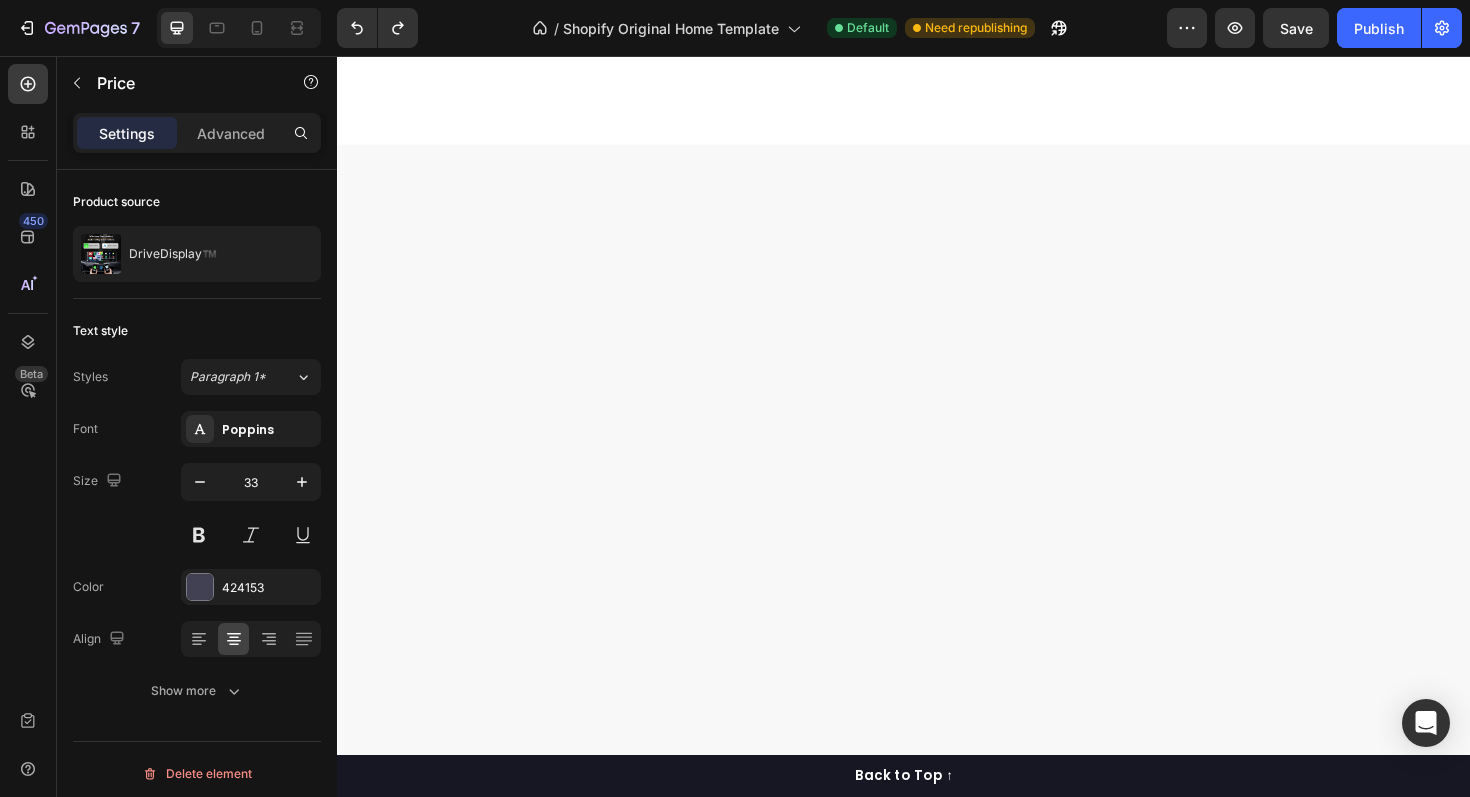 scroll, scrollTop: 0, scrollLeft: 0, axis: both 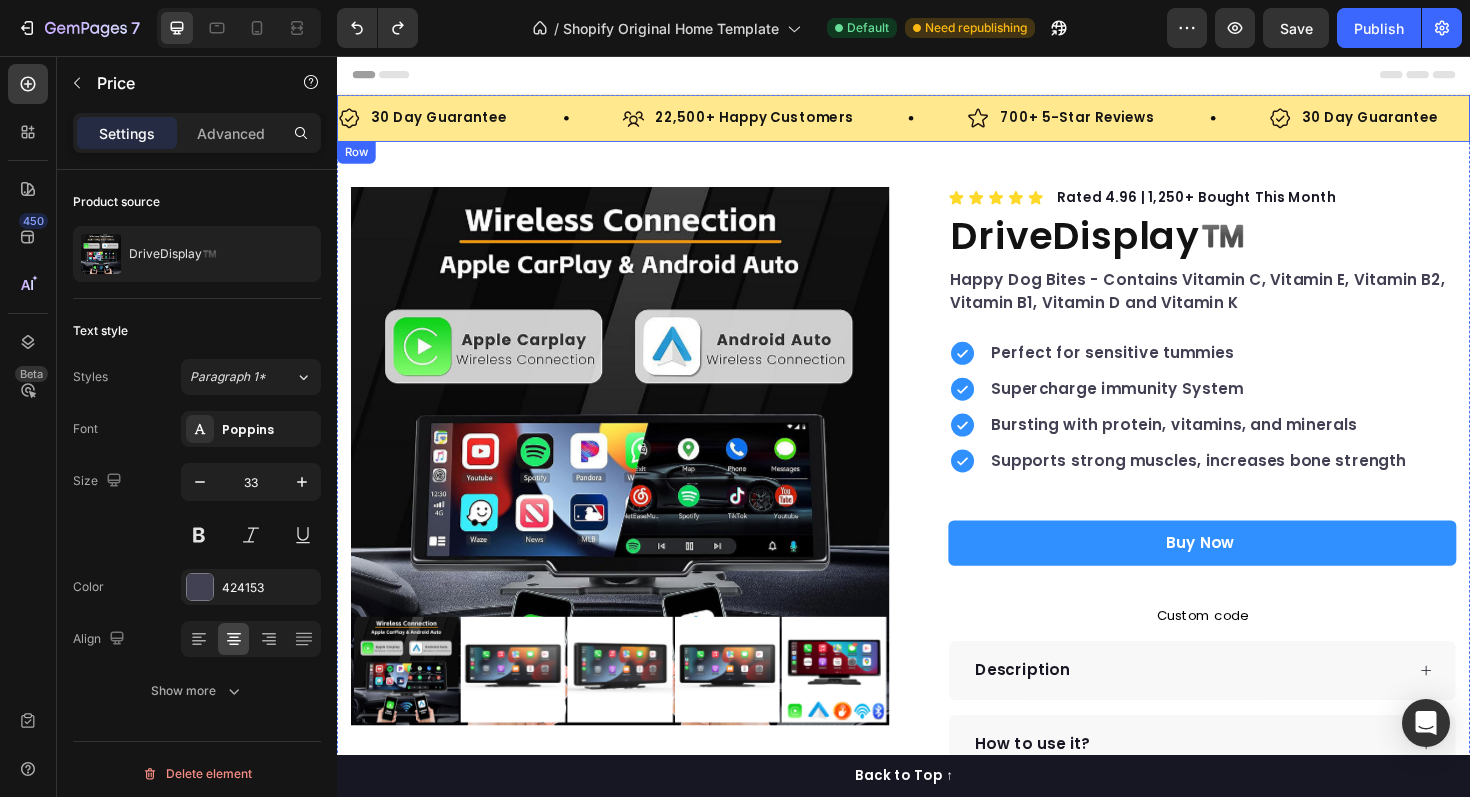 click on "30 Day Guarantee Item List
22,500+ Happy Customers Item List
700+ 5-Star Reviews Item List
30 Day Guarantee Item List
22,500+ Happy Customers Item List
700+ 5-Star Reviews Item List
30 Day Guarantee Item List
22,500+ Happy Customers Item List
700+ 5-Star Reviews Item List
30 Day Guarantee Item List
22,500+ Happy Customers Item List
700+ 5-Star Reviews Item List
30 Day Guarantee Item List
22,500+ Happy Customers Item List
700+ 5-Star Reviews Item List
30 Day Guarantee Item List
Item List Row" at bounding box center [937, 122] 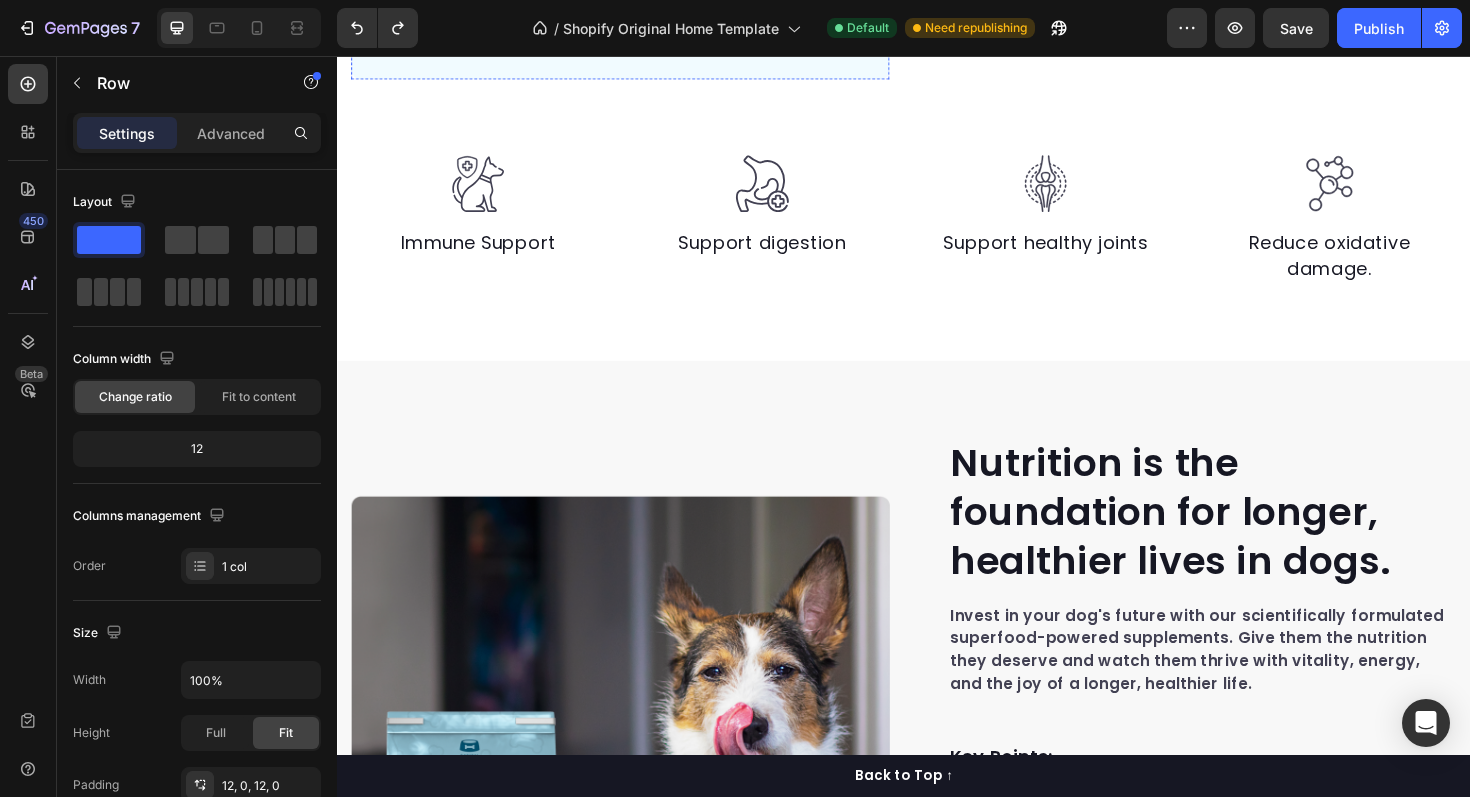 scroll, scrollTop: 936, scrollLeft: 0, axis: vertical 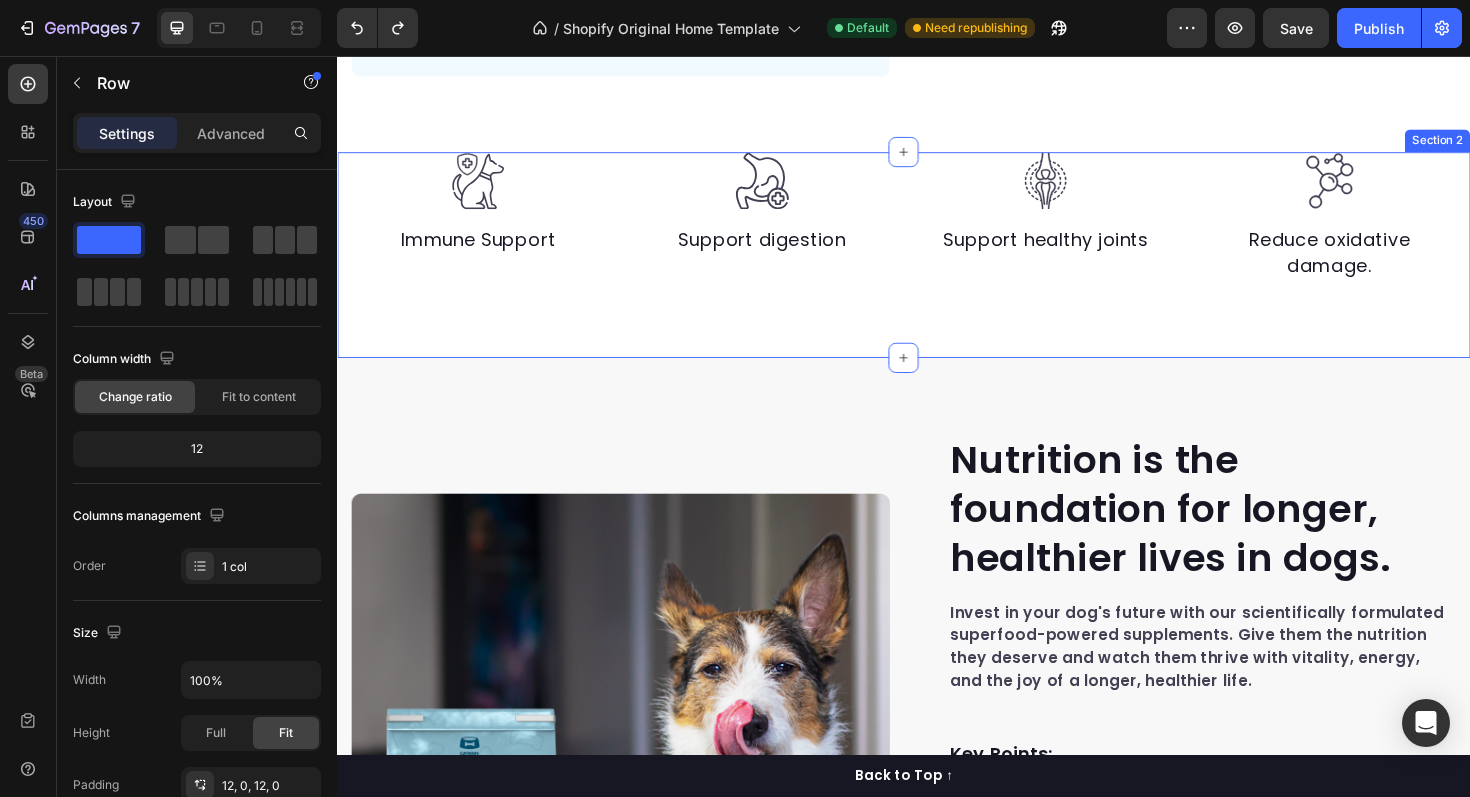 click on "Image Immune Support Text block Image Support digestion Text block Image Support healthy joints Text block Image Reduce oxidative damage. Text block Row Section 2" at bounding box center [937, 267] 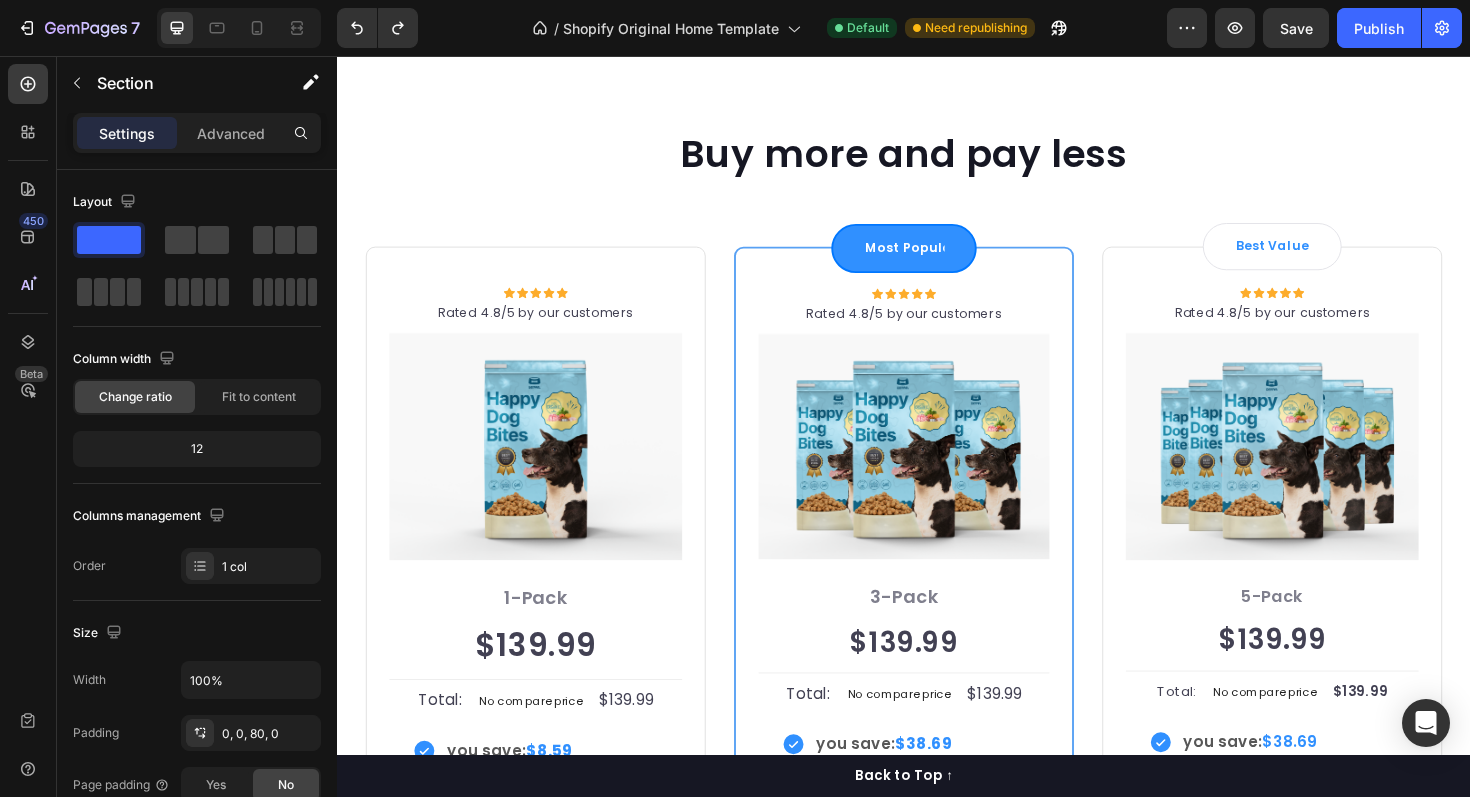 scroll, scrollTop: 4280, scrollLeft: 0, axis: vertical 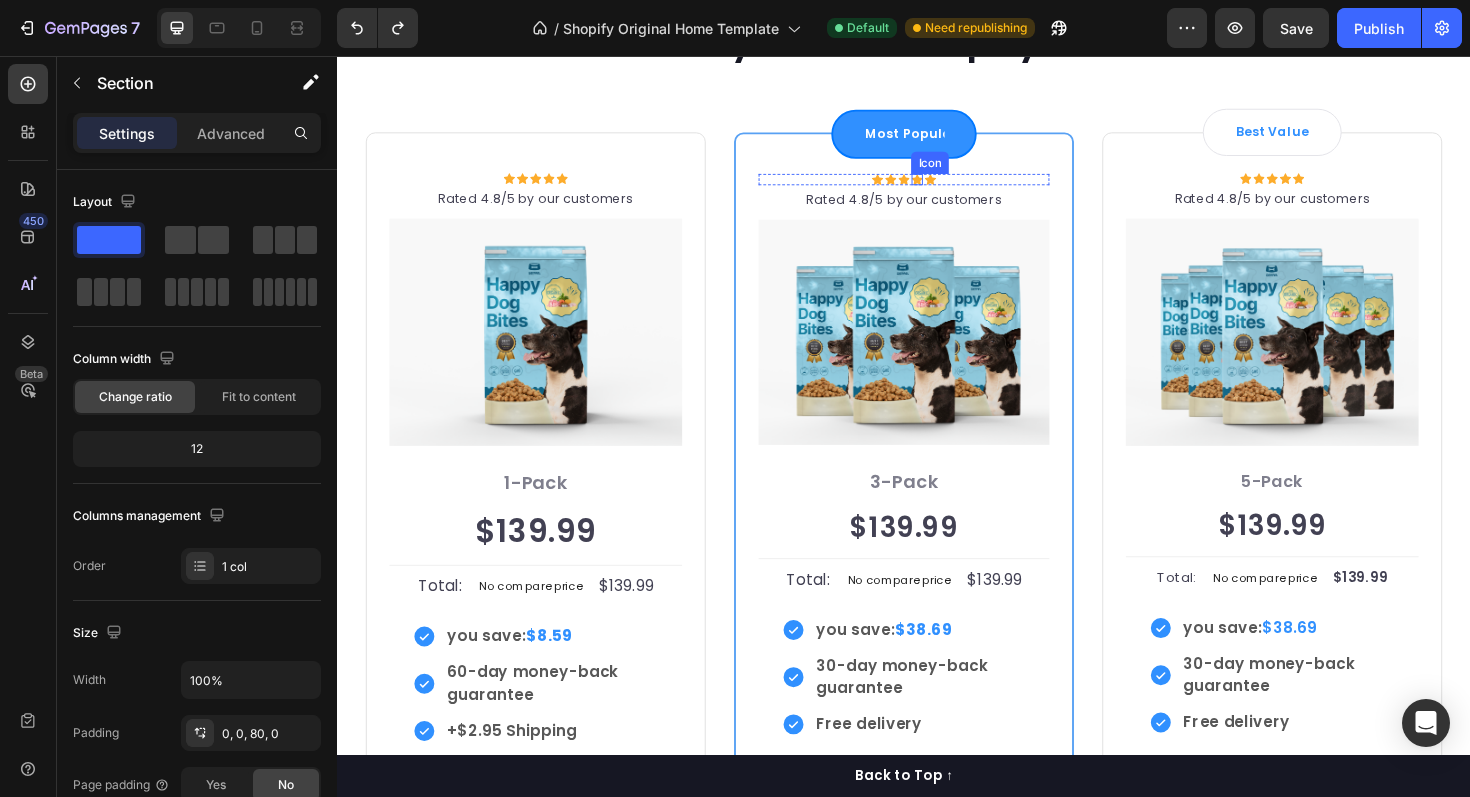 click 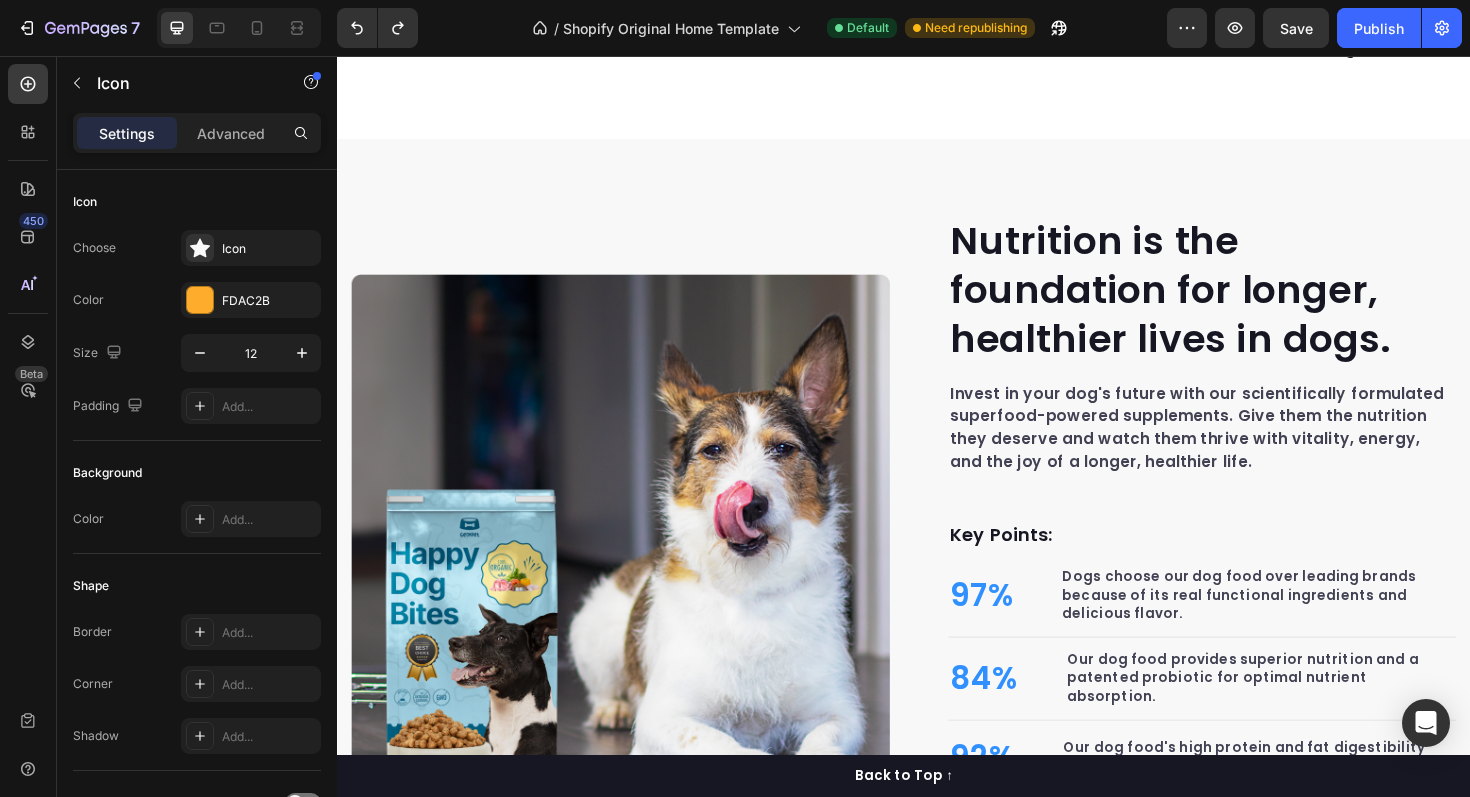 scroll, scrollTop: 0, scrollLeft: 0, axis: both 